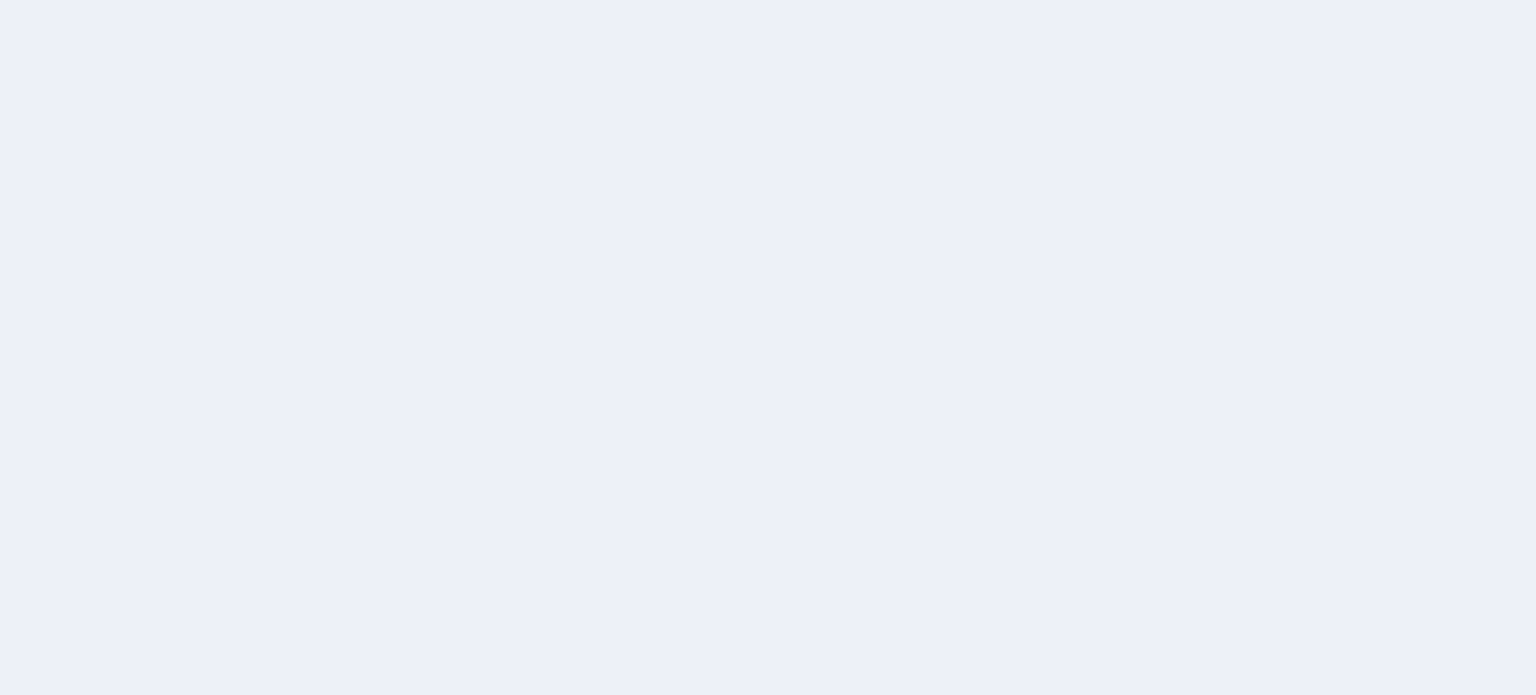 scroll, scrollTop: 0, scrollLeft: 0, axis: both 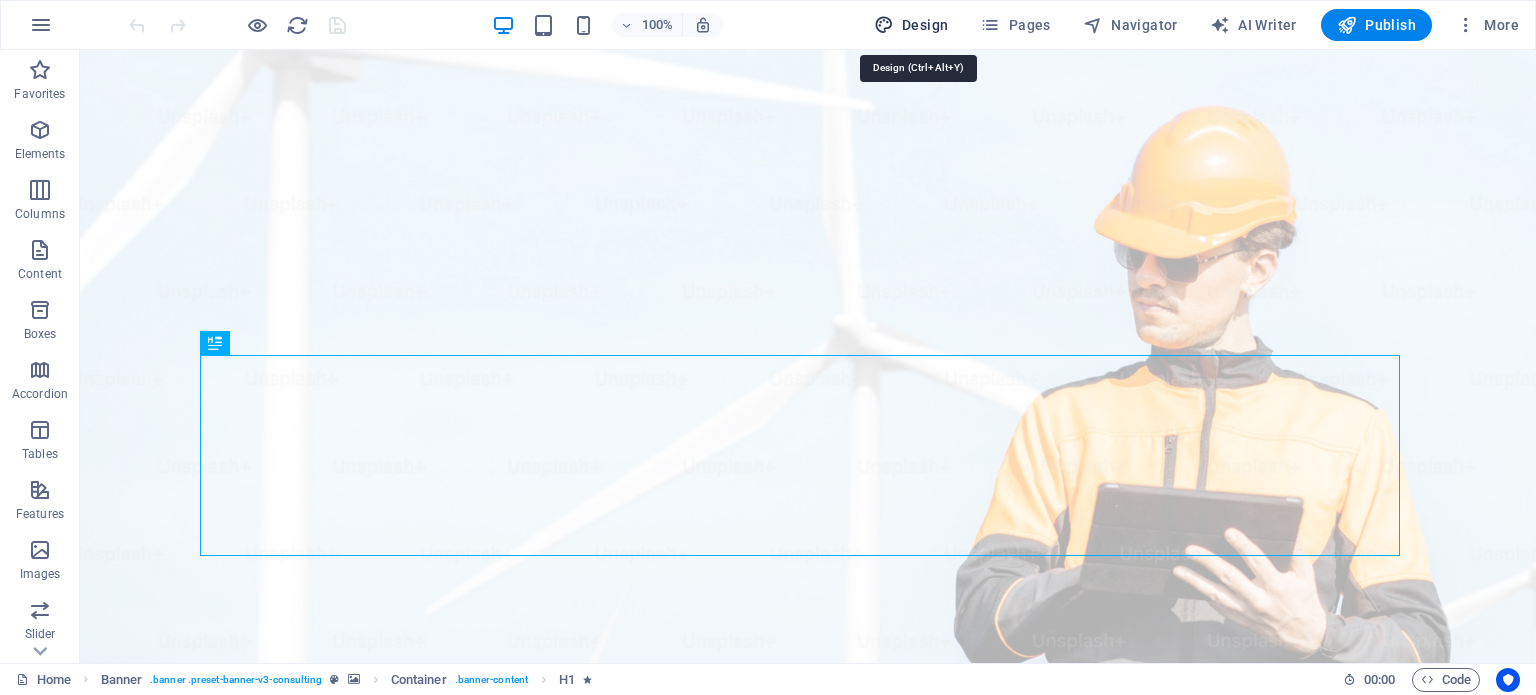 click on "Design" at bounding box center [911, 25] 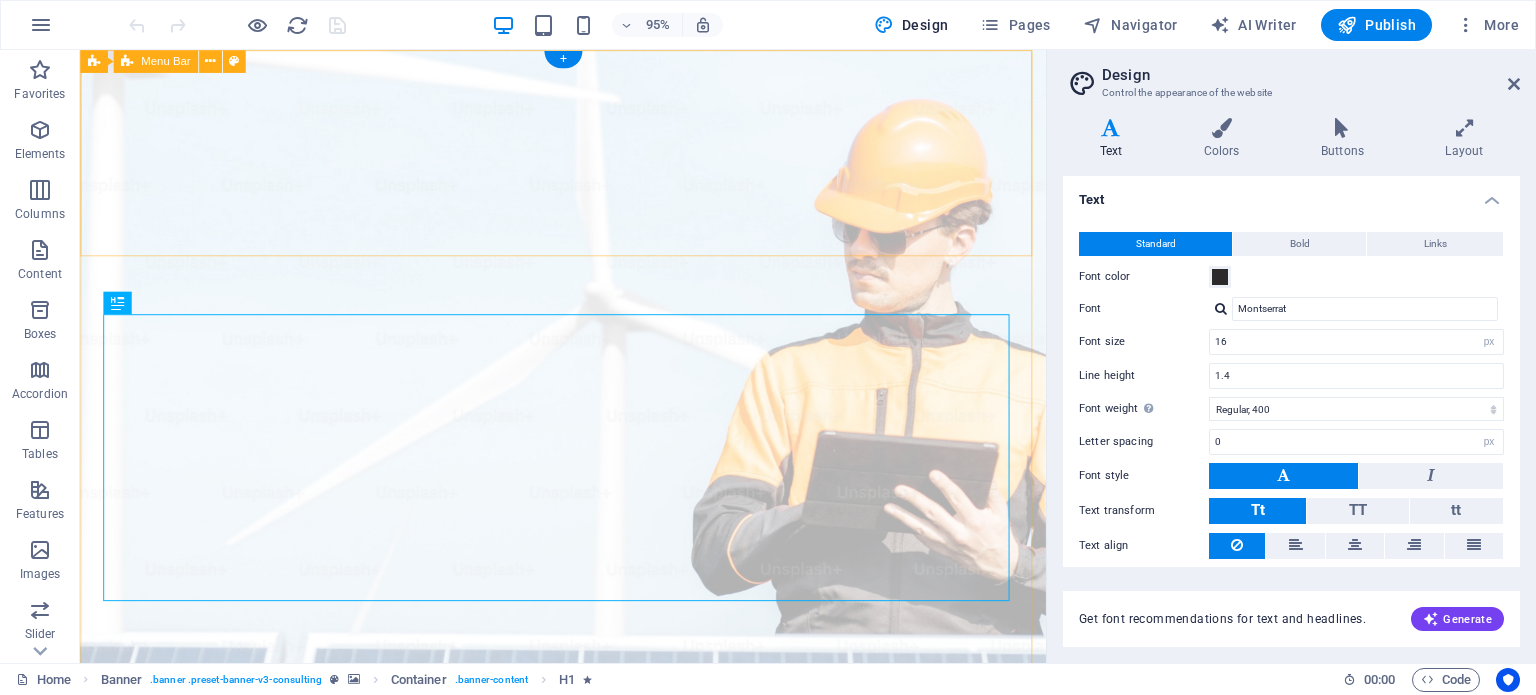 click on "Our Story Our Team Our Strengths Your Benefits Contact Us Get Started" at bounding box center (588, 1082) 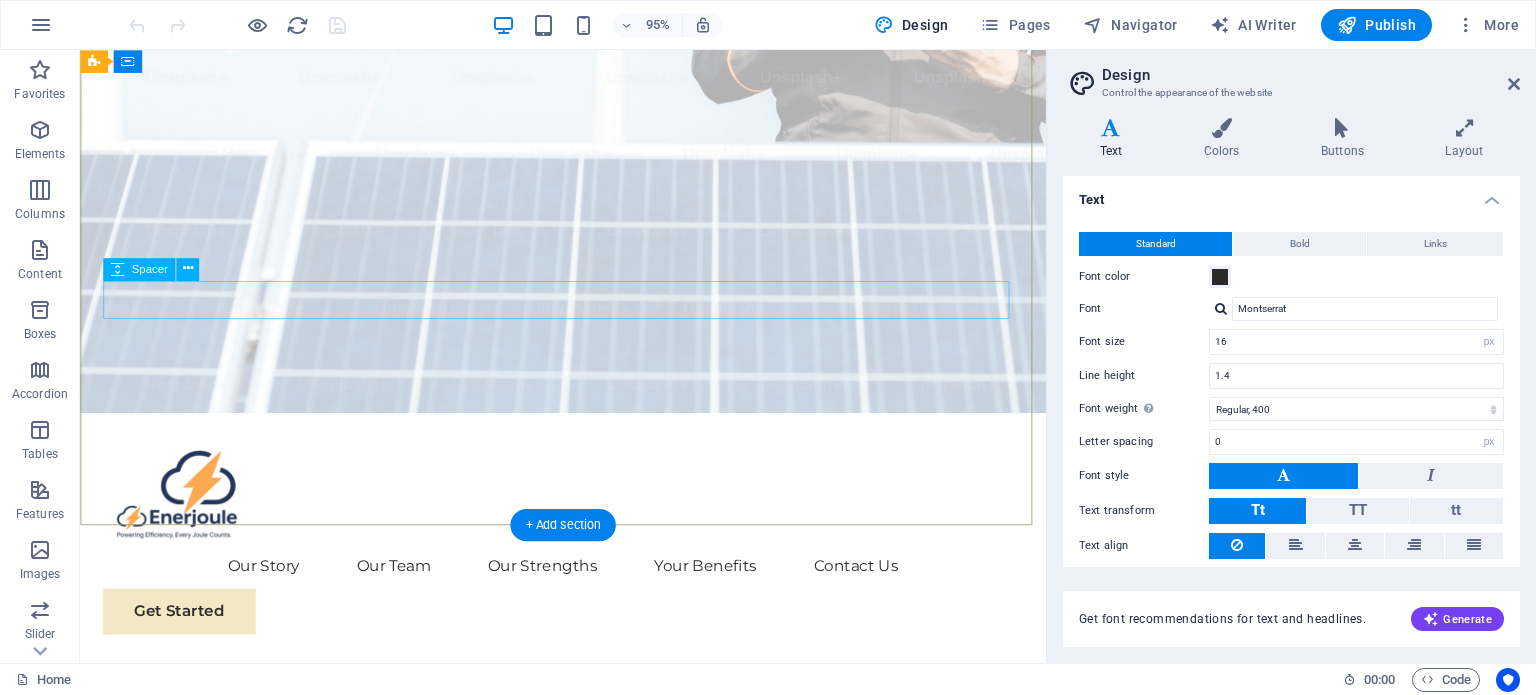 scroll, scrollTop: 400, scrollLeft: 0, axis: vertical 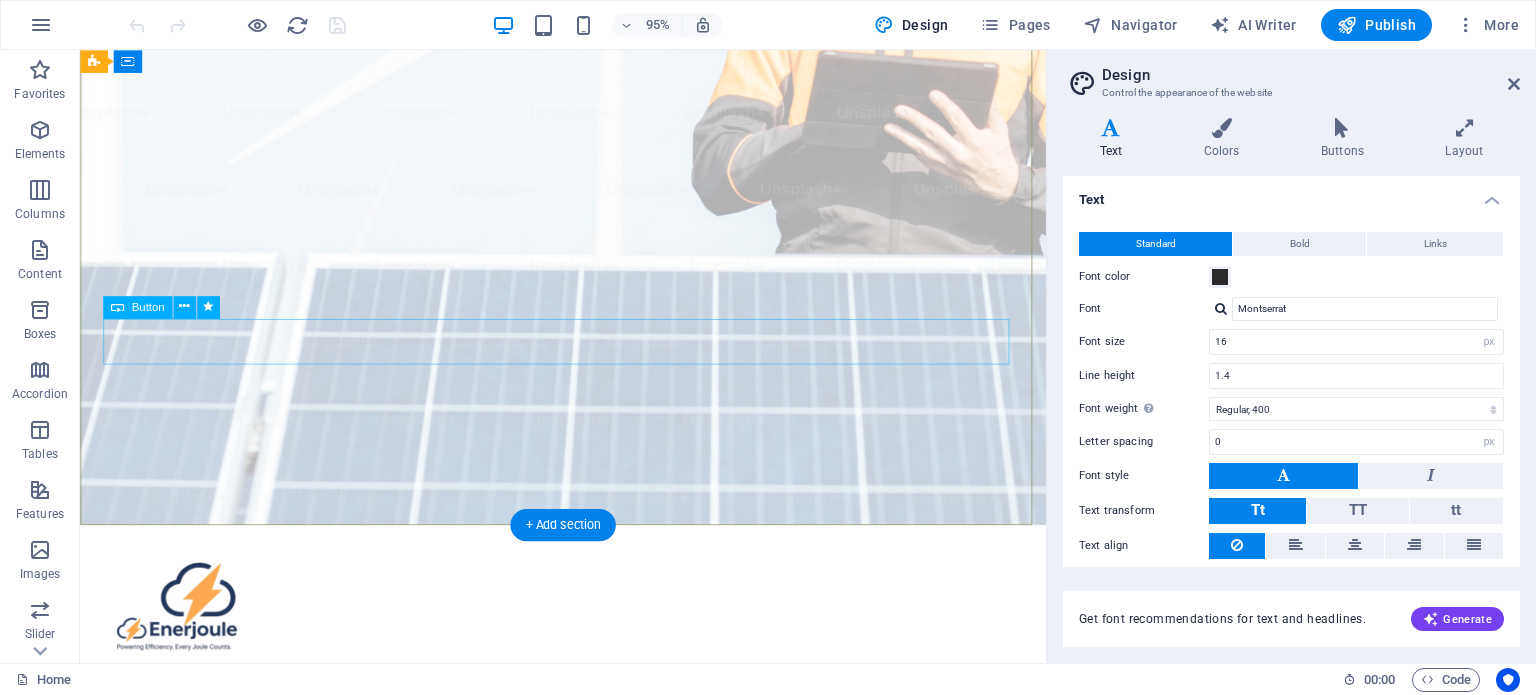 click on "Get Started" at bounding box center [588, 1244] 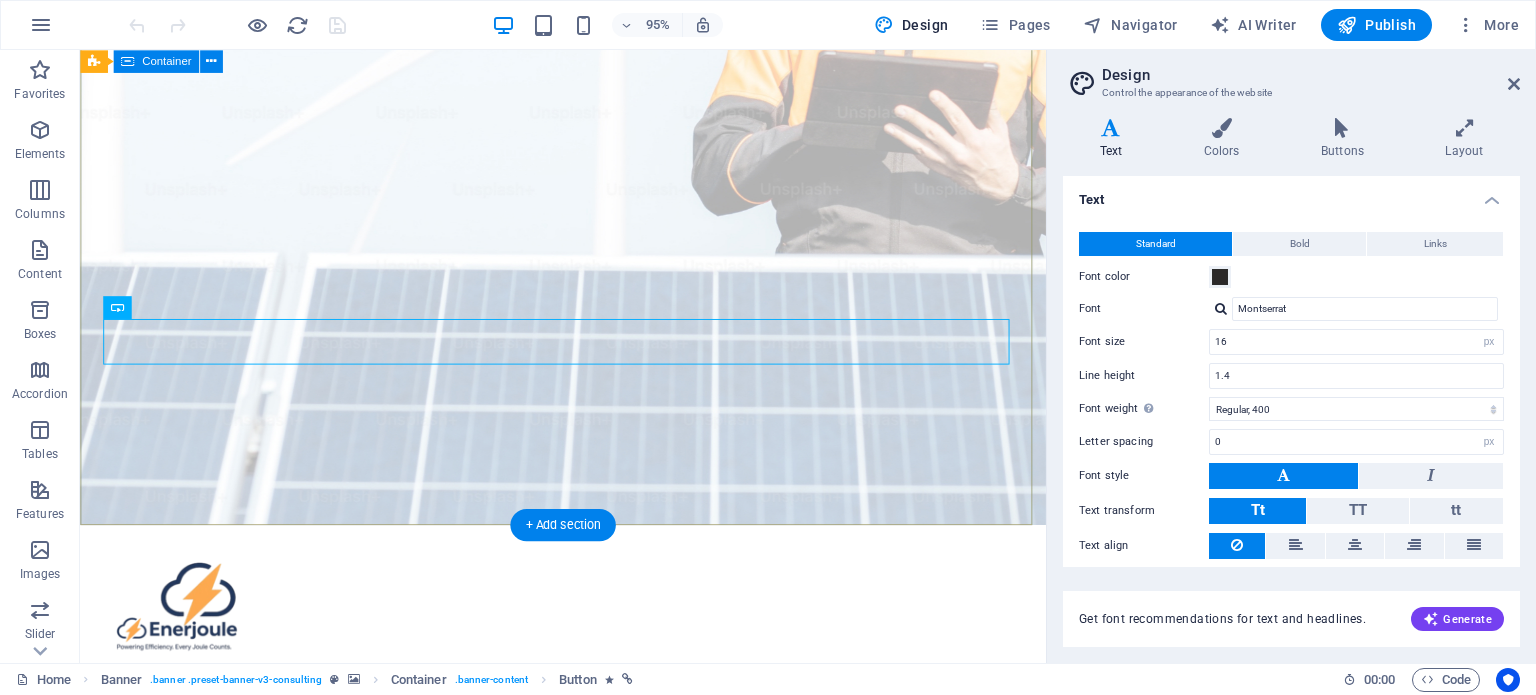 click on "ENERJOULE : Agentic AI Energy Manager - Your Copilot to EECA & EnMS Powering Efficiency - Every joule Count Get Started" at bounding box center (588, 1095) 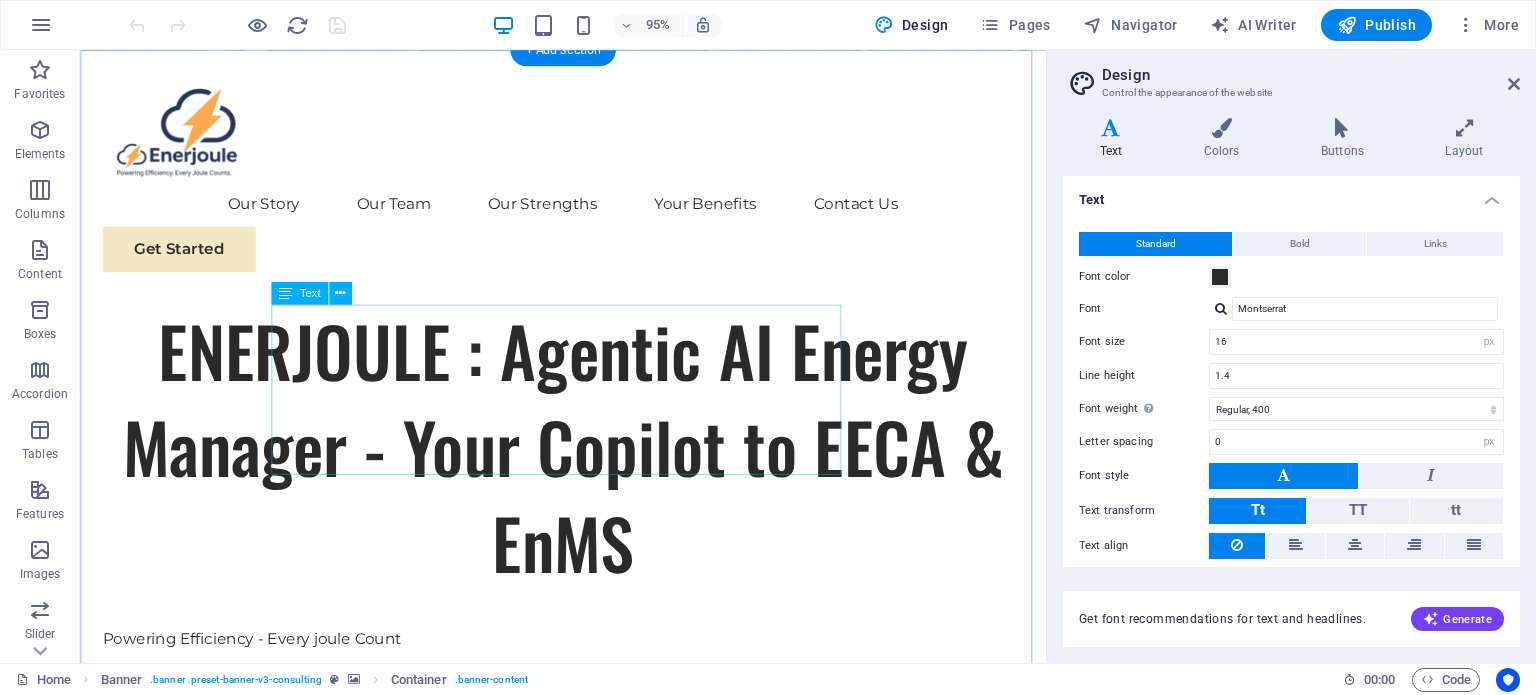 scroll, scrollTop: 900, scrollLeft: 0, axis: vertical 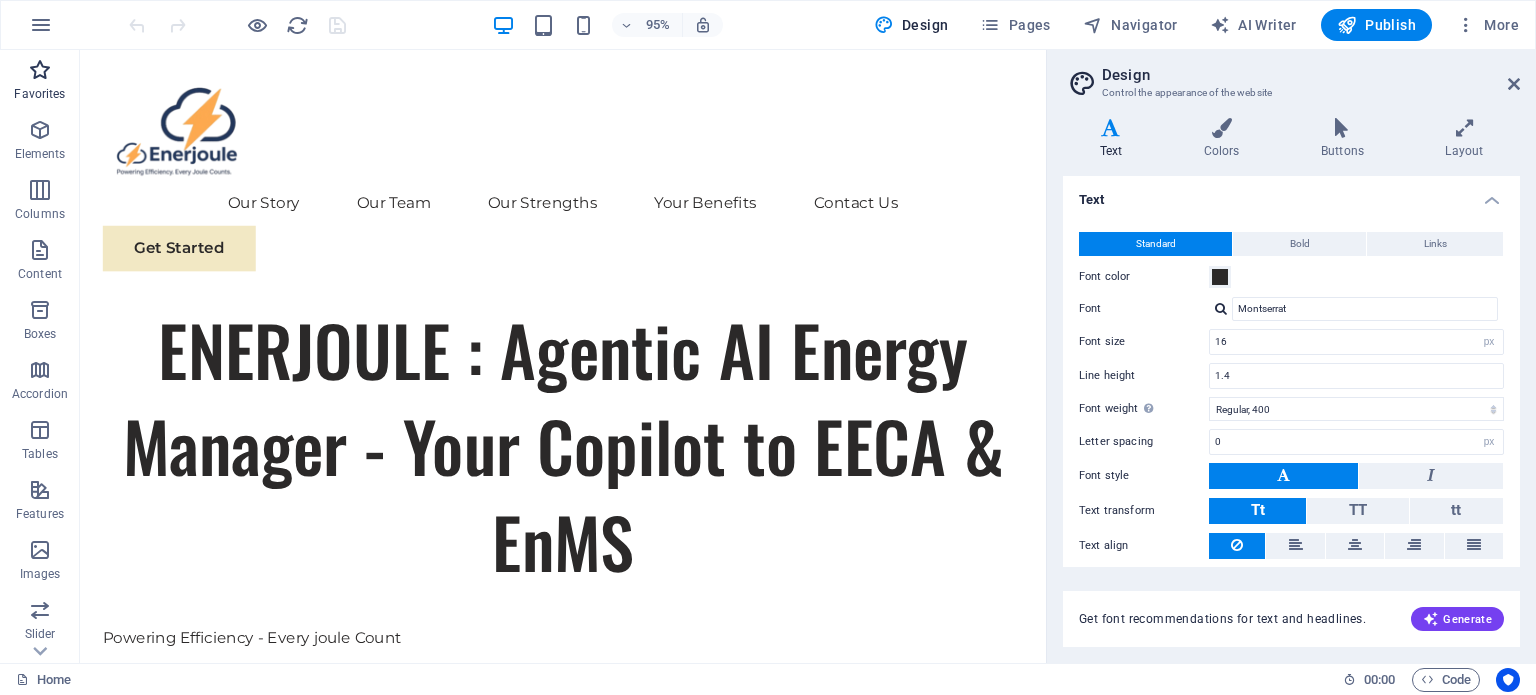 click at bounding box center (40, 70) 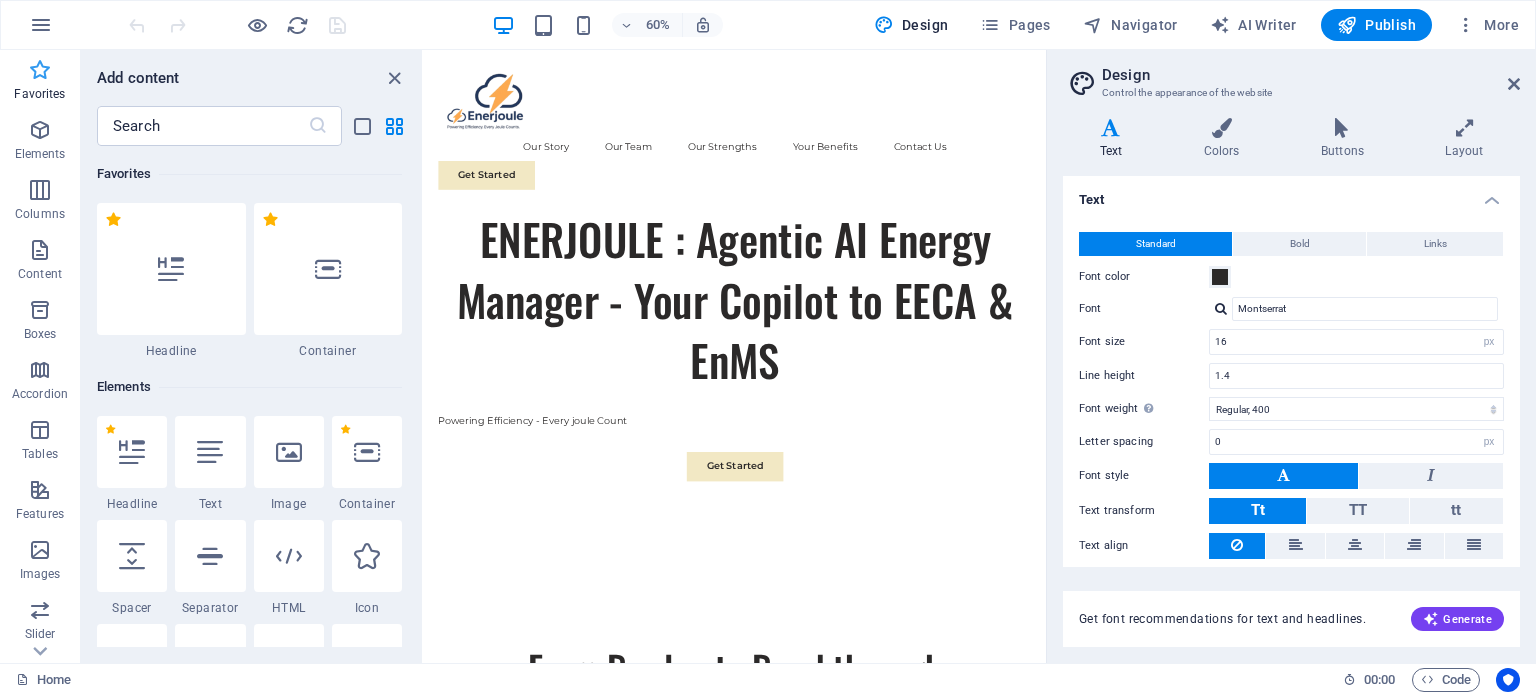 click at bounding box center (40, 70) 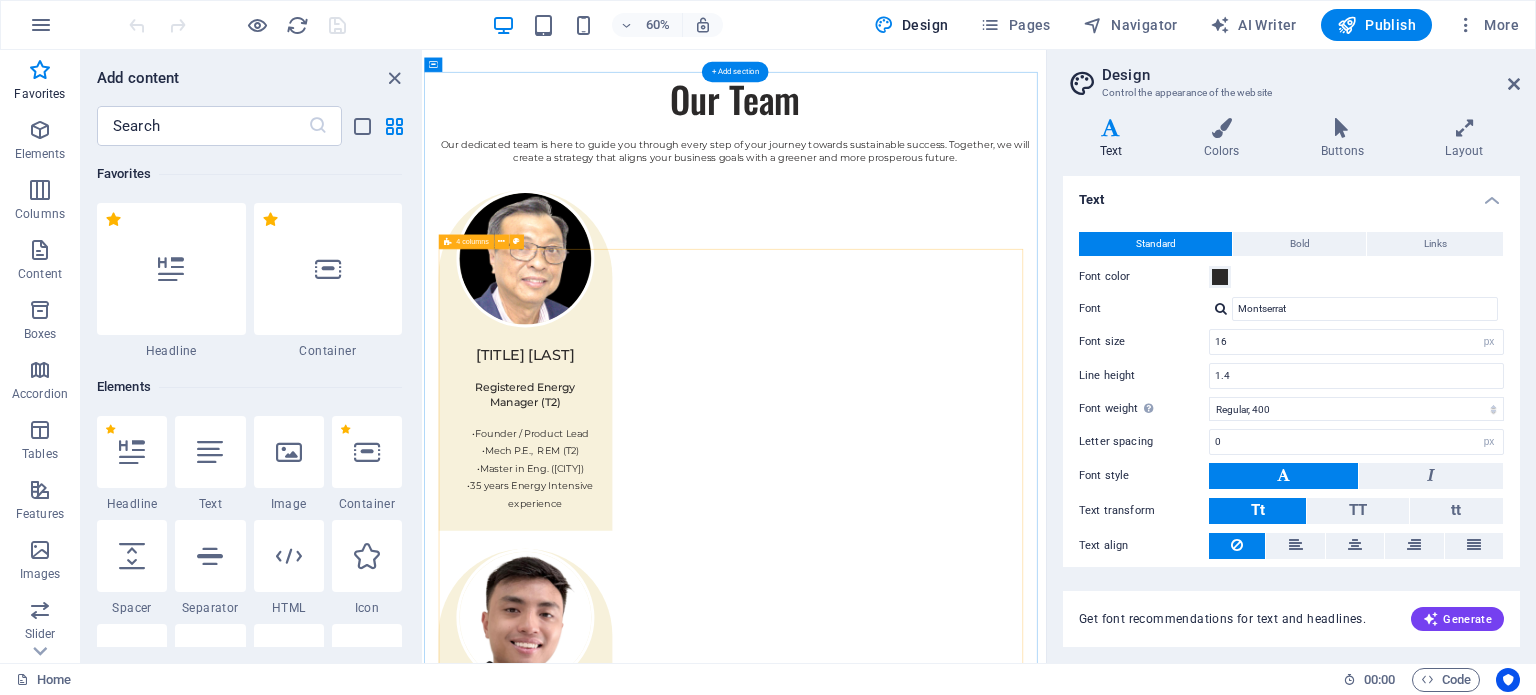 scroll, scrollTop: 3300, scrollLeft: 0, axis: vertical 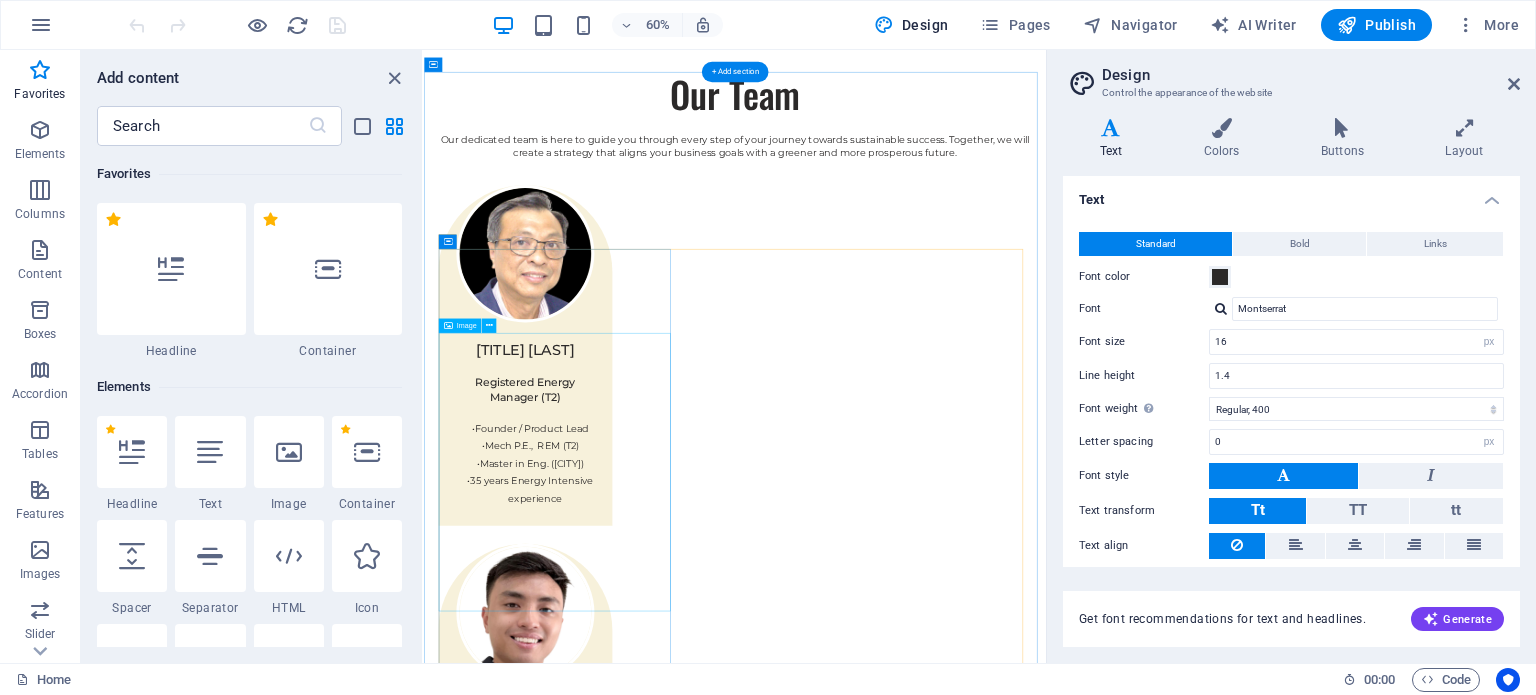 click at bounding box center (645, 3985) 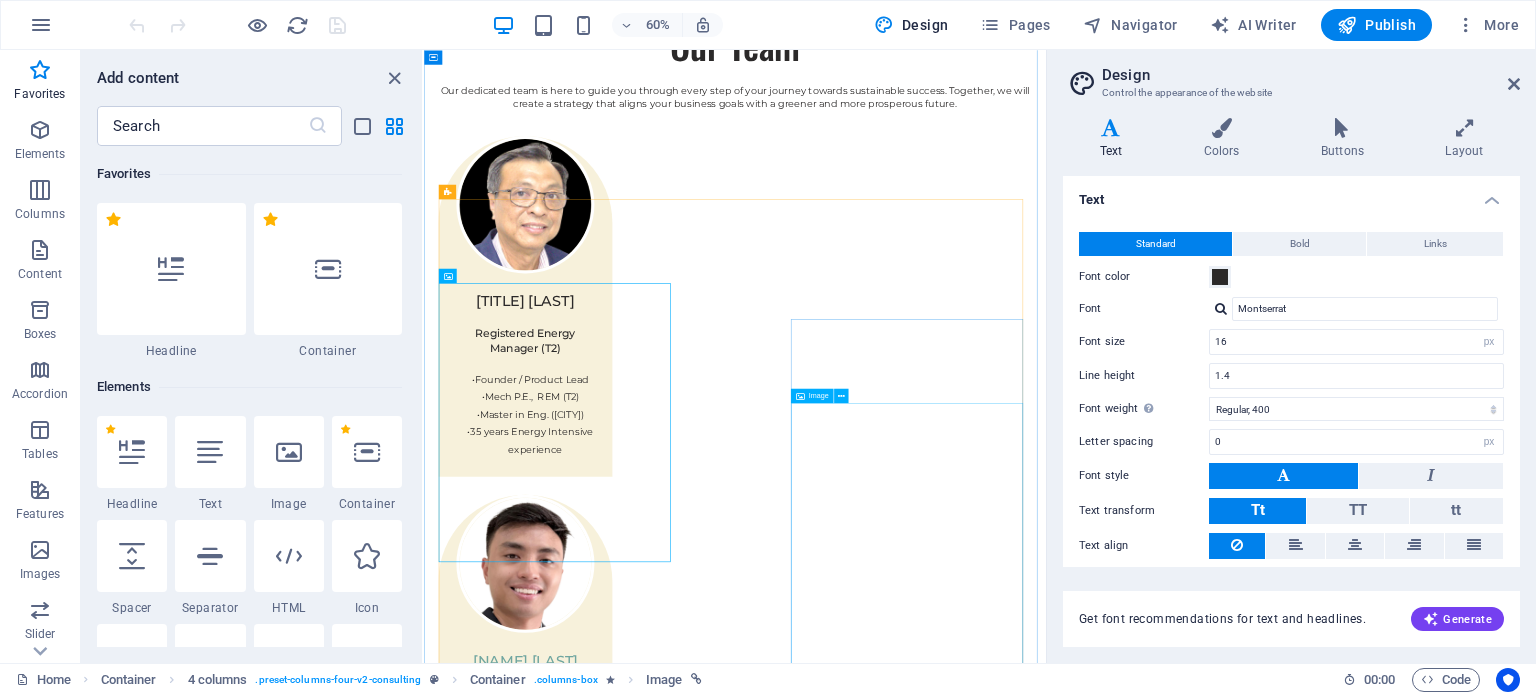 scroll, scrollTop: 3500, scrollLeft: 0, axis: vertical 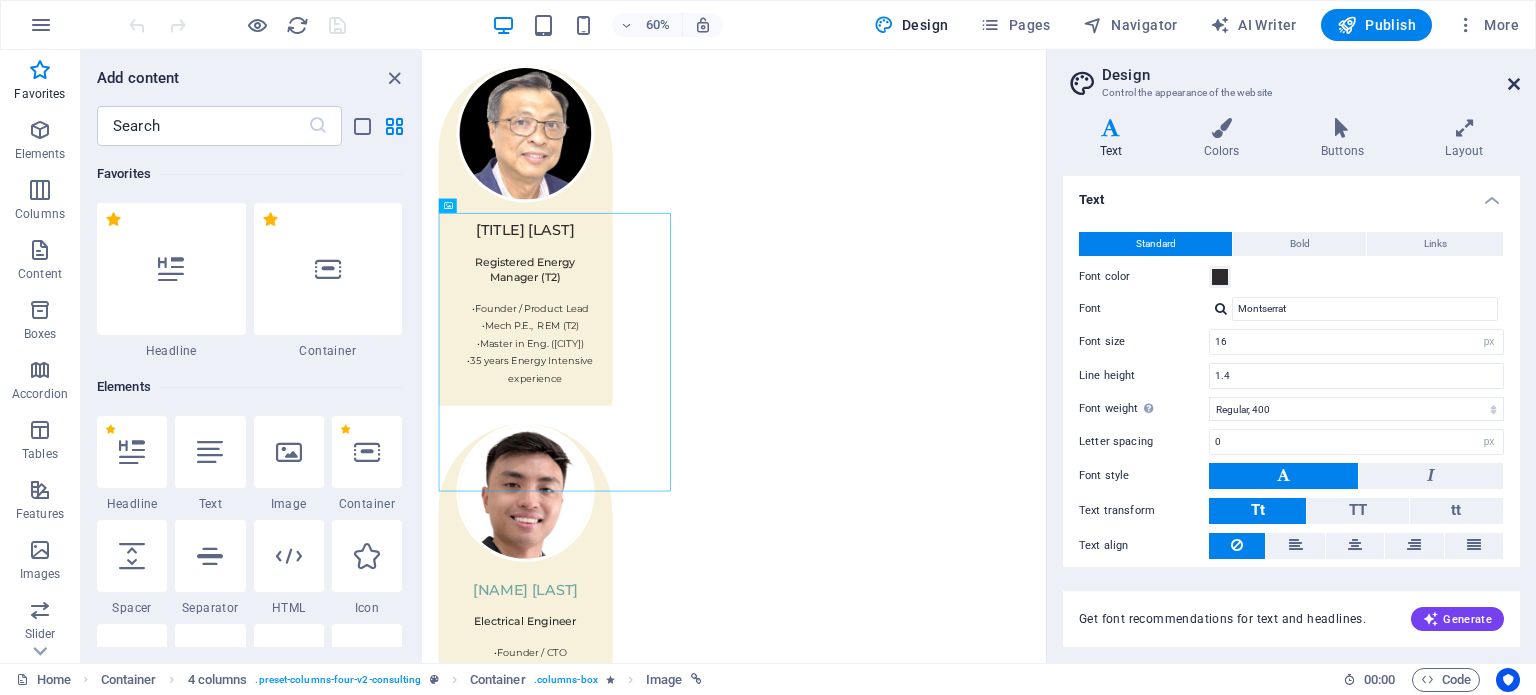 click at bounding box center (1514, 84) 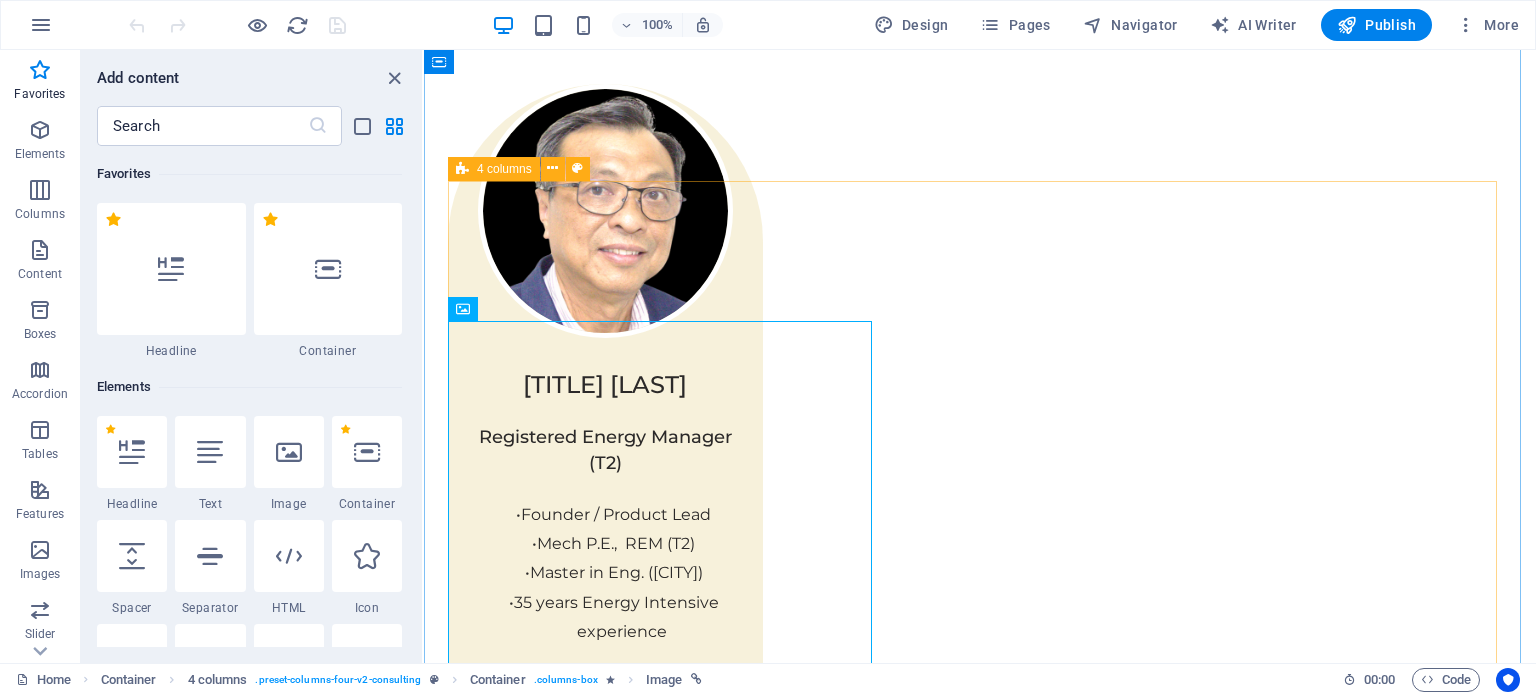 scroll, scrollTop: 3579, scrollLeft: 0, axis: vertical 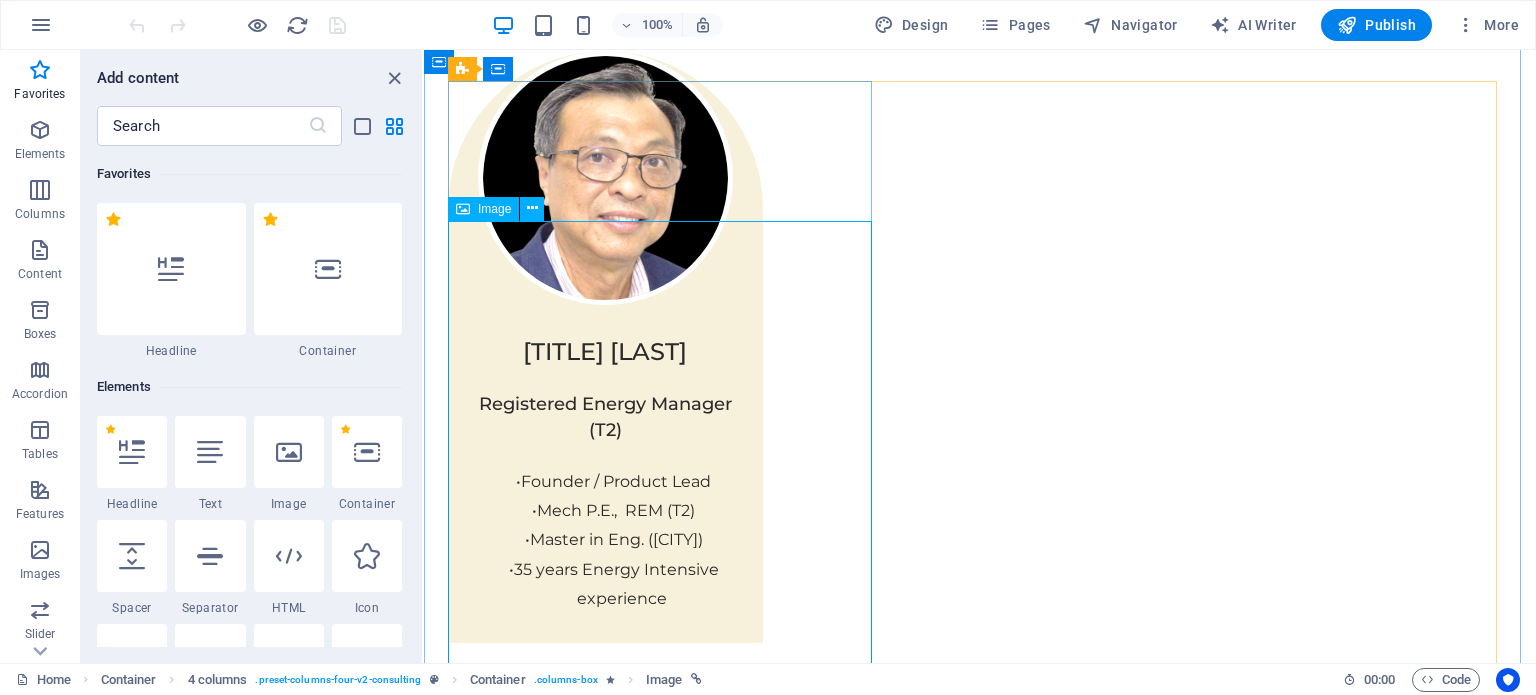click at bounding box center [664, 3784] 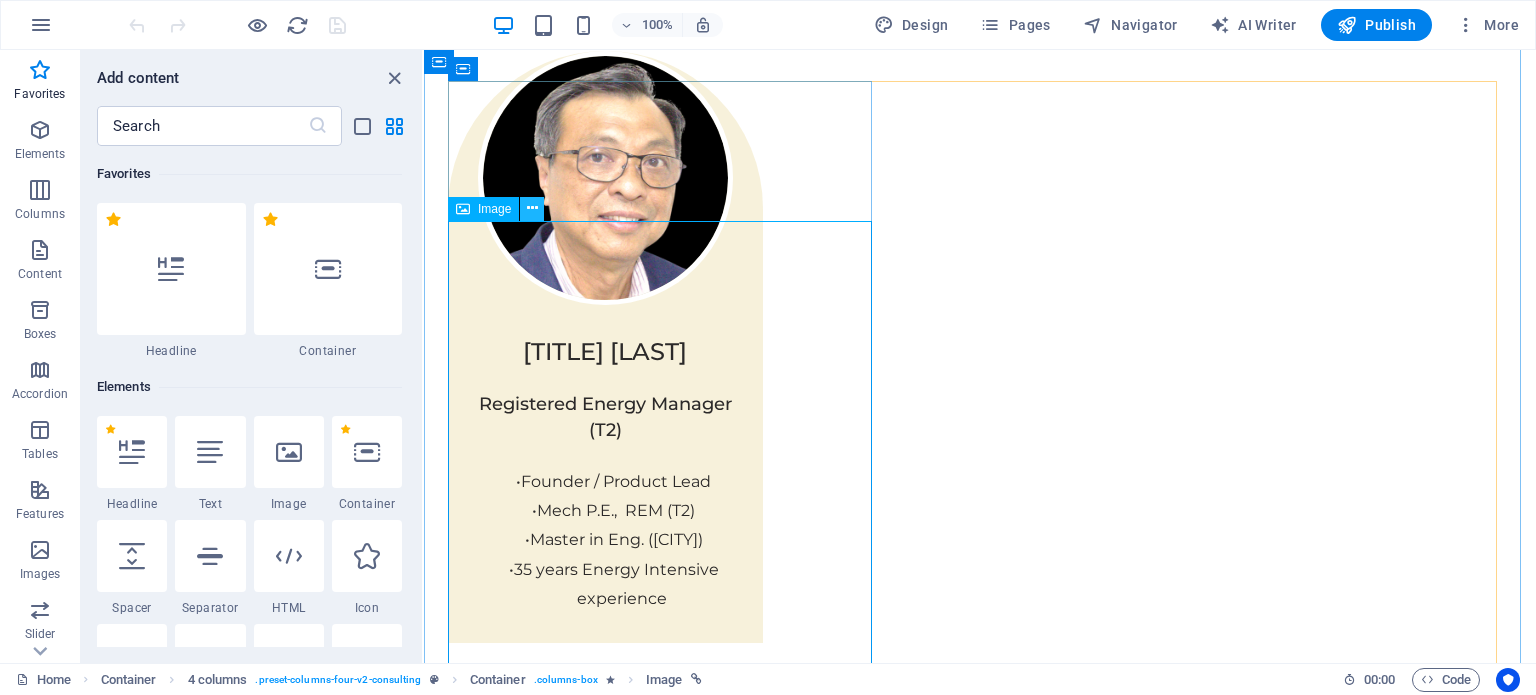 click at bounding box center (532, 208) 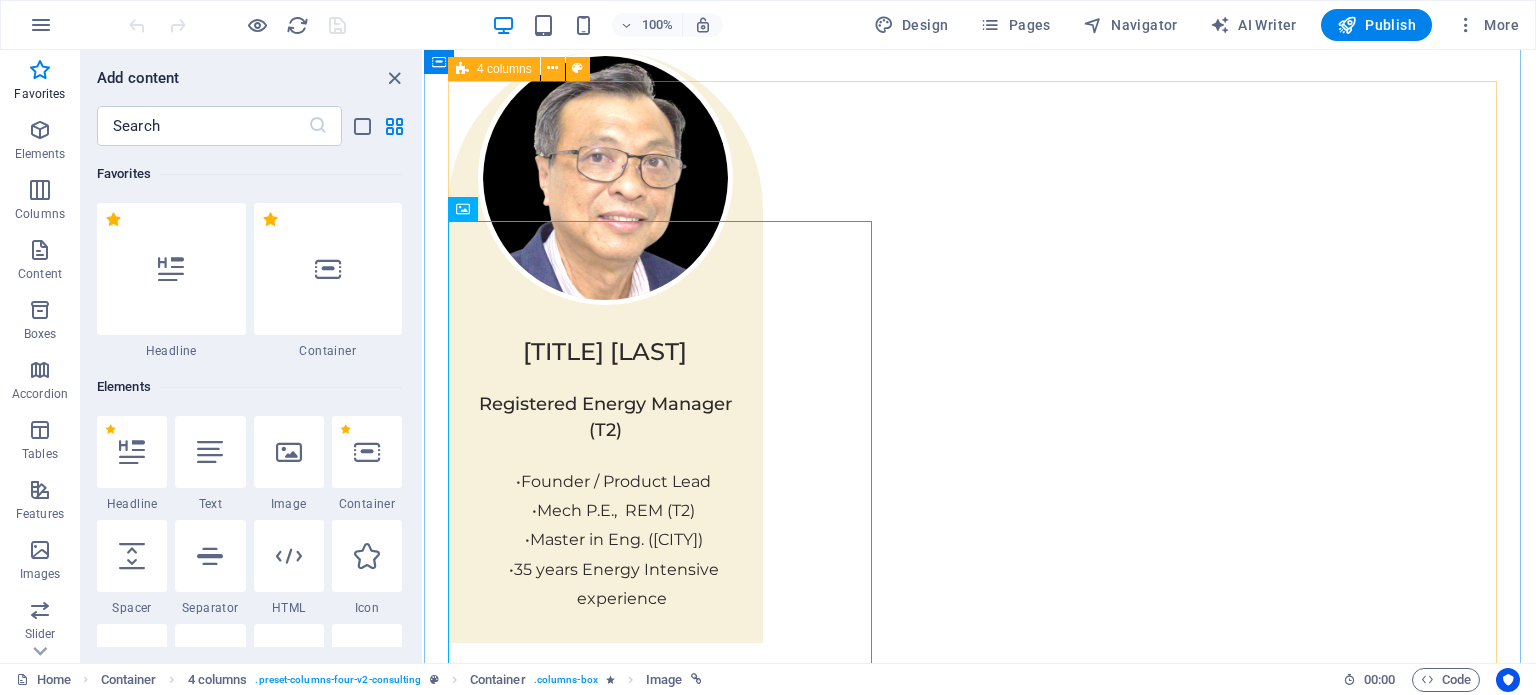 click on "01
Maximize Energy Savings & ROI Read More Enerjoule goes beyond simply monitoring your energy use. Our AI-driven analytics analyze granular, real-time data to uncover hidden inefficiencies, predict consumption patterns, and identify specific opportunities for optimization. This proactive approach helps you reduce unnecessary waste, lower your monthly energy bills, and quickly achieve a clear return on your investment. Project manager: Jeffrey McCollins Project duration: 27 months Read Less 02 Achieve Effortless EECA 2024 Compliance Read More Navigating Malaysia's Energy Efficiency and Conservation Act (EECA) can be complex and time-consuming. Enerjoule simplifies this process by automating the collection of all necessary data, streamlining the identification of Significant Energy Users (SEUs), and generating accurate, report-ready documentation. This ensures you meet all regulatory mandates with confidence and without the manual burden. Project manager: Jennifer Collins Project duration: 24 months 03 04" at bounding box center [980, 5877] 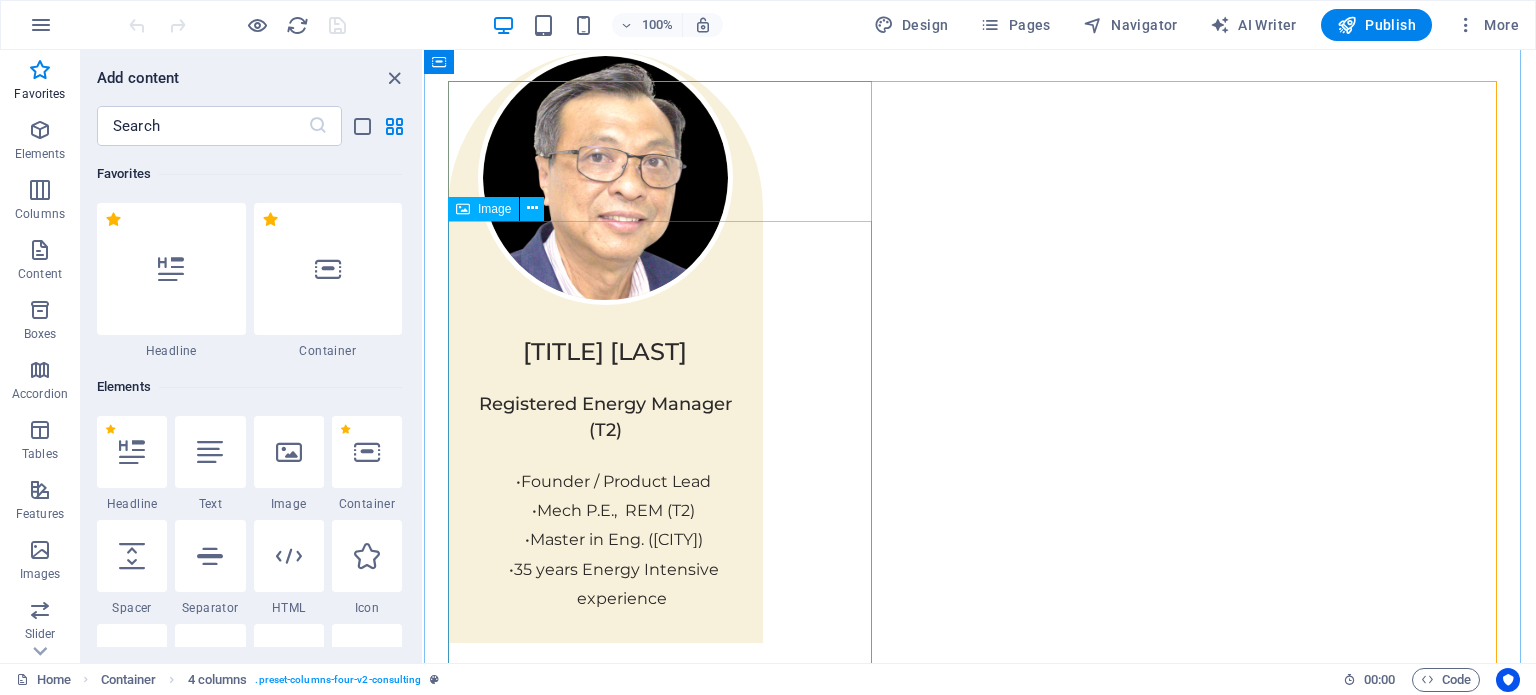 click at bounding box center (664, 3784) 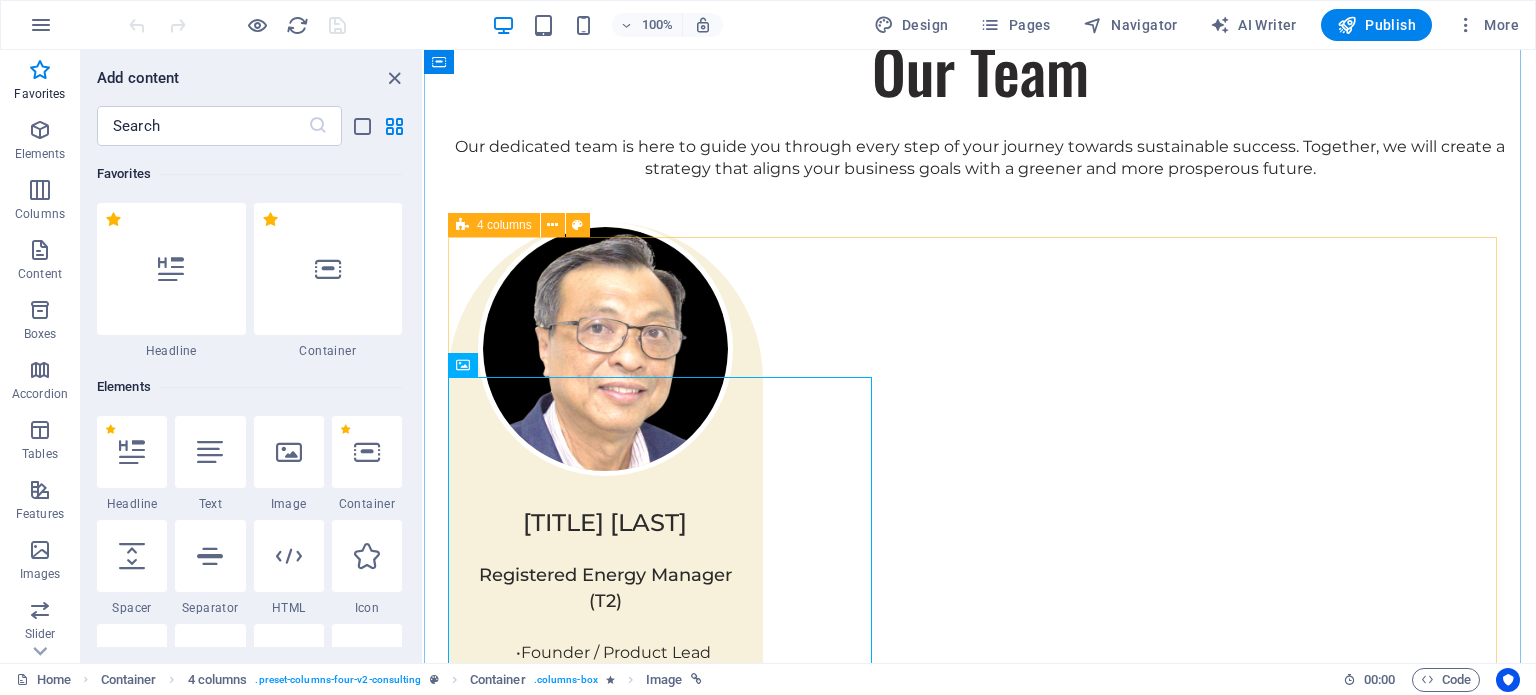 scroll, scrollTop: 3379, scrollLeft: 0, axis: vertical 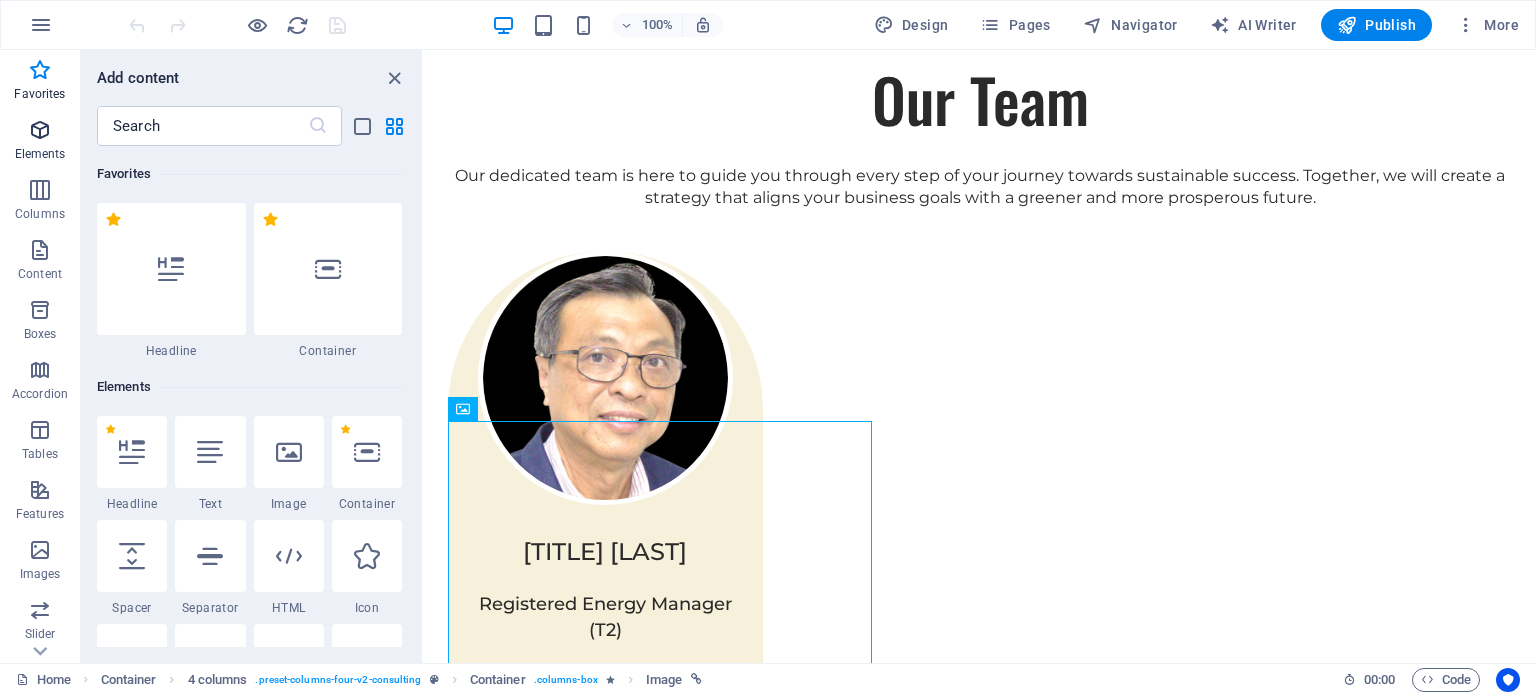 click at bounding box center [40, 130] 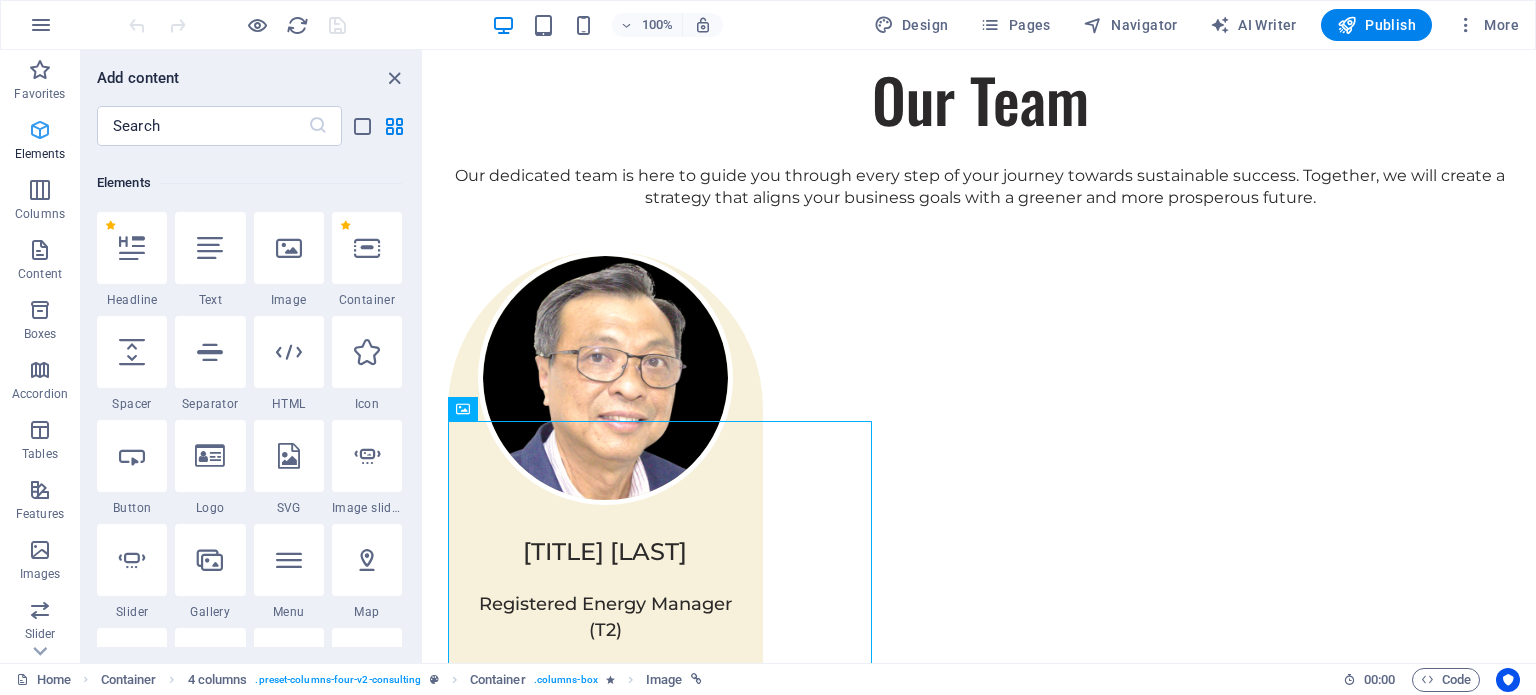 scroll, scrollTop: 212, scrollLeft: 0, axis: vertical 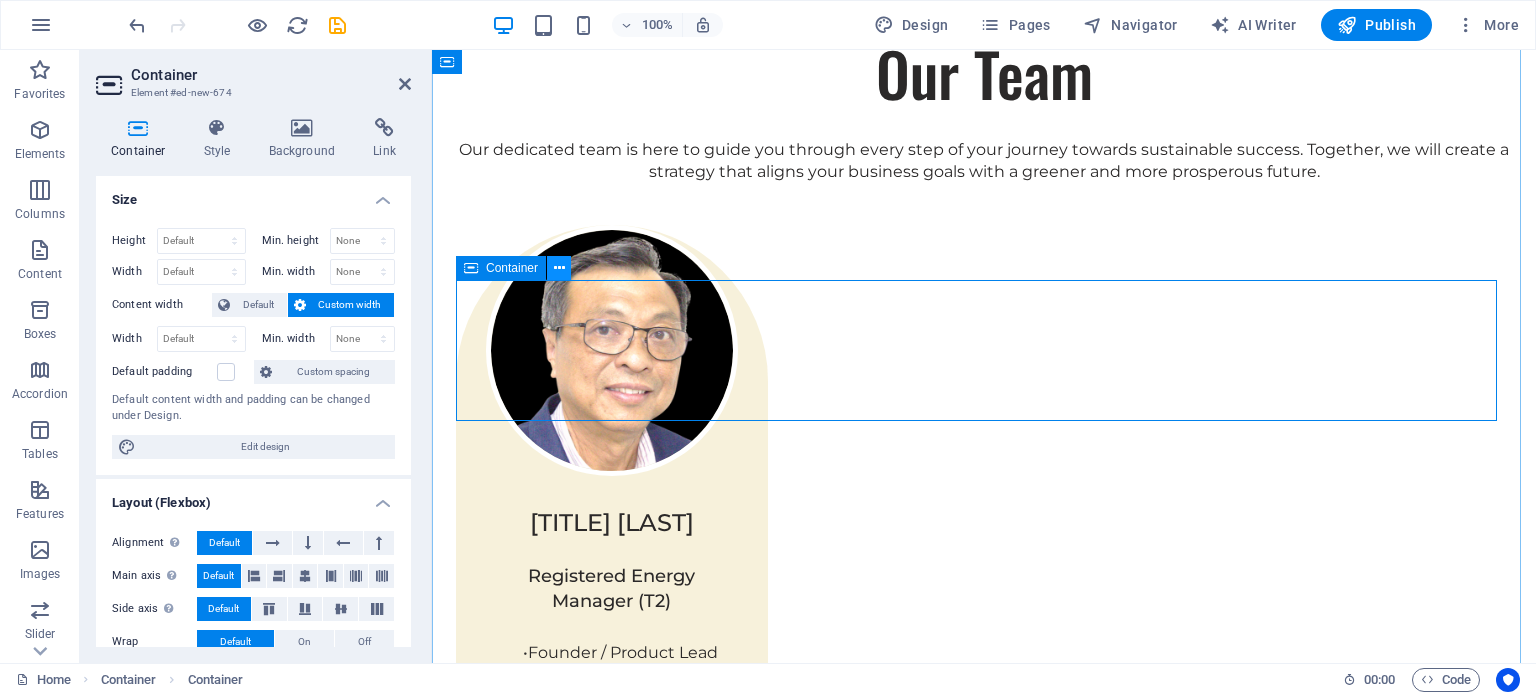 click at bounding box center (559, 268) 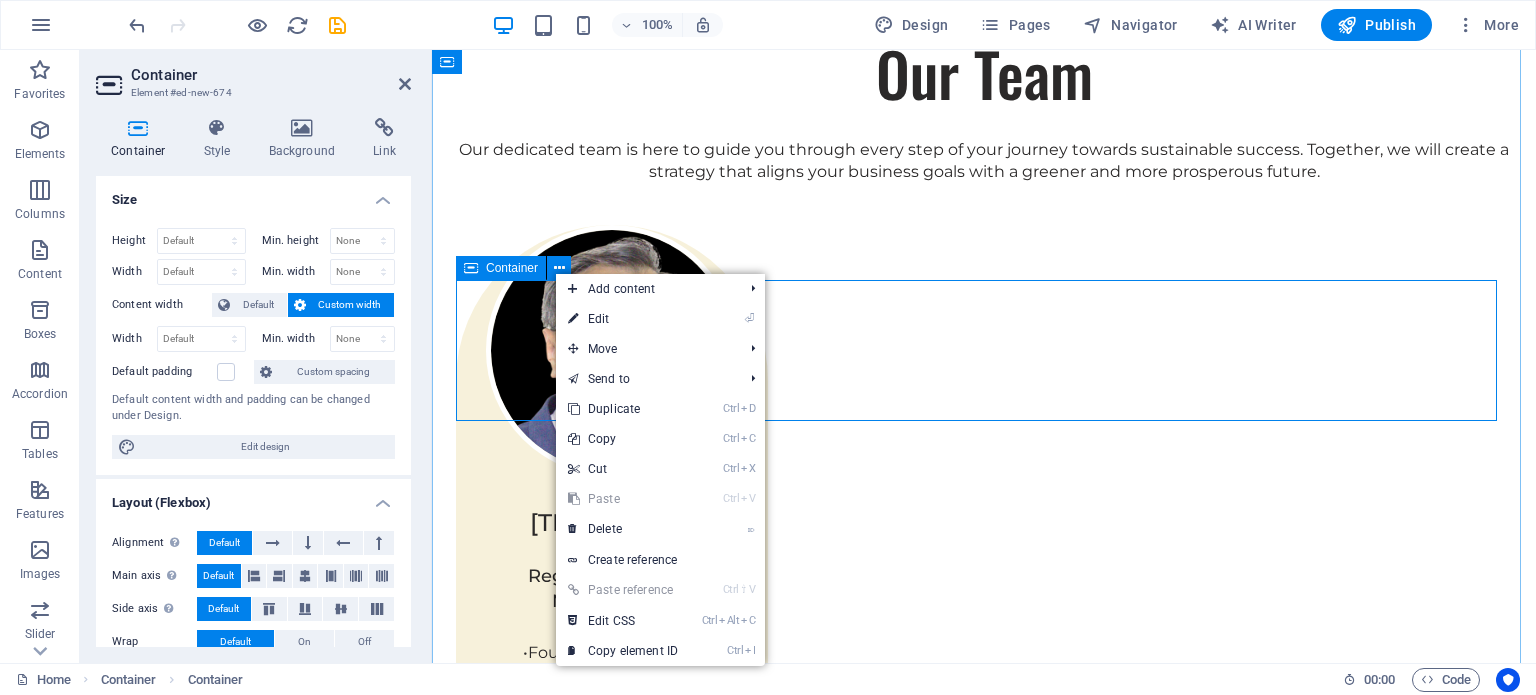 click on "Drop content here or  Add elements  Paste clipboard" at bounding box center [984, 3622] 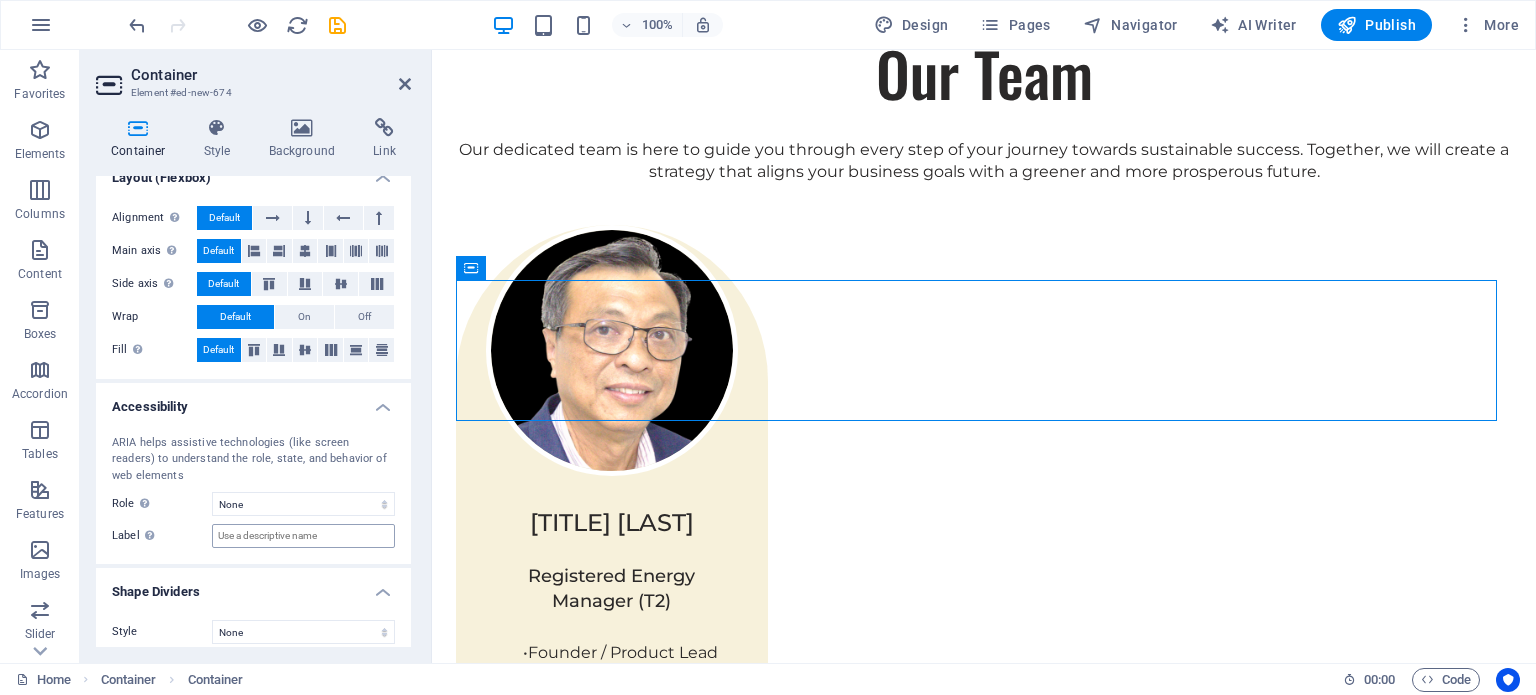 scroll, scrollTop: 336, scrollLeft: 0, axis: vertical 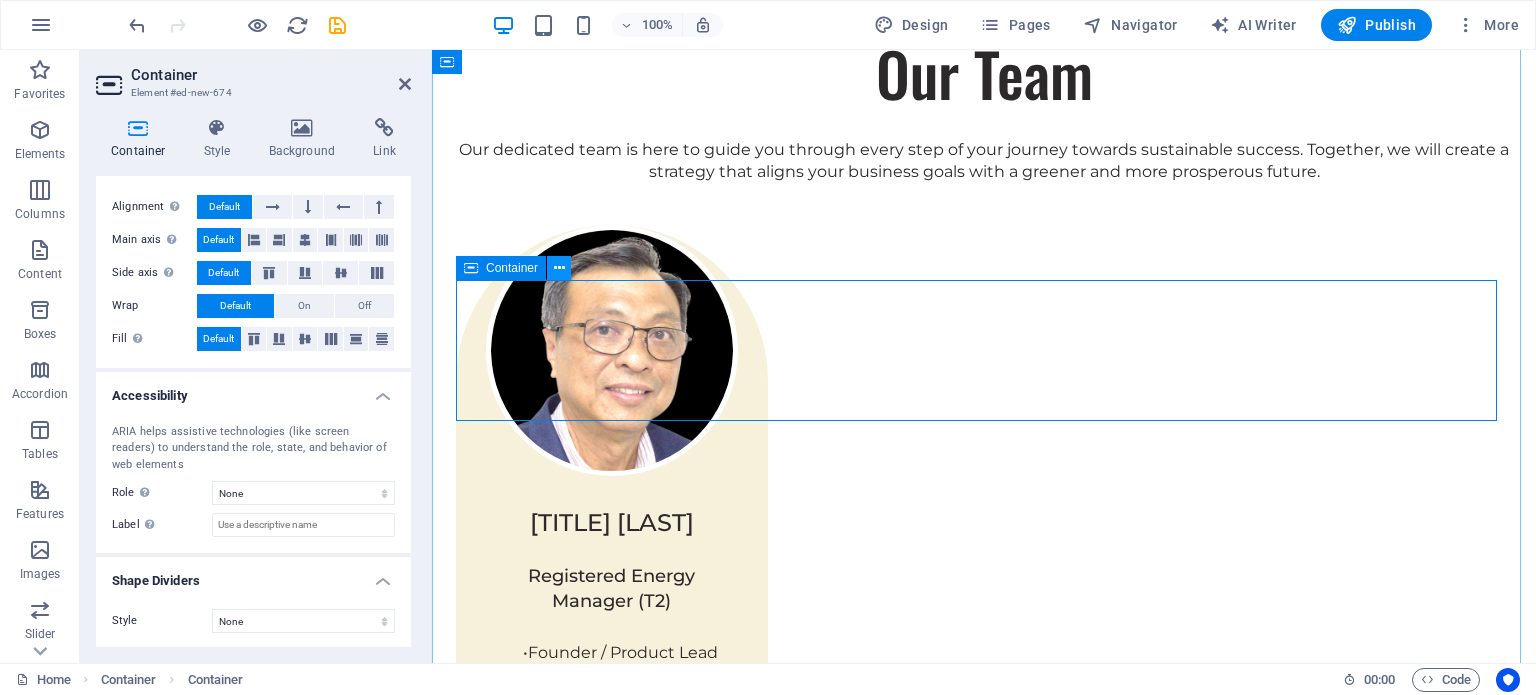 click at bounding box center (559, 268) 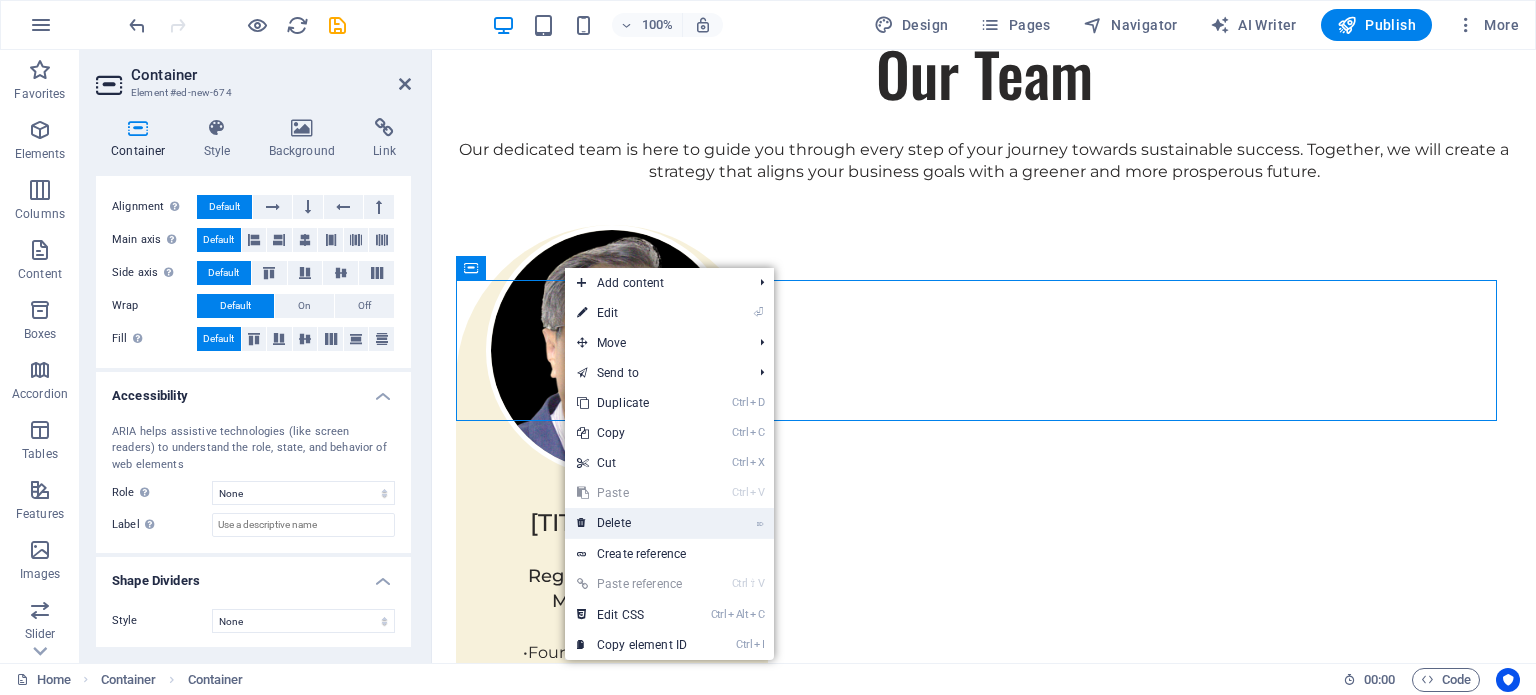 click on "⌦  Delete" at bounding box center (632, 523) 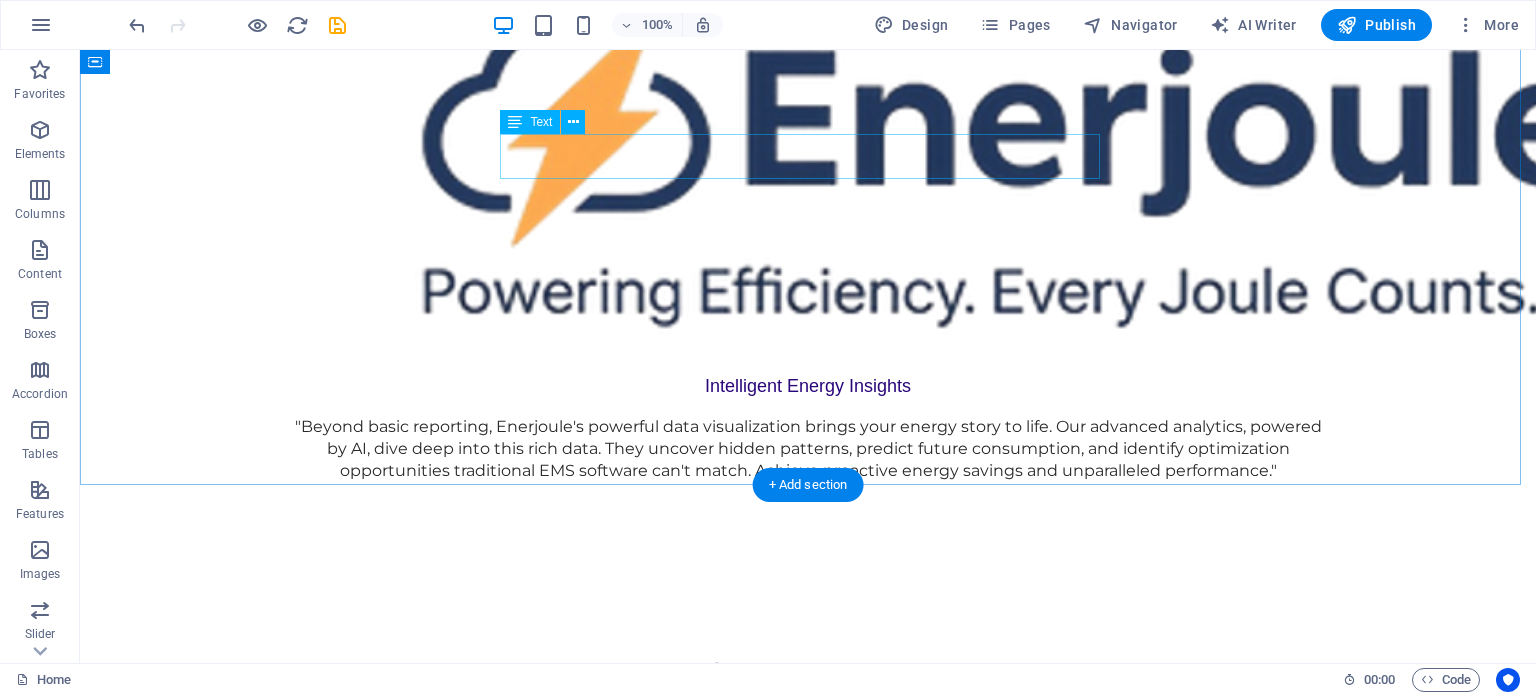 scroll, scrollTop: 2858, scrollLeft: 0, axis: vertical 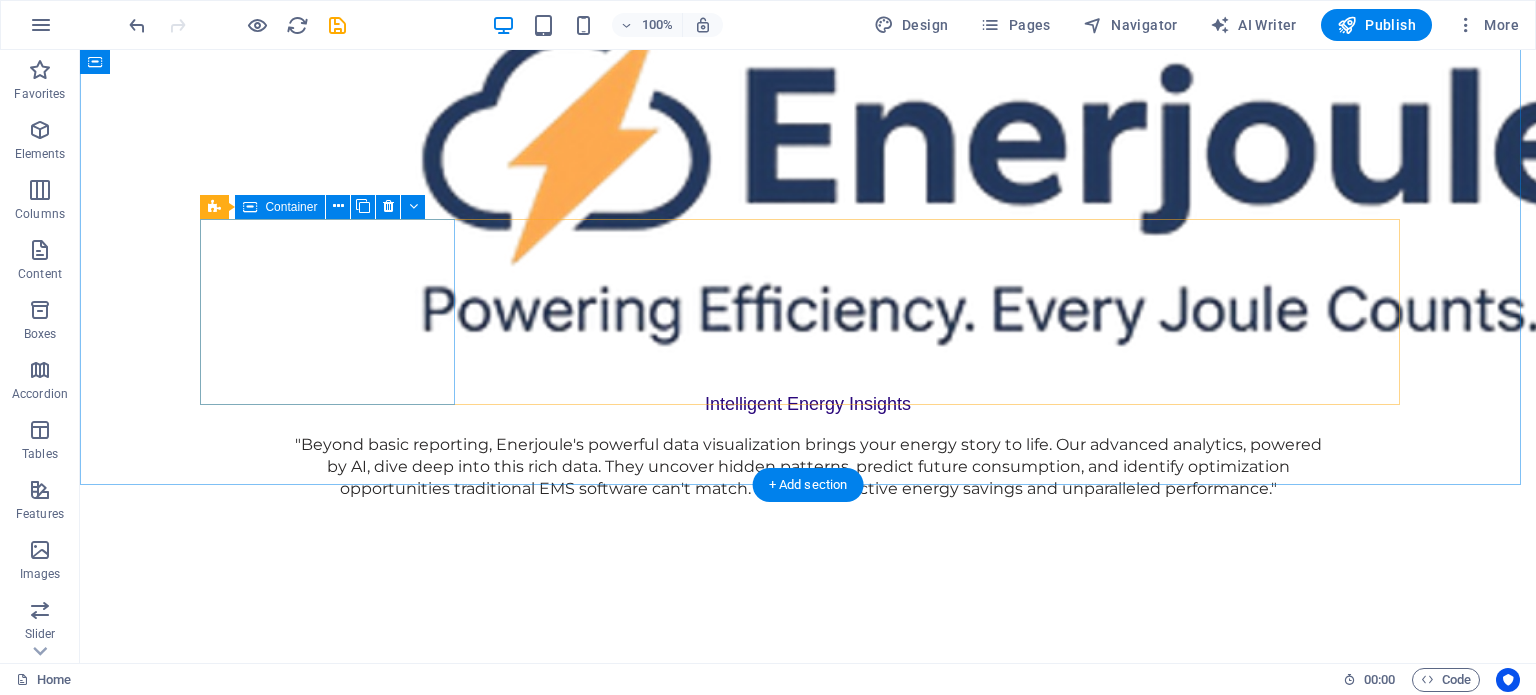 click on "UNS - Unified Data for True Visibility:" at bounding box center [335, 3150] 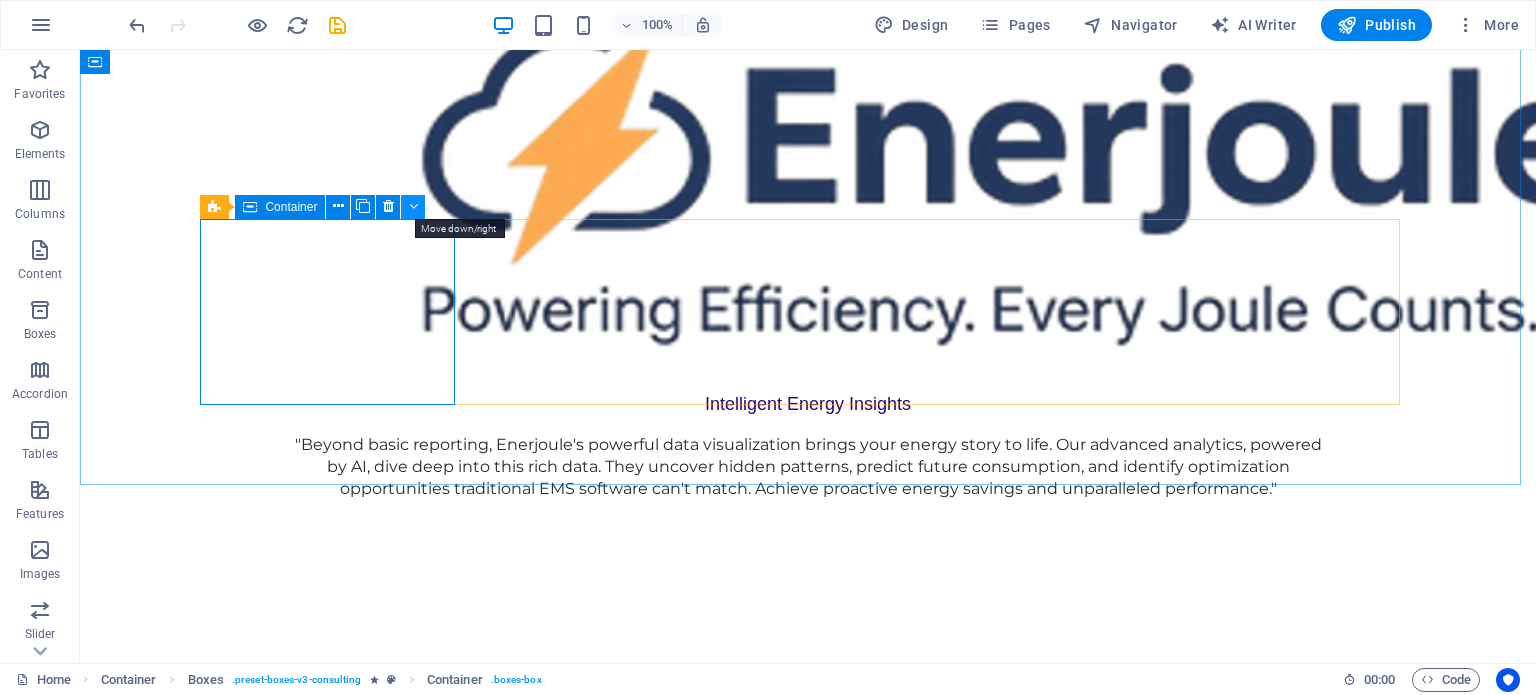 click at bounding box center (413, 206) 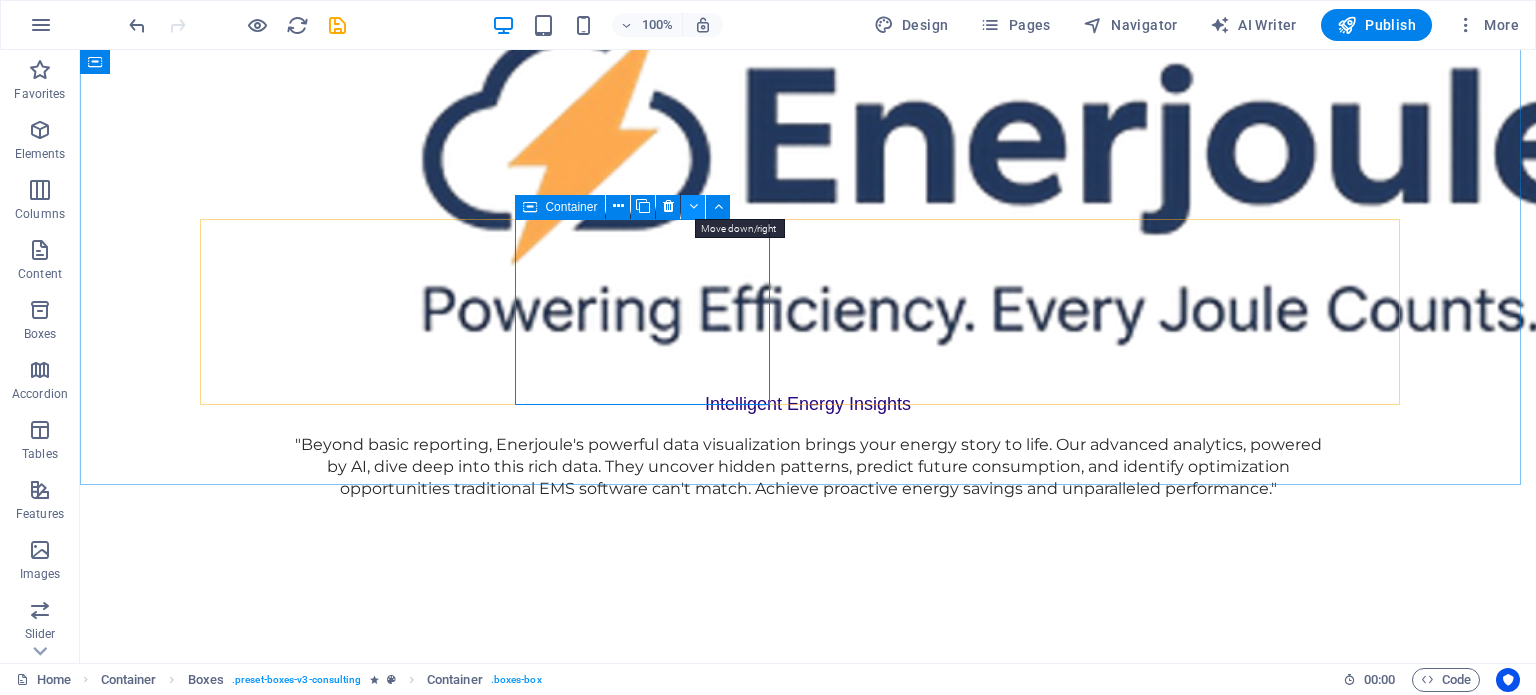 click at bounding box center (693, 206) 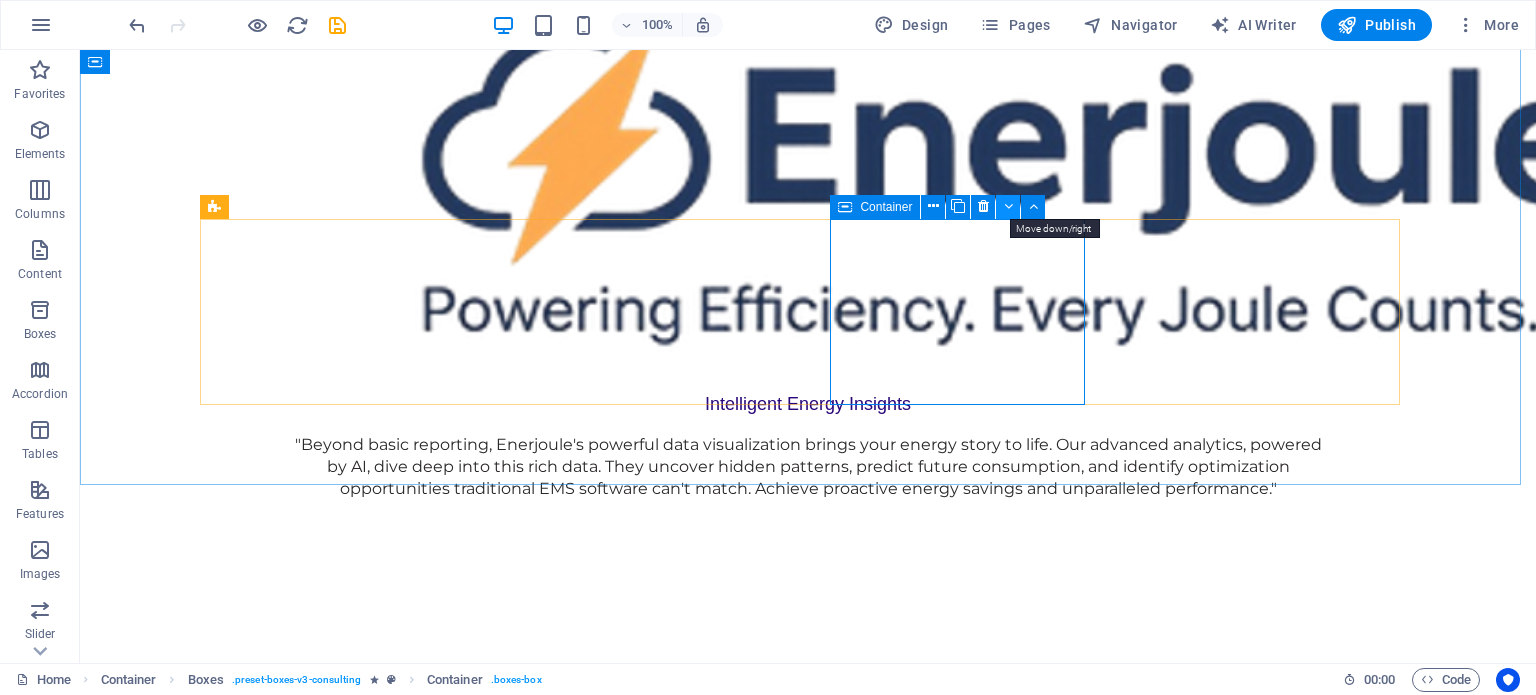 click at bounding box center [1008, 206] 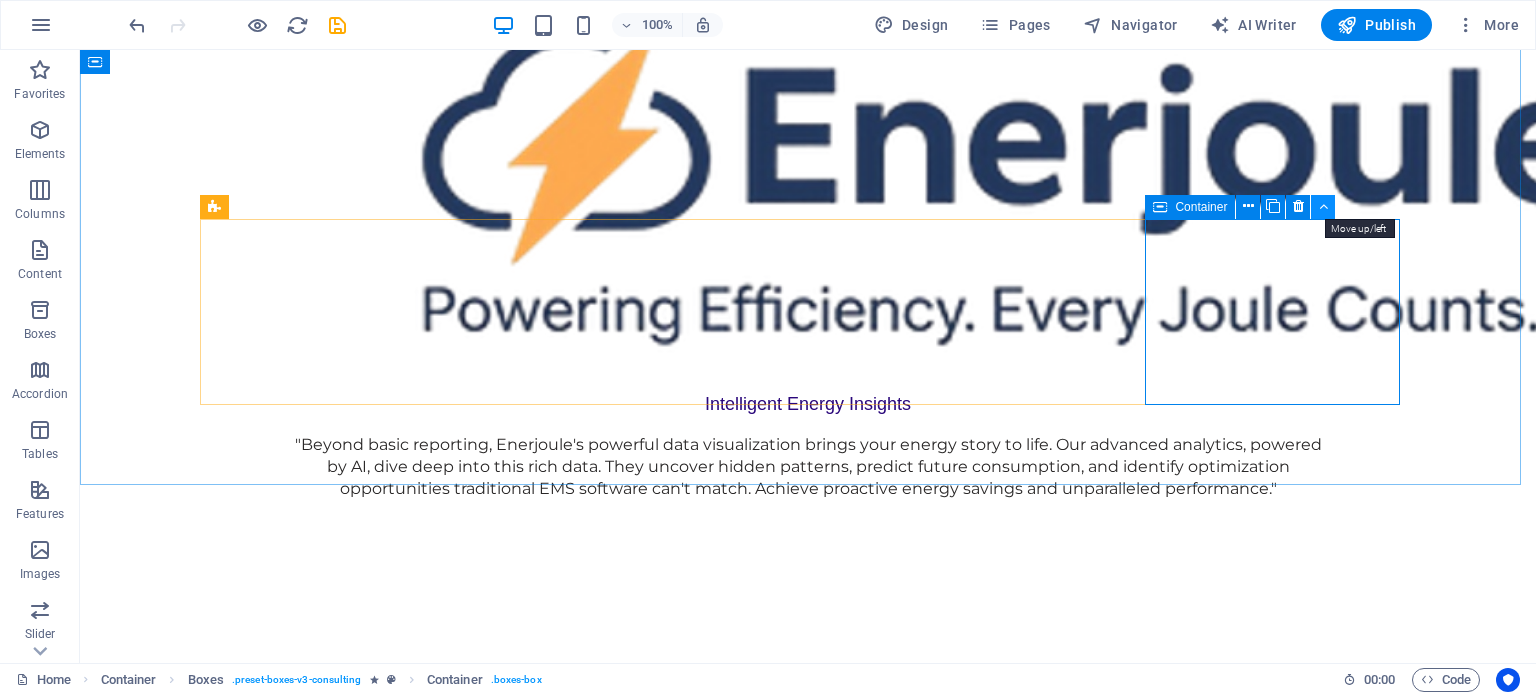 click at bounding box center (1323, 206) 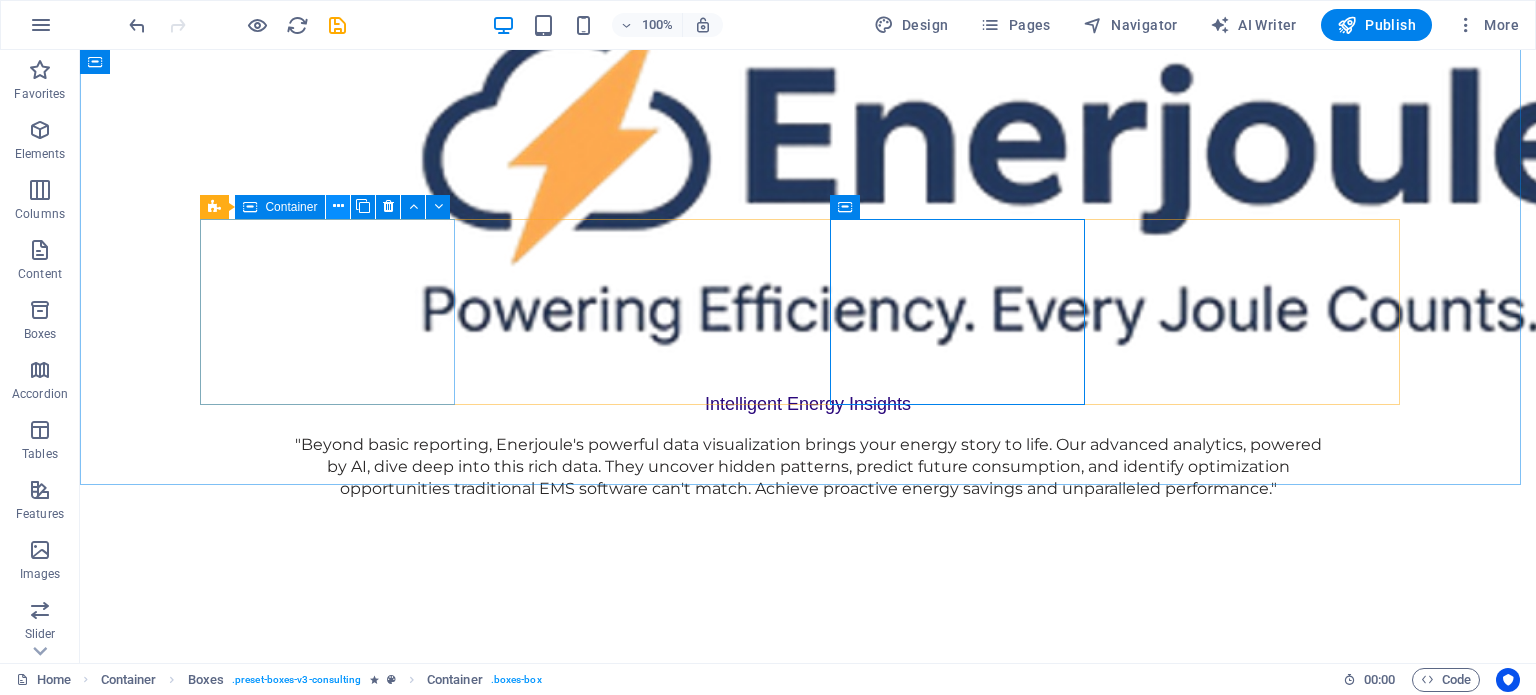 click at bounding box center (338, 207) 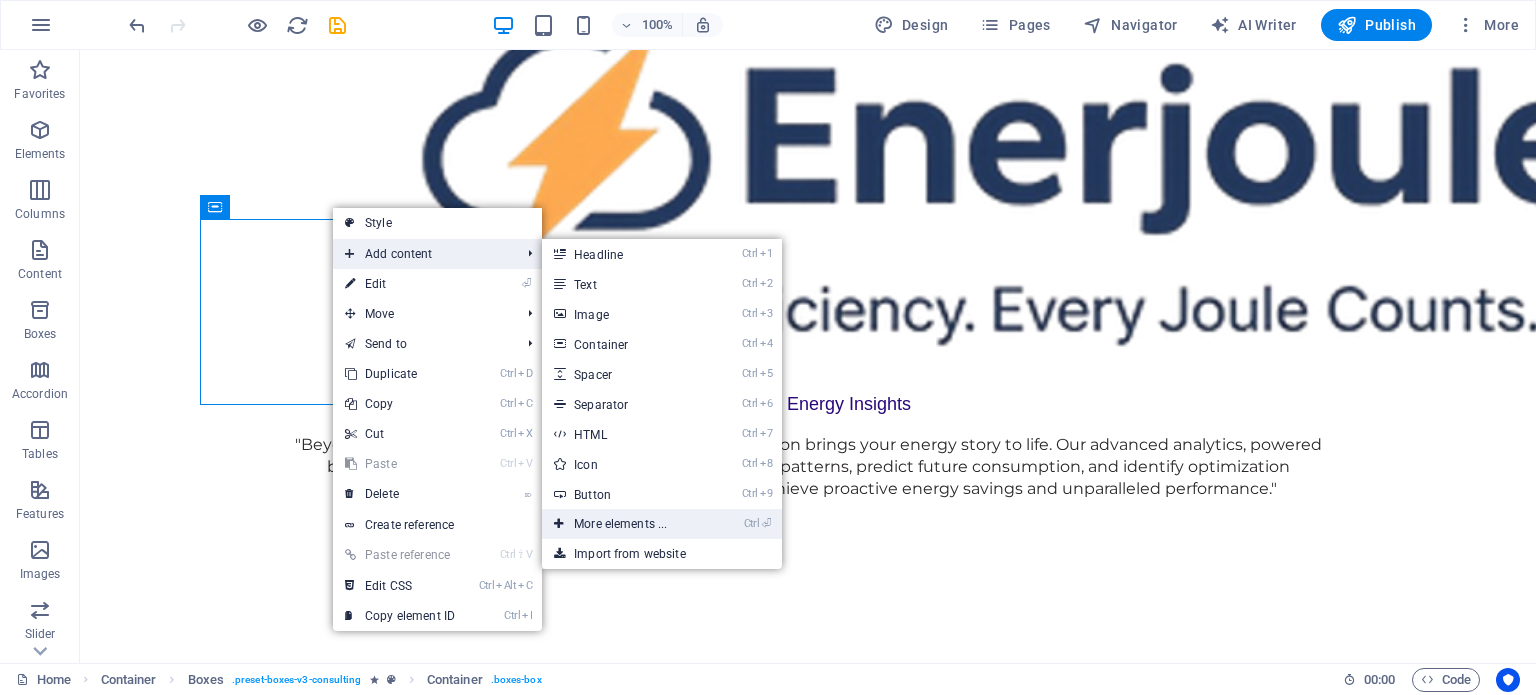 click on "Ctrl ⏎  More elements ..." at bounding box center [624, 524] 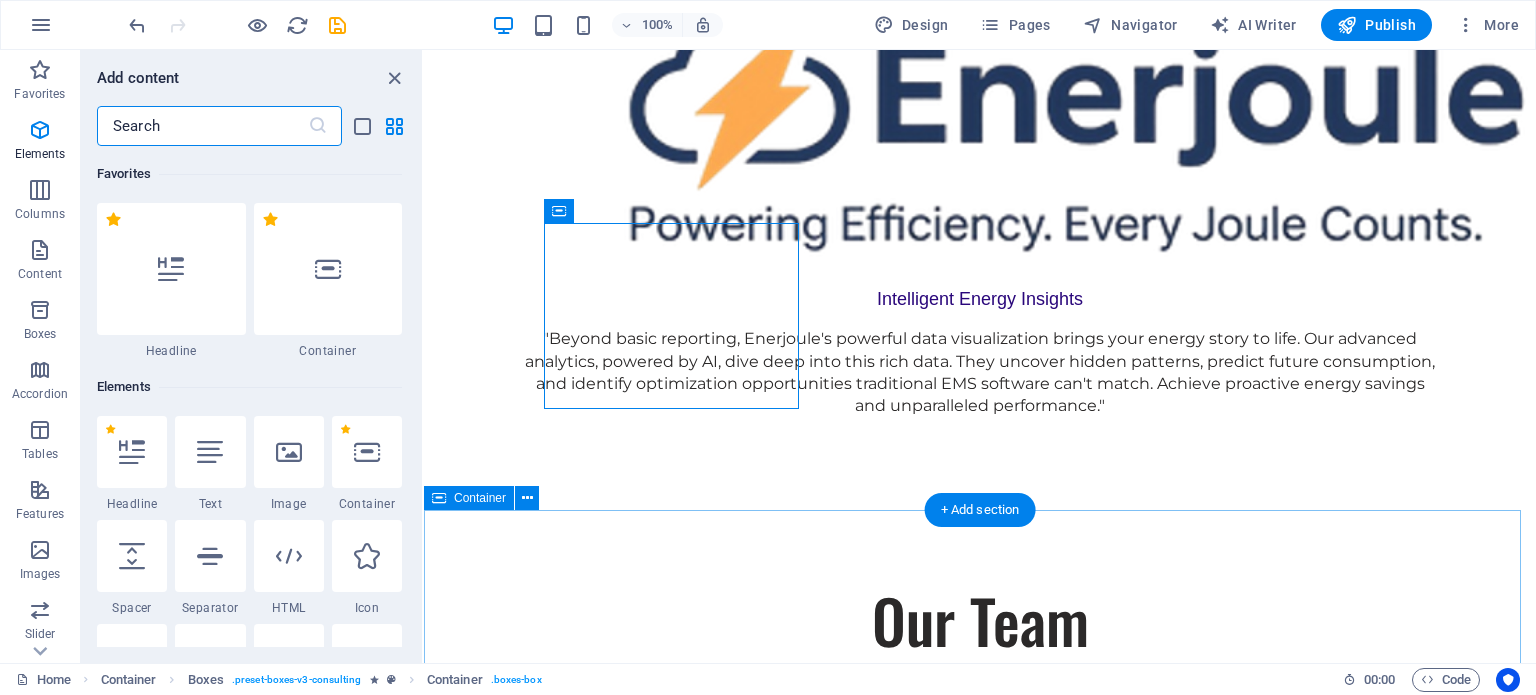 scroll, scrollTop: 2854, scrollLeft: 0, axis: vertical 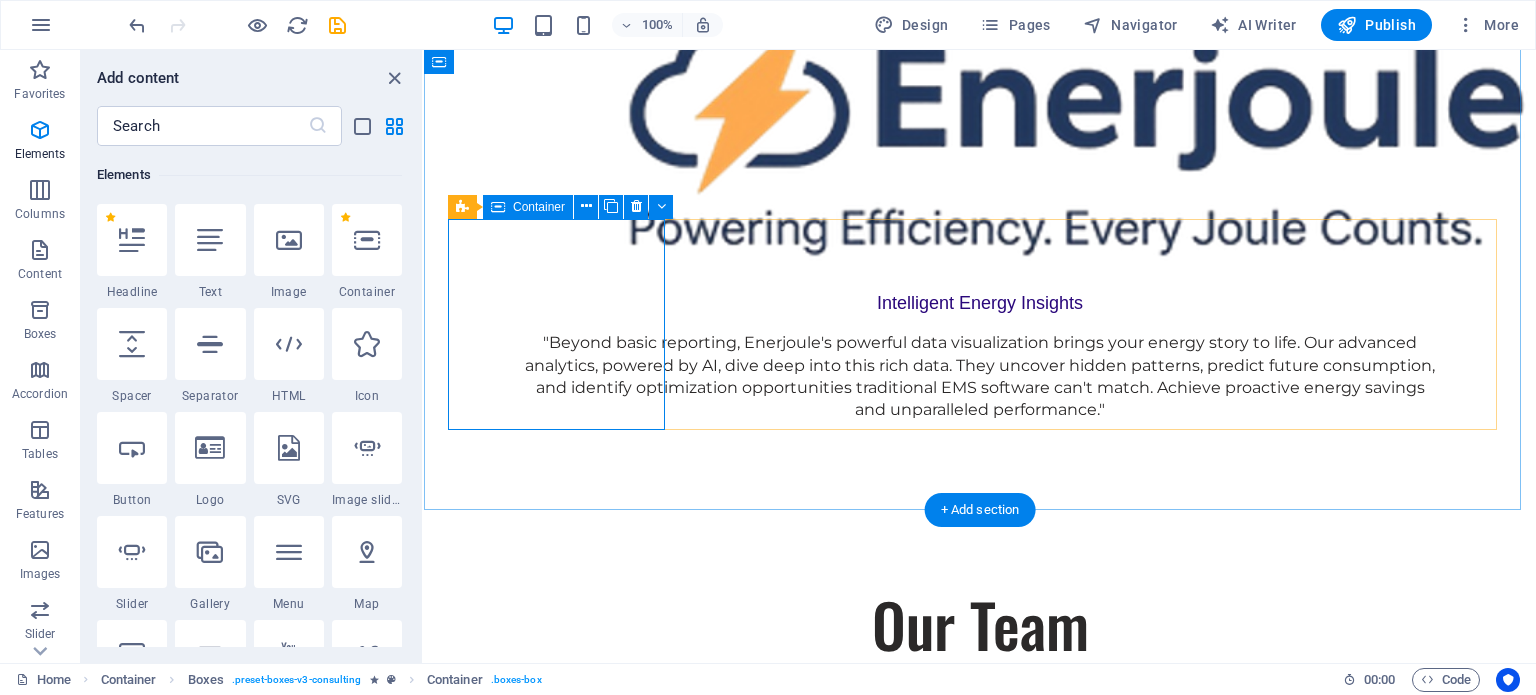 click on "AI-Powered  Beyond Reporting" at bounding box center [558, 2989] 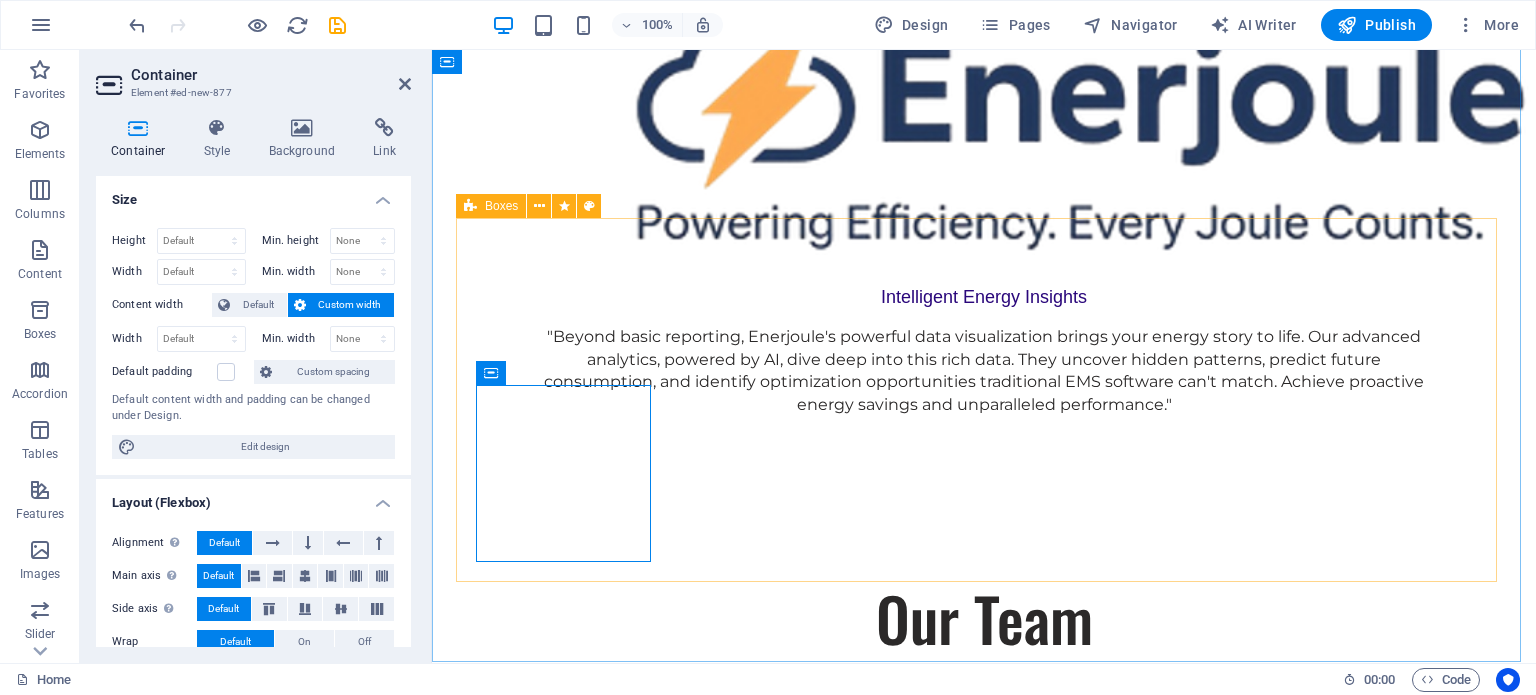 scroll, scrollTop: 2874, scrollLeft: 0, axis: vertical 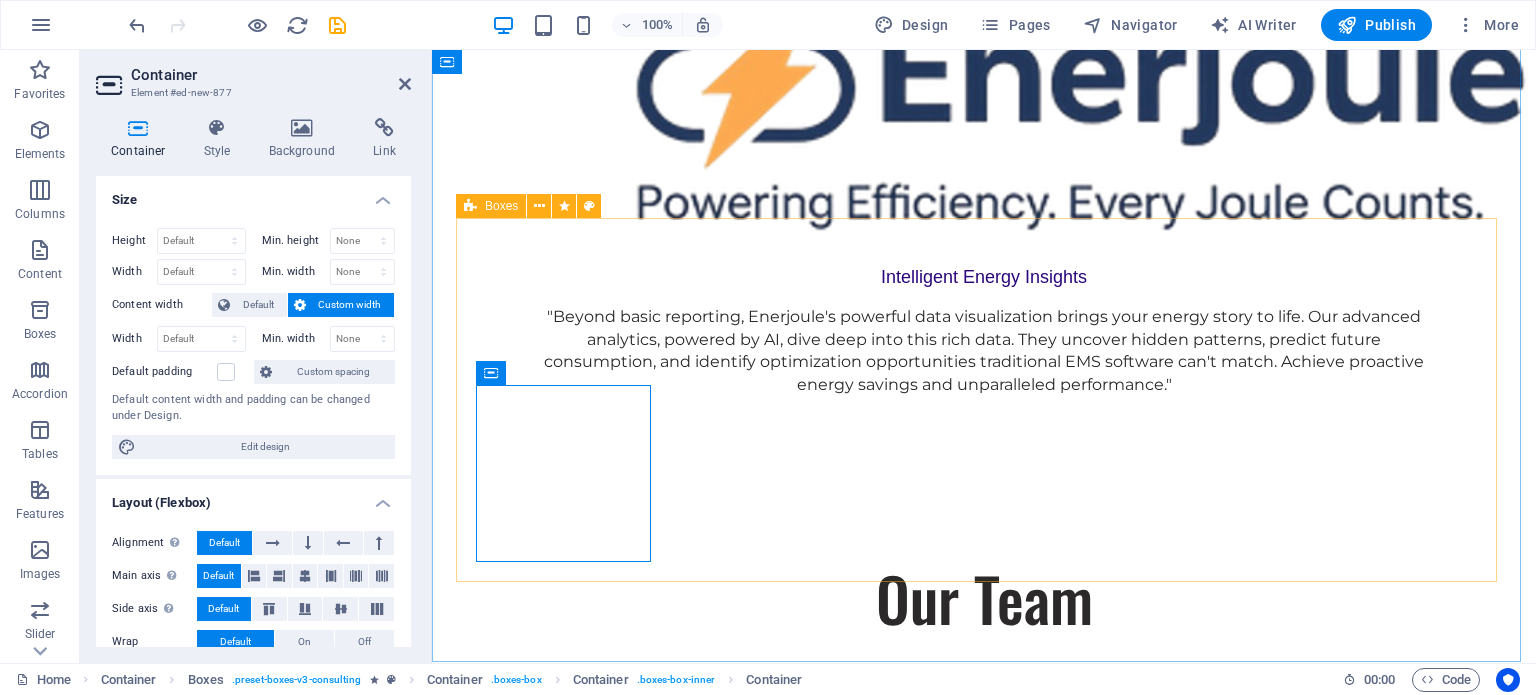 click on "AI-Powered  Beyond Reporting Drop content here or  Add elements  Paste clipboard Purpose-Built for EECA 2024 Compliance: UNS - Unified Data for True Visibility: Future-Forward Scalability" at bounding box center [984, 3381] 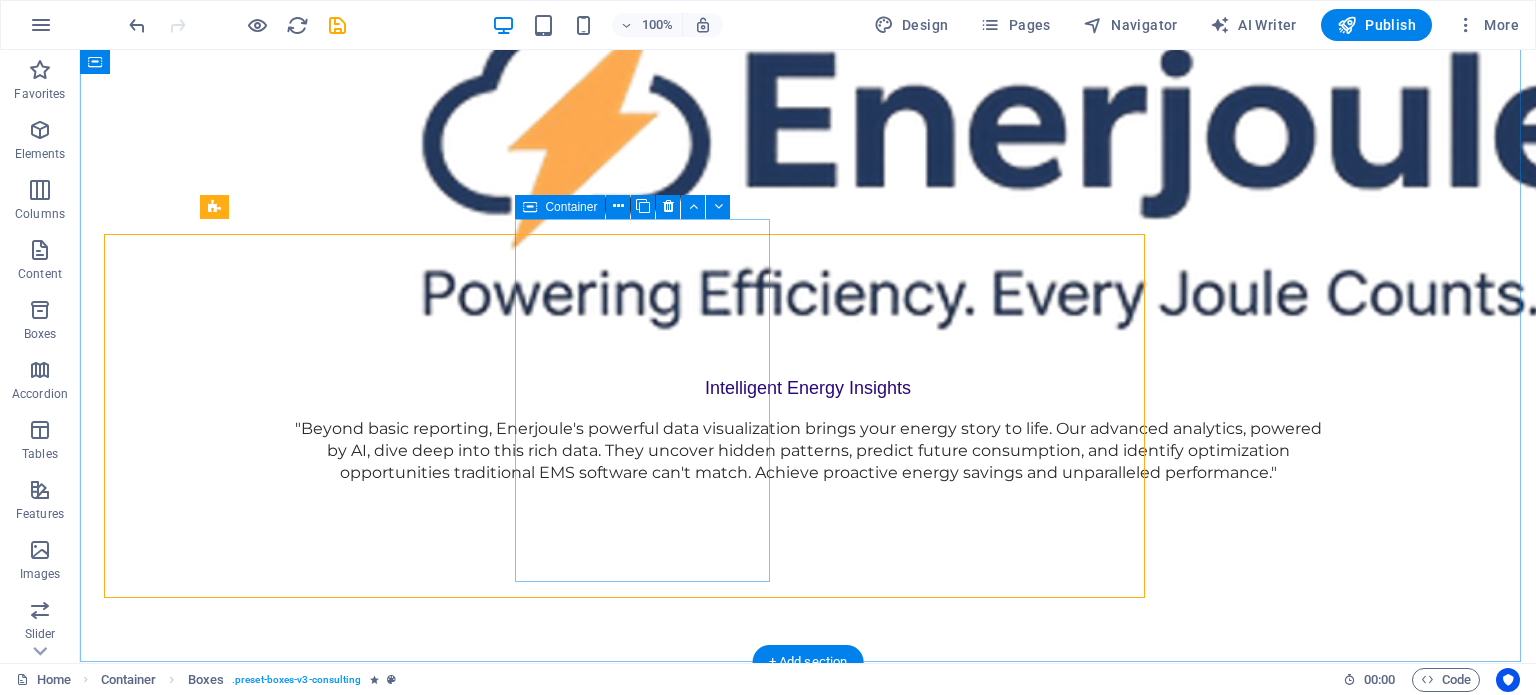 scroll, scrollTop: 2858, scrollLeft: 0, axis: vertical 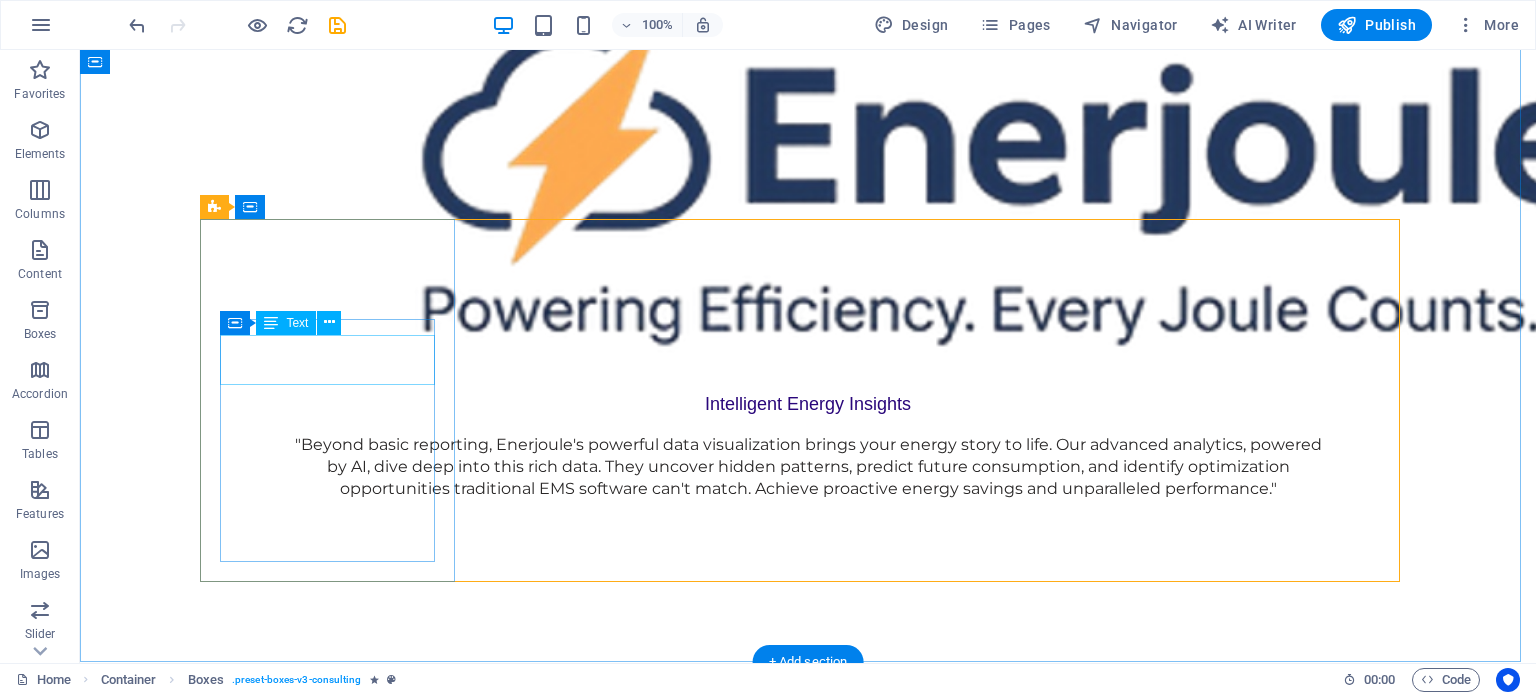 click on "AI-Powered  Beyond Reporting" at bounding box center (335, 3198) 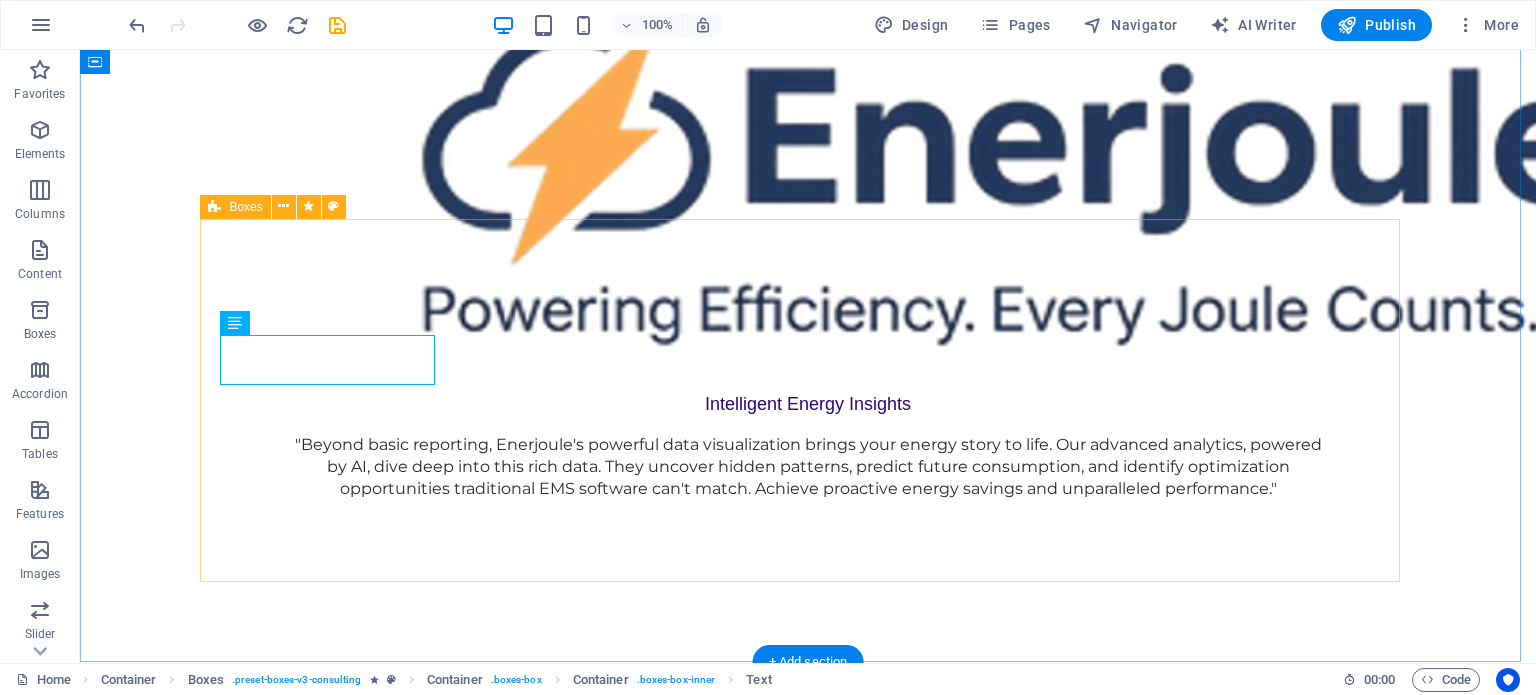 click on "AI-Powered  Beyond Reporting Drop content here or  Add elements  Paste clipboard Purpose-Built for EECA 2024 Compliance: UNS - Unified Data for True Visibility: Future-Forward Scalability" at bounding box center (808, 3564) 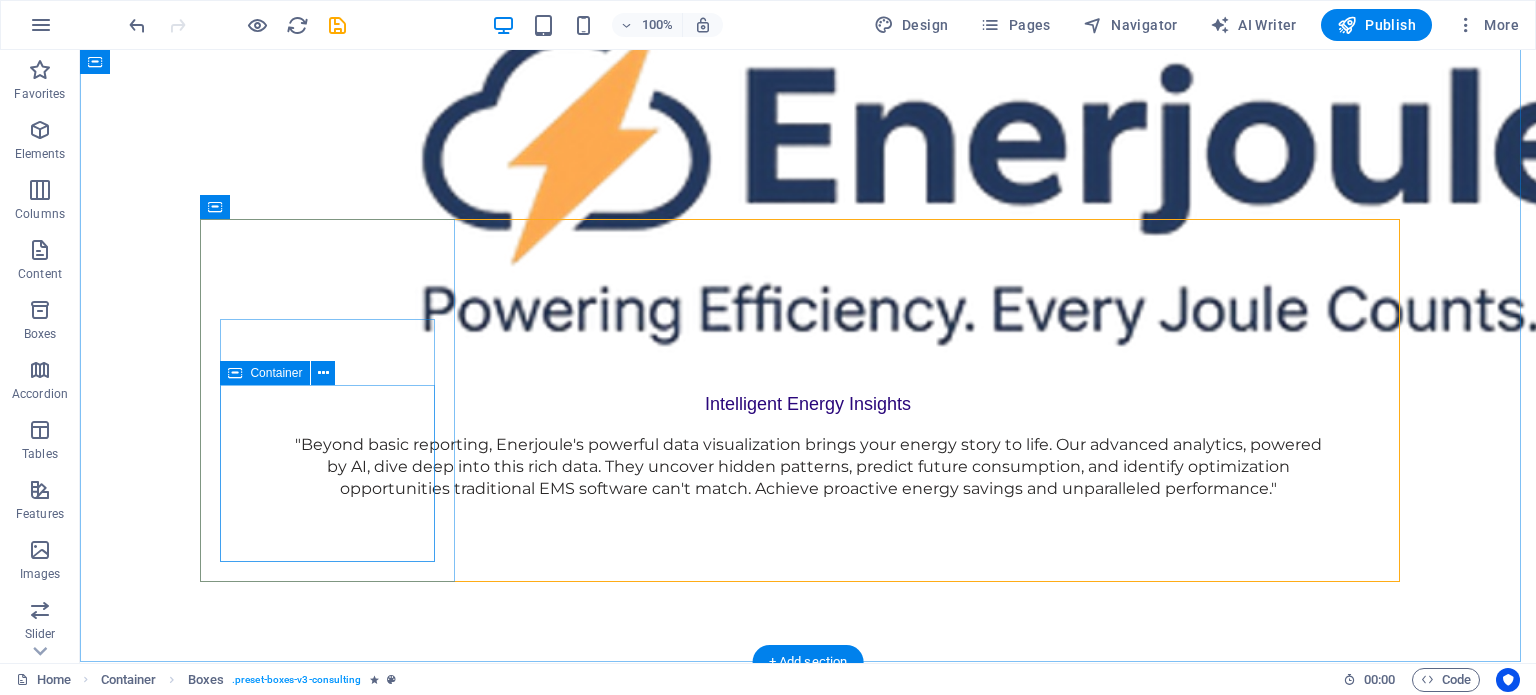 click on "Drop content here or  Add elements  Paste clipboard" at bounding box center [335, 3312] 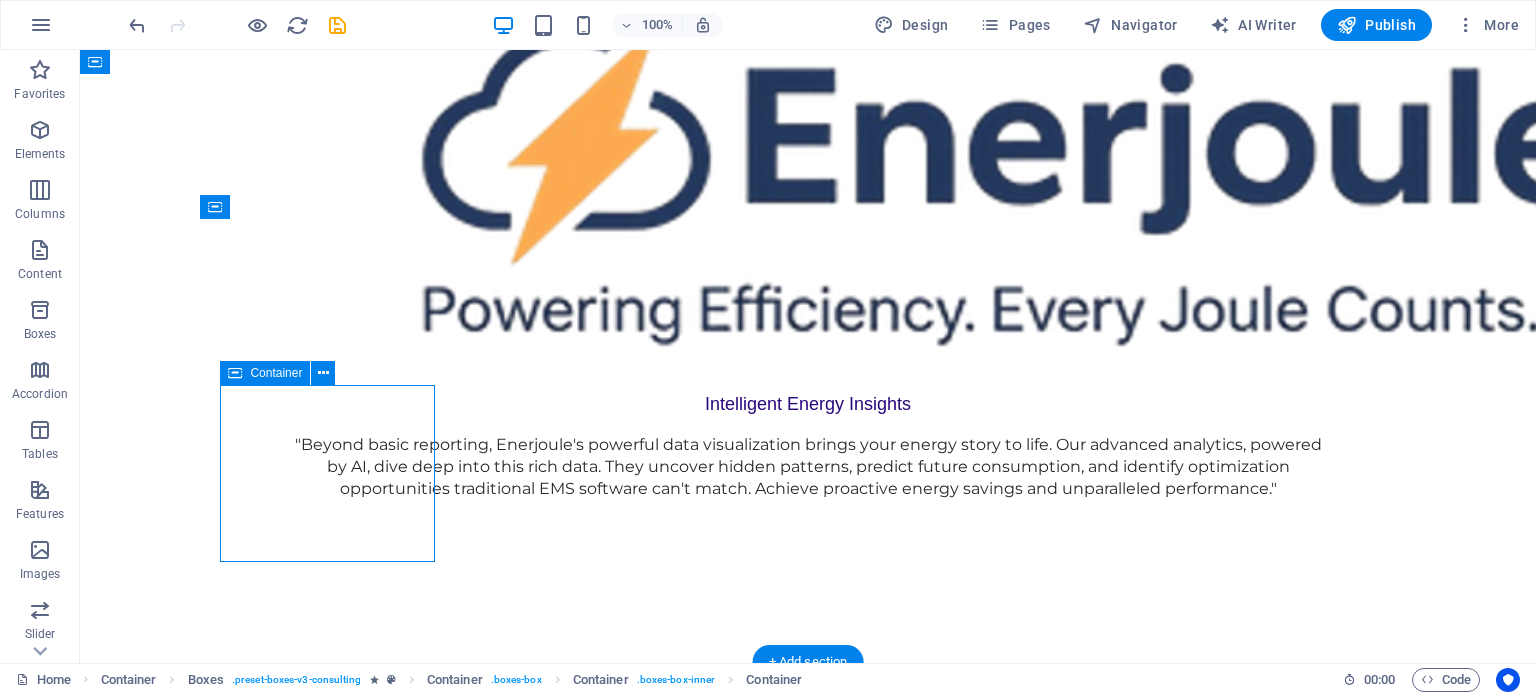 click on "Add elements" at bounding box center (335, 3324) 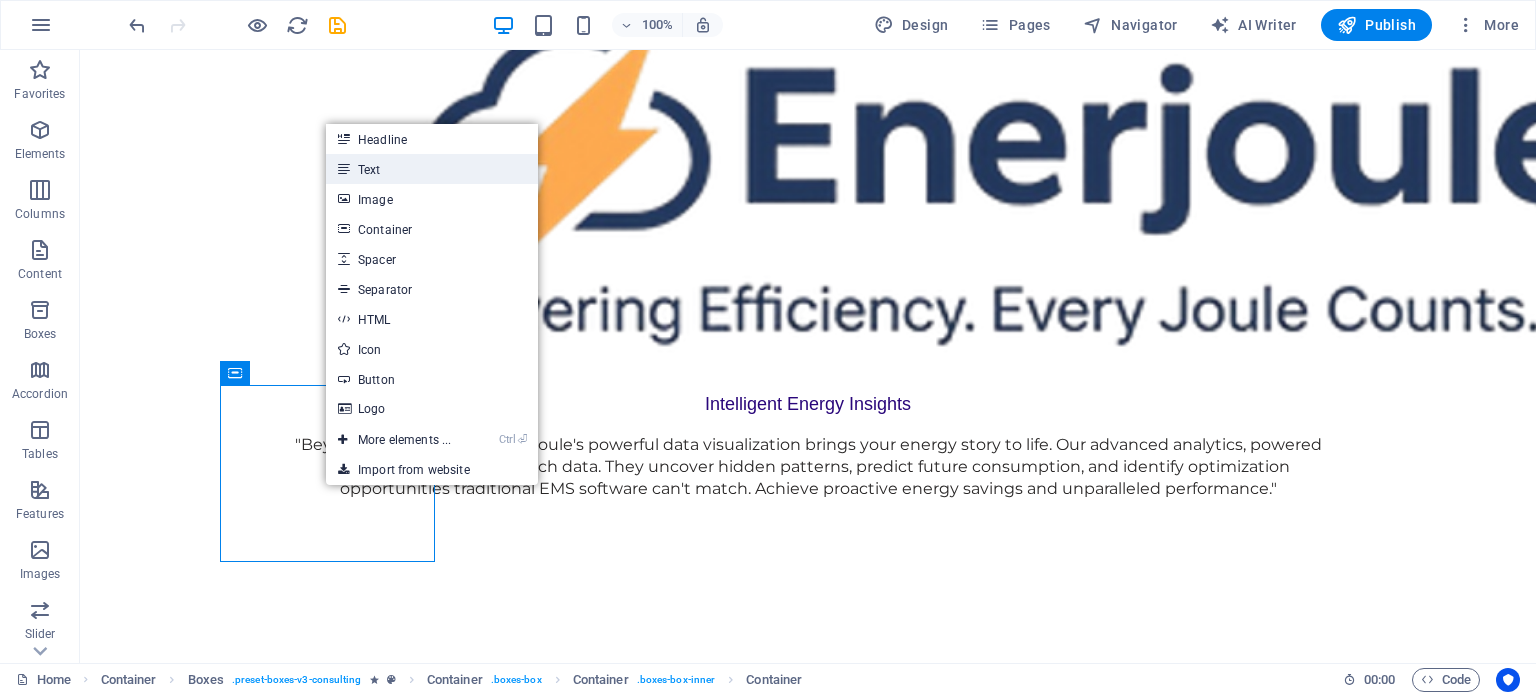 click on "Text" at bounding box center (432, 169) 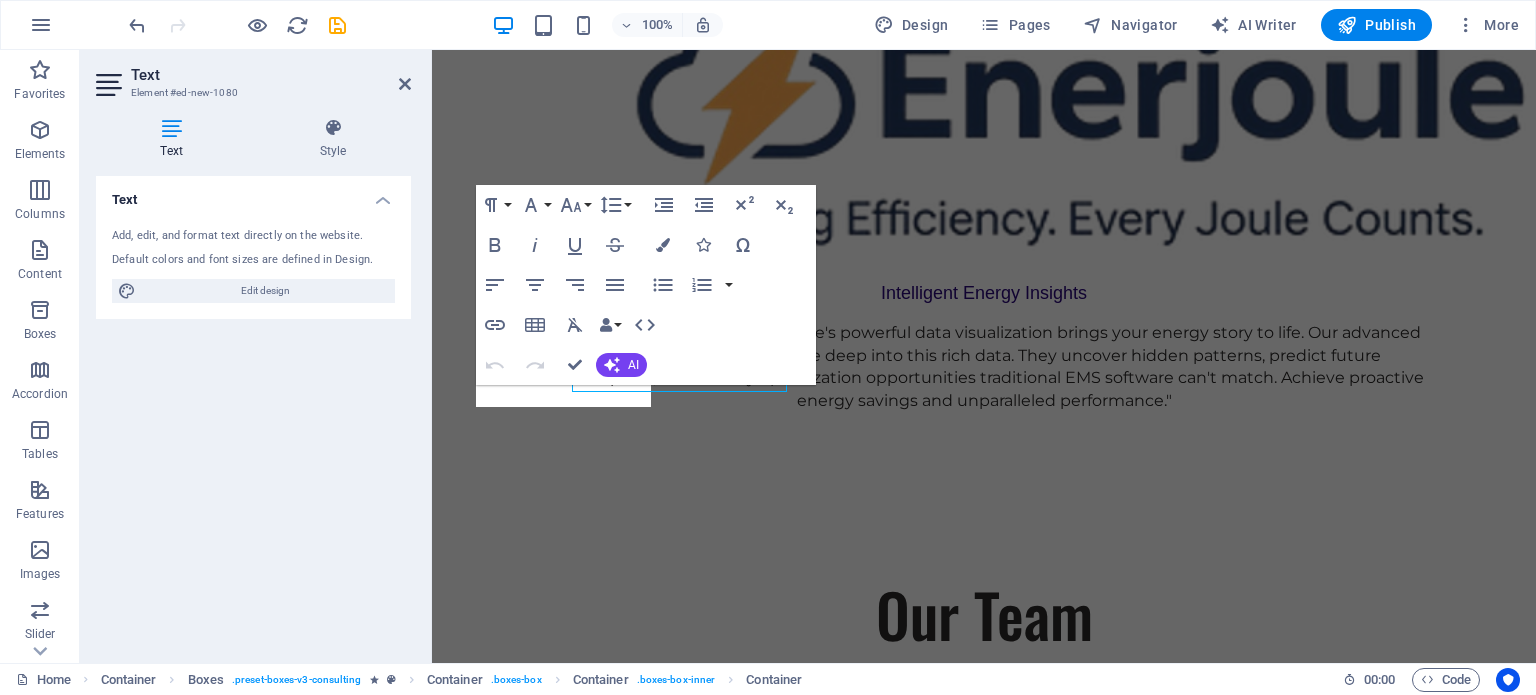 scroll, scrollTop: 2874, scrollLeft: 0, axis: vertical 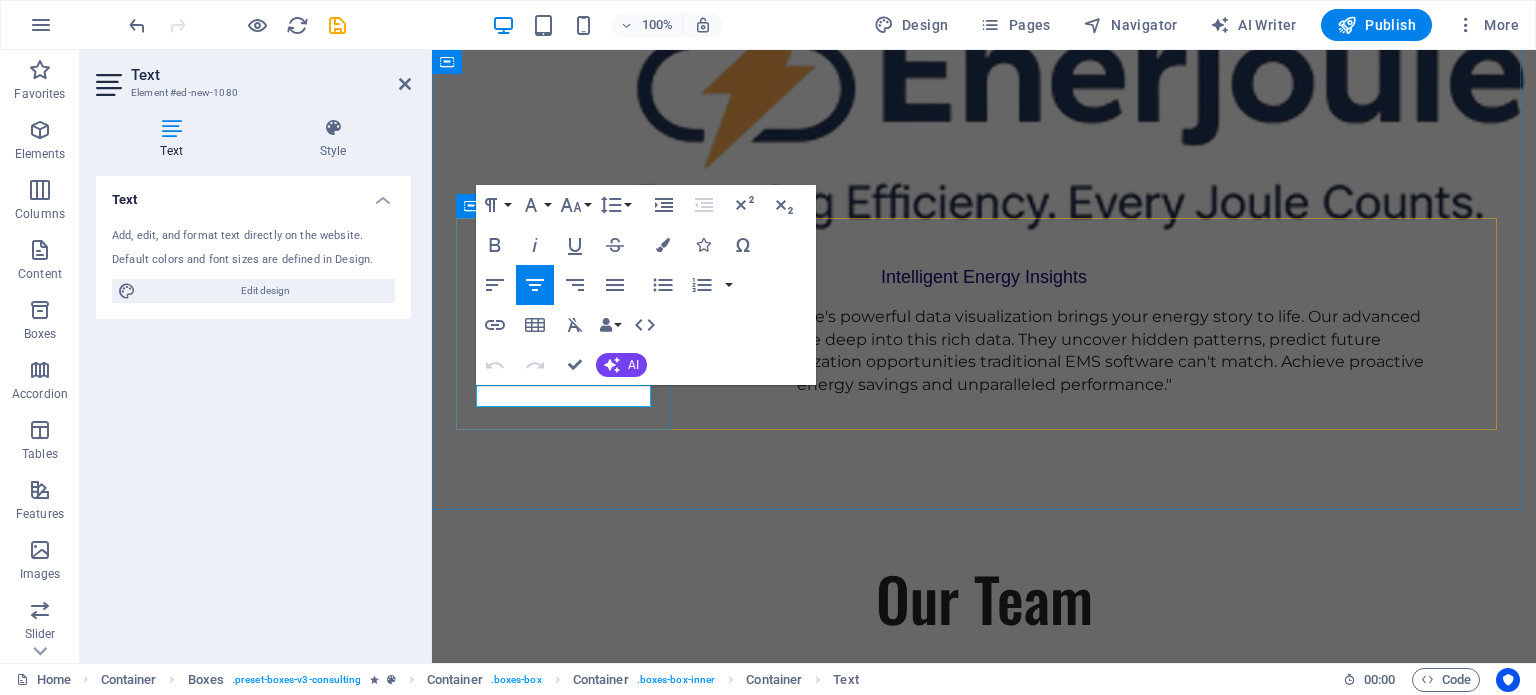 click on "New text element" at bounding box center [565, 3040] 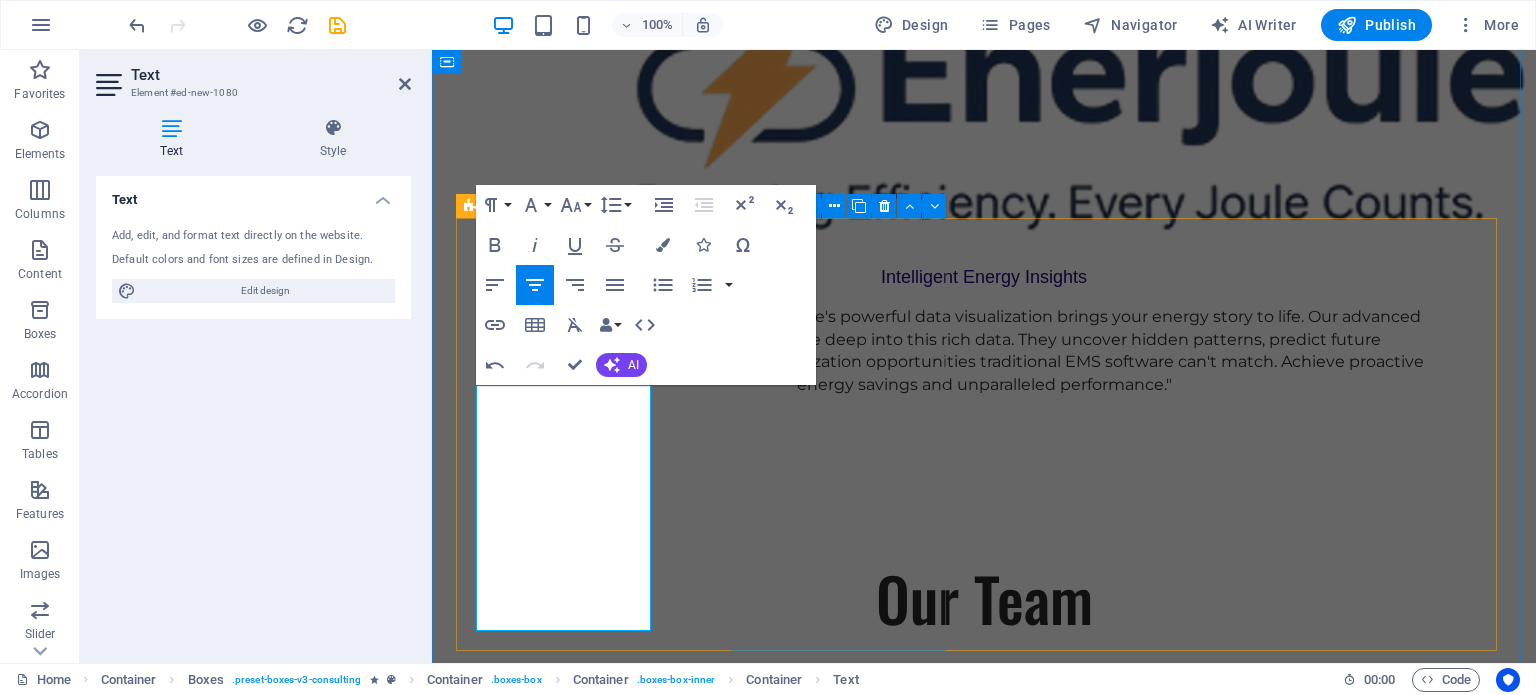 click on "Purpose-Built for EECA 2024 Compliance:" at bounding box center (565, 3409) 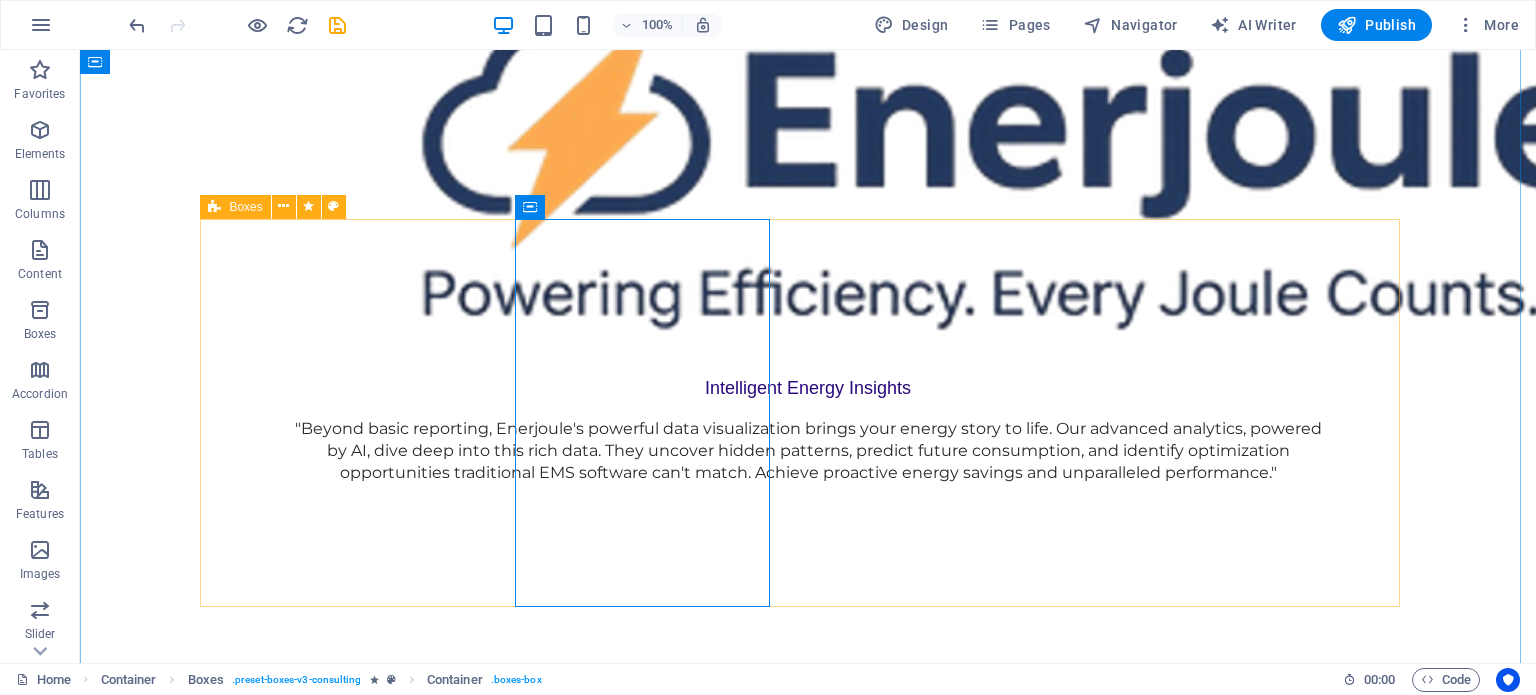 scroll, scrollTop: 2858, scrollLeft: 0, axis: vertical 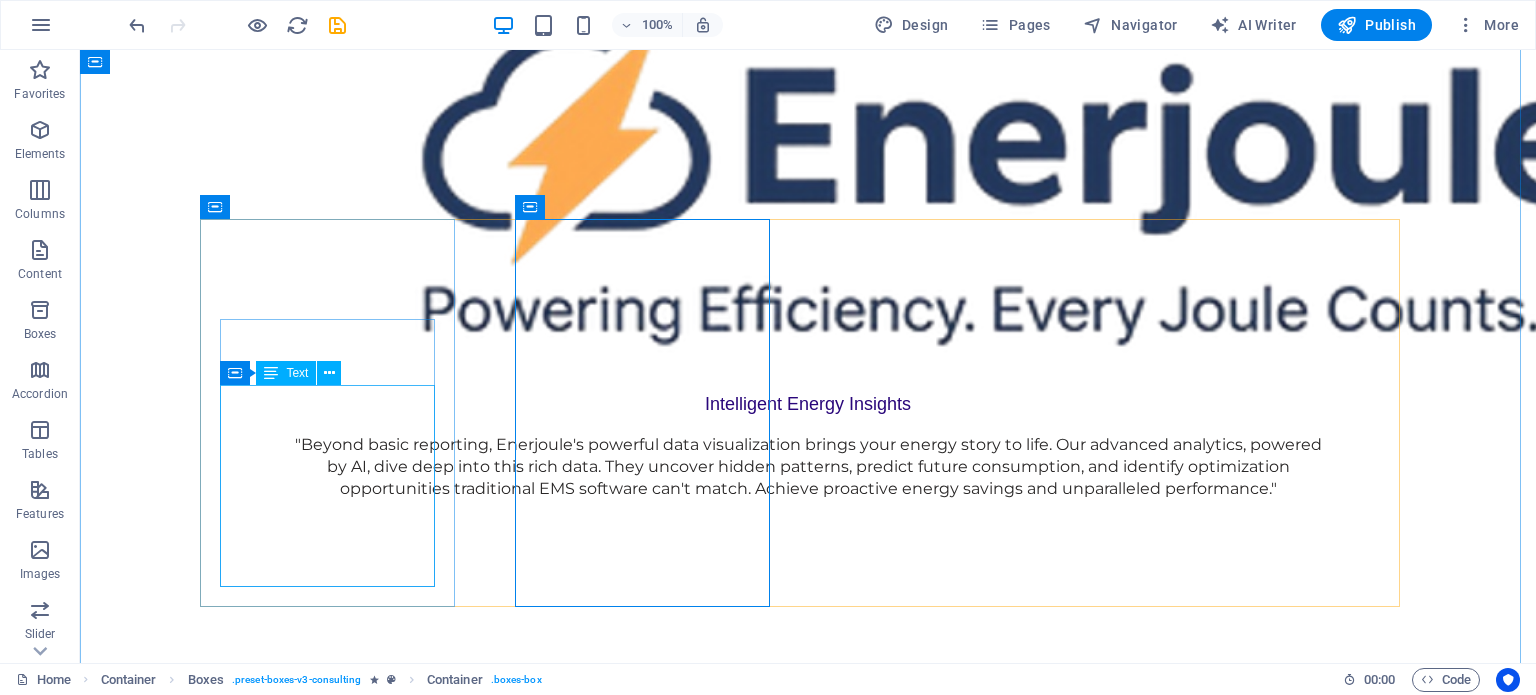 click on "NWe establish a  Unified Namespace (UNS) . IIoT data – from electricity to thermal energy – is organized, contextualized, and available in real-time, breaking down data silos that plague traditional systems." at bounding box center (335, 3324) 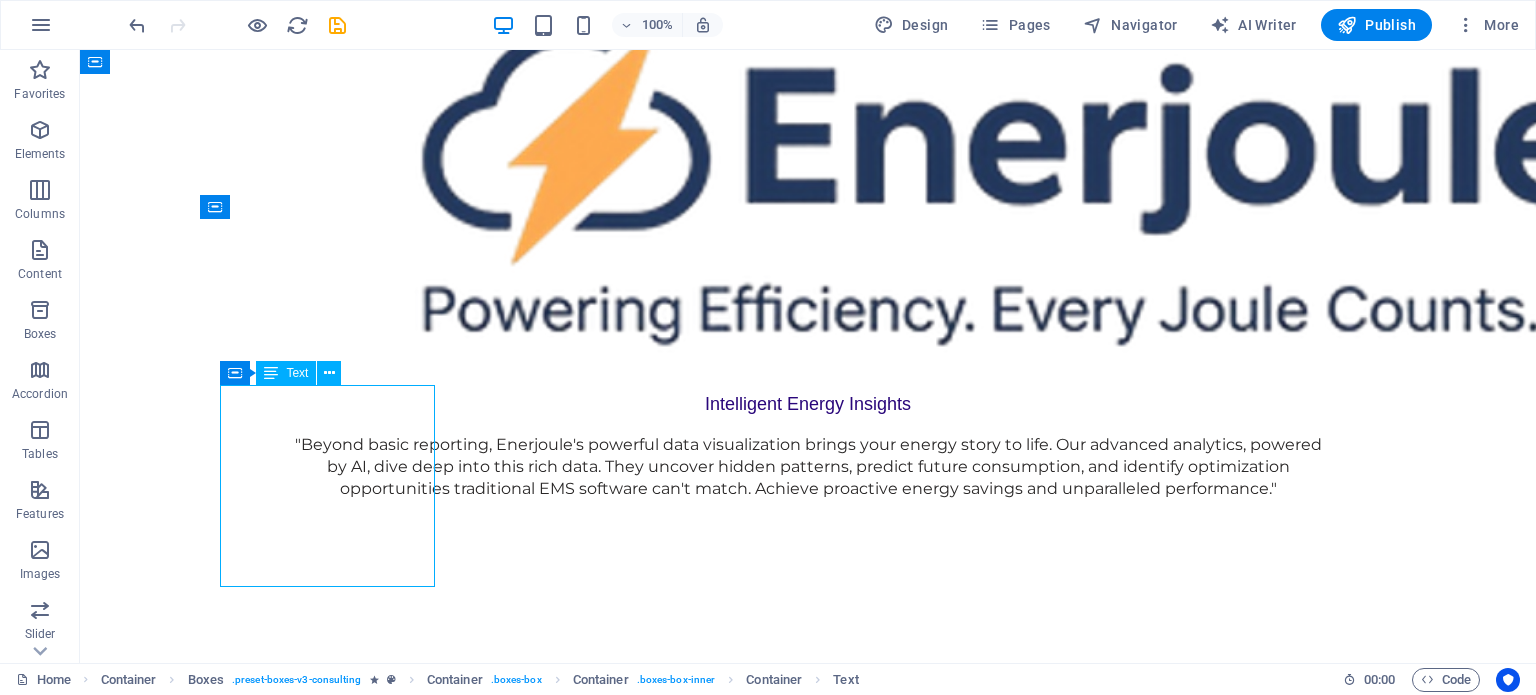 click on "NWe establish a  Unified Namespace (UNS) . IIoT data – from electricity to thermal energy – is organized, contextualized, and available in real-time, breaking down data silos that plague traditional systems." at bounding box center (335, 3324) 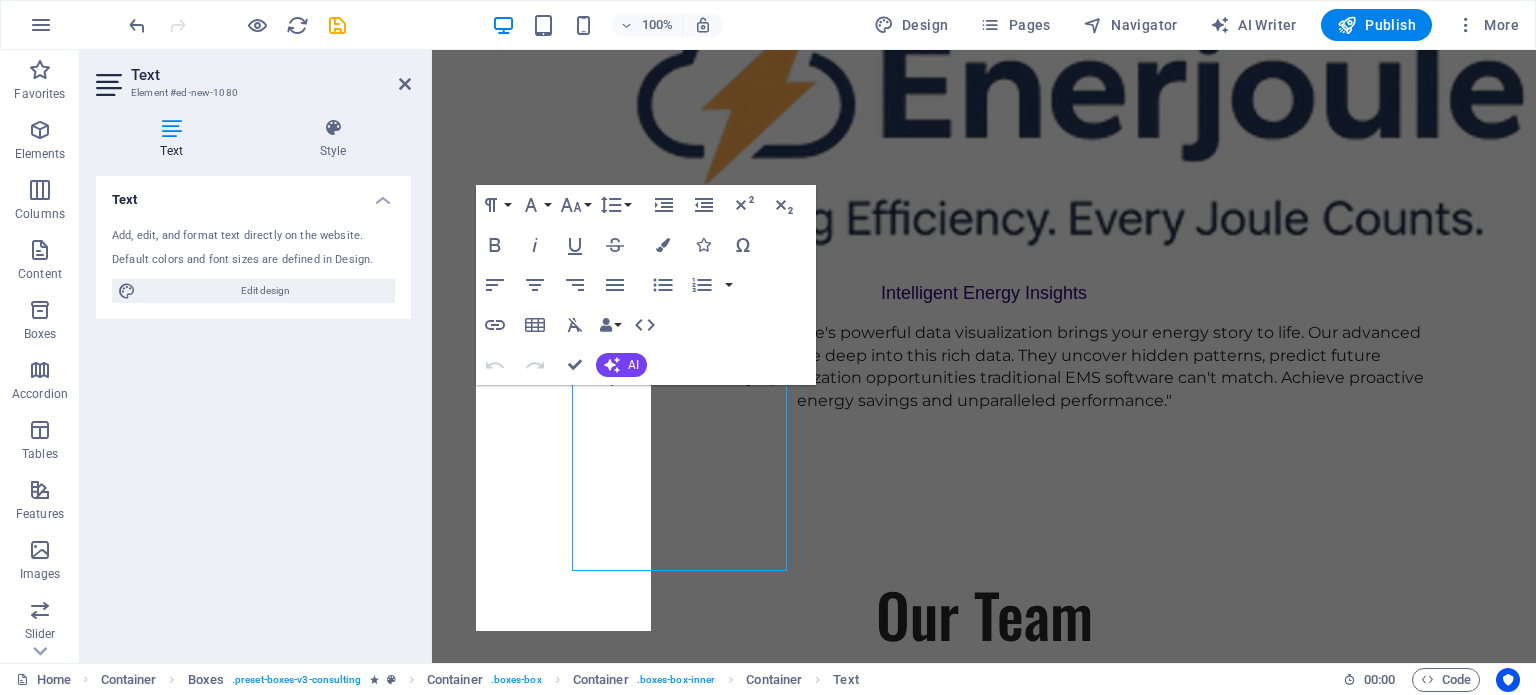 scroll, scrollTop: 2874, scrollLeft: 0, axis: vertical 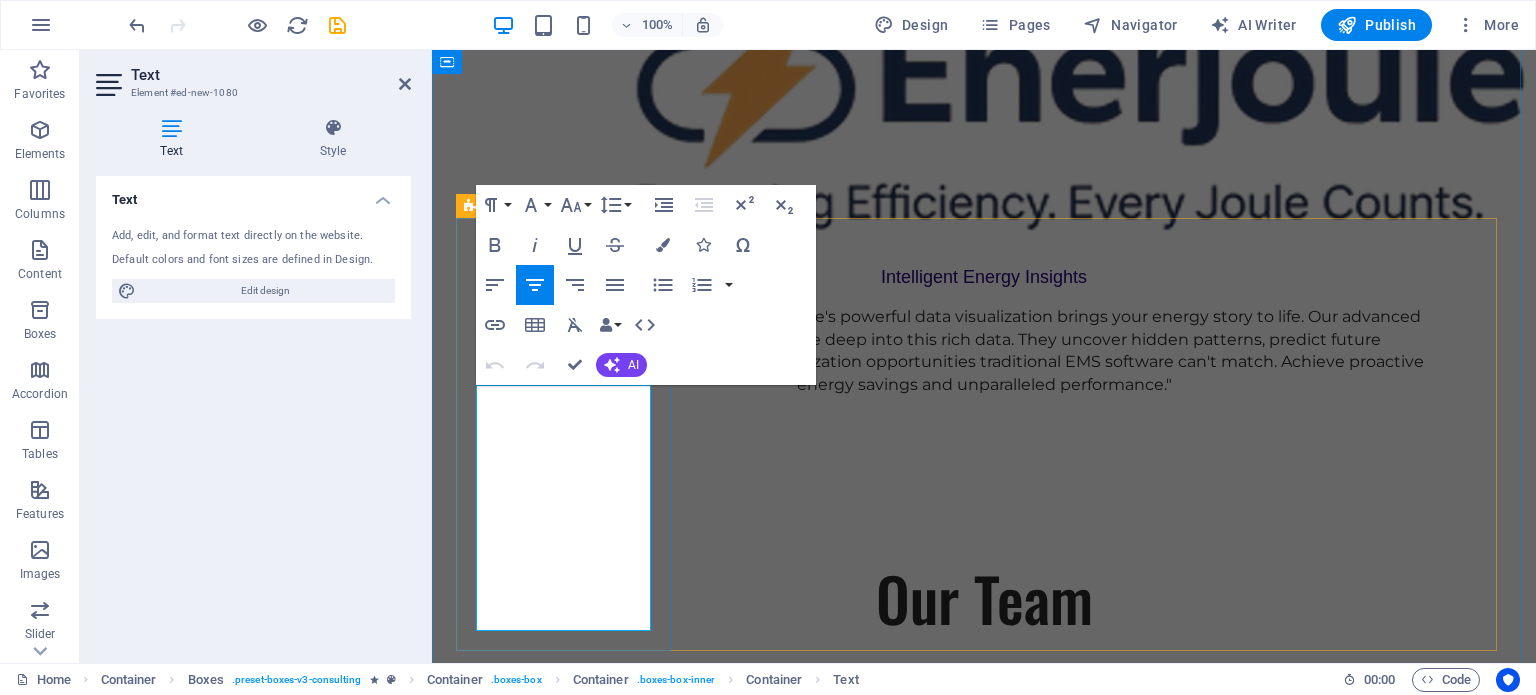 drag, startPoint x: 518, startPoint y: 394, endPoint x: 654, endPoint y: 625, distance: 268.06155 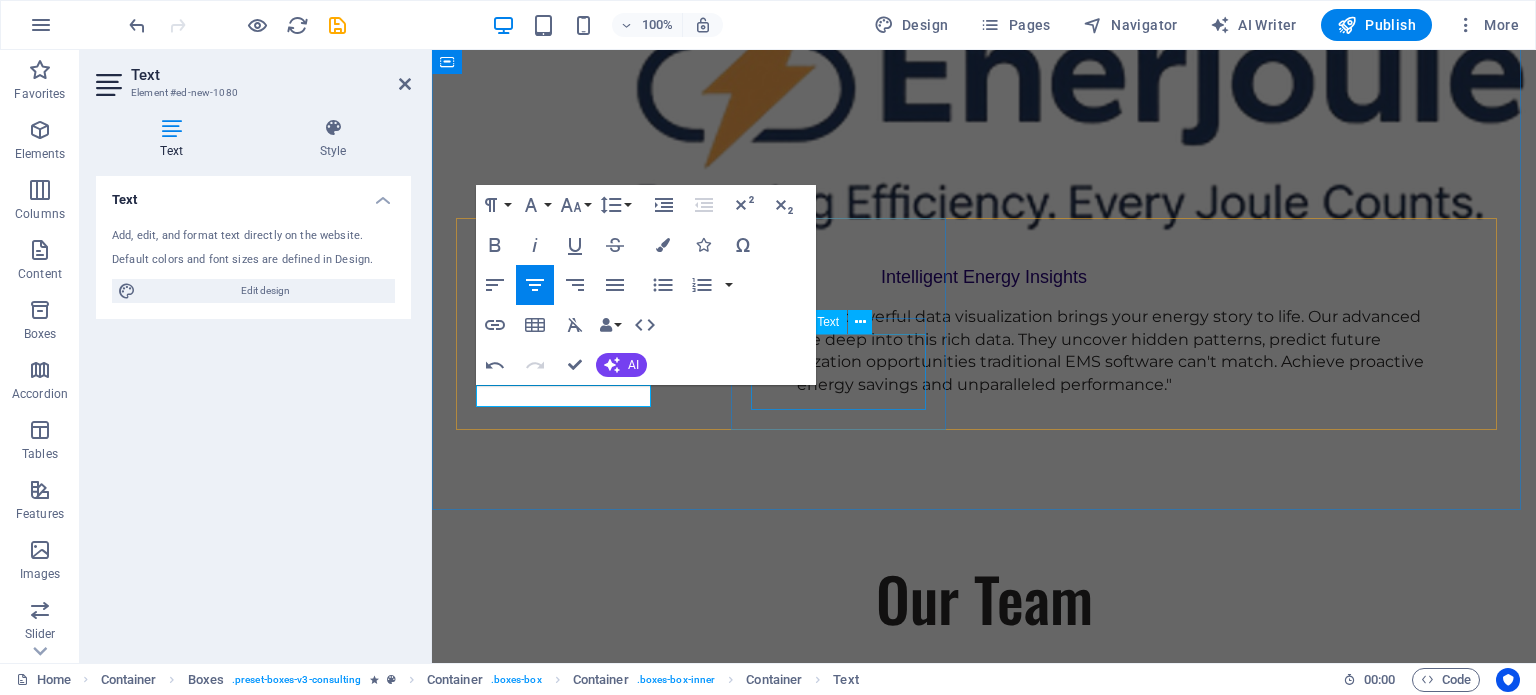 click on "Purpose-Built for EECA 2024 Compliance:" at bounding box center [565, 3255] 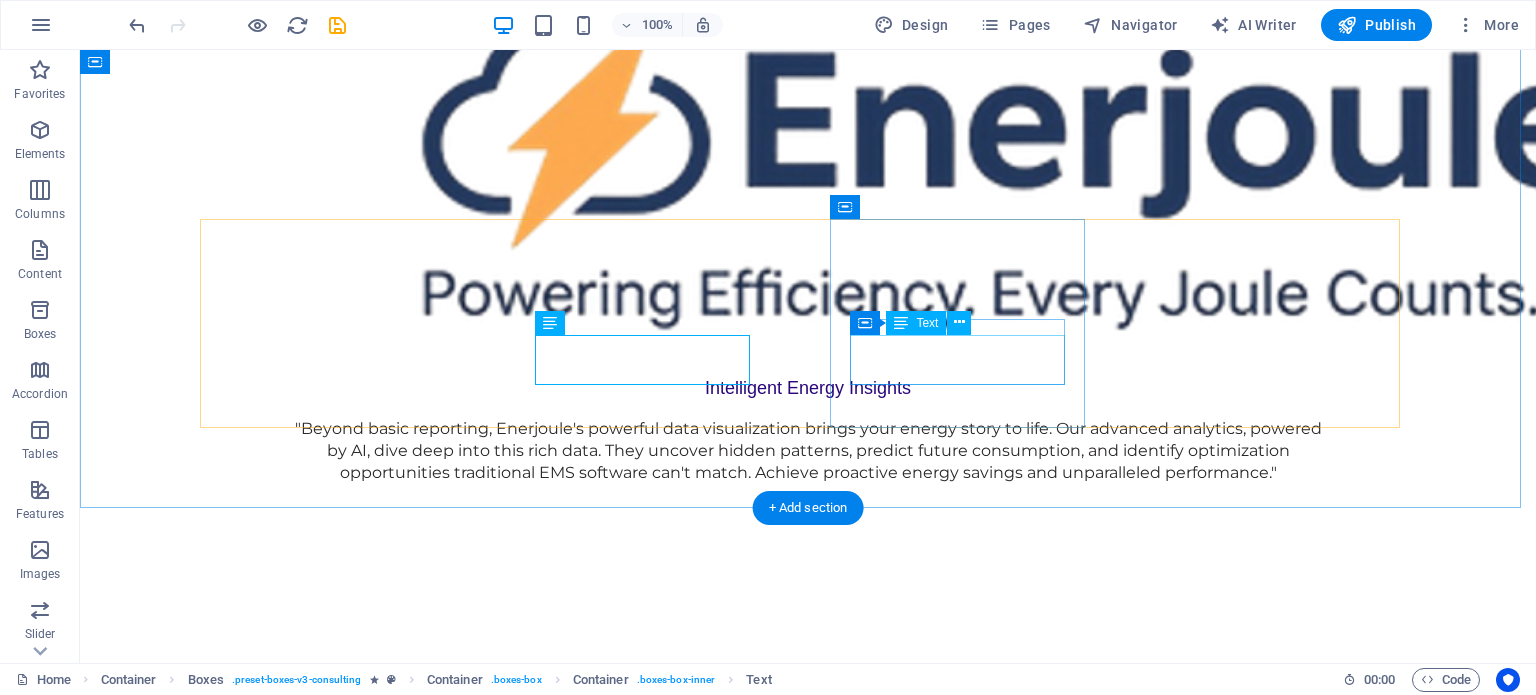 scroll, scrollTop: 2858, scrollLeft: 0, axis: vertical 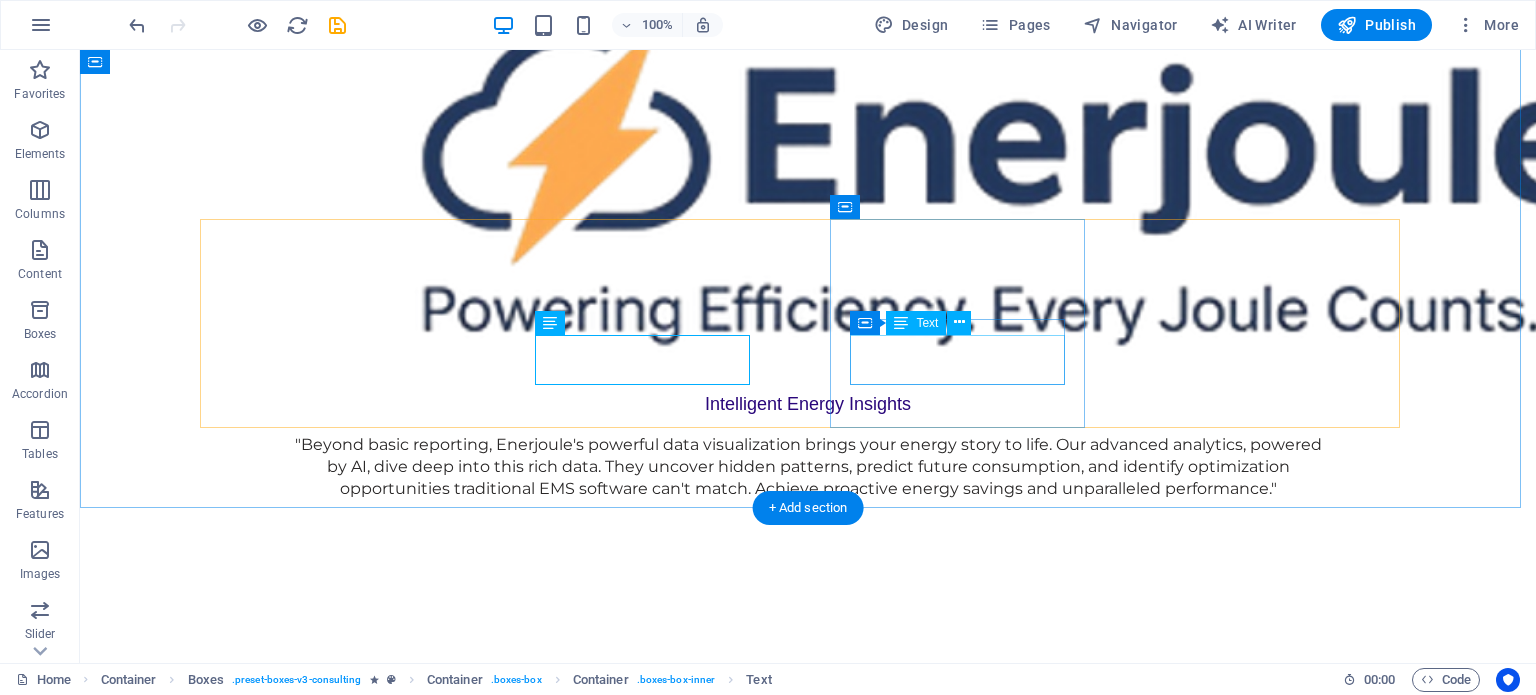 click on "UNS - Unified Data for True Visibility:" at bounding box center [335, 3653] 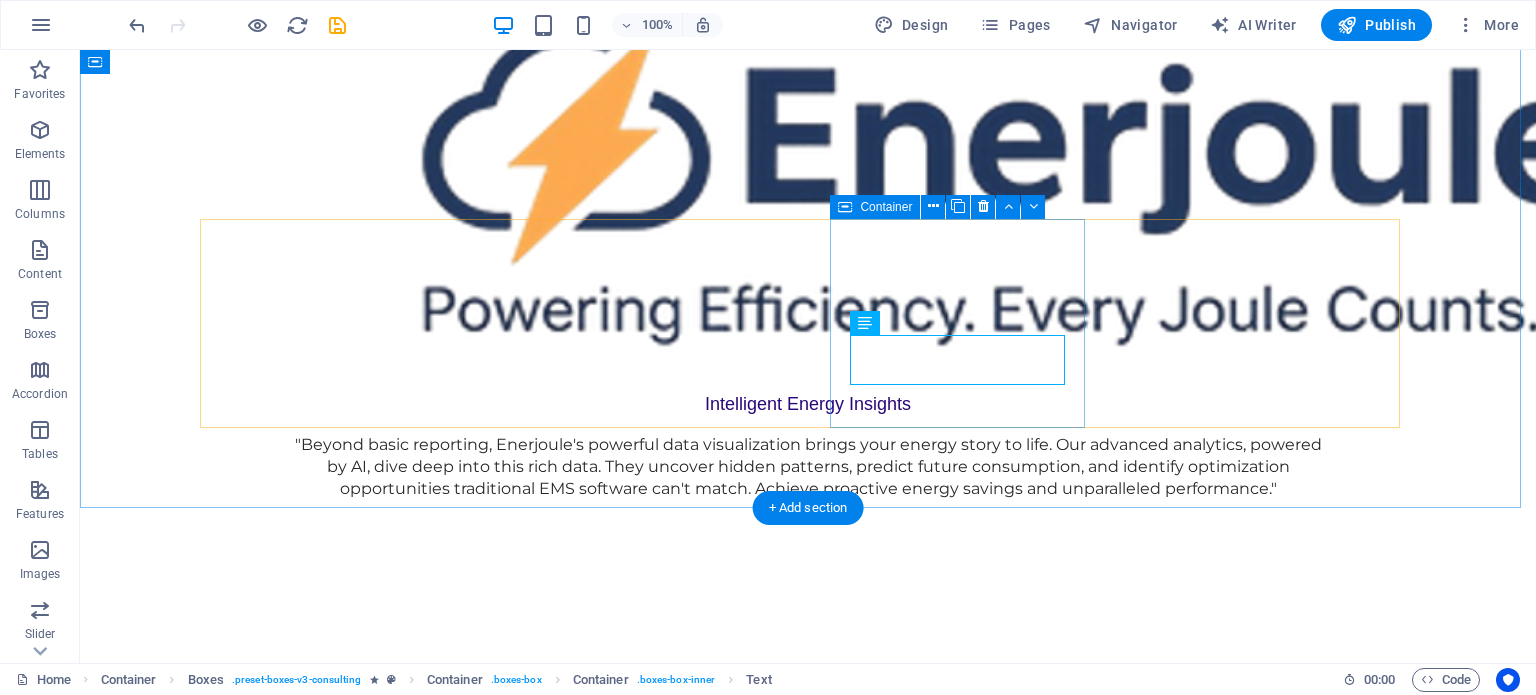 click on "UNS - Unified Data for True Visibility:" at bounding box center [335, 3605] 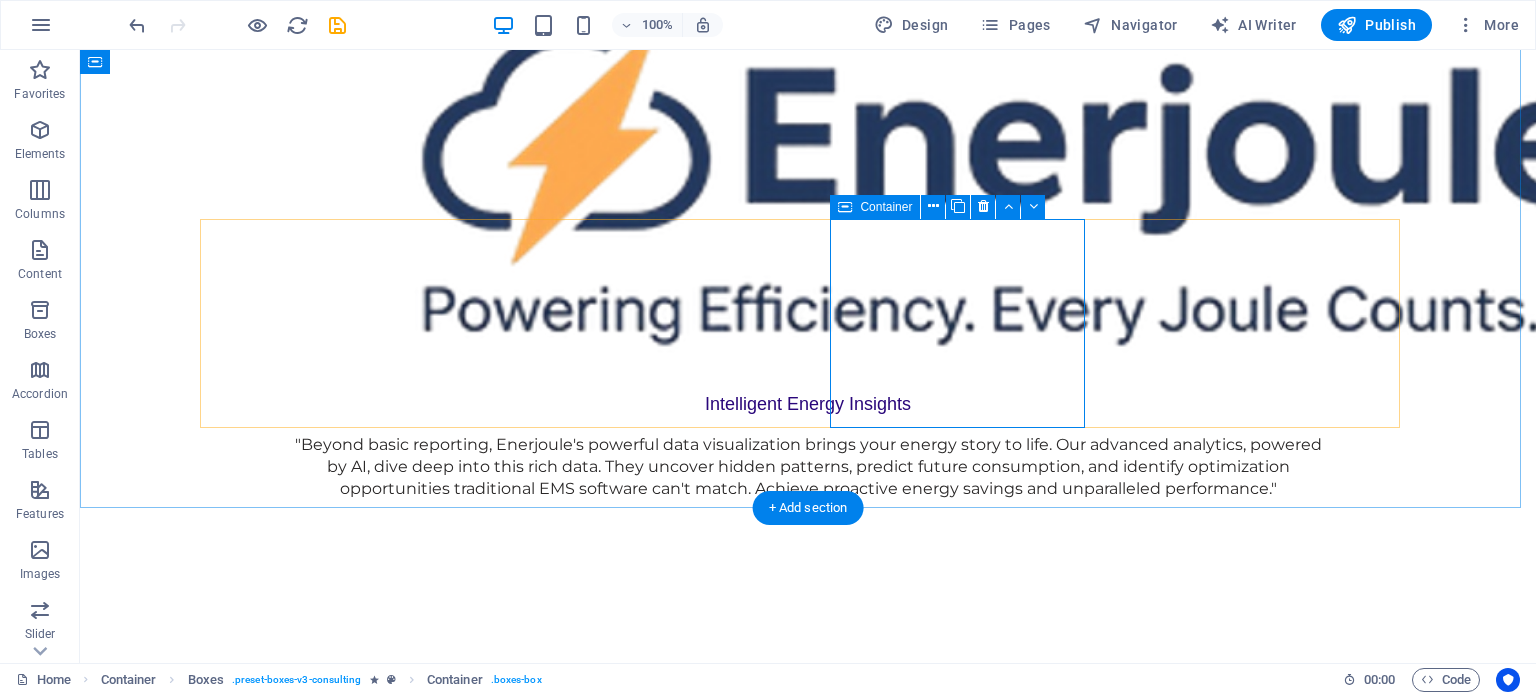 click on "UNS - Unified Data for True Visibility:" at bounding box center (335, 3605) 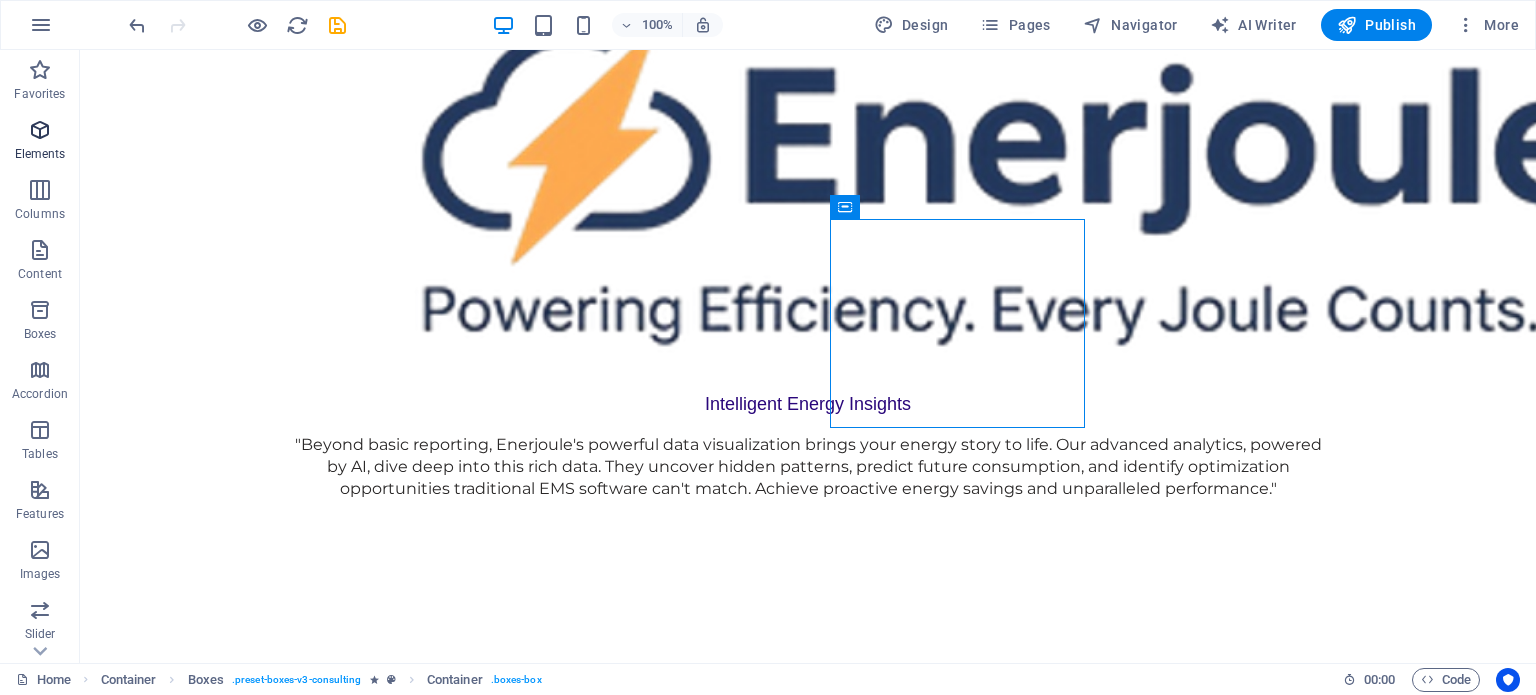 click at bounding box center (40, 130) 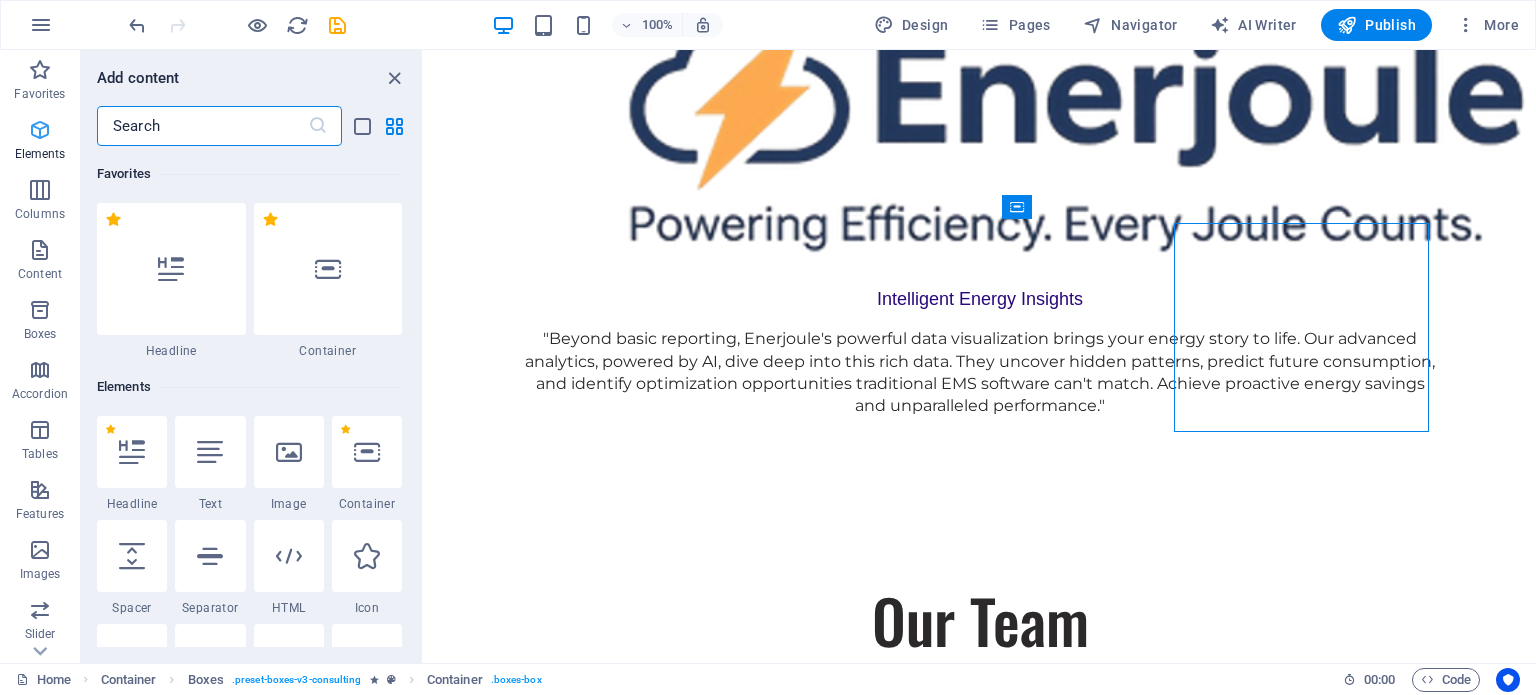 scroll, scrollTop: 2854, scrollLeft: 0, axis: vertical 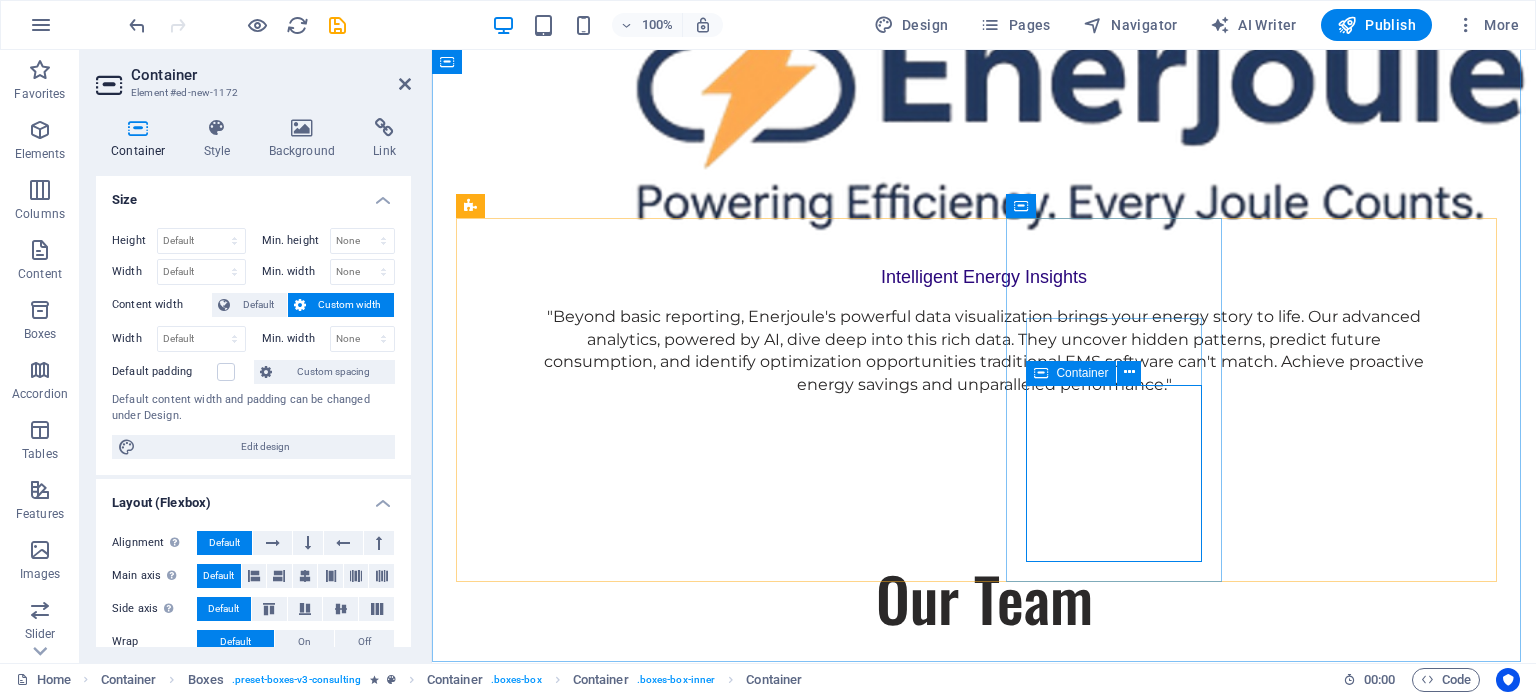 click on "Drop content here or  Add elements  Paste clipboard" at bounding box center [565, 3598] 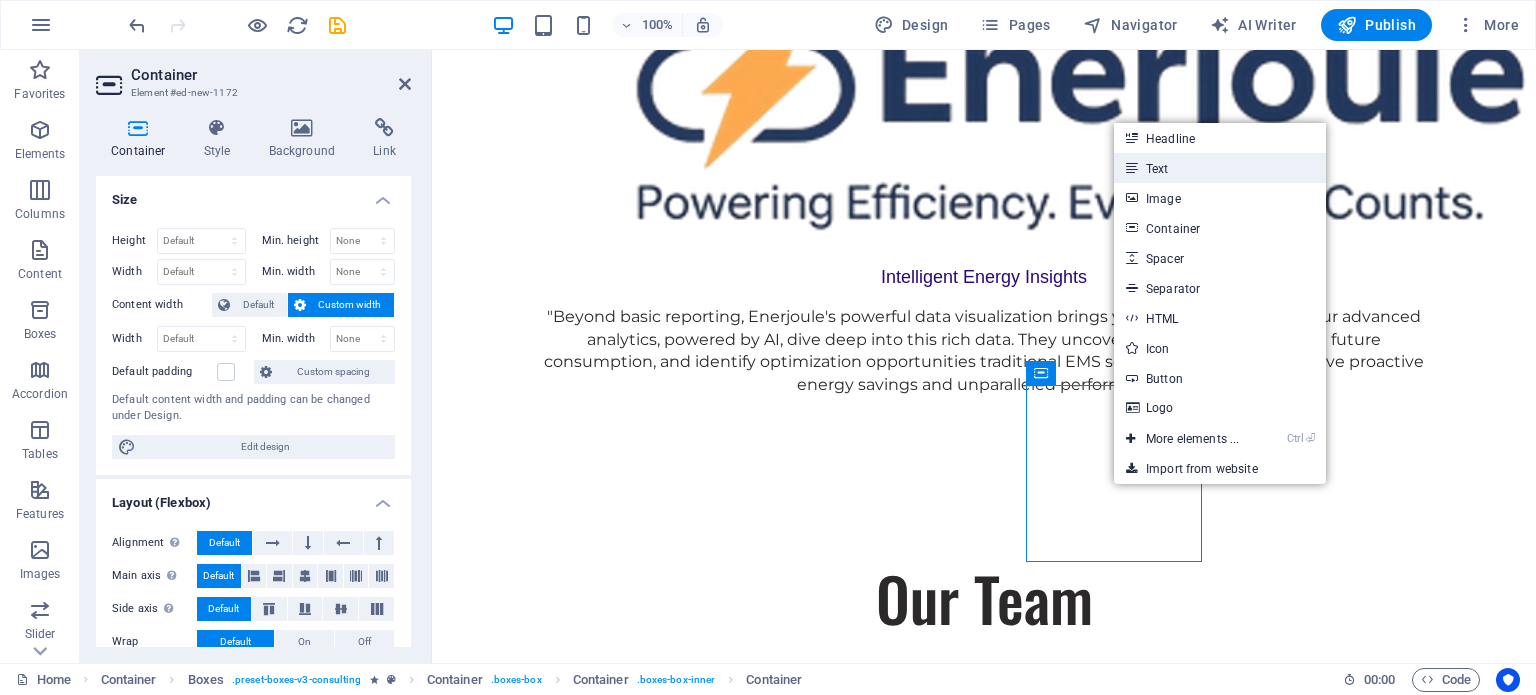 click on "Text" at bounding box center [1220, 168] 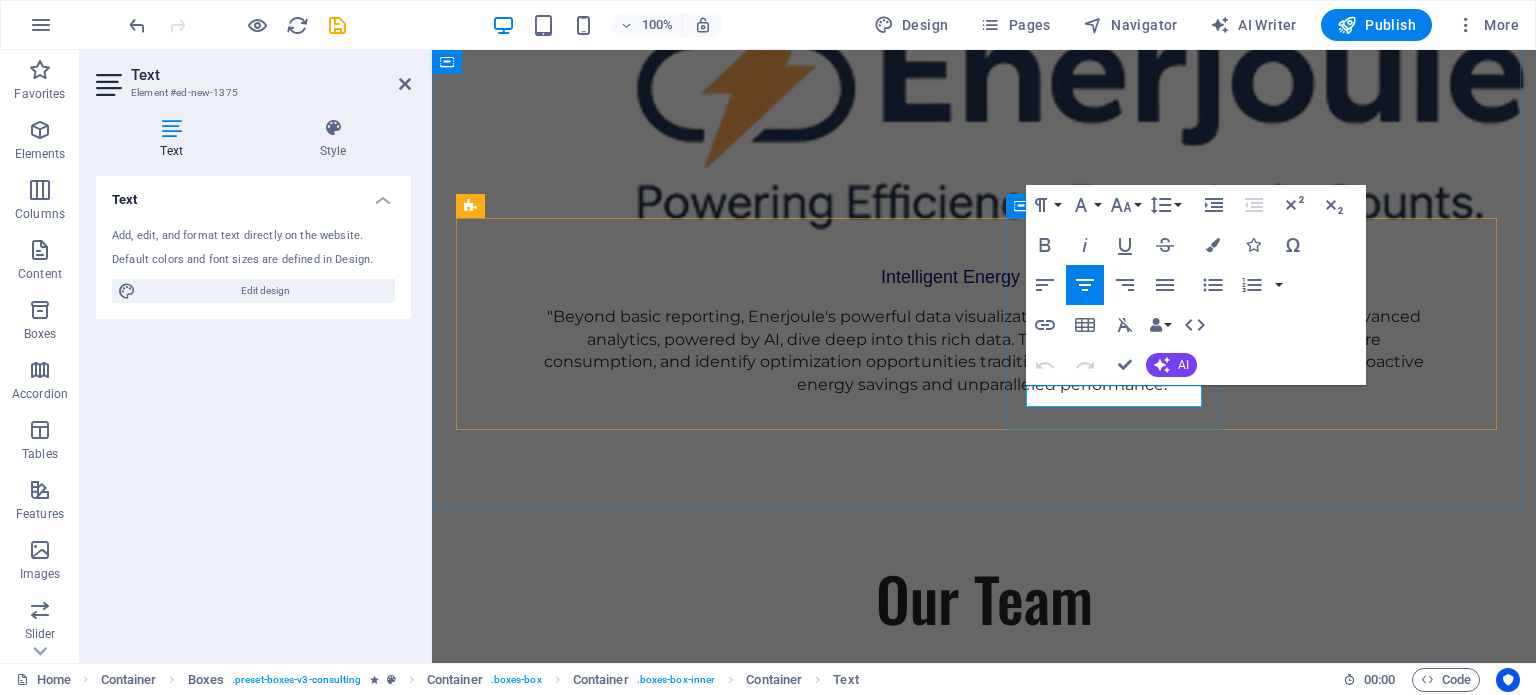 click on "New text element" at bounding box center (565, 3520) 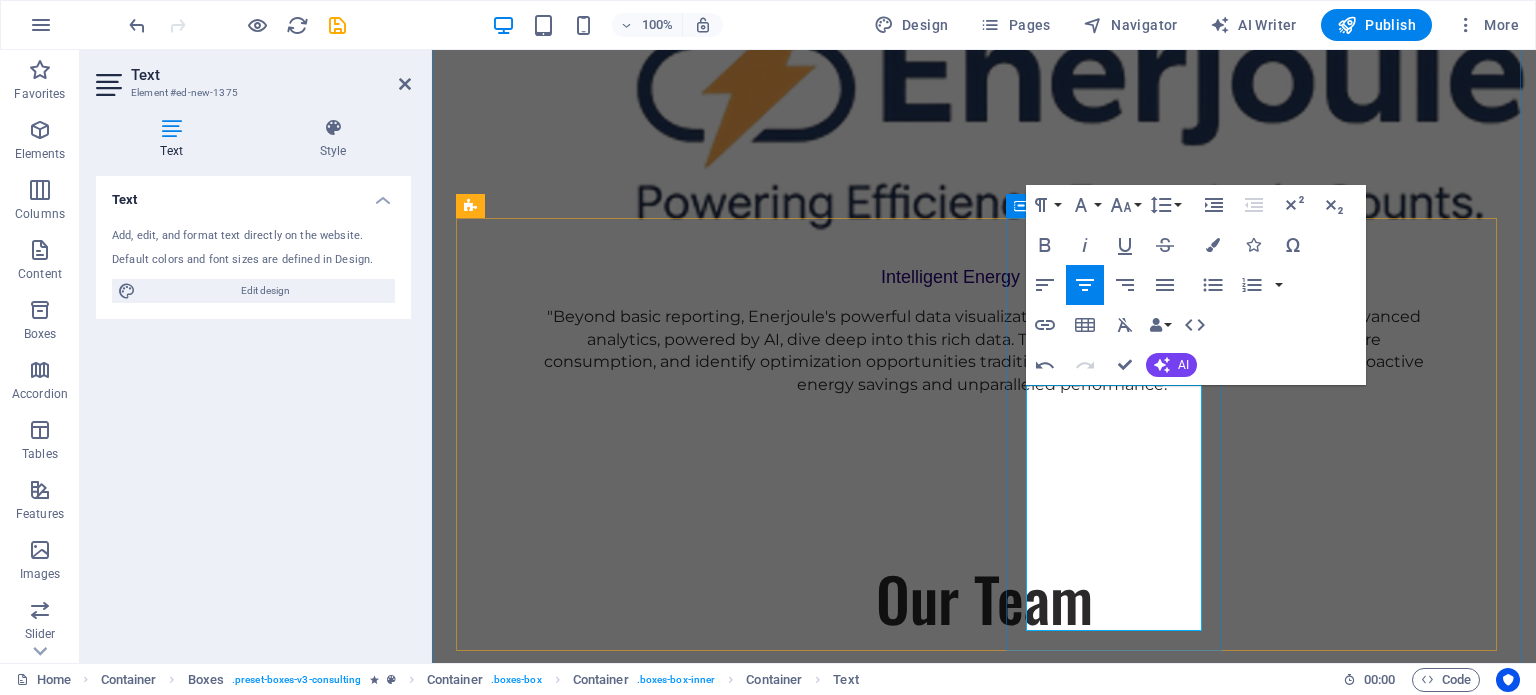 click on "NWe establish a  Unified Namespace (UNS) . IIoT data – from electricity to thermal energy – is organized, contextualized, and available in real-time, breaking down data silos that plague traditional systems." at bounding box center [565, 3621] 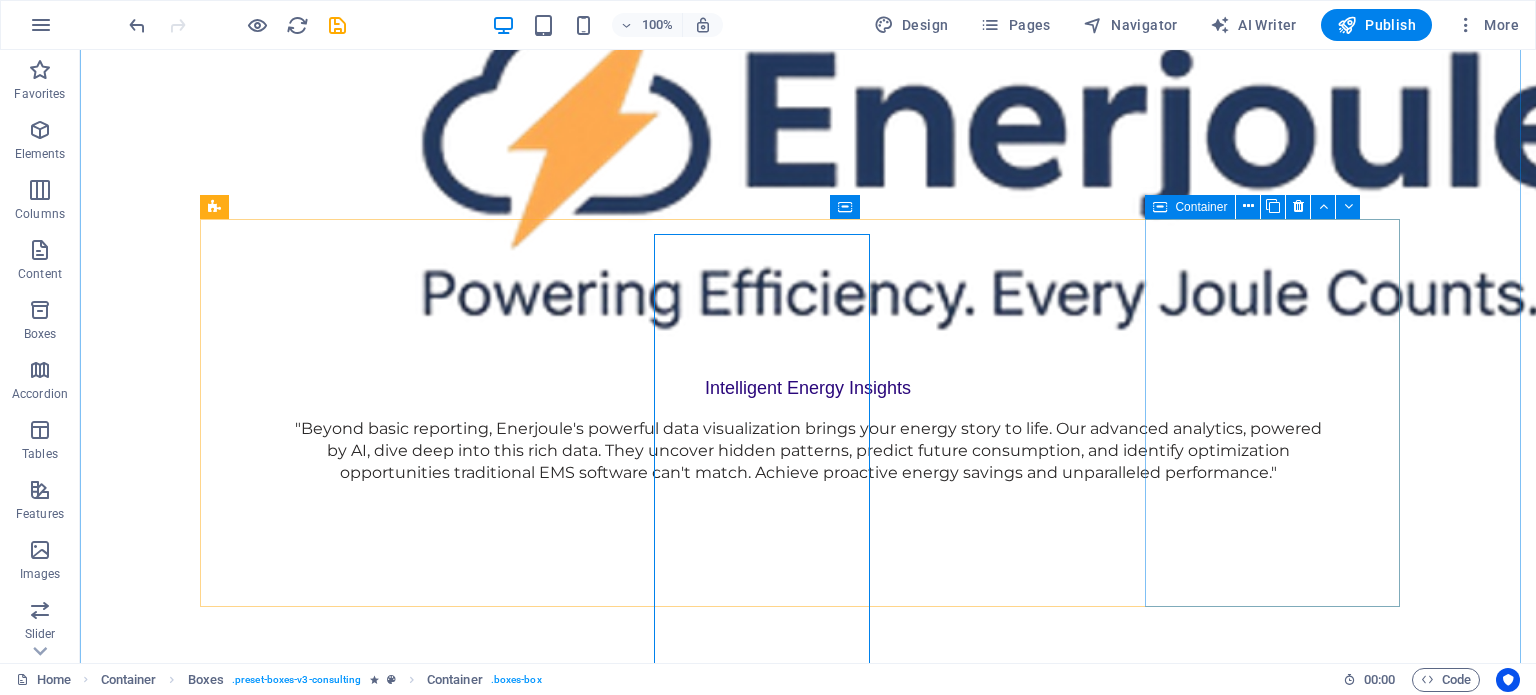 scroll, scrollTop: 2858, scrollLeft: 0, axis: vertical 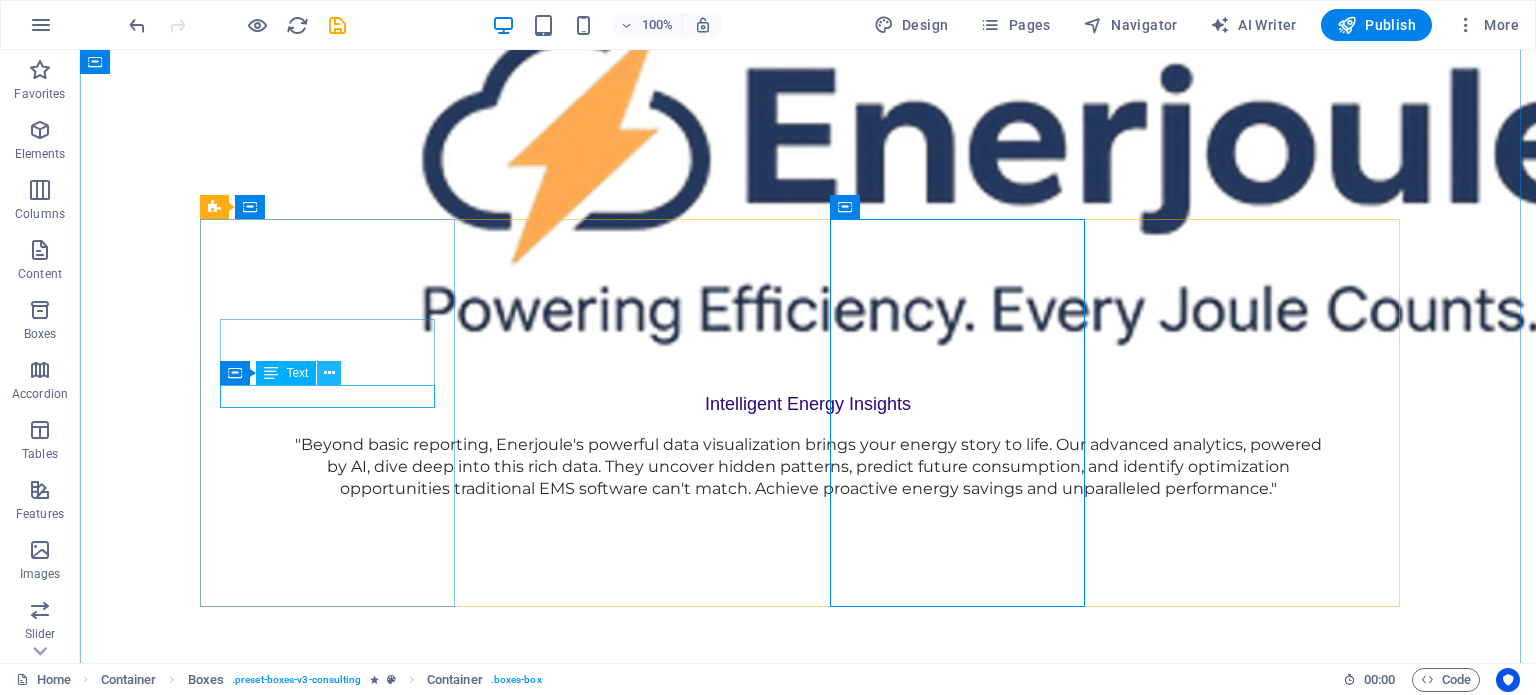 click at bounding box center (329, 373) 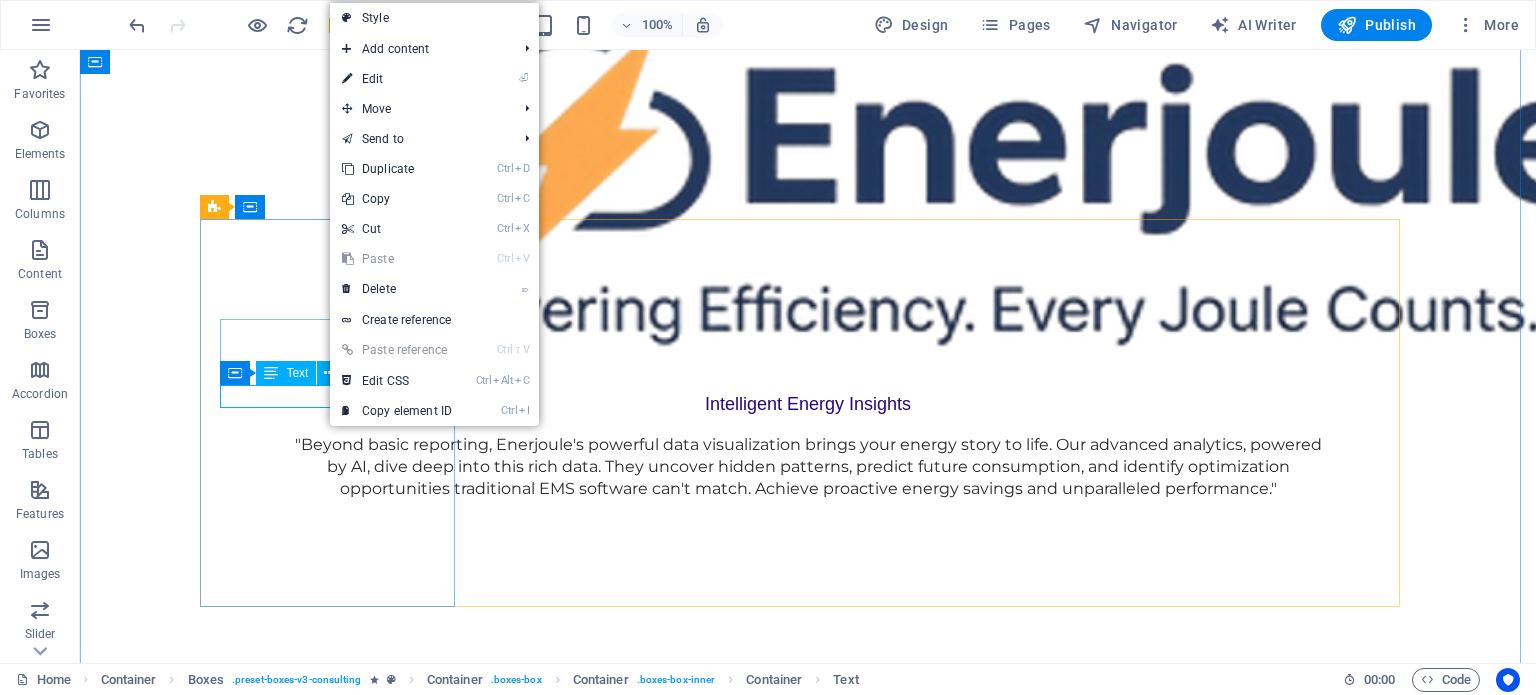 click on "N" at bounding box center [335, 3234] 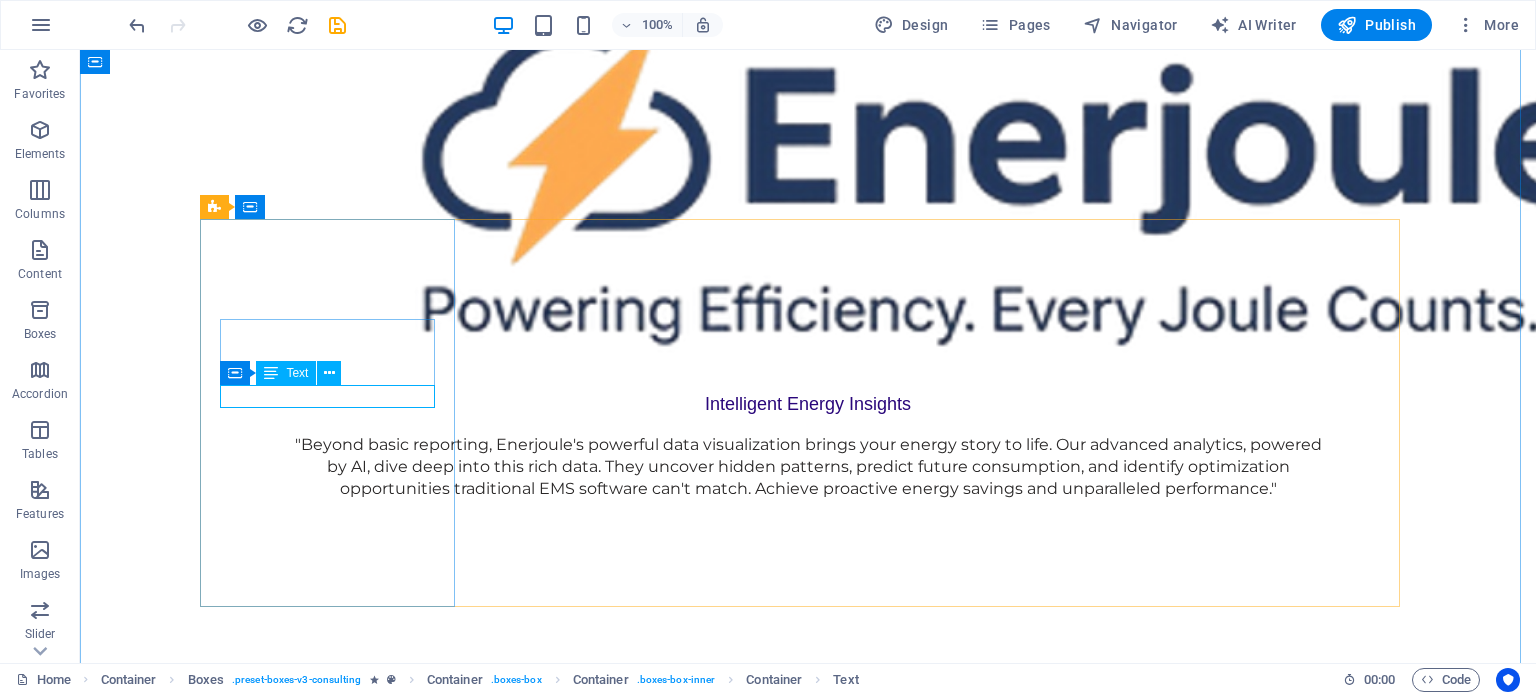 click on "N" at bounding box center (335, 3234) 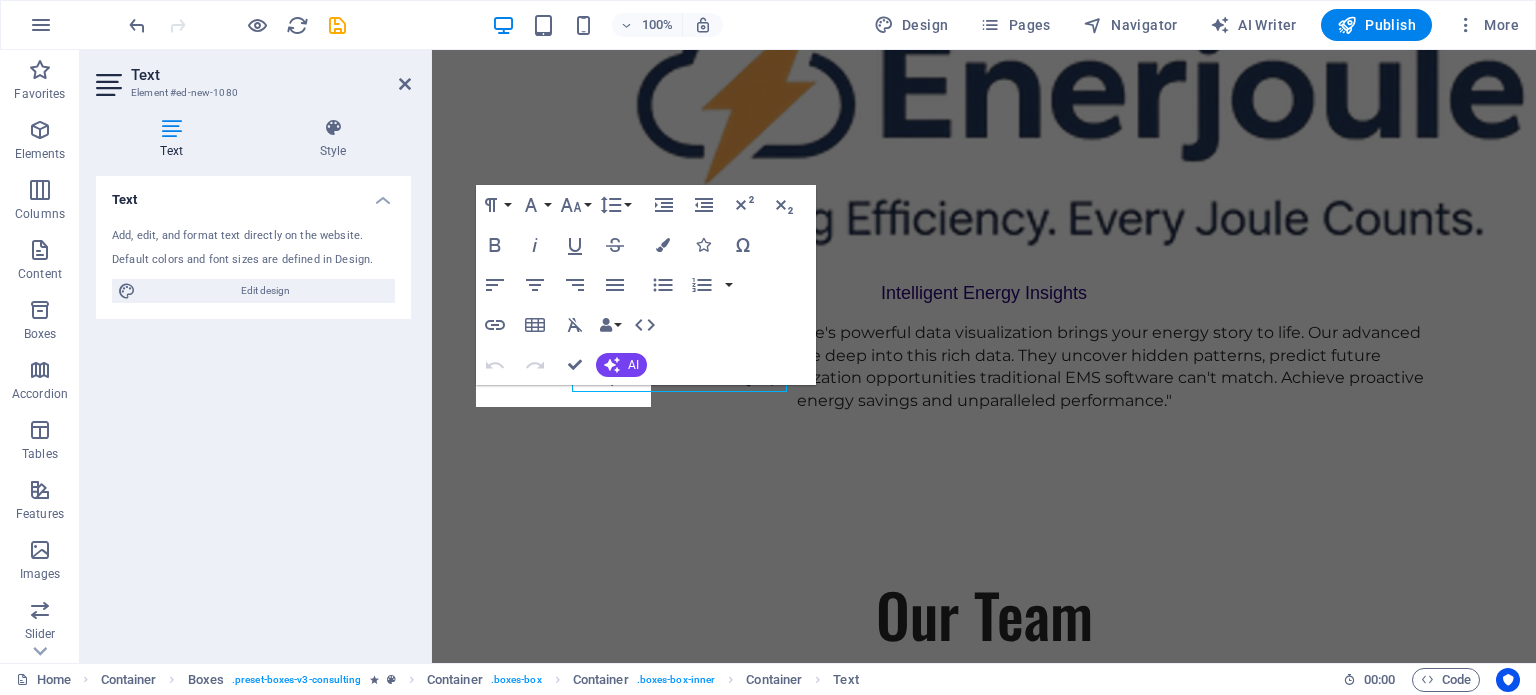 scroll, scrollTop: 2874, scrollLeft: 0, axis: vertical 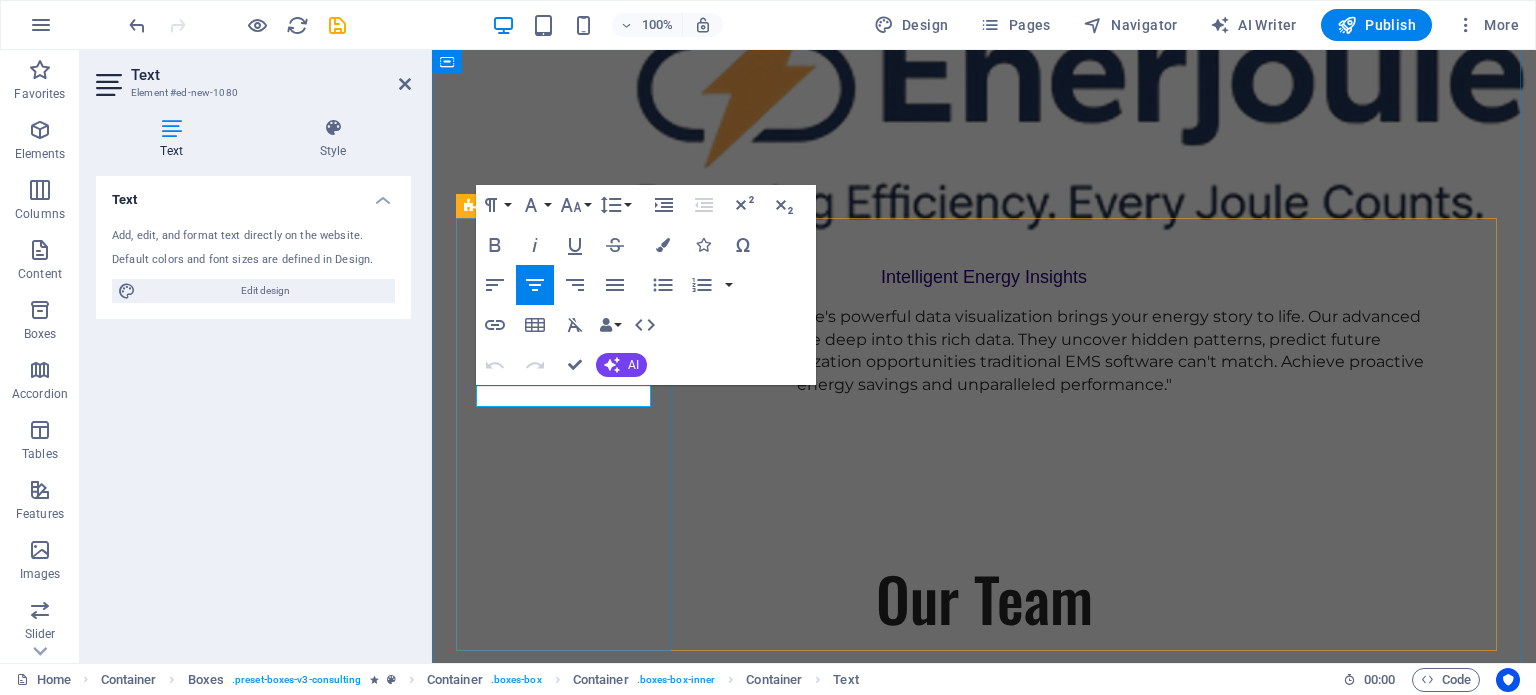 click on "N" at bounding box center [565, 3040] 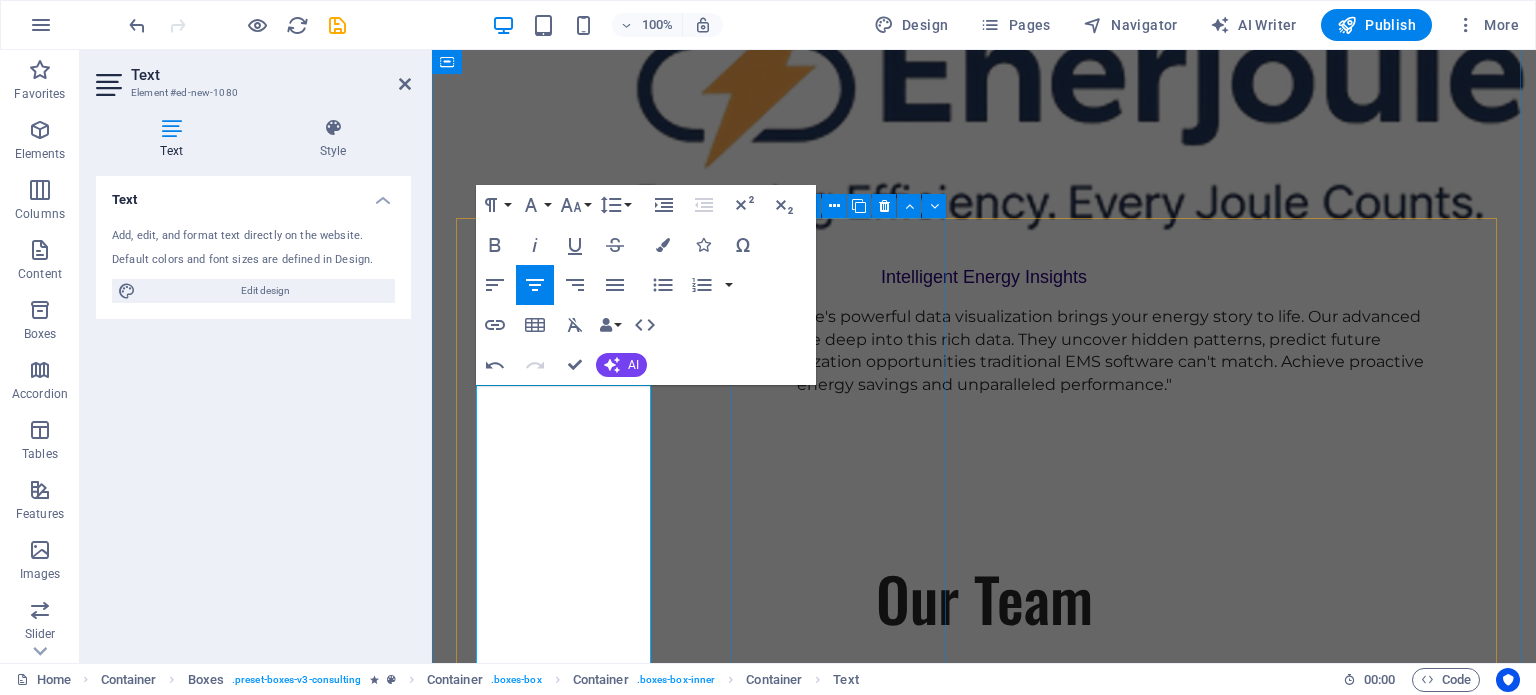 click on "Purpose-Built for EECA 2024 Compliance:" at bounding box center (565, 3565) 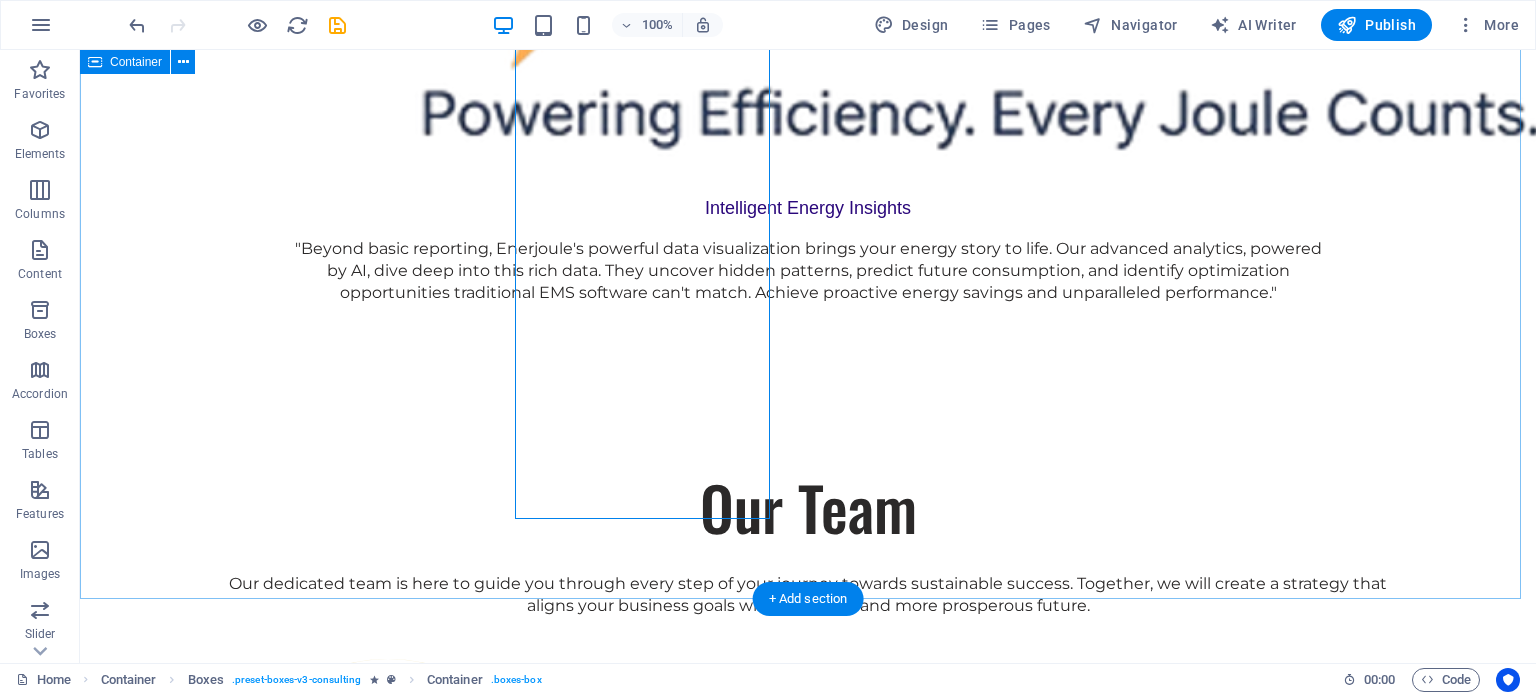 scroll, scrollTop: 3058, scrollLeft: 0, axis: vertical 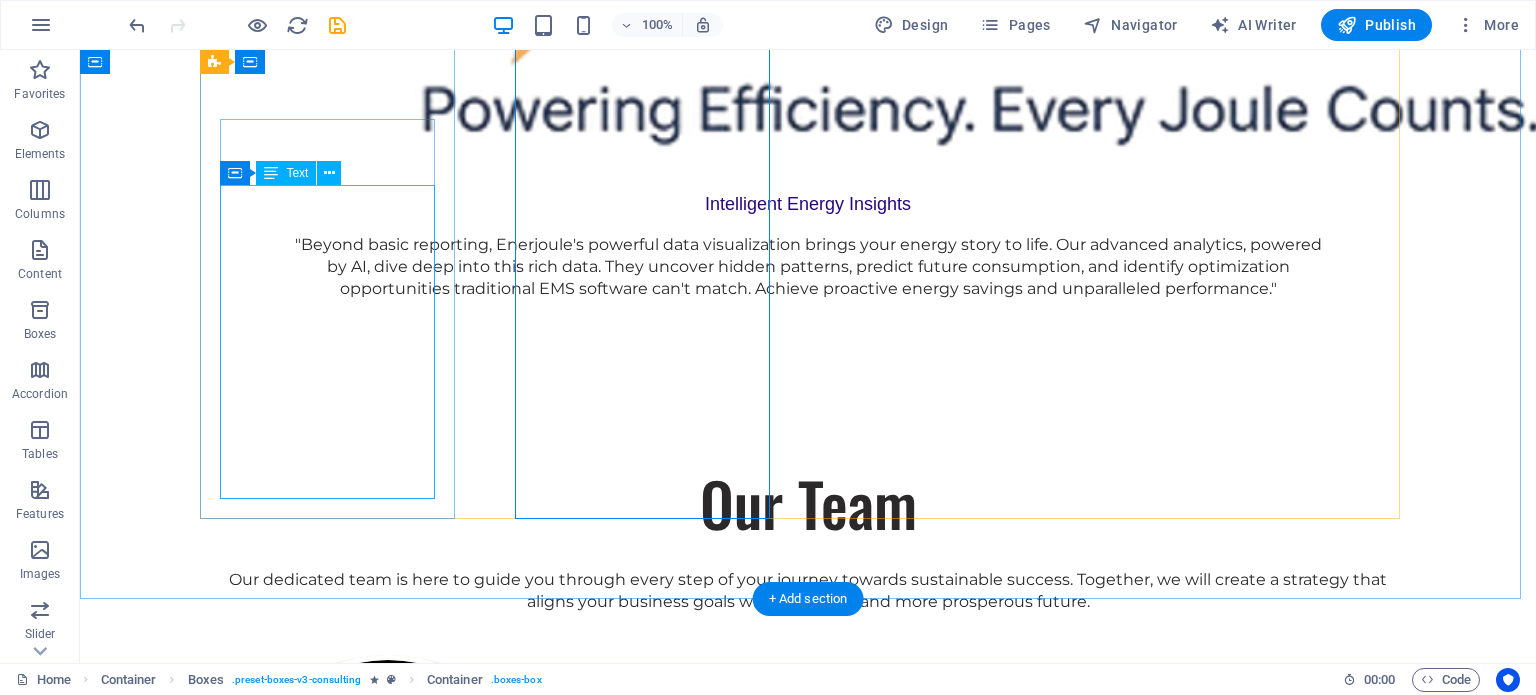 click on "NOur advanced analytics, fueled by  AI , don't just show you what happened; they delve deeper. We uncover hidden patterns, identify subtle anomalies, and highlight optimization opportunities that manual analysis or basic EMS software simply miss, enabling proactive energy management and significant savings." at bounding box center (335, 3168) 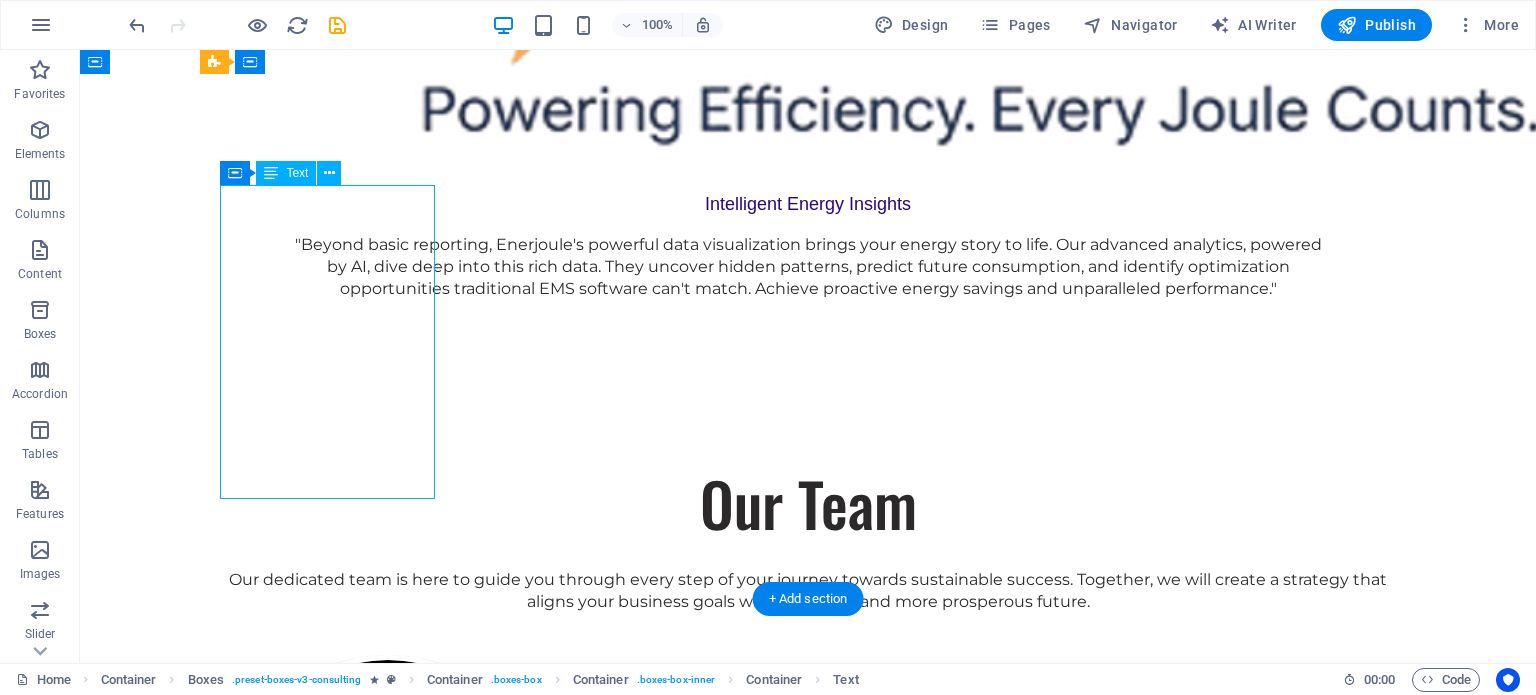 click on "NOur advanced analytics, fueled by  AI , don't just show you what happened; they delve deeper. We uncover hidden patterns, identify subtle anomalies, and highlight optimization opportunities that manual analysis or basic EMS software simply miss, enabling proactive energy management and significant savings." at bounding box center (335, 3168) 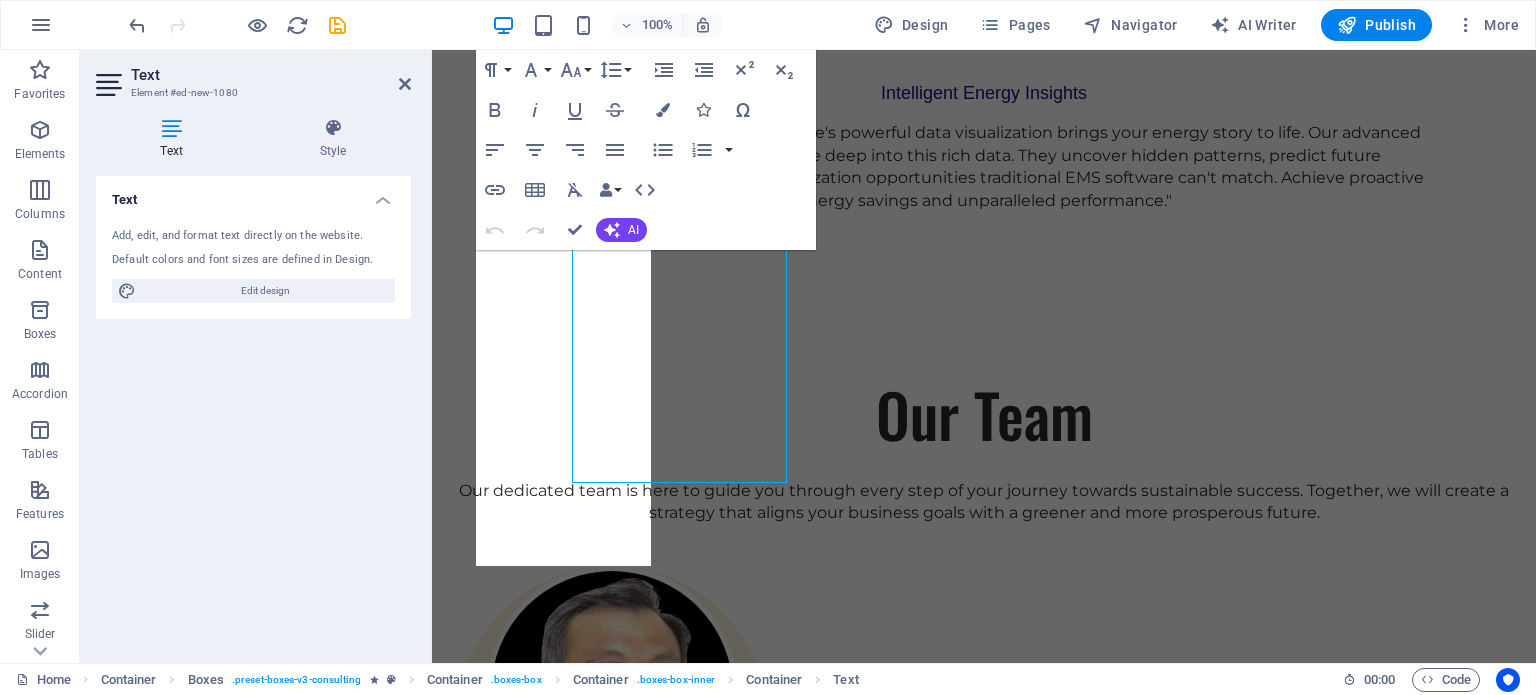 scroll, scrollTop: 3074, scrollLeft: 0, axis: vertical 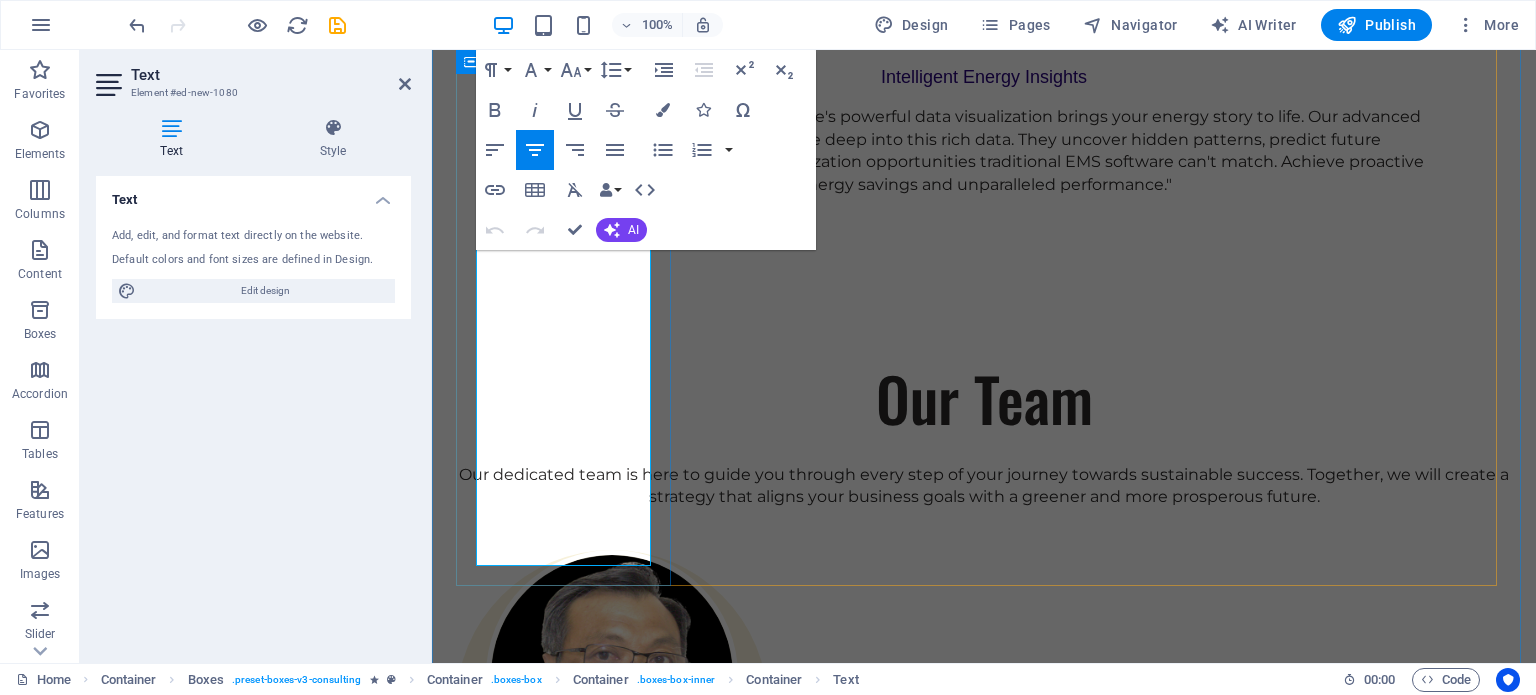 drag, startPoint x: 484, startPoint y: 307, endPoint x: 558, endPoint y: 325, distance: 76.15773 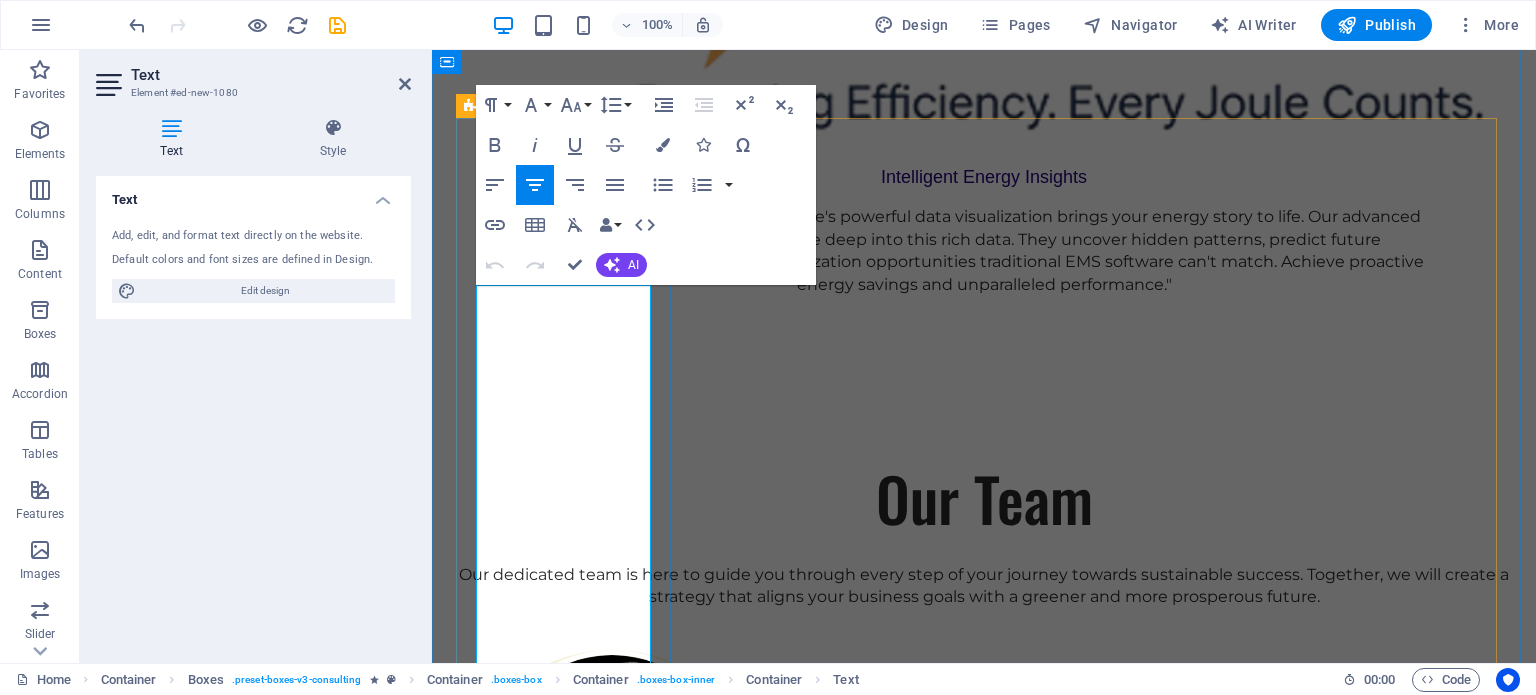 drag, startPoint x: 518, startPoint y: 341, endPoint x: 648, endPoint y: 383, distance: 136.61626 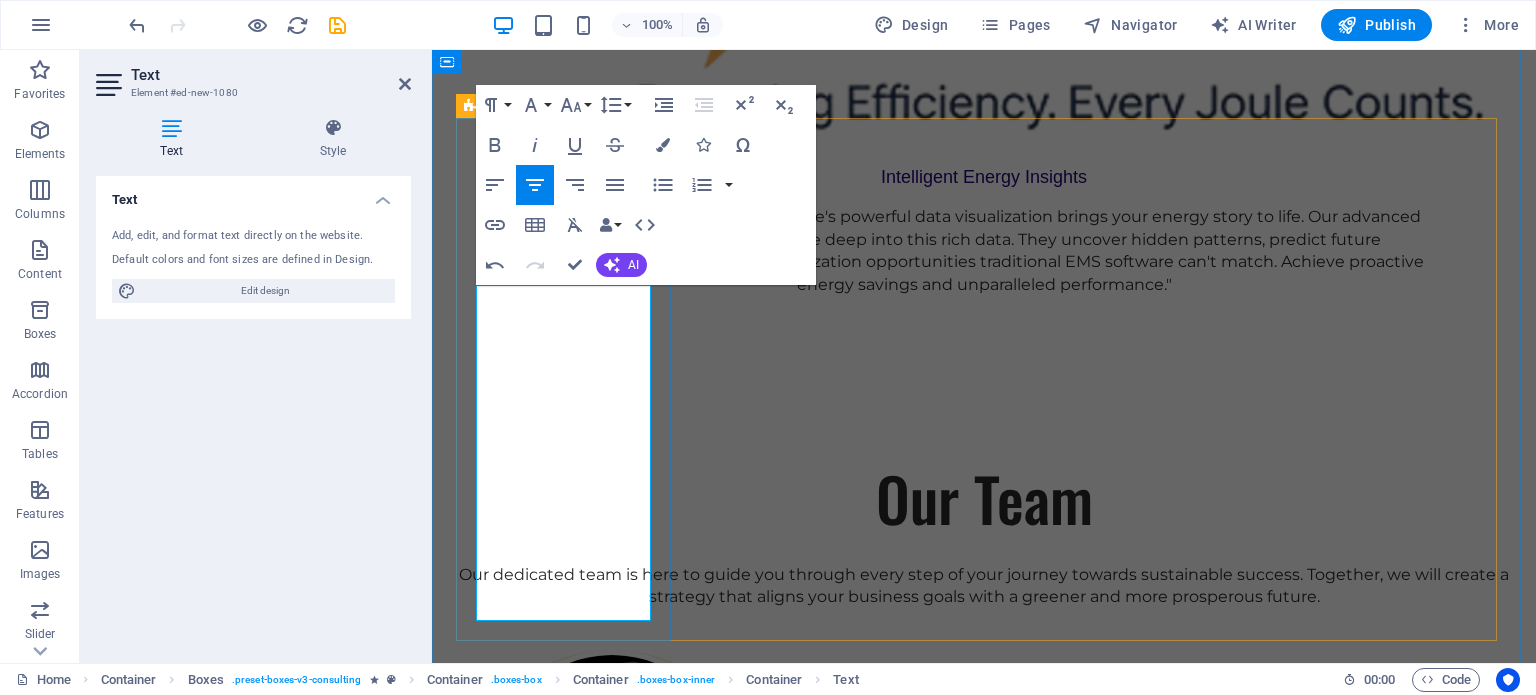 click on "NOur advanced analytics, fueled by  AI ,  We uncover hidden patterns, identify subtle anomalies, and highlight optimization opportunities that manual analysis or basic EMS software simply miss, enabling proactive energy management and significant savings." at bounding box center [565, 3085] 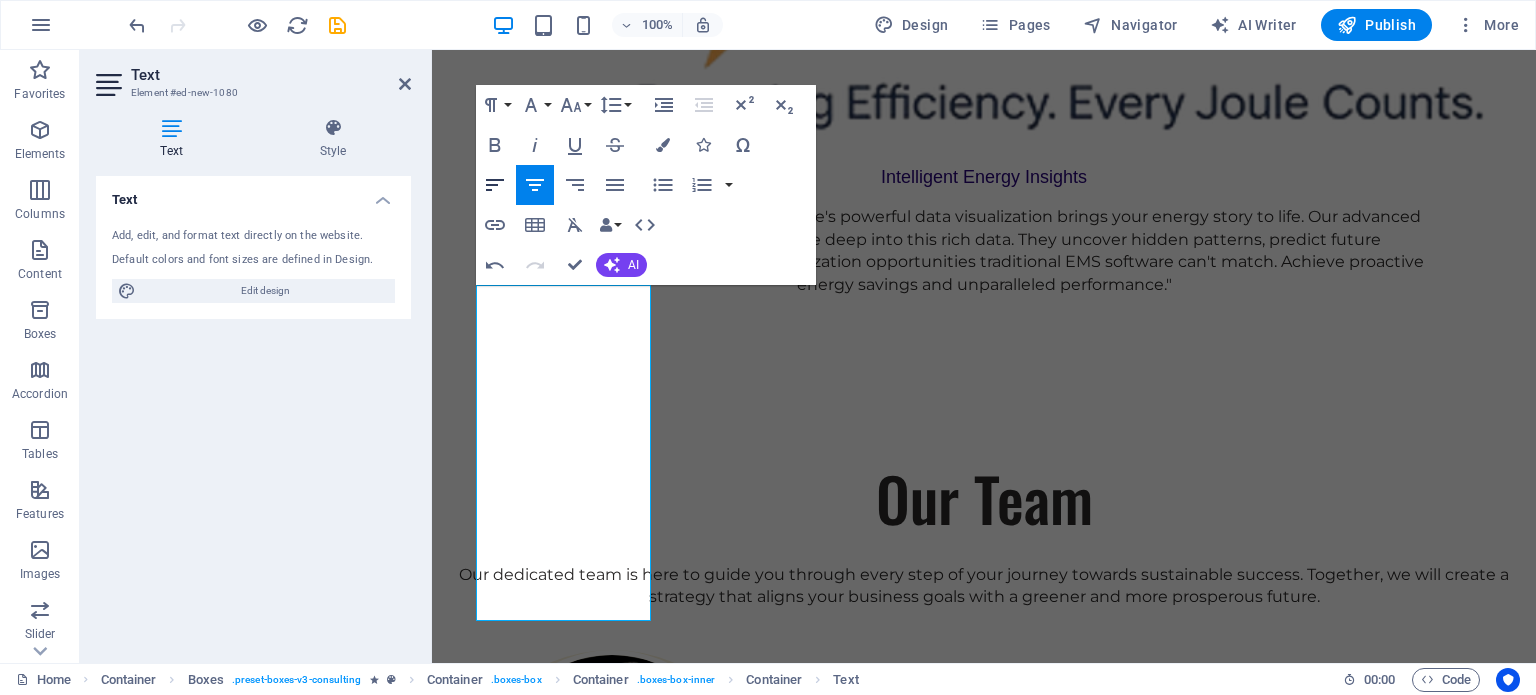 click 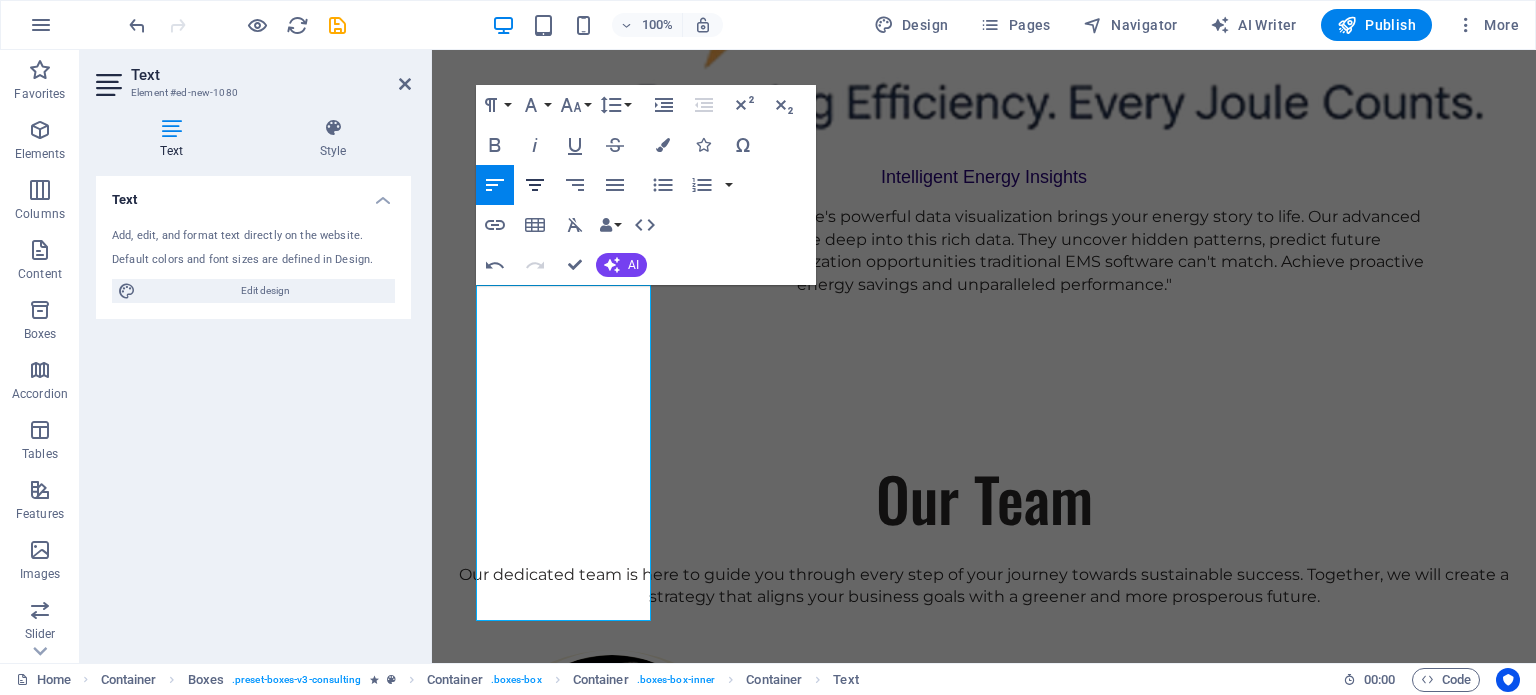 click 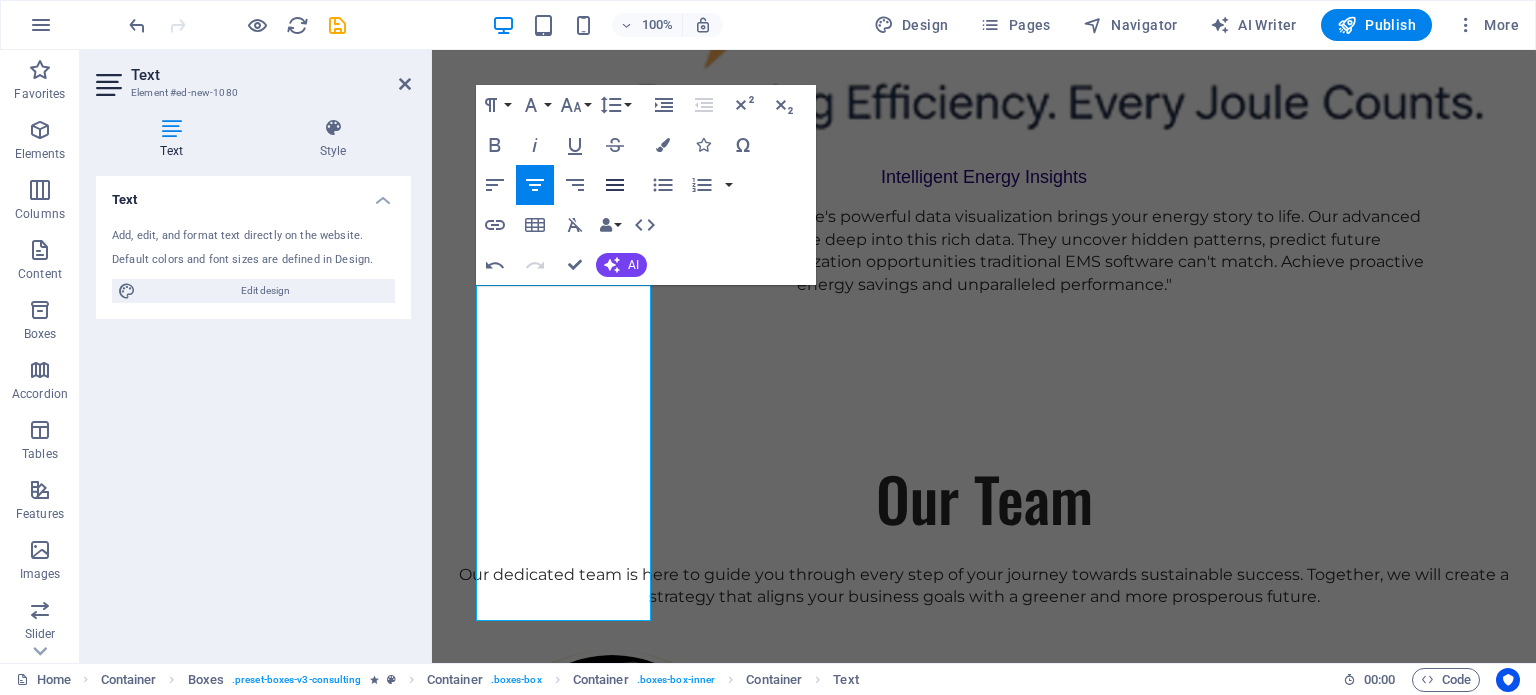 click 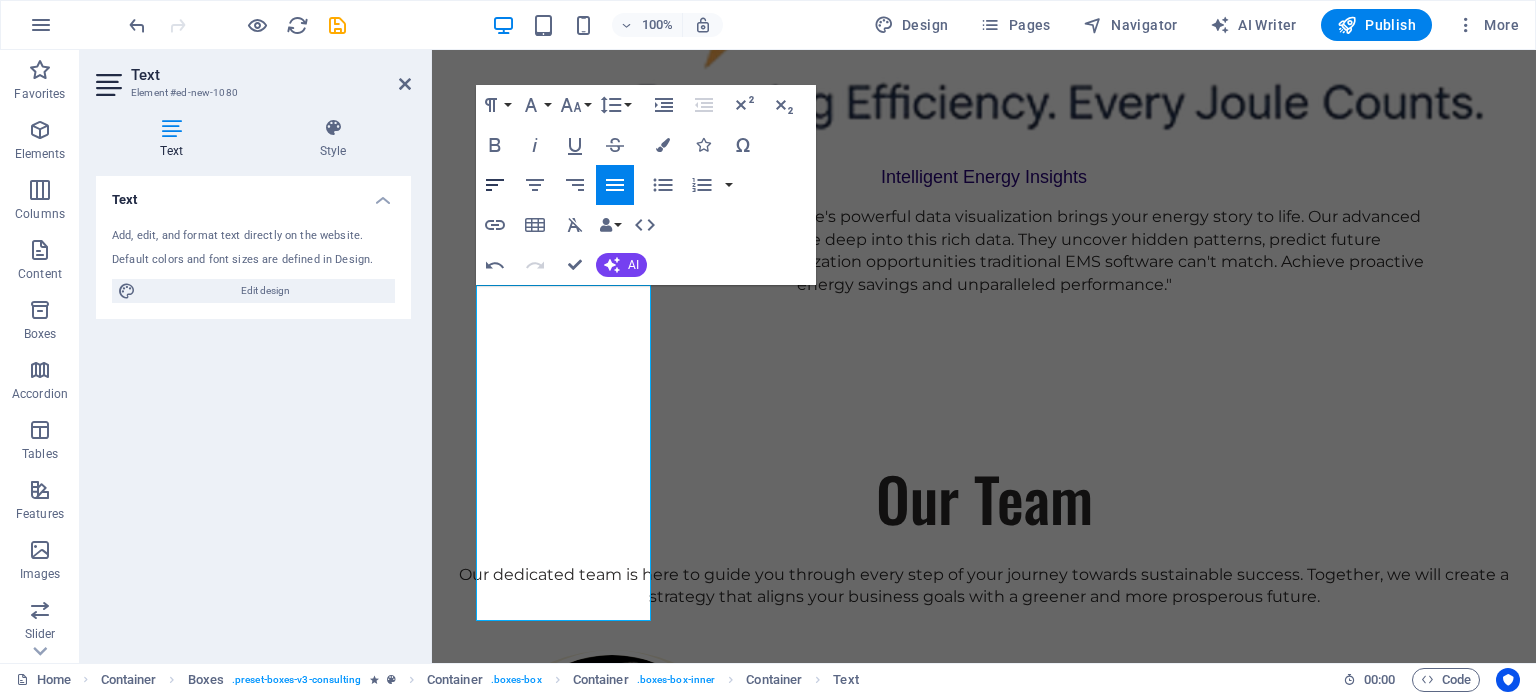 click 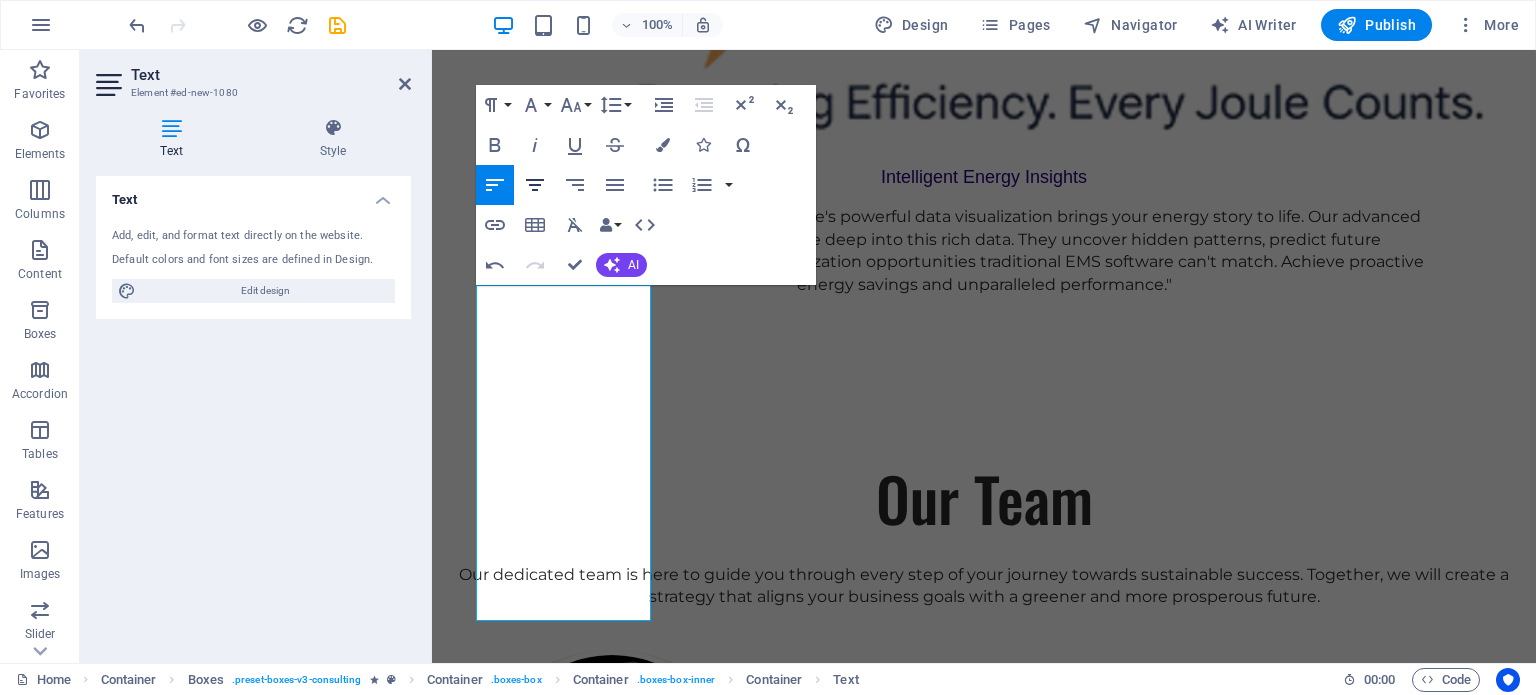 click 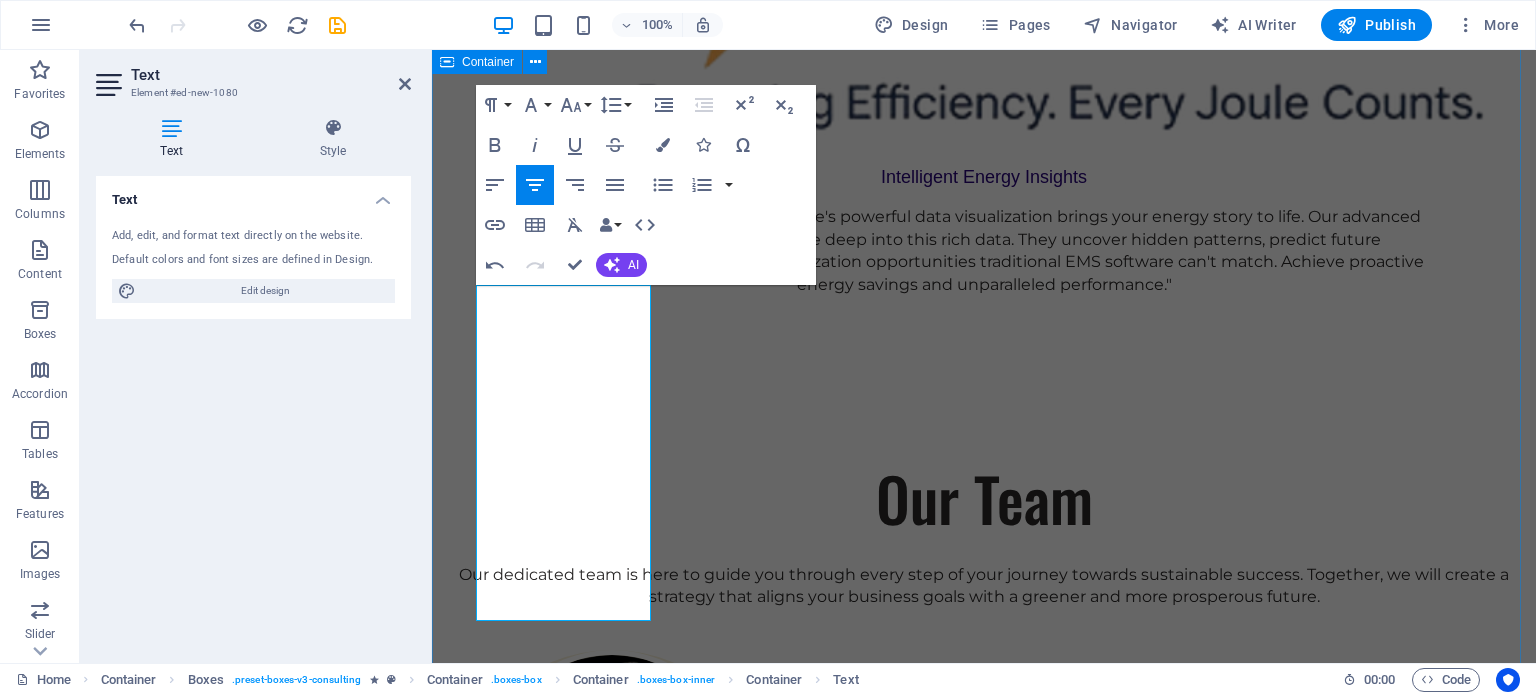 click on "Our Strengths Explore our full range of services to discover how we can tailor our expertise to meet your unique business needs. AI-Powered  Beyond Reporting Our advanced analytics, fueled by  AI ,  We uncover hidden patterns, identify subtle anomalies, and highlight optimization opportunities that manual analysis or basic EMS software simply miss, enabling proactive energy management and significant savings. Purpose-Built for EECA 2024 Compliance: UNS - Unified Data for True Visibility: We establish a  Unified Namespace (UNS) . IIoT data – from electricity to thermal energy – is organized, contextualized, and available in real-time, breaking down data silos that plague traditional systems. Future-Forward Scalability" at bounding box center (984, 3376) 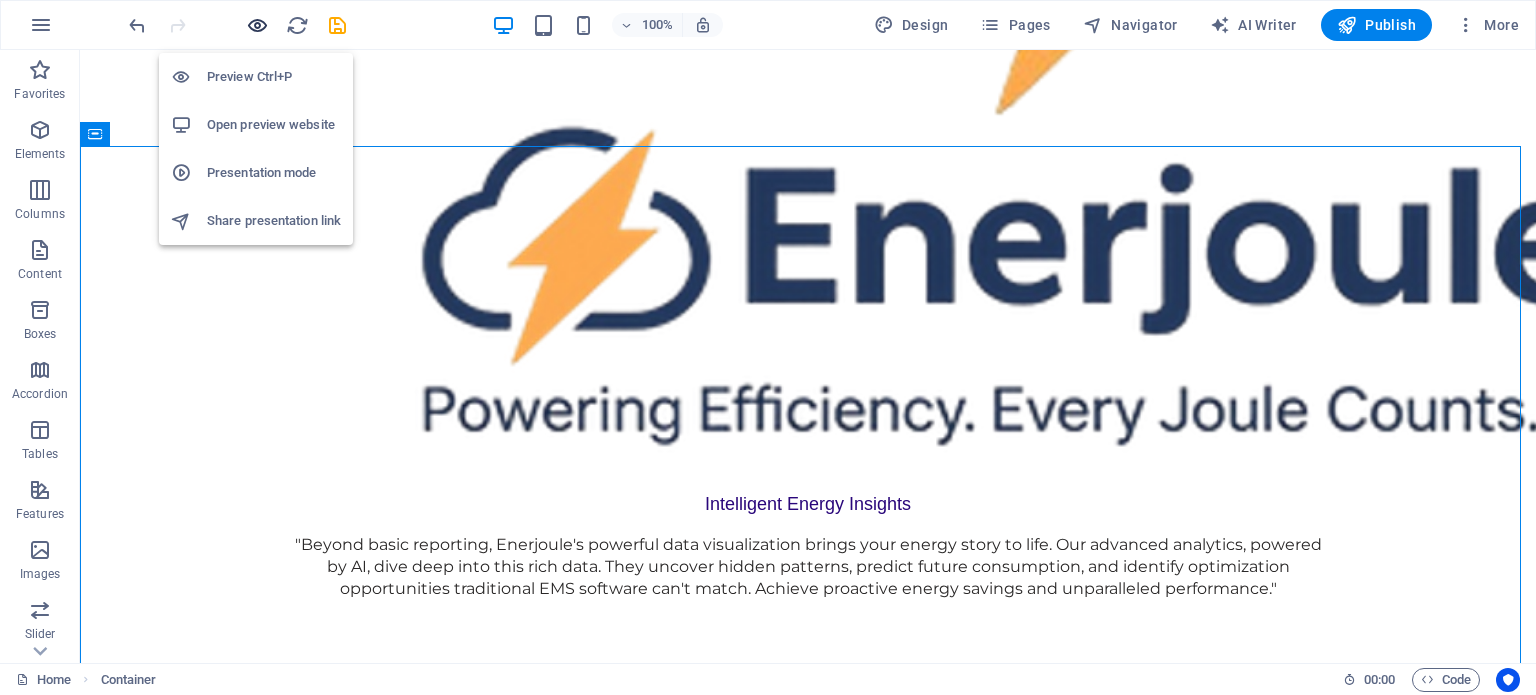 scroll, scrollTop: 2658, scrollLeft: 0, axis: vertical 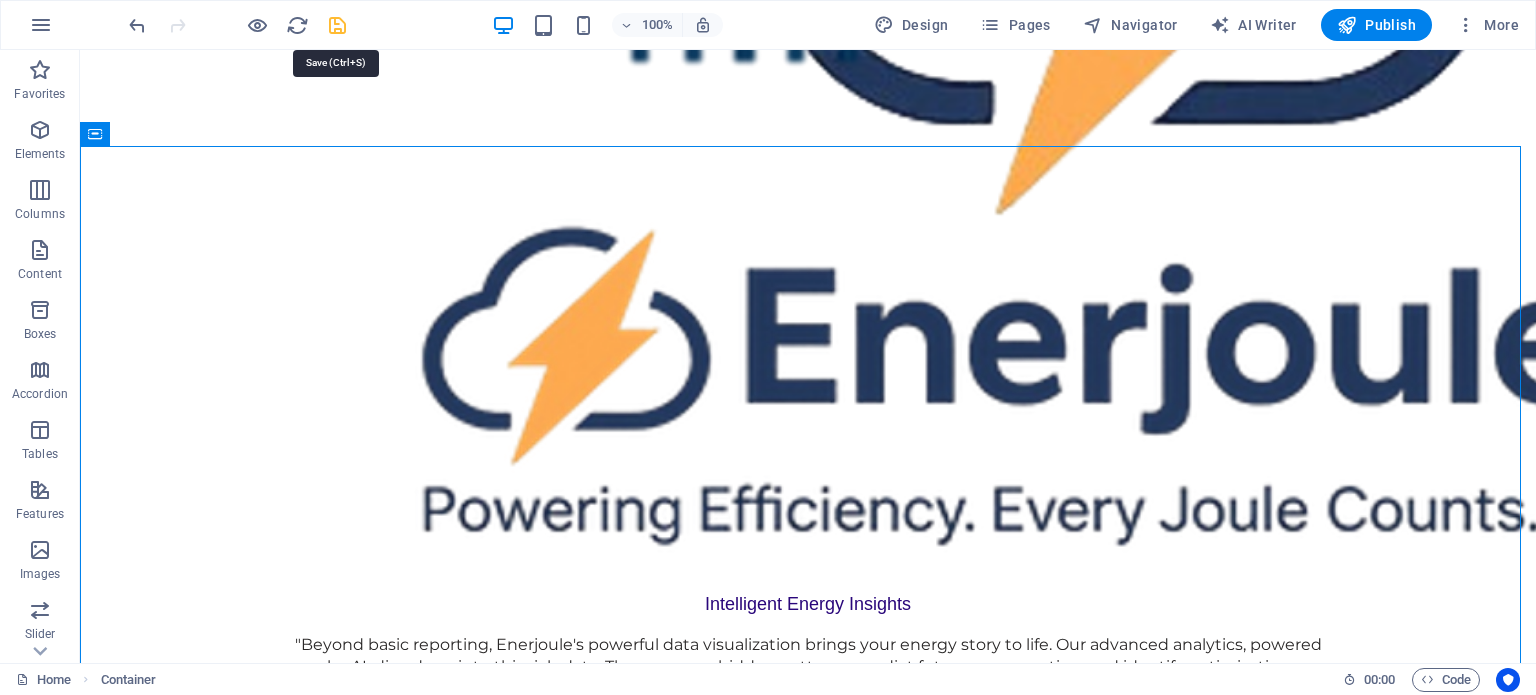 click at bounding box center (337, 25) 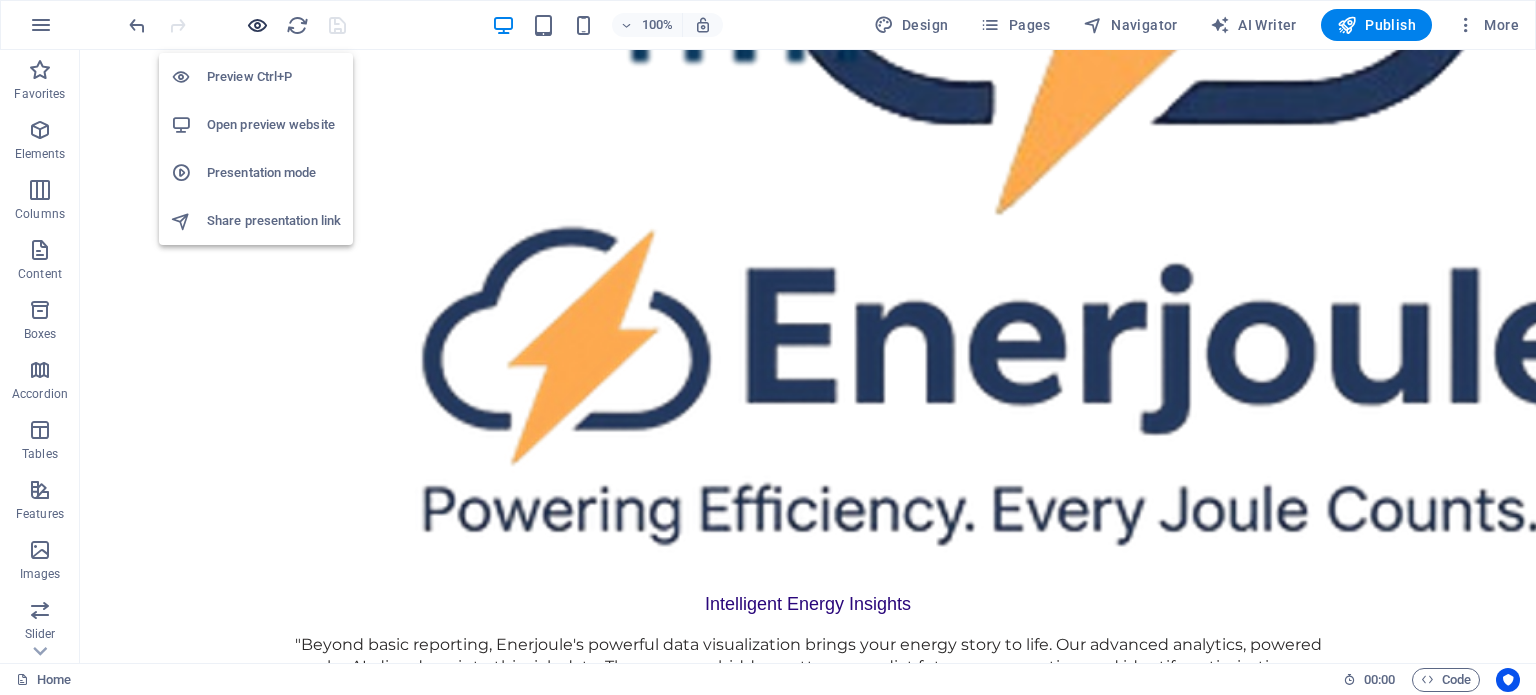 click at bounding box center [257, 25] 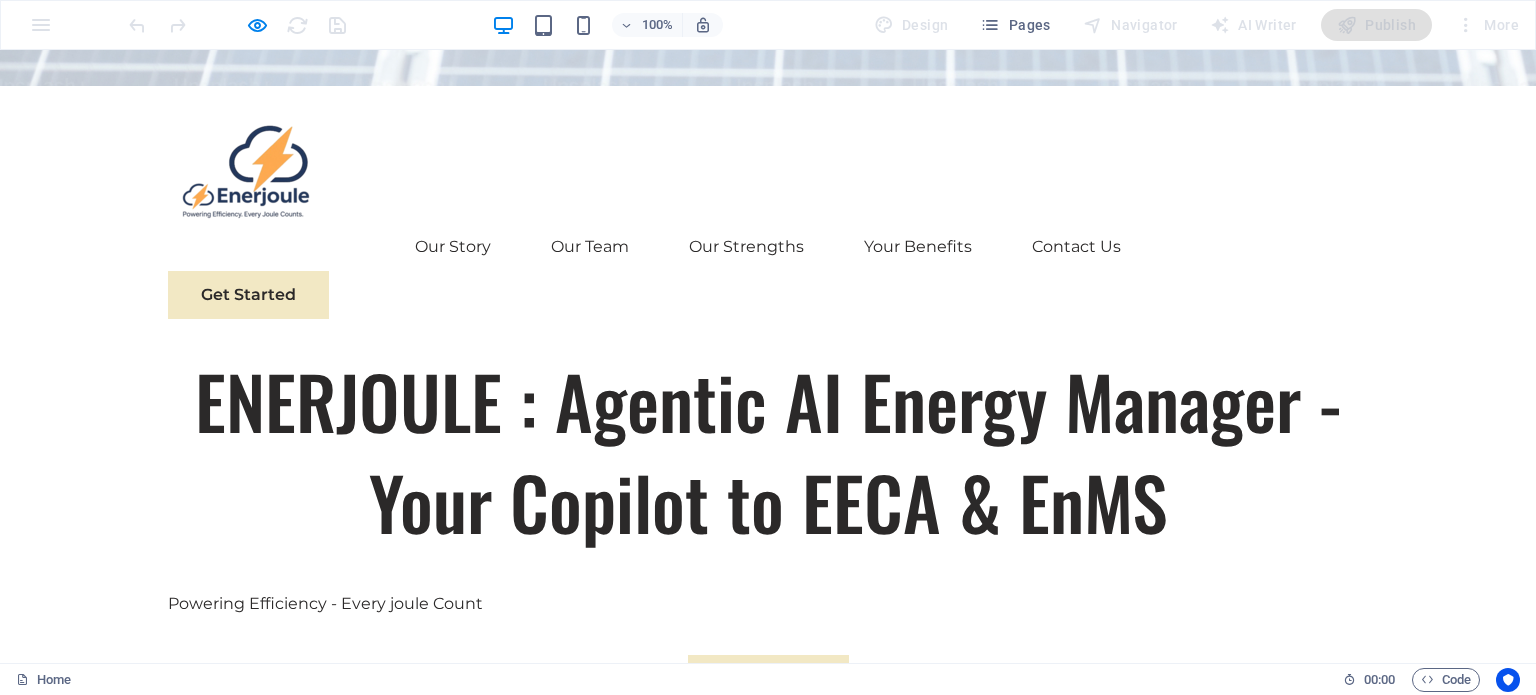 scroll, scrollTop: 900, scrollLeft: 0, axis: vertical 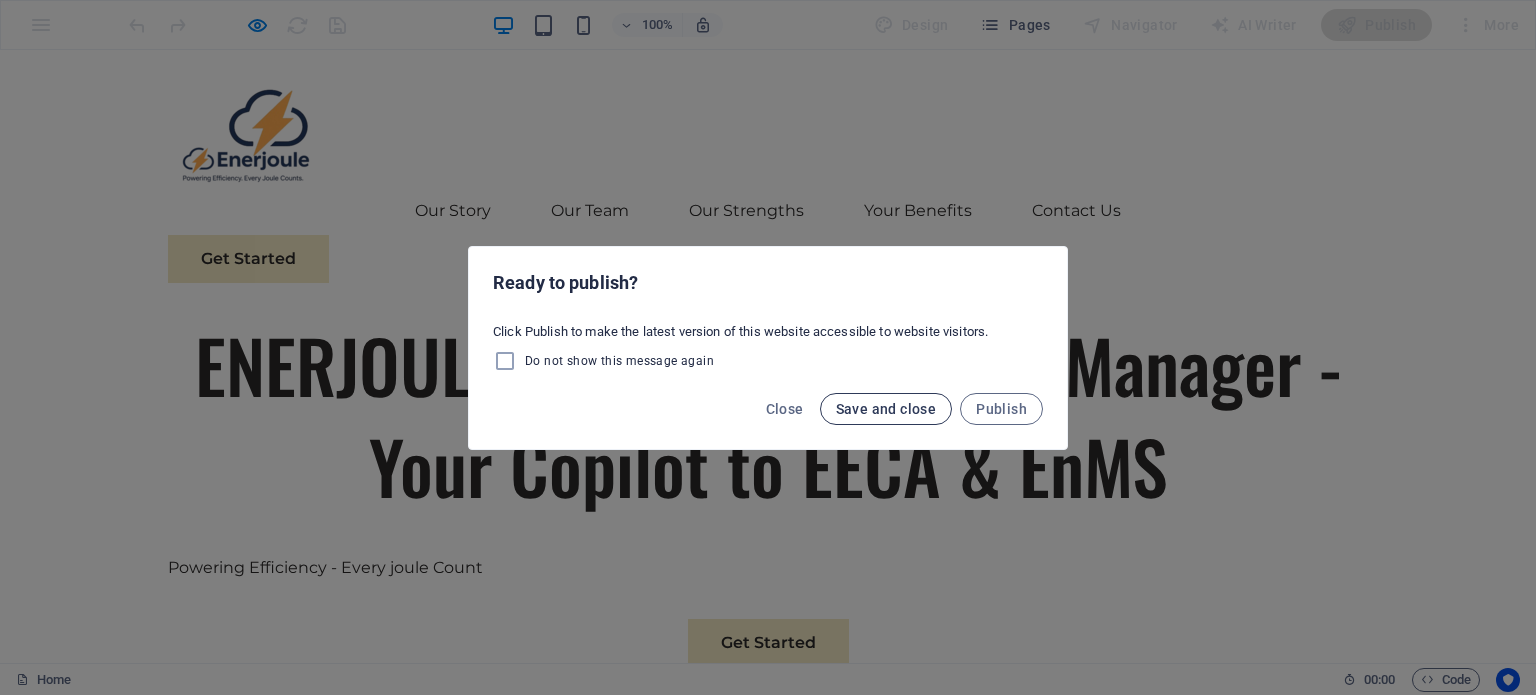 click on "Save and close" at bounding box center (886, 409) 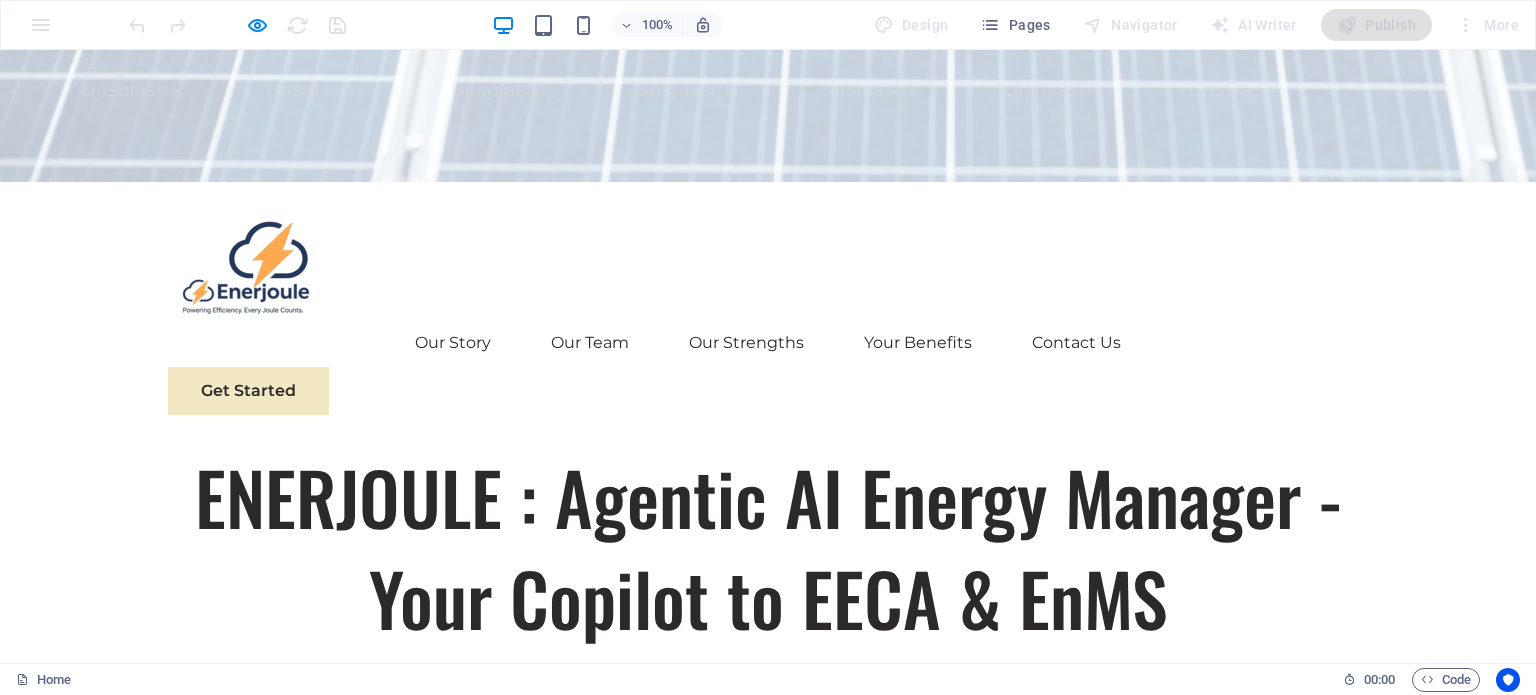 scroll, scrollTop: 600, scrollLeft: 0, axis: vertical 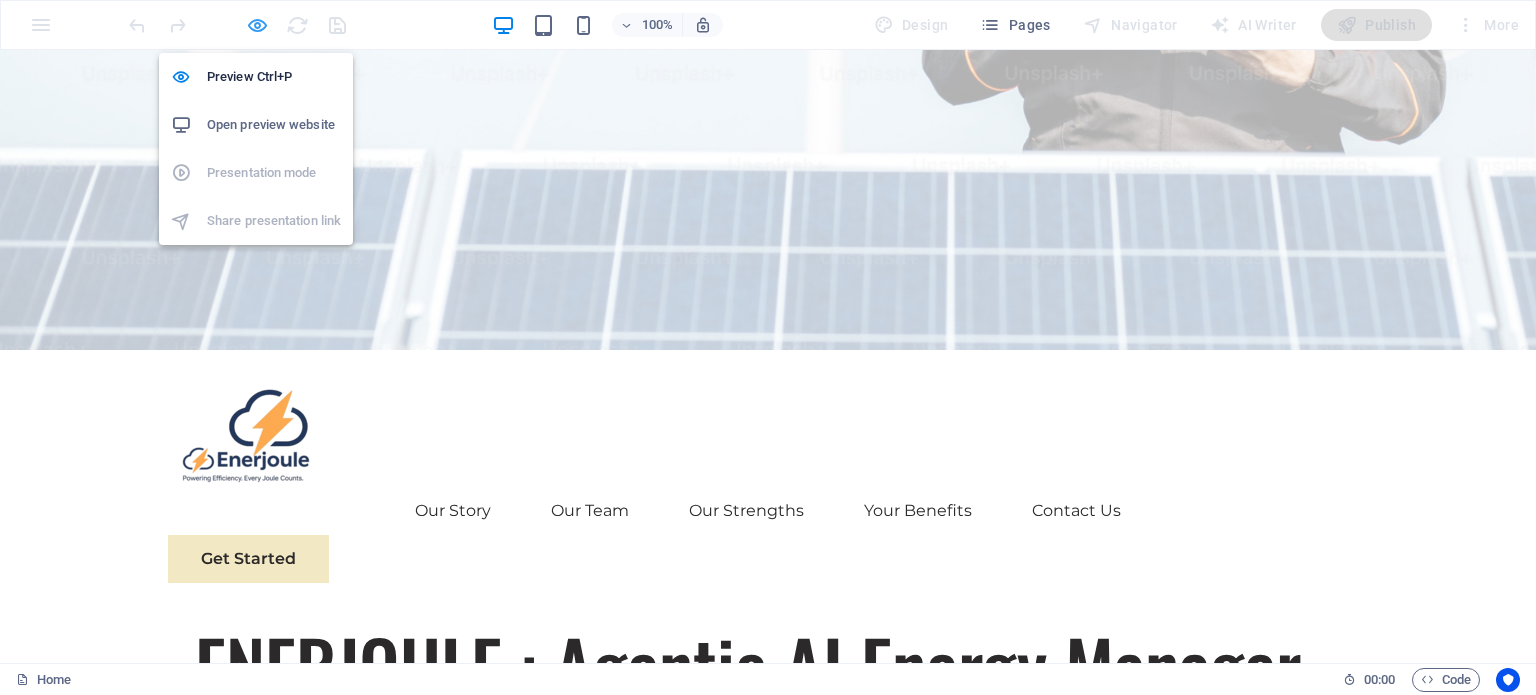 click at bounding box center (257, 25) 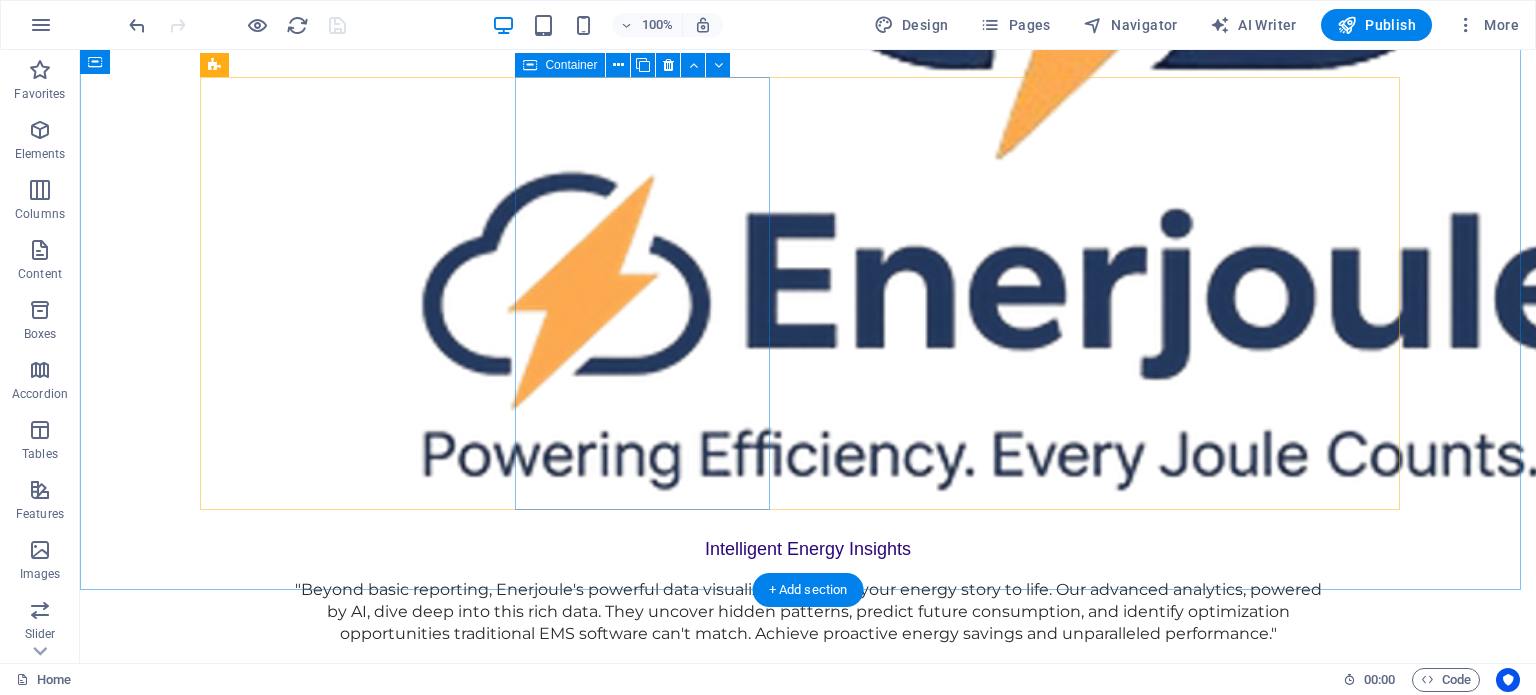 scroll, scrollTop: 3000, scrollLeft: 0, axis: vertical 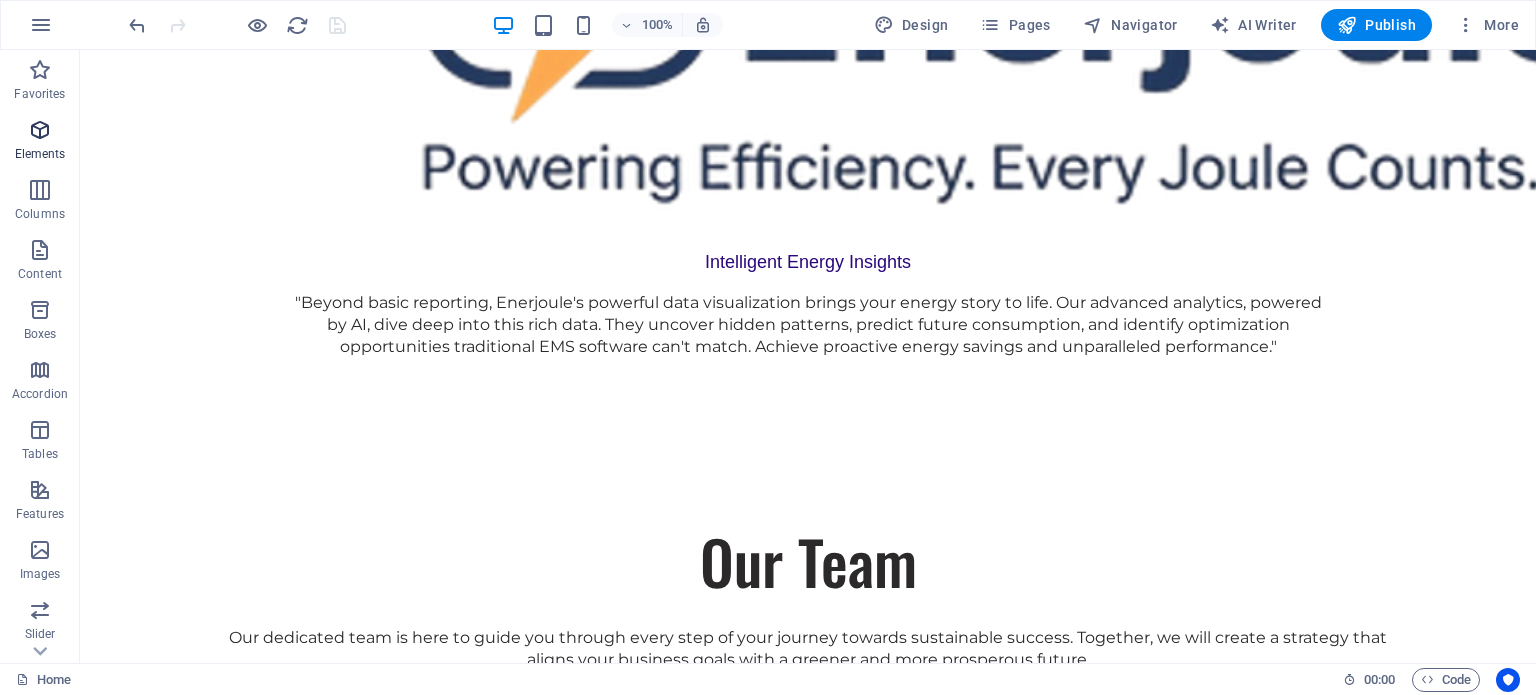 click at bounding box center [40, 130] 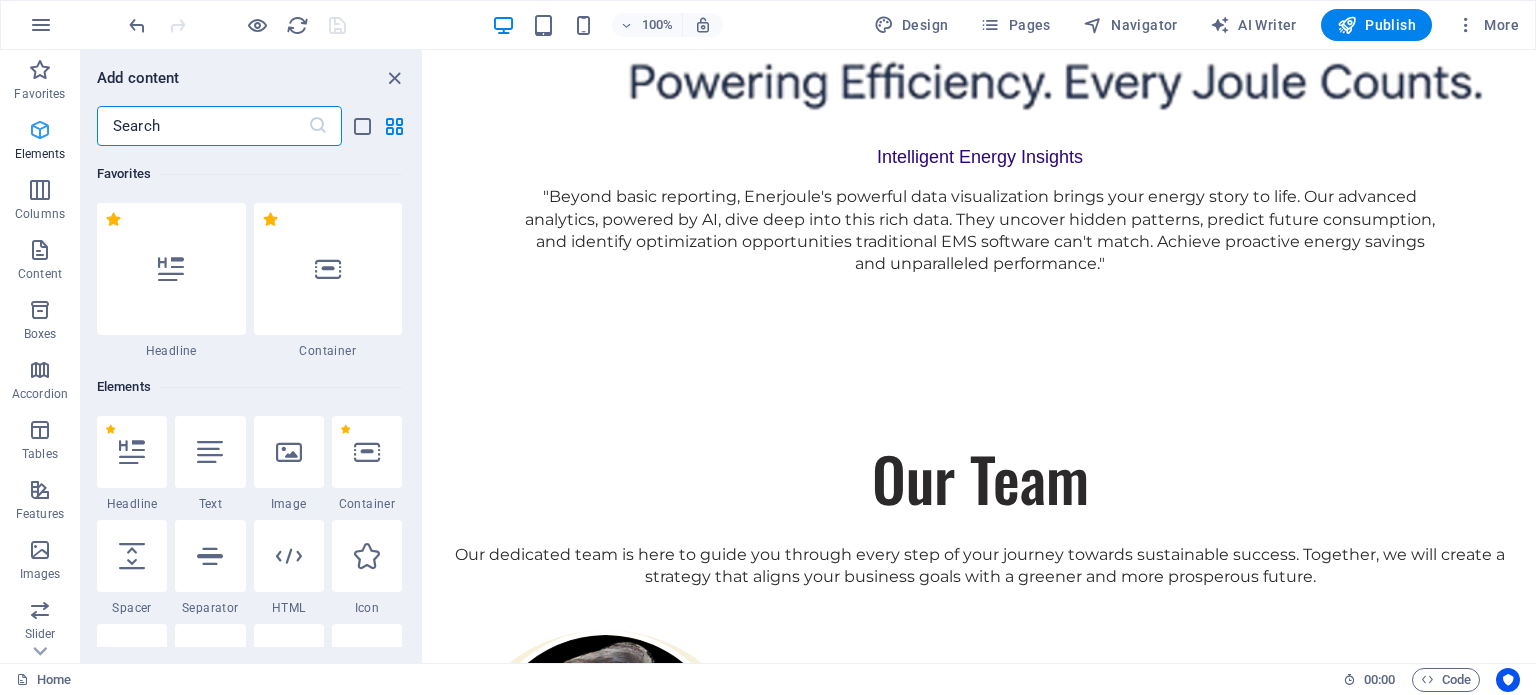 scroll, scrollTop: 2996, scrollLeft: 0, axis: vertical 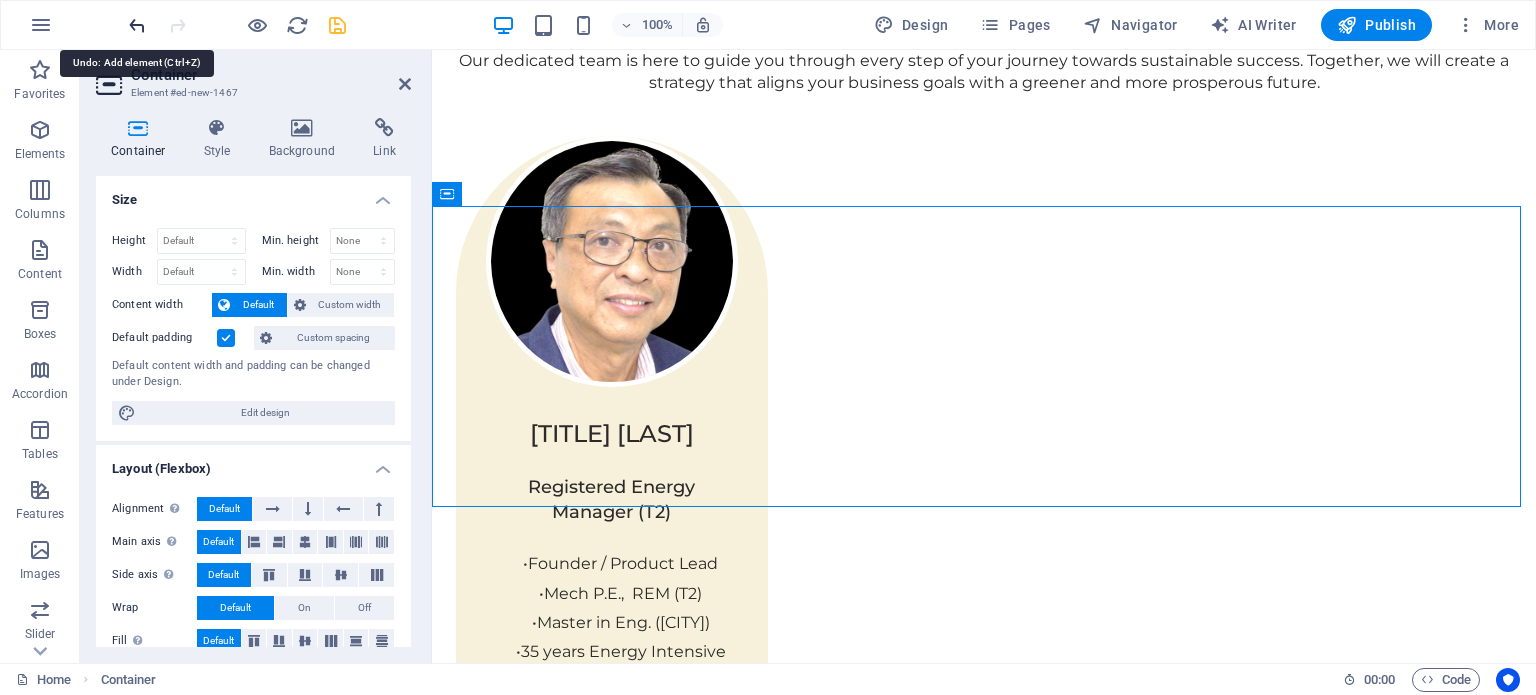 click at bounding box center [137, 25] 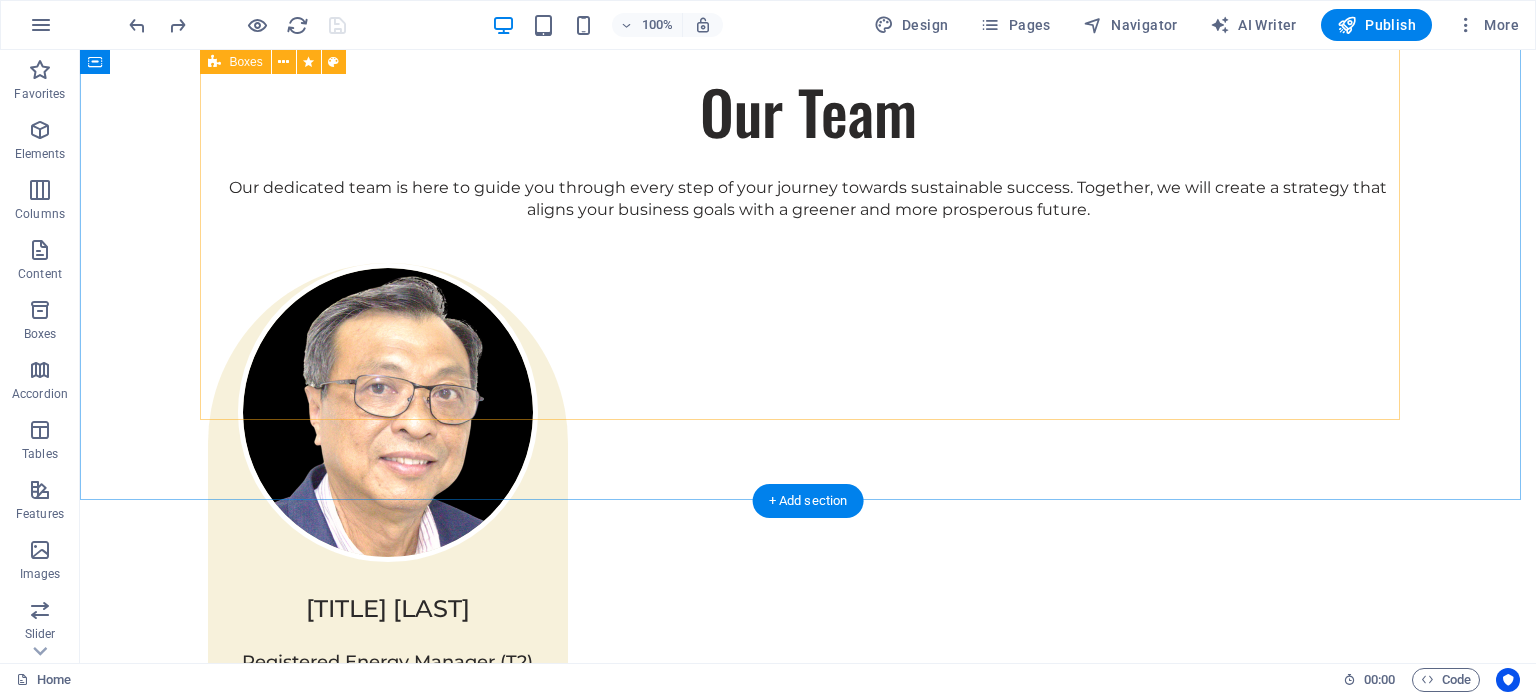scroll, scrollTop: 2850, scrollLeft: 0, axis: vertical 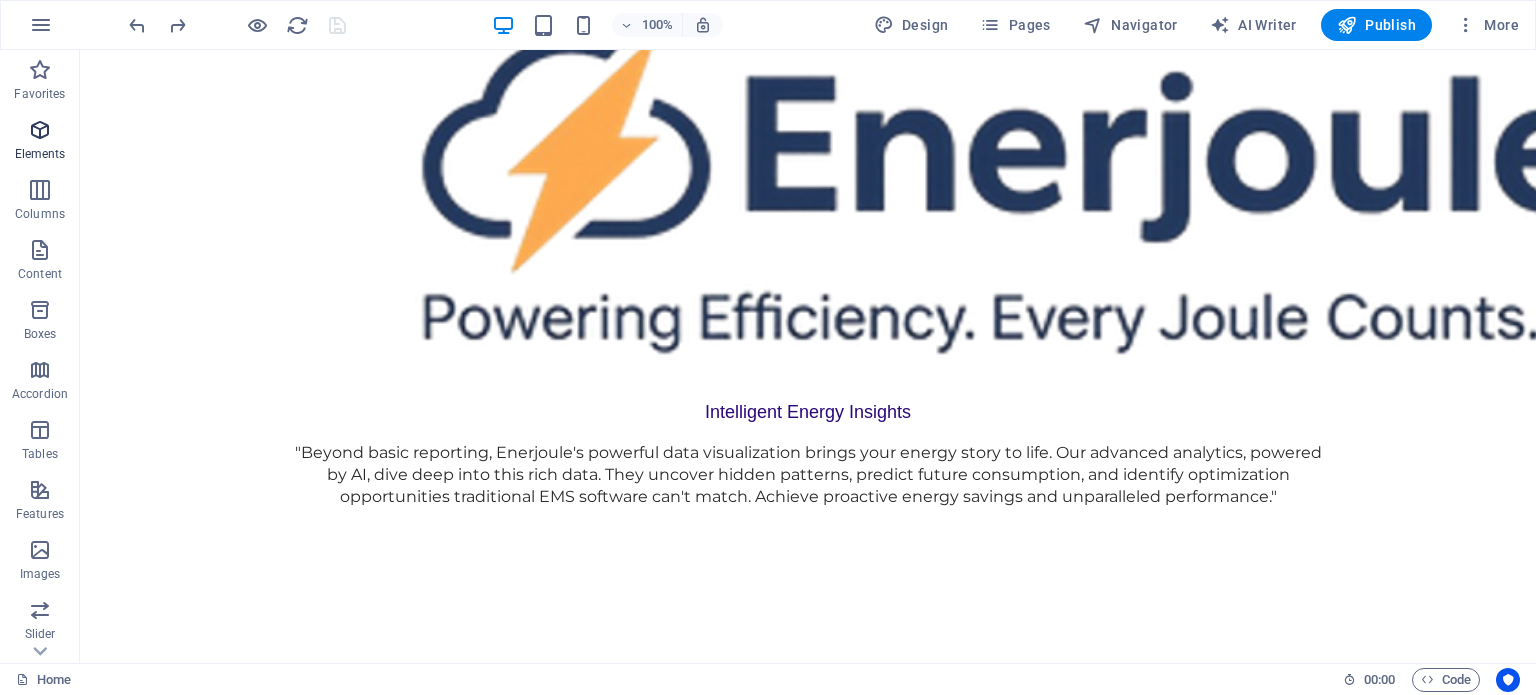 click at bounding box center [40, 130] 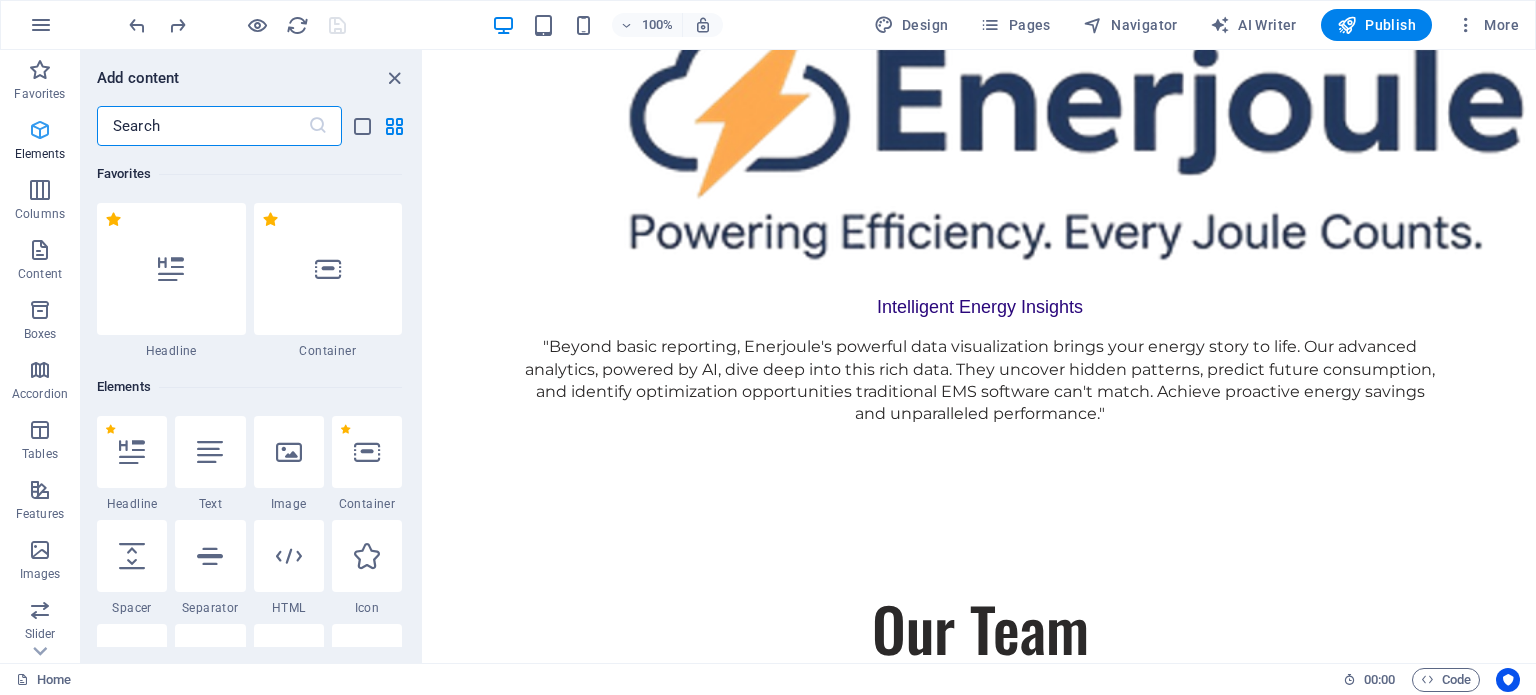 scroll, scrollTop: 2846, scrollLeft: 0, axis: vertical 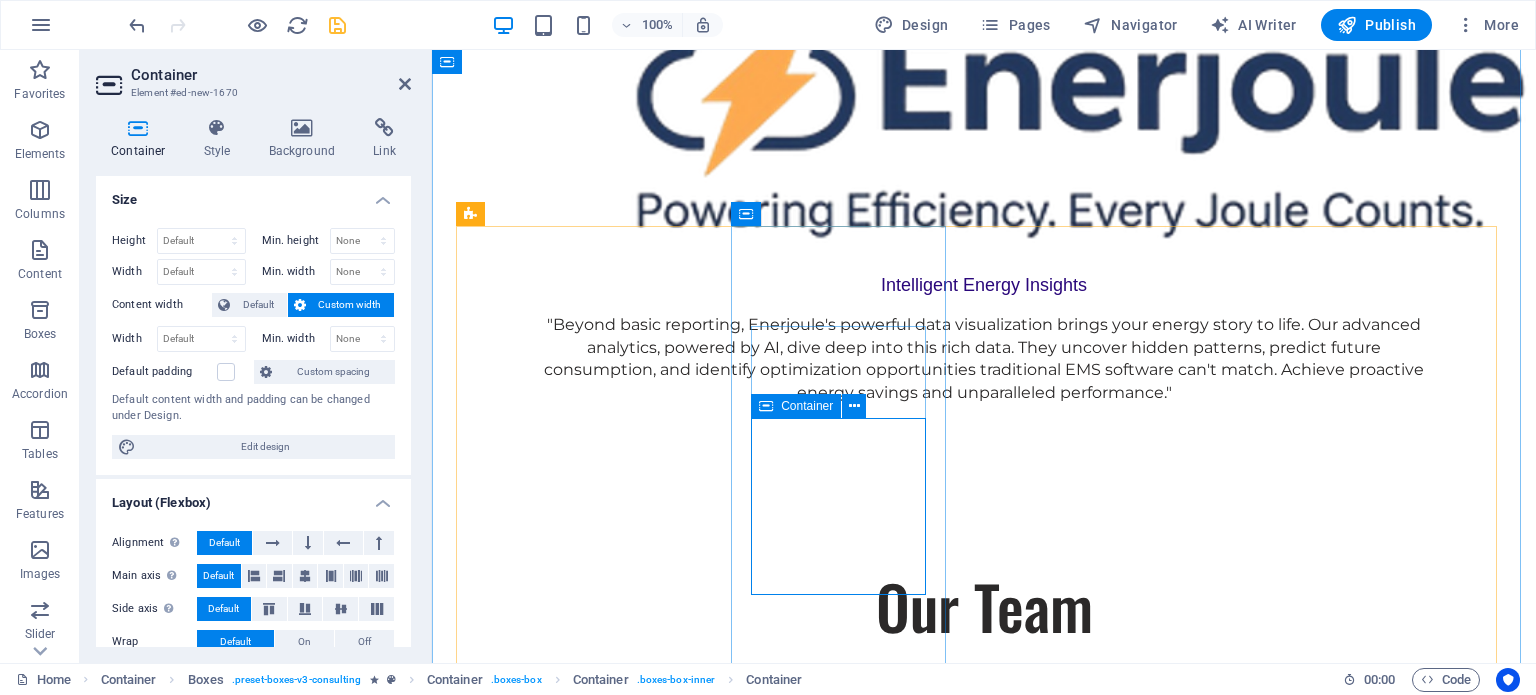 click on "Drop content here or  Add elements  Paste clipboard" at bounding box center (565, 3681) 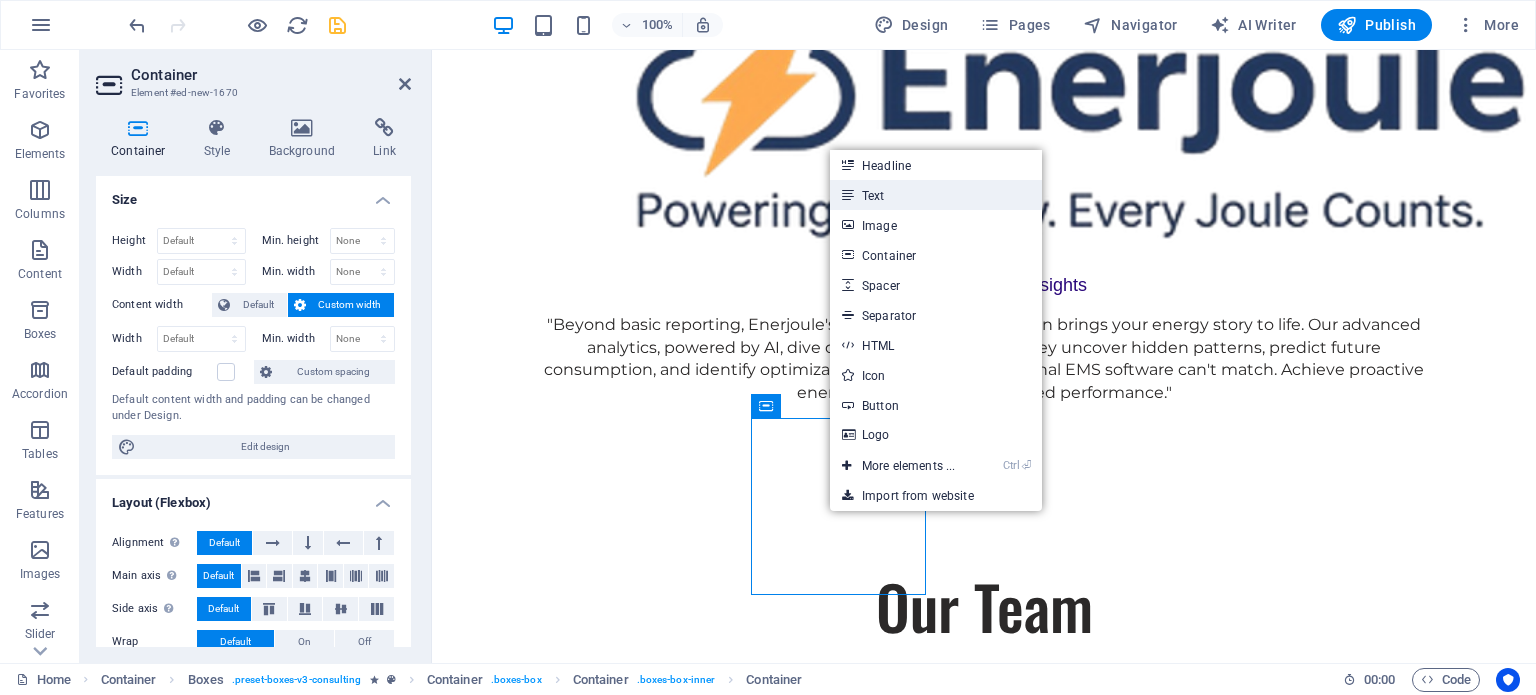 click on "Text" at bounding box center [936, 195] 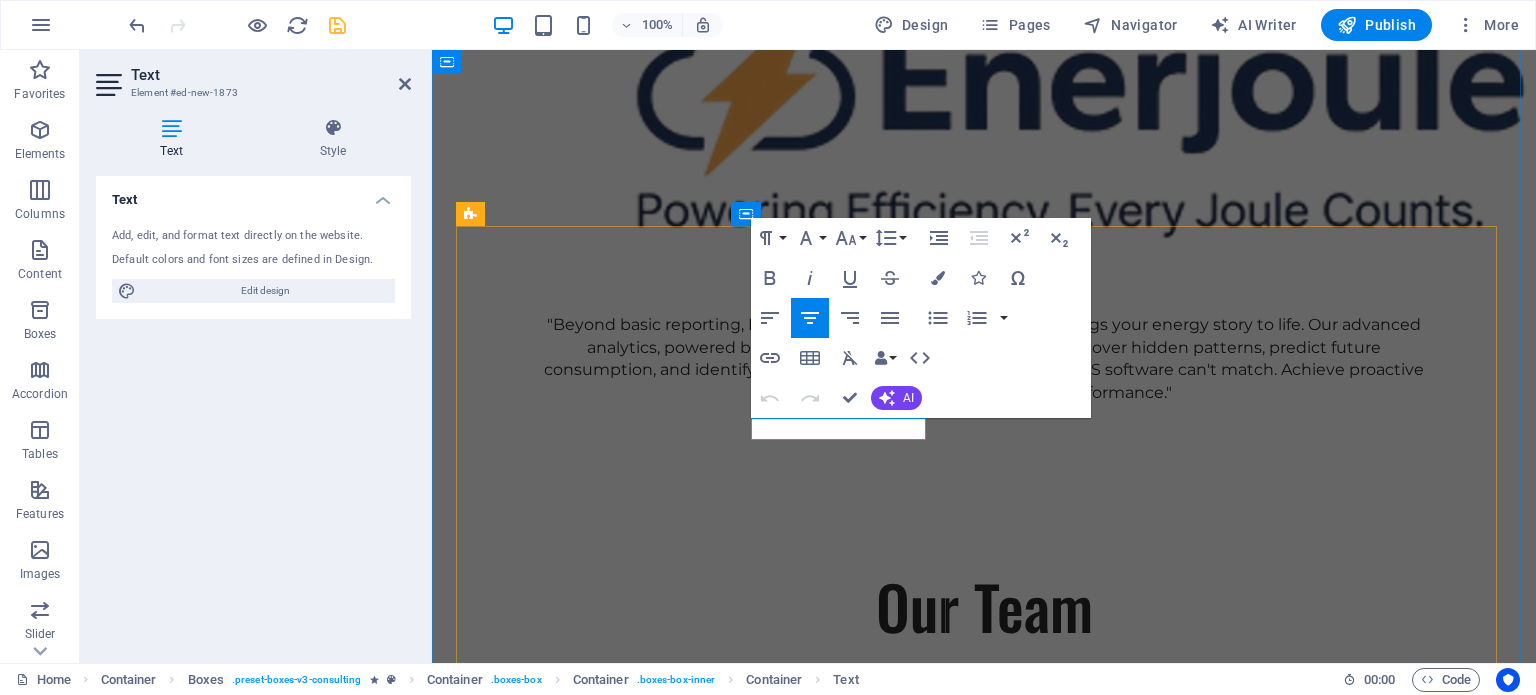 click on "New text element" at bounding box center [565, 3603] 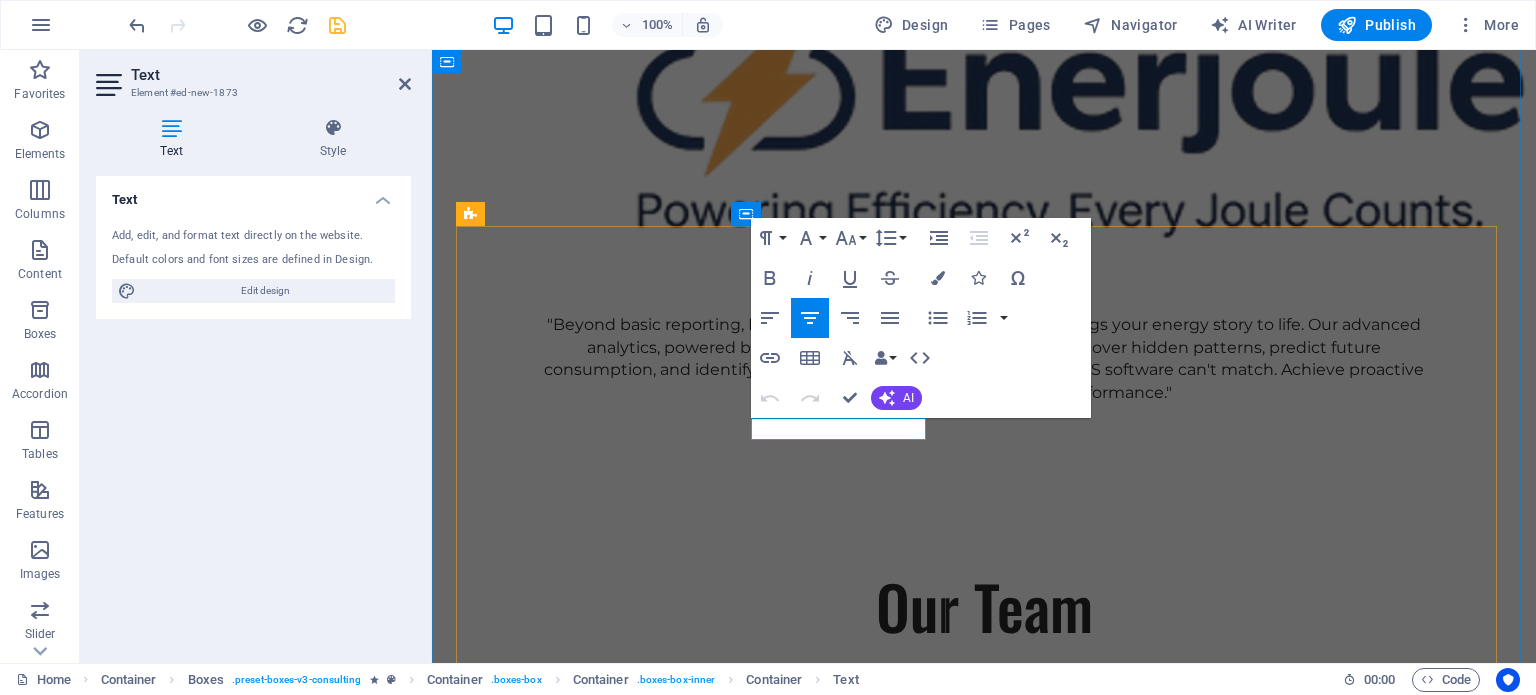 drag, startPoint x: 777, startPoint y: 430, endPoint x: 920, endPoint y: 430, distance: 143 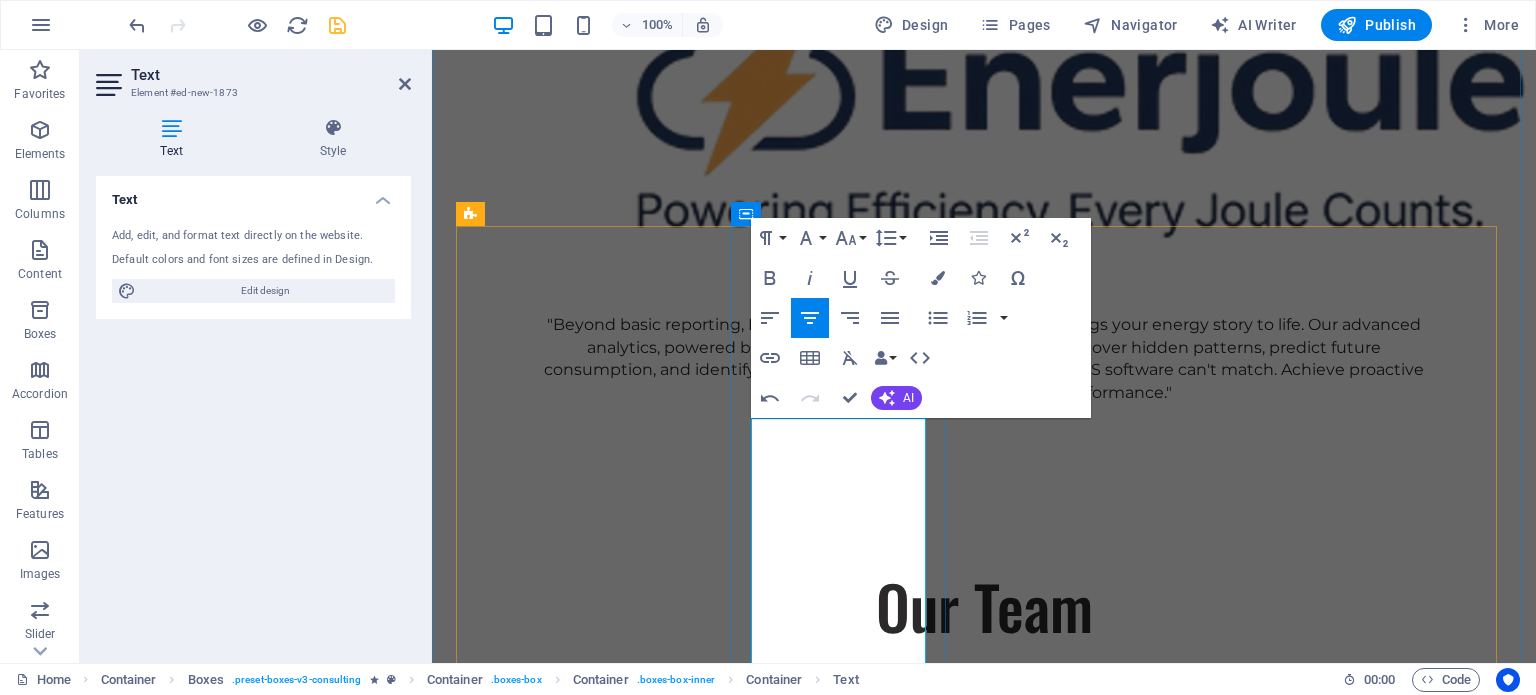 click on "NWe are meticulously designed with  Malaysia's EECA 2024  at our core. From the precise data points required for reporting to the identification of Significant Energy Uses (SEUs) and the tracking of EnMS elements, our platform is engineered to simplify your compliance journey, ensuring you meet regulatory mandates efficiently and confidently." at bounding box center [565, 3816] 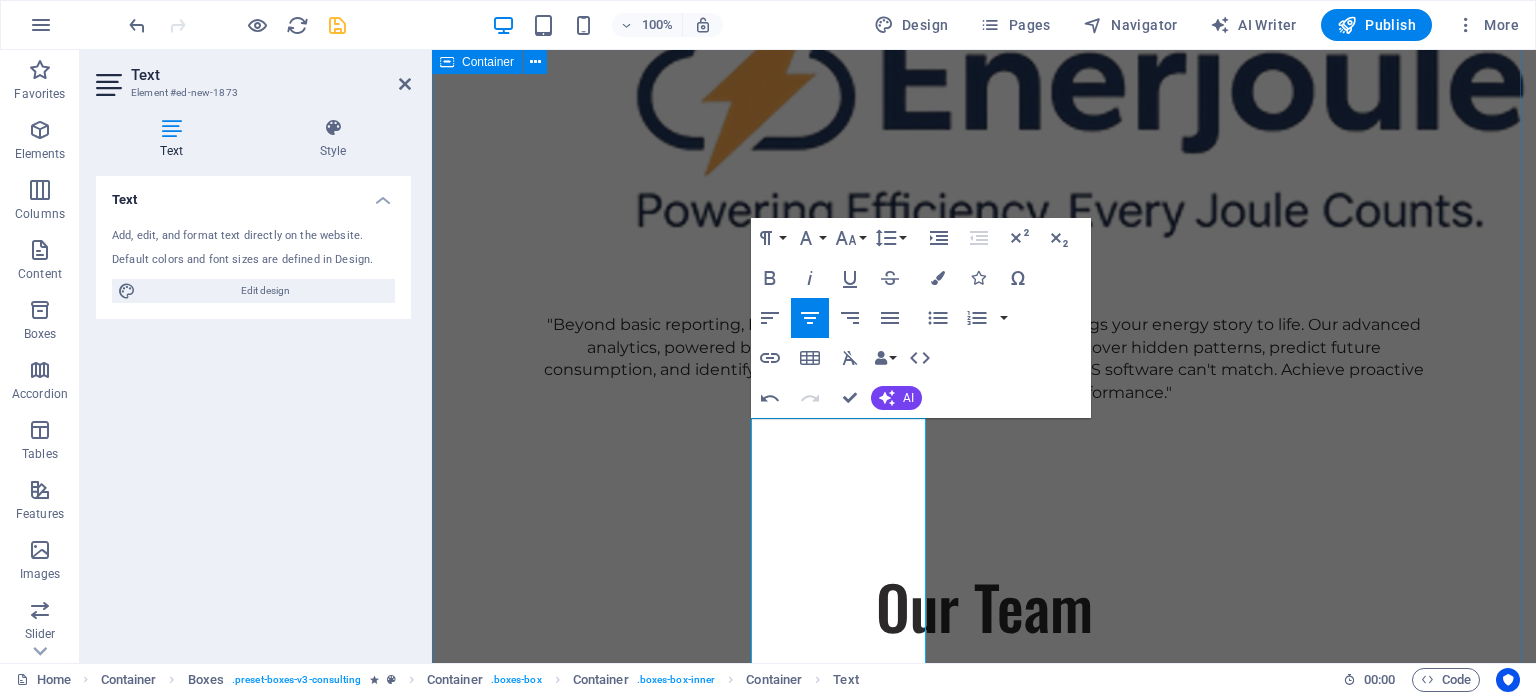 click on "Our Strengths Explore our full range of services to discover how we can tailor our expertise to meet your unique business needs. AI-Powered  Beyond Reporting Our advanced analytics, fueled by  AI ,  We uncover hidden patterns, identify subtle anomalies, and highlight optimization opportunities that manual analysis or basic EMS software simply miss, enabling proactive energy management and significant savings. Purpose-Built for EECA 2024 Compliance: We are meticulously designed with  Malaysia's EECA 2024  at our core. From the precise data points required for reporting to the identification of Significant Energy Uses (SEUs) and the tracking of EnMS elements, our platform is engineered to simplify your compliance journey, ensuring you meet regulatory mandates efficiently and confidently. UNS - Unified Data for True Visibility: We establish a  Unified Namespace (UNS) Future-Forward Scalability" at bounding box center (984, 3708) 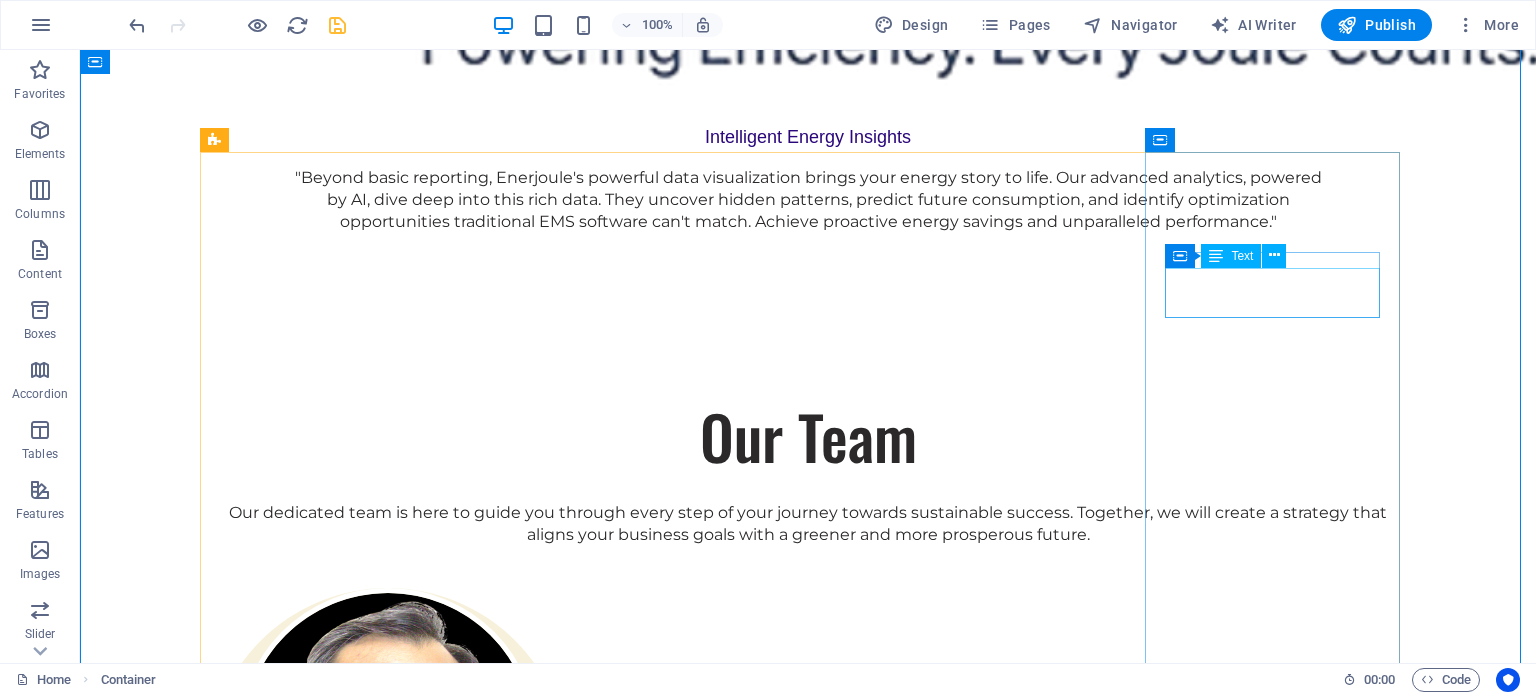 scroll, scrollTop: 2925, scrollLeft: 0, axis: vertical 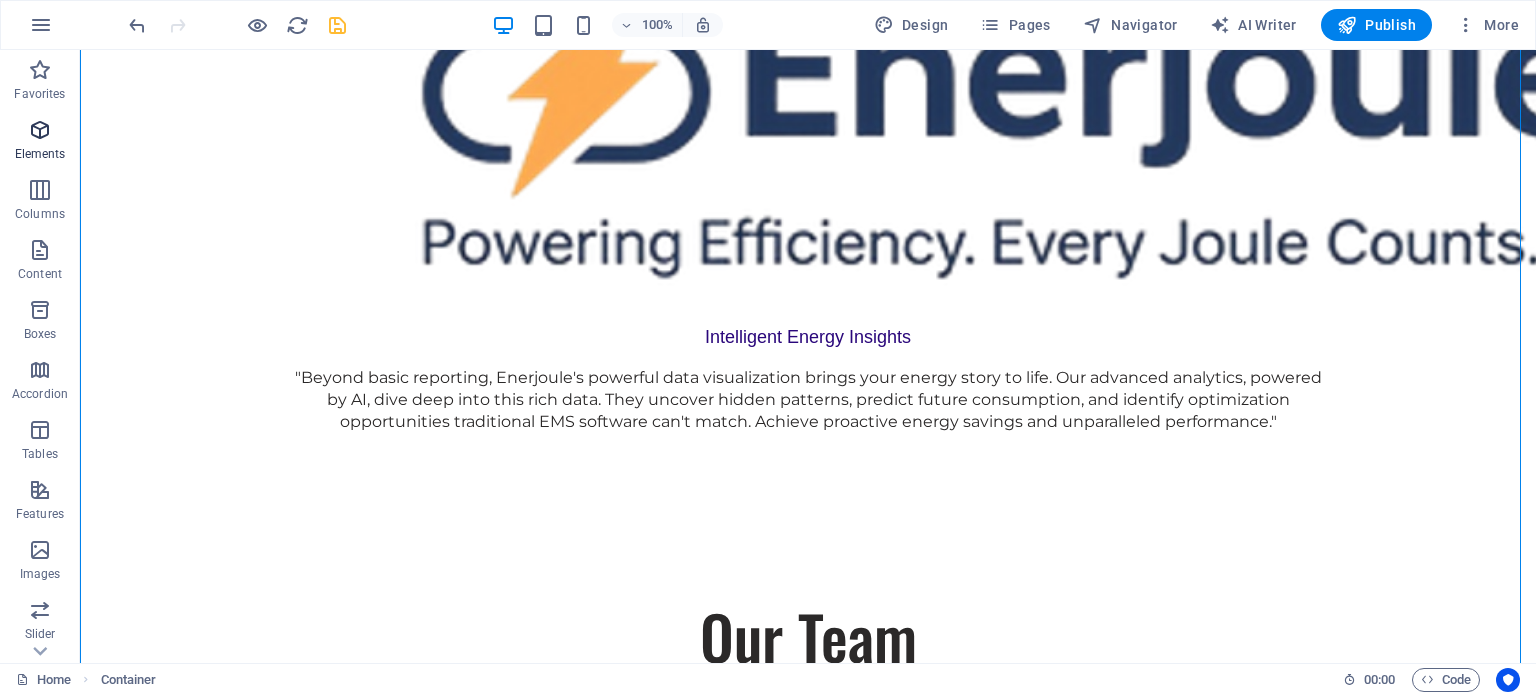 click at bounding box center (40, 130) 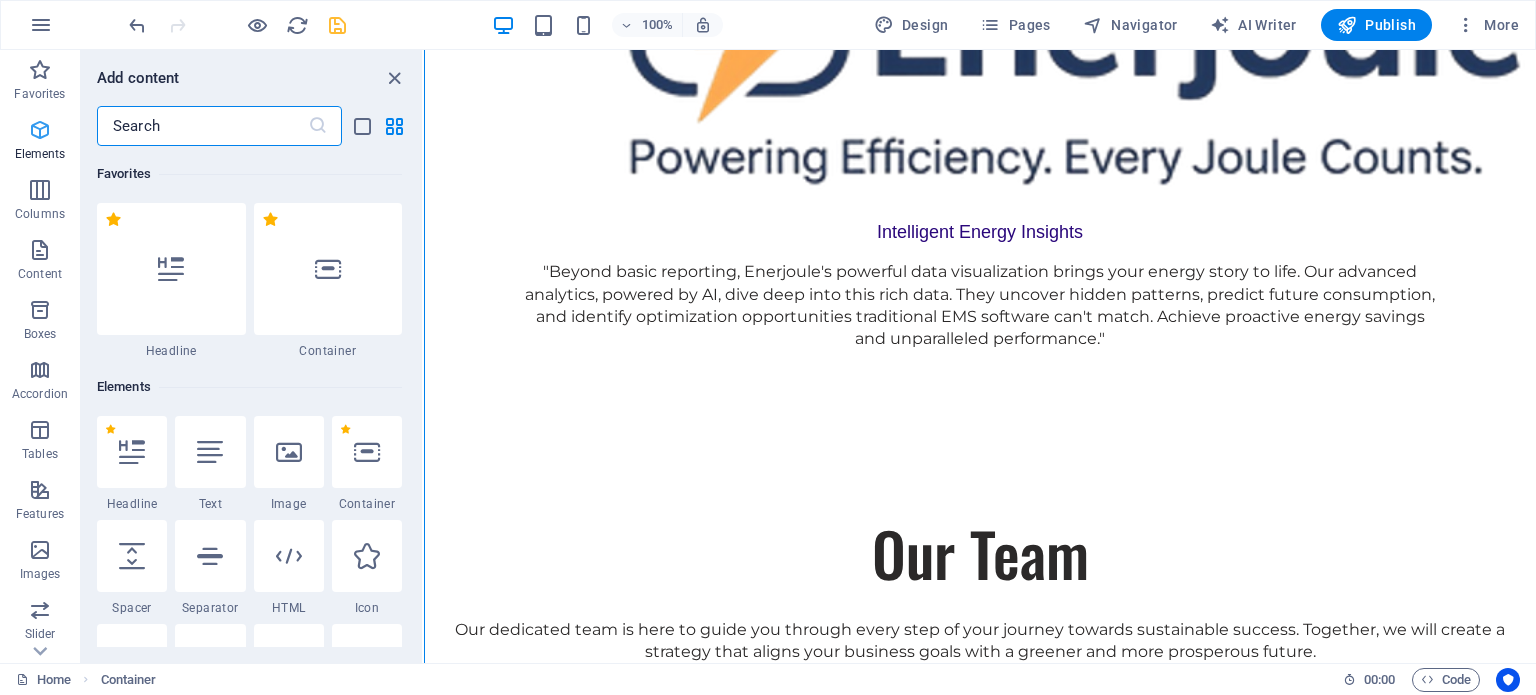 scroll, scrollTop: 2921, scrollLeft: 0, axis: vertical 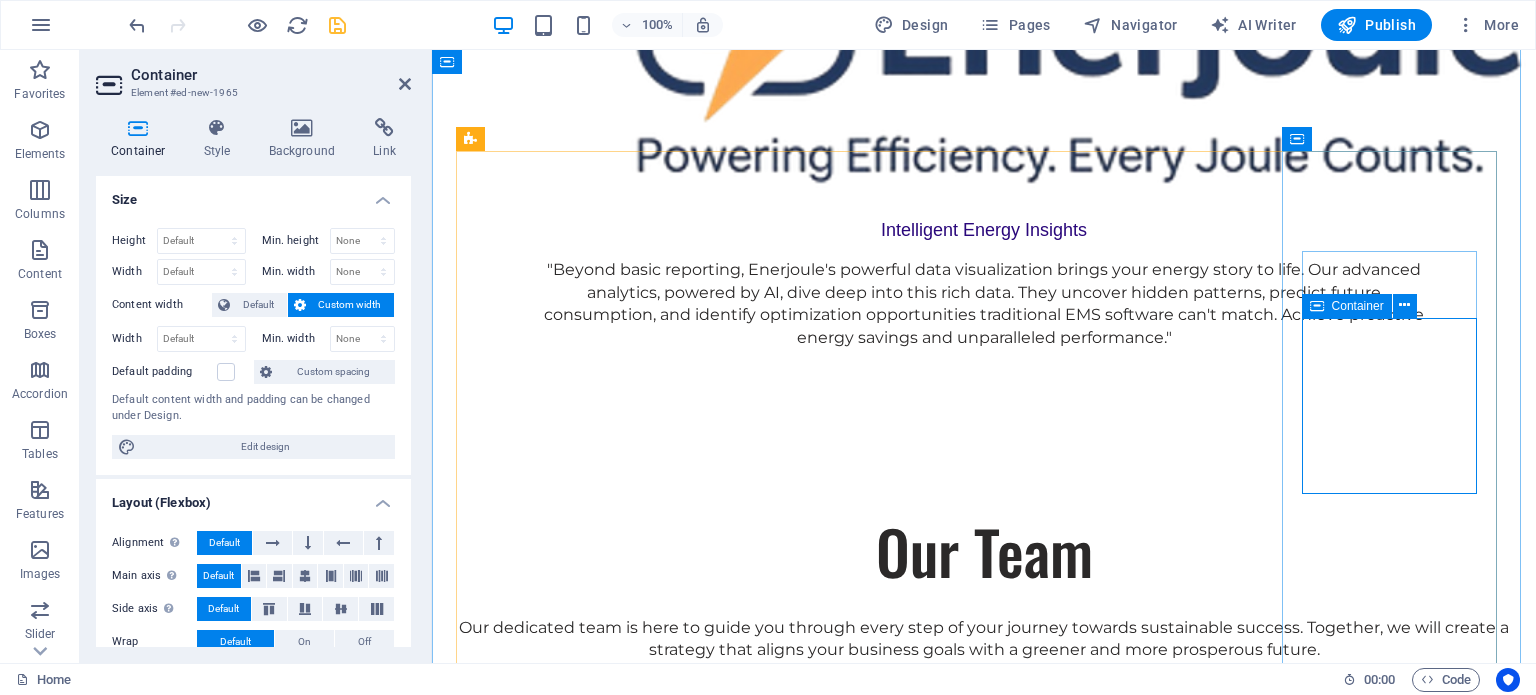 click on "Add elements" at bounding box center (565, 4742) 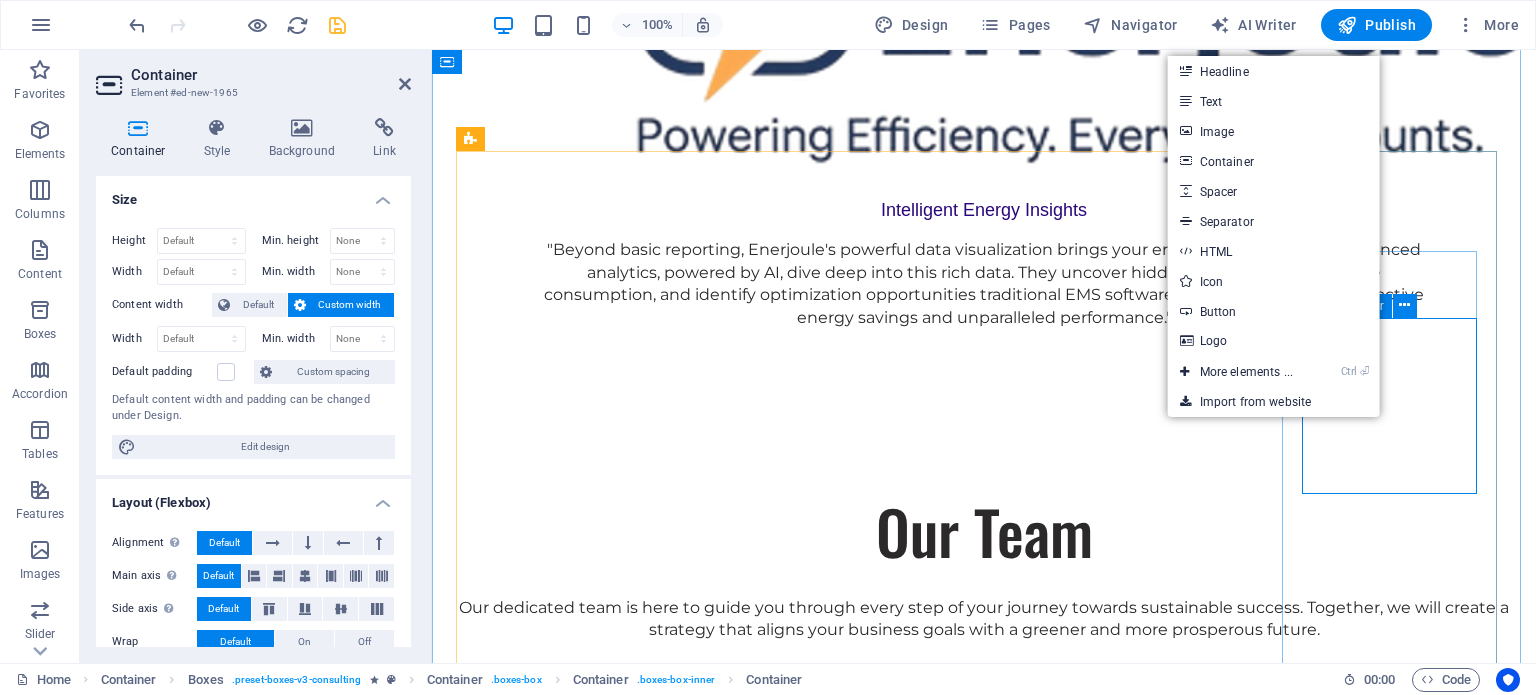 click on "Add elements" at bounding box center (565, 4722) 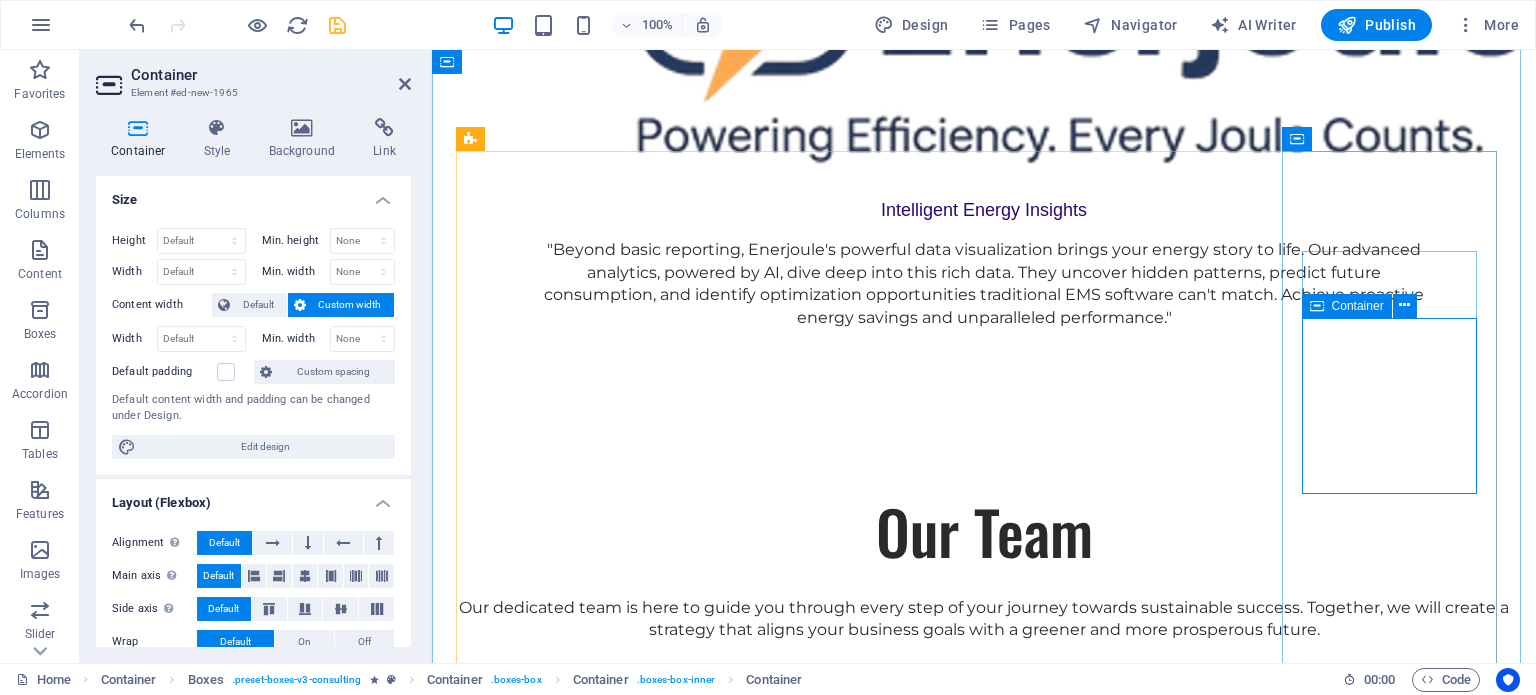 click on "Add elements" at bounding box center (565, 4722) 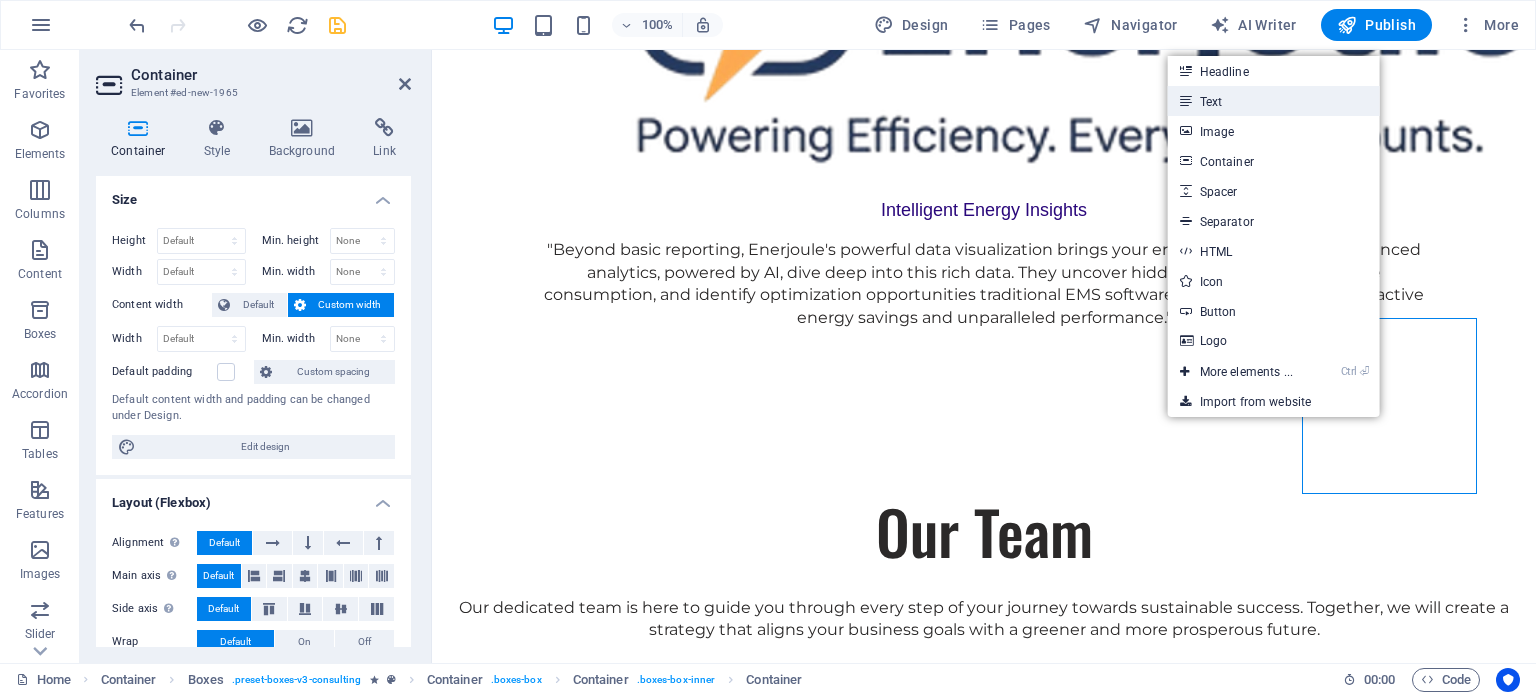 click on "Text" at bounding box center [1274, 101] 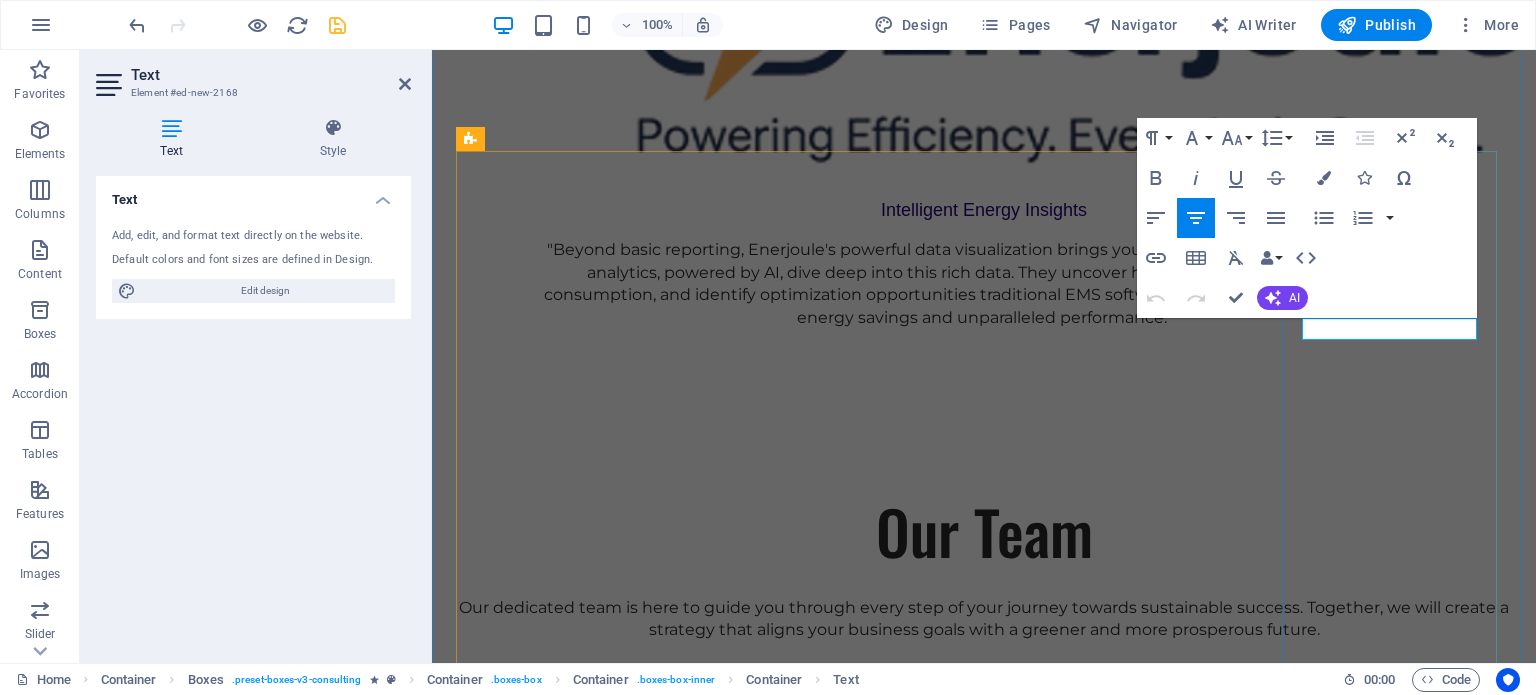 click on "New text element" at bounding box center (565, 4632) 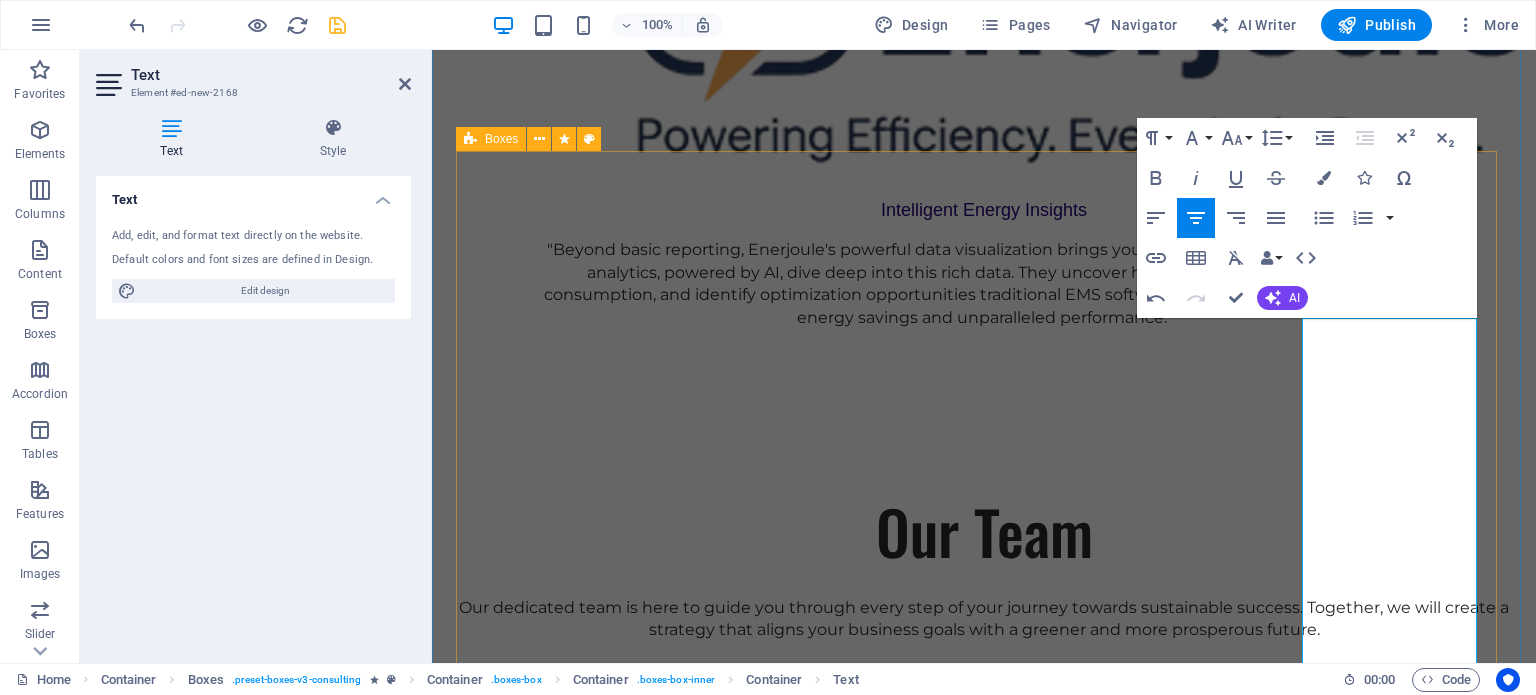 click on "AI-Powered  Beyond Reporting Our advanced analytics, fueled by  AI ,  We uncover hidden patterns, identify subtle anomalies, and highlight optimization opportunities that manual analysis or basic EMS software simply miss, enabling proactive energy management and significant savings. Purpose-Built for EECA 2024 Compliance: We are meticulously designed with  Malaysia's EECA 2024  at our core. From the precise data points required for reporting to the identification of Significant Energy Uses (SEUs) and the tracking of EnMS elements, our platform is engineered to simplify your compliance journey, ensuring you meet regulatory mandates efficiently and confidently. UNS - Unified Data for True Visibility: We establish a  Unified Namespace (UNS) . IIoT data – from electricity to thermal energy – is organized, contextualized, and available in real-time, breaking down data silos that plague traditional systems. Future-Forward Scalability" at bounding box center [984, 3930] 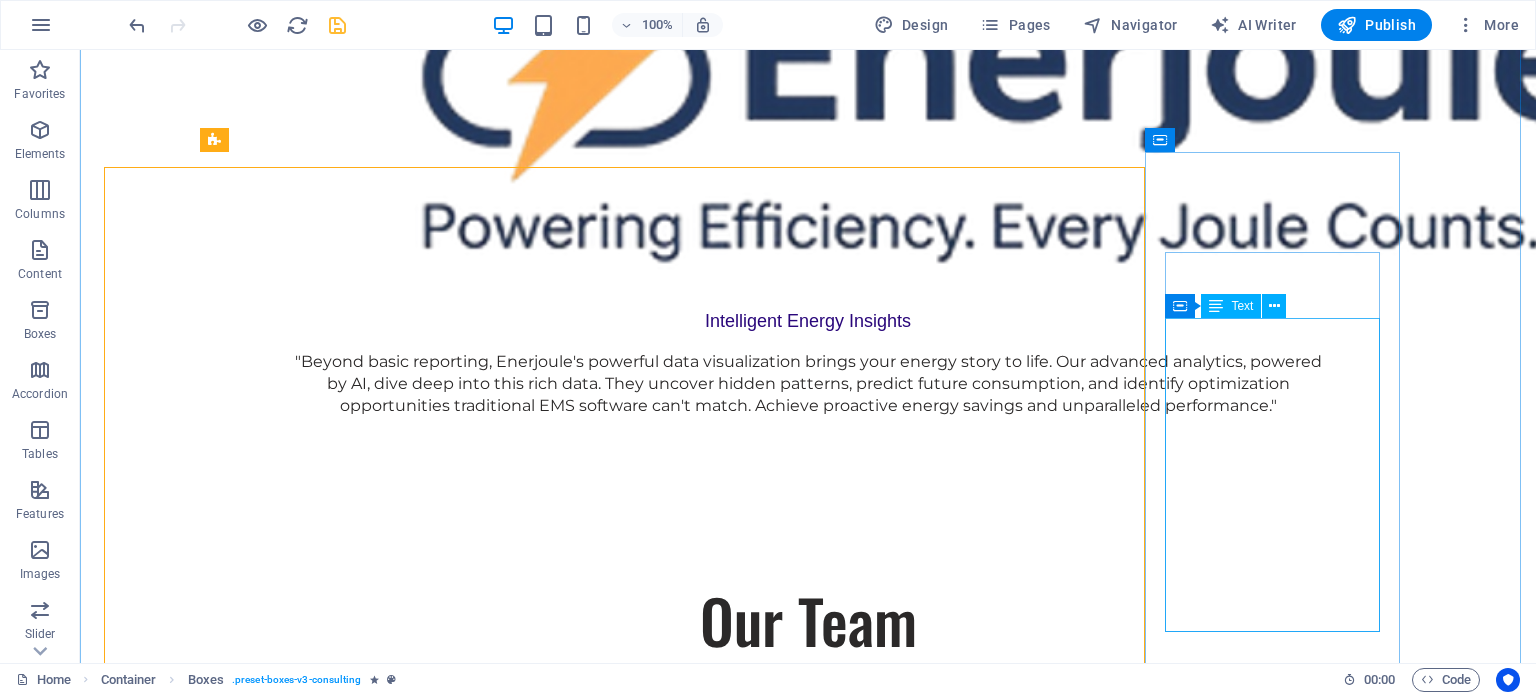 scroll, scrollTop: 2925, scrollLeft: 0, axis: vertical 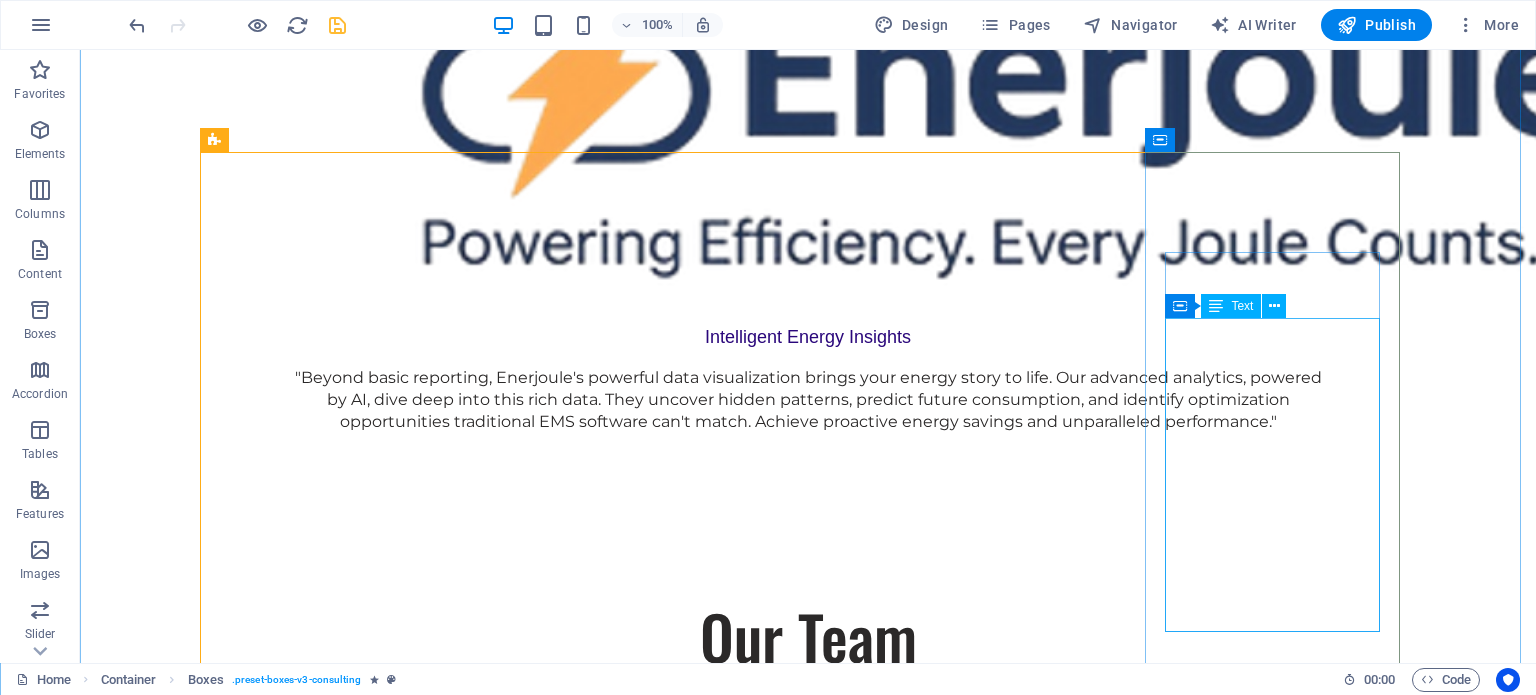 click on "NEnerjoule's foundation of real-time data and a single source of truth provides the precise, auditable information you need for credible ESG reporting. By seamlessly integrating with your existing ESG platform, helping you demonstrate genuine progress to stakeholders, building brand trust and a more sustainable future for your business." at bounding box center (335, 4767) 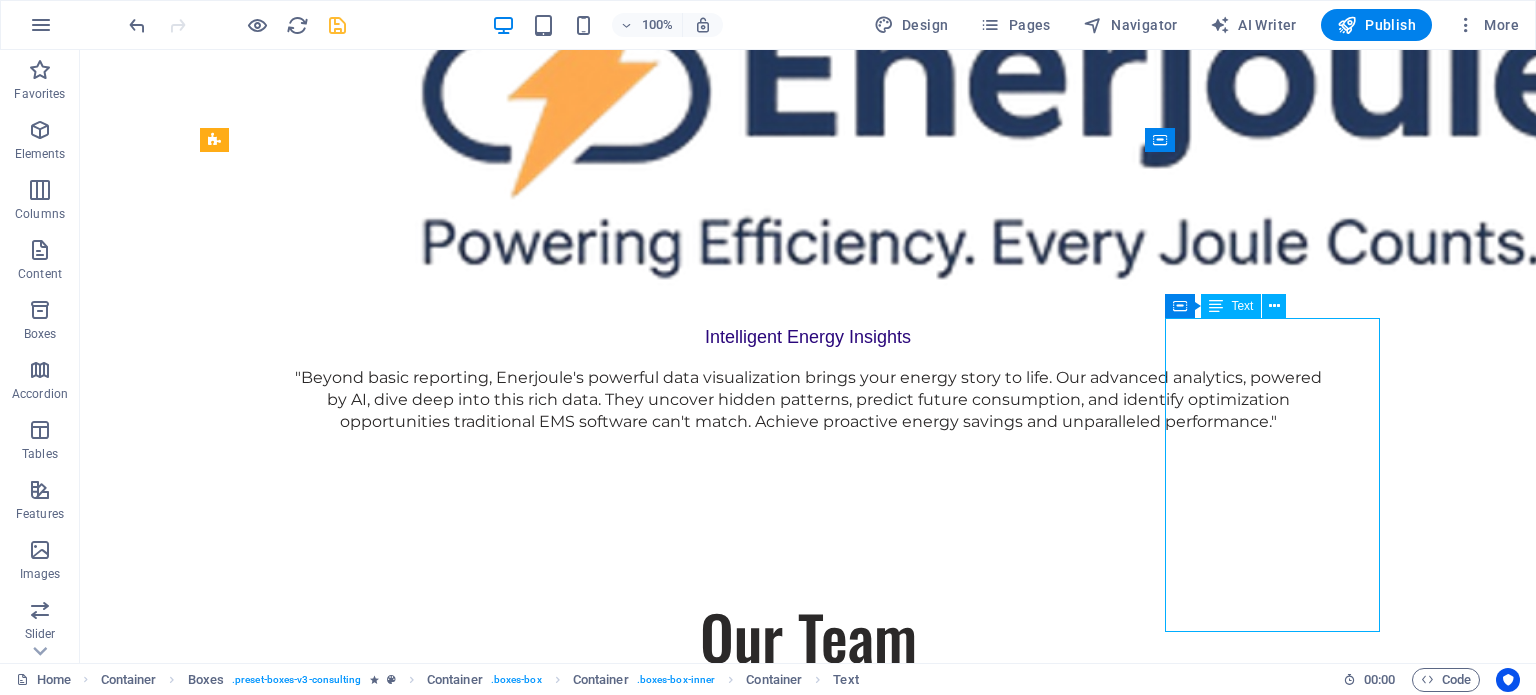 click on "NEnerjoule's foundation of real-time data and a single source of truth provides the precise, auditable information you need for credible ESG reporting. By seamlessly integrating with your existing ESG platform, helping you demonstrate genuine progress to stakeholders, building brand trust and a more sustainable future for your business." at bounding box center (335, 4767) 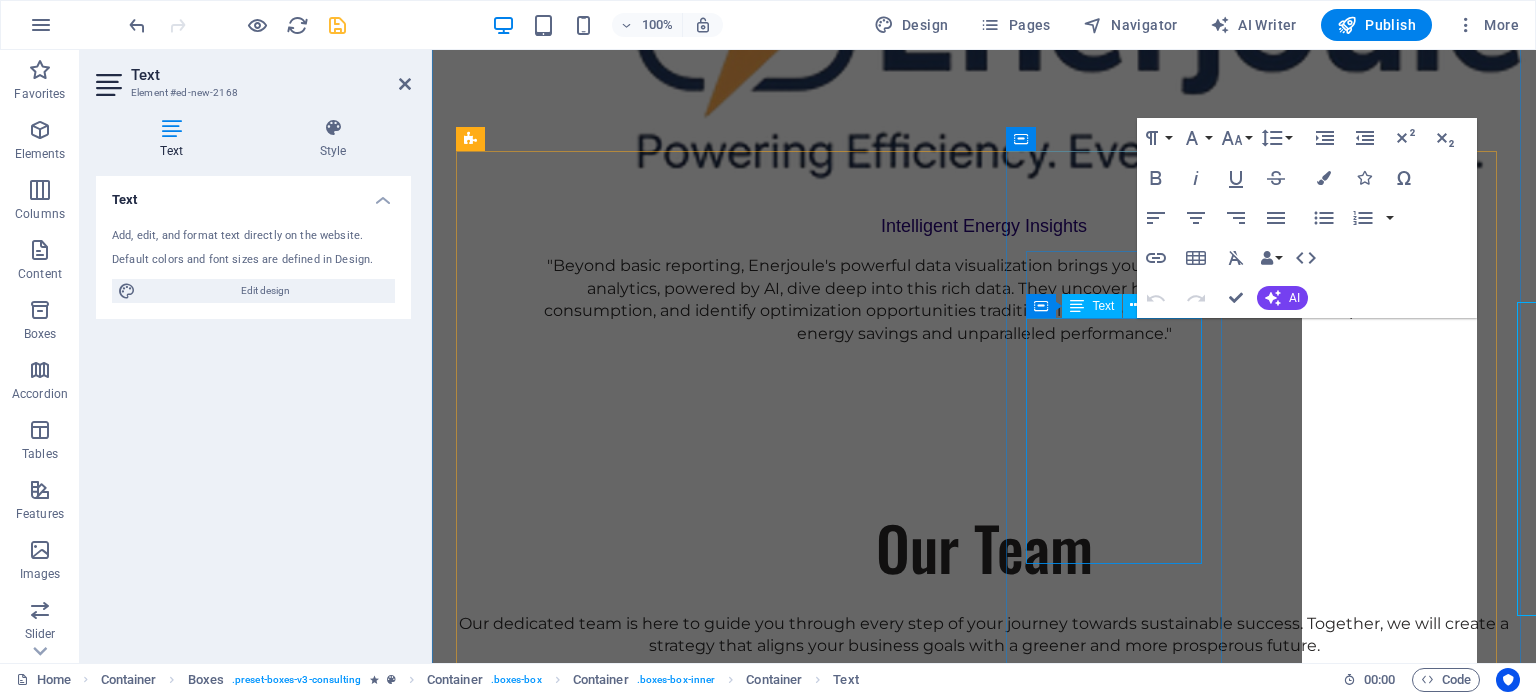 scroll, scrollTop: 2941, scrollLeft: 0, axis: vertical 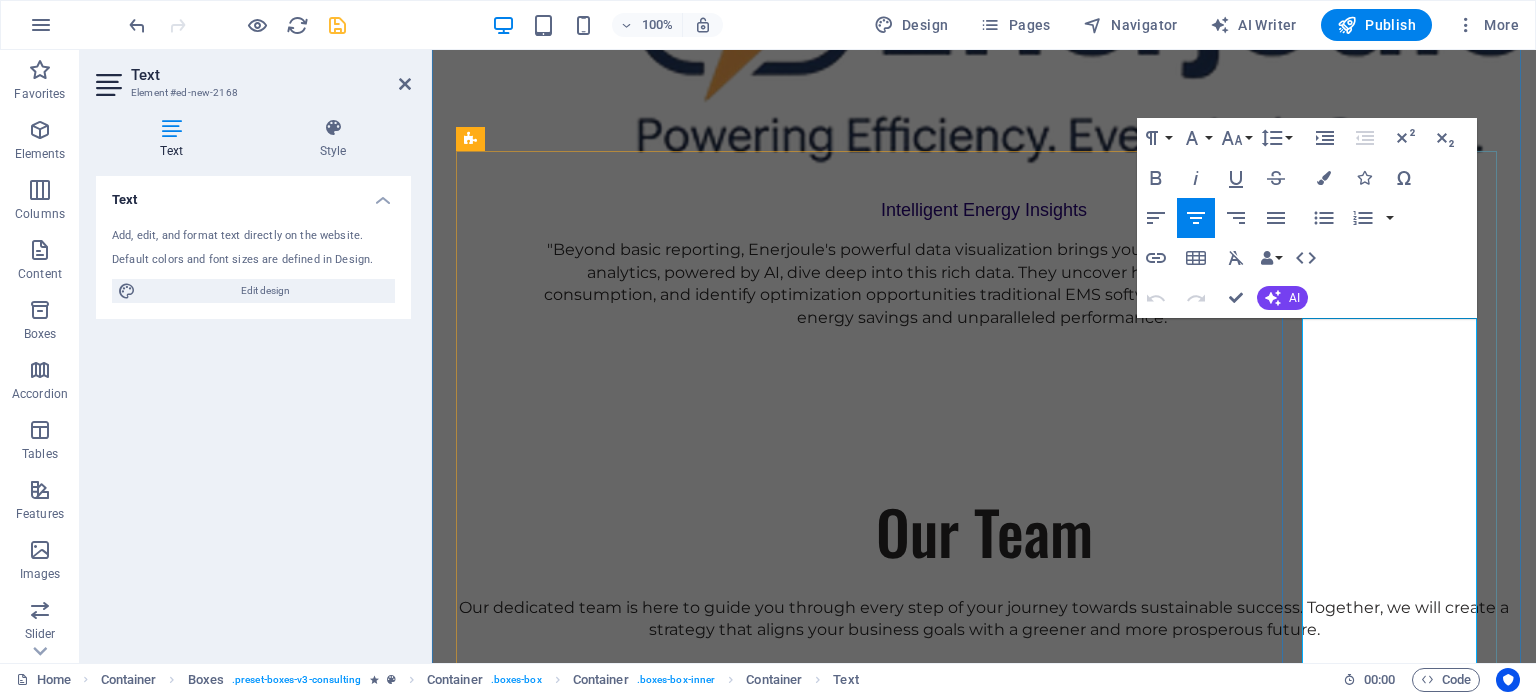click on "NEnerjoule's foundation of real-time data and a single source of truth provides the precise, auditable information you need for credible ESG reporting. By seamlessly integrating with your existing ESG platform, helping you demonstrate genuine progress to stakeholders, building brand trust and a more sustainable future for your business." at bounding box center [565, 4833] 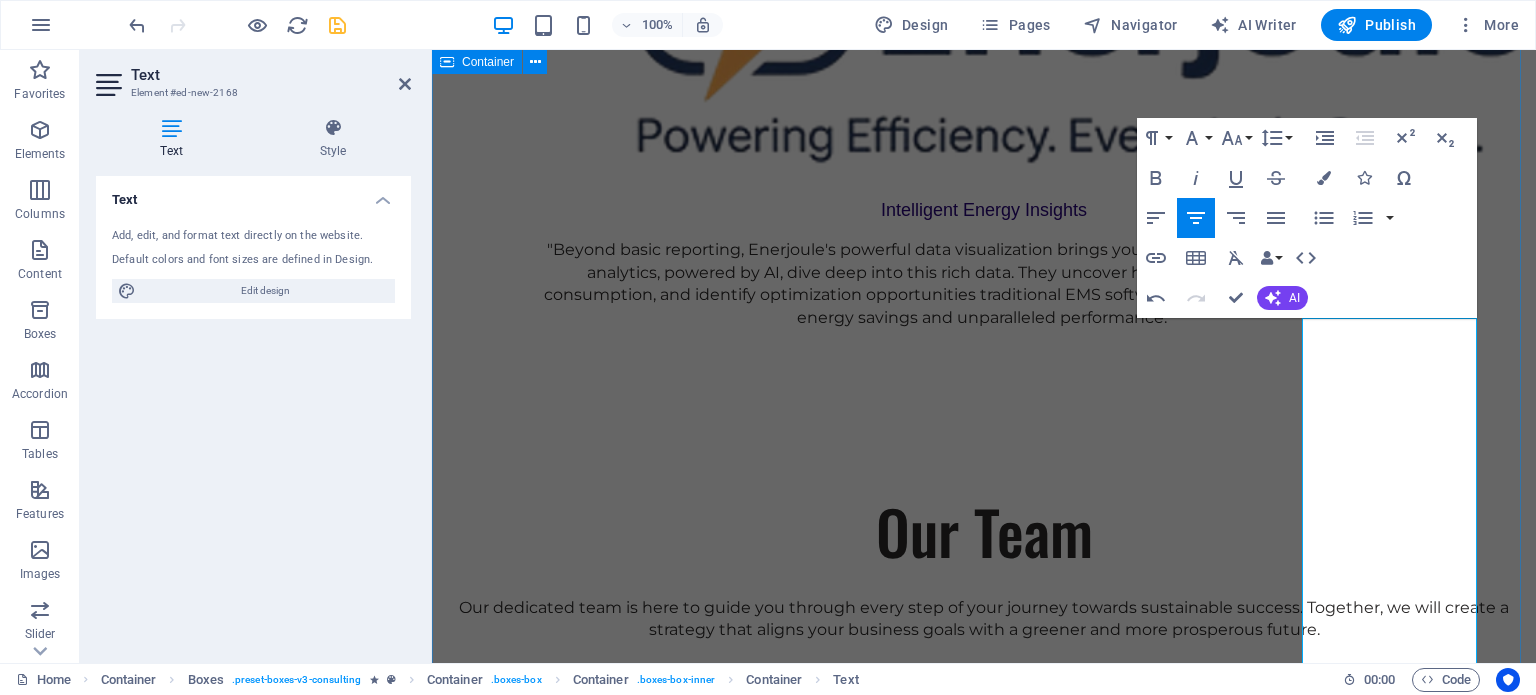 click on "Our Strengths Explore our full range of services to discover how we can tailor our expertise to meet your unique business needs. AI-Powered  Beyond Reporting Our advanced analytics, fueled by  AI ,  We uncover hidden patterns, identify subtle anomalies, and highlight optimization opportunities that manual analysis or basic EMS software simply miss, enabling proactive energy management and significant savings. Purpose-Built for EECA 2024 Compliance: We are meticulously designed with  Malaysia's EECA 2024  at our core. From the precise data points required for reporting to the identification of Significant Energy Uses (SEUs) and the tracking of EnMS elements, our platform is engineered to simplify your compliance journey, ensuring you meet regulatory mandates efficiently and confidently. UNS - Unified Data for True Visibility: We establish a  Unified Namespace (UNS) Future-Forward Scalability" at bounding box center (984, 3846) 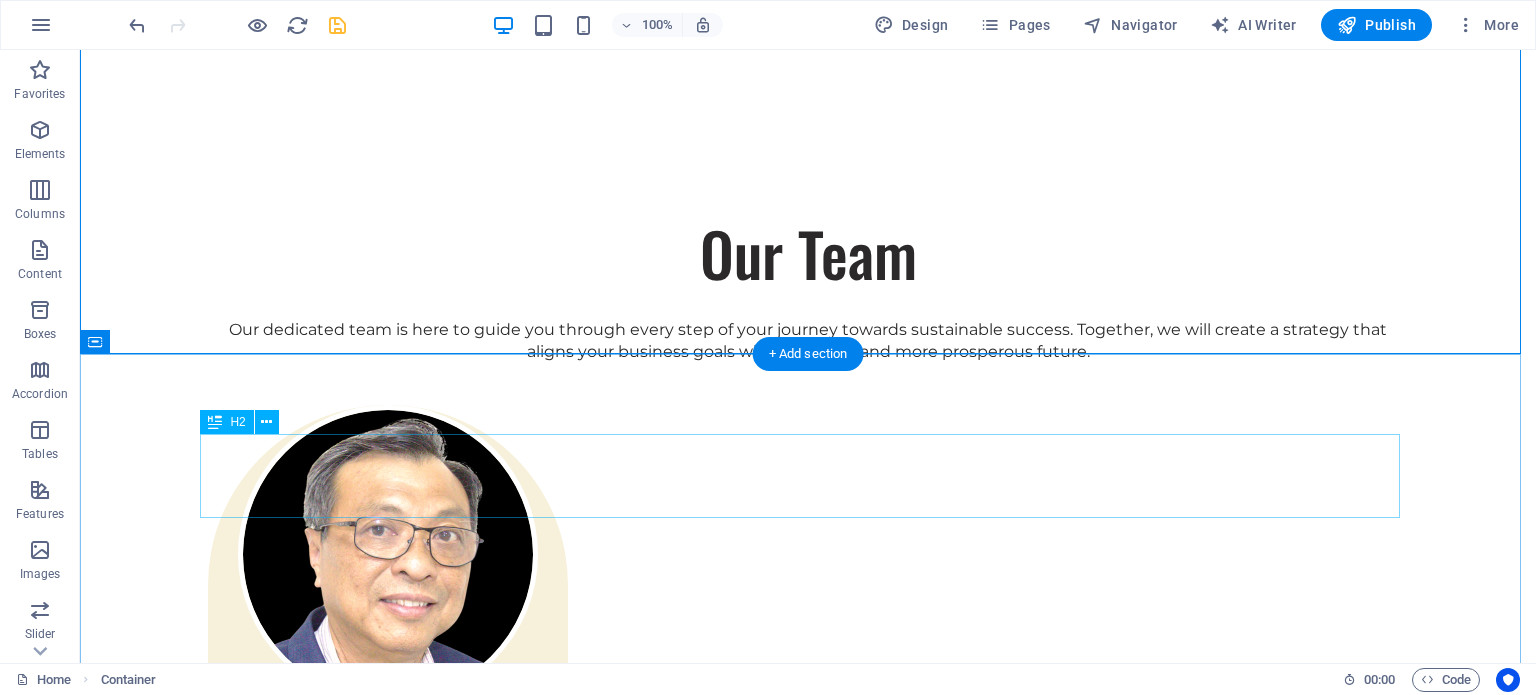 scroll, scrollTop: 3125, scrollLeft: 0, axis: vertical 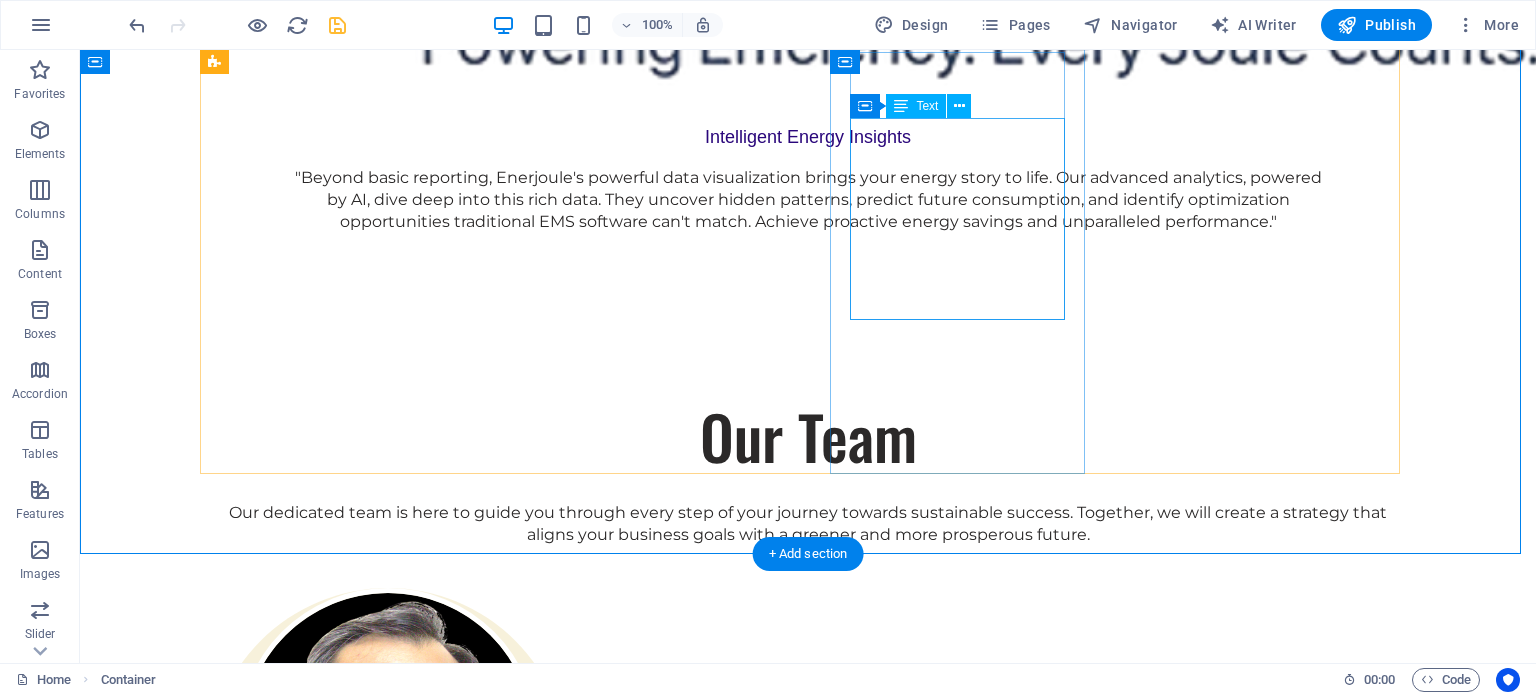 click on "We establish a  Unified Namespace (UNS) . IIoT data – from electricity to thermal energy – is organized, contextualized, and available in real-time, breaking down data silos that plague traditional systems." at bounding box center (335, 4095) 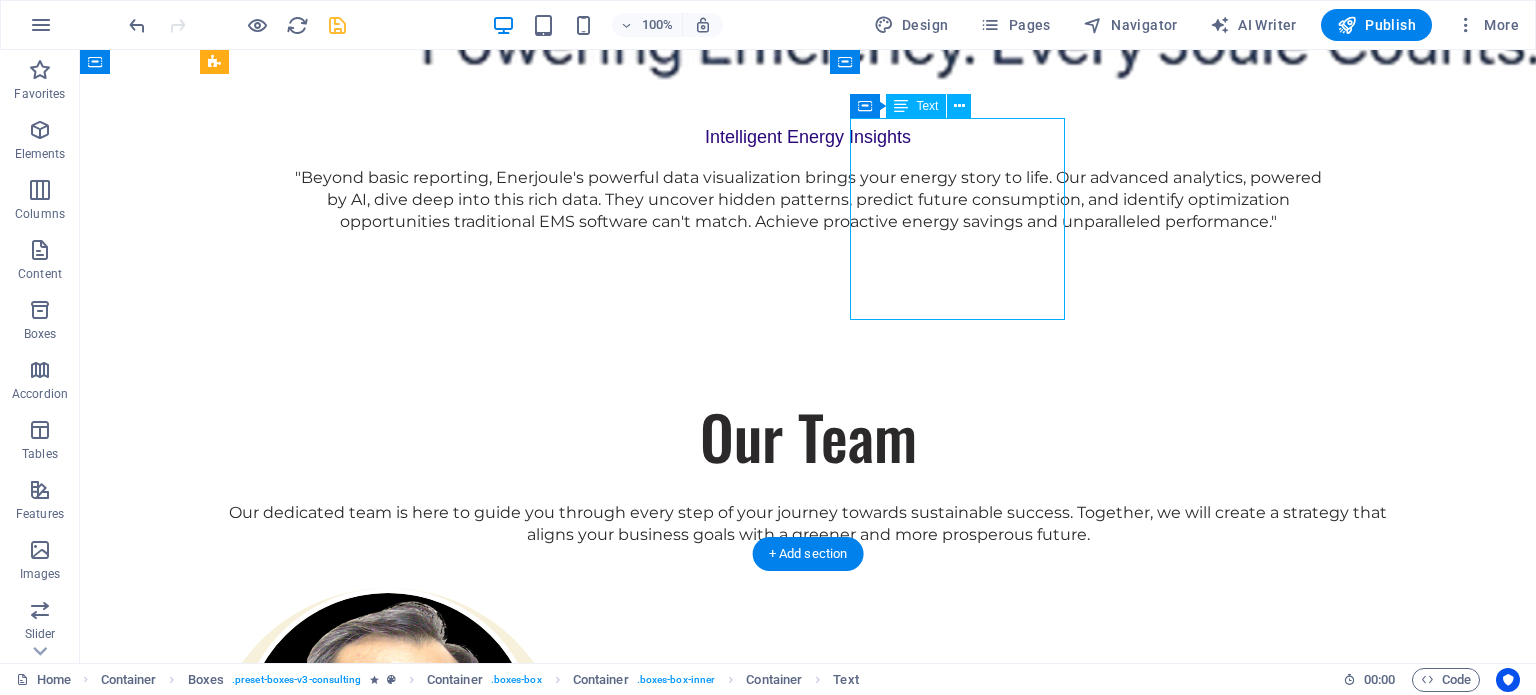 click on "We establish a  Unified Namespace (UNS) . IIoT data – from electricity to thermal energy – is organized, contextualized, and available in real-time, breaking down data silos that plague traditional systems." at bounding box center [335, 4095] 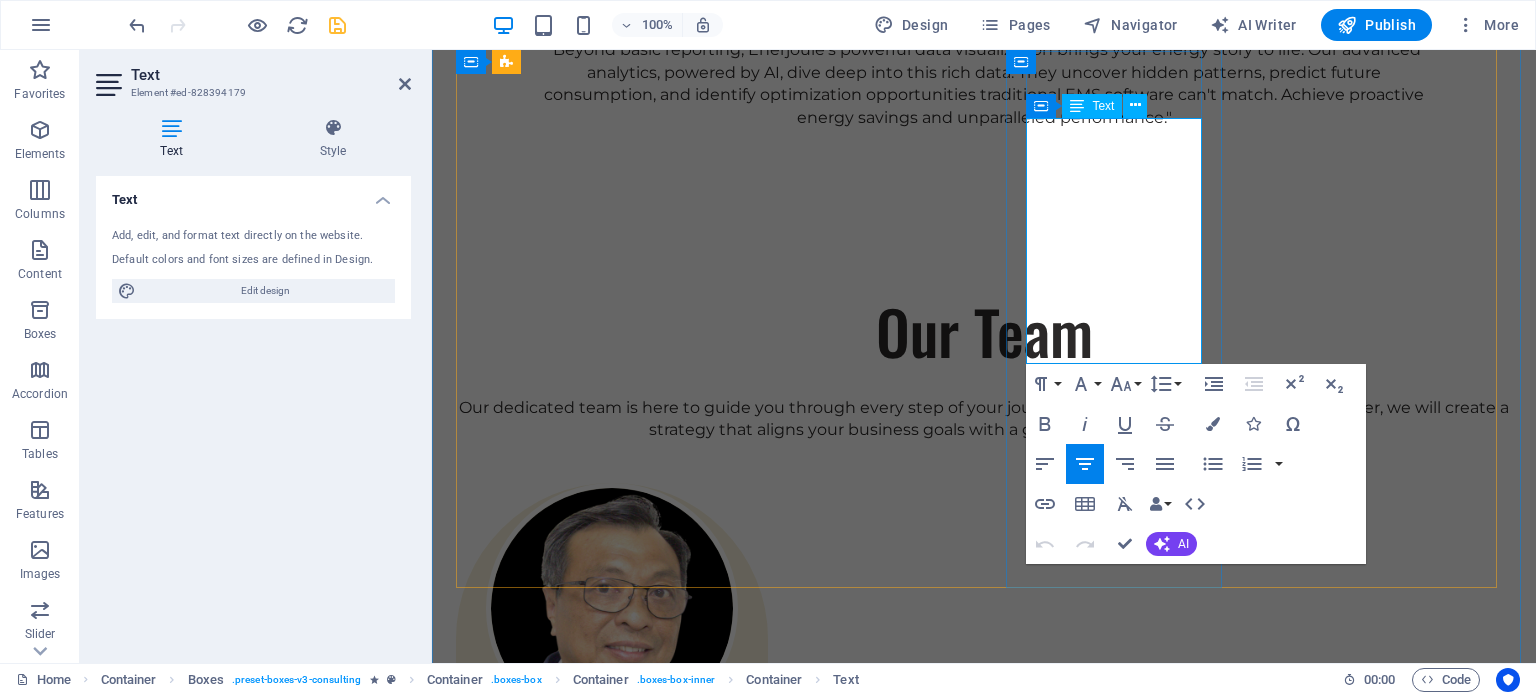 drag, startPoint x: 1073, startPoint y: 131, endPoint x: 1190, endPoint y: 350, distance: 248.29417 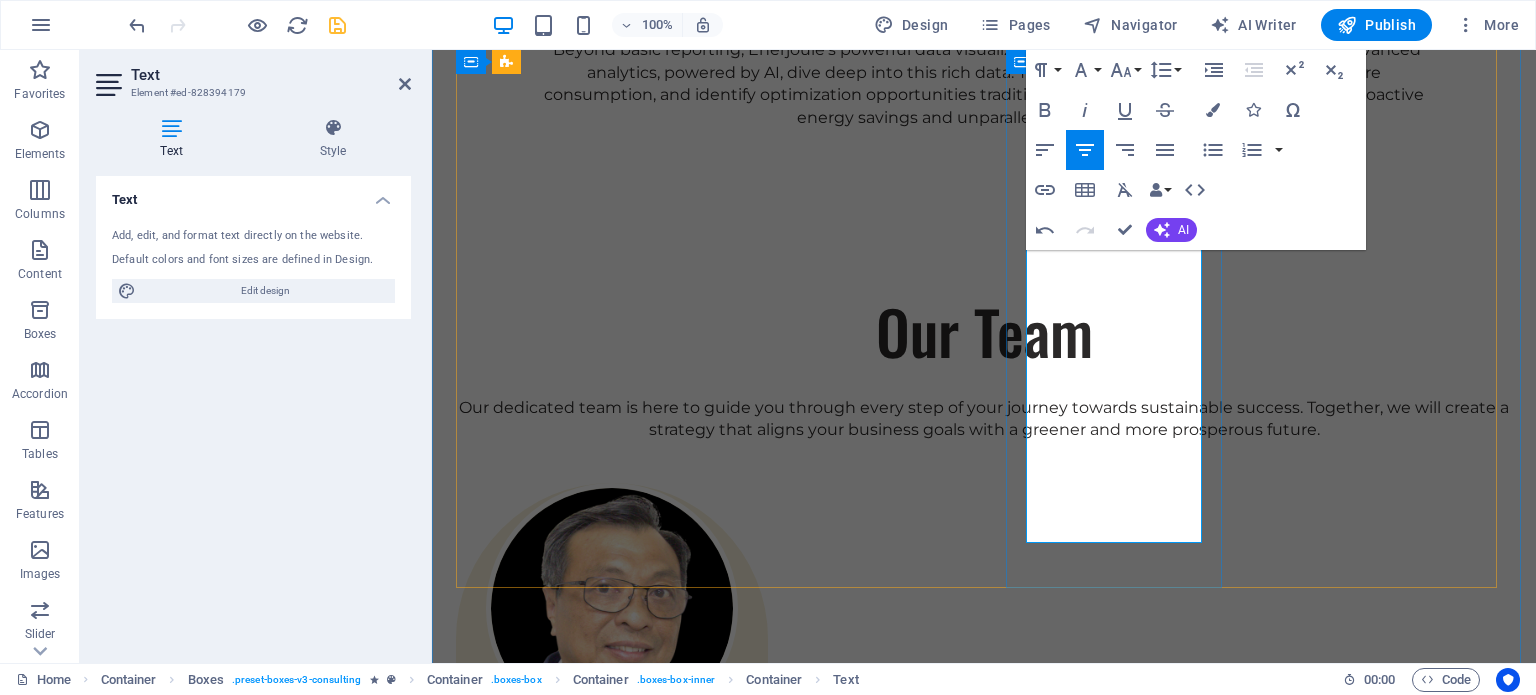 click on "WEnerjoule builds a single, holistic view of your entire energy landscape. By leveraging  NeuronEx with Sparkplug B  and an  EMQx event-driven architecture , we establish a  Unified Namespace (UNS) . This means all your IIoT data – from electricity to thermal energy – is organized, contextualized, and available in real-time, breaking down data silos that plague traditional systems." at bounding box center [565, 4193] 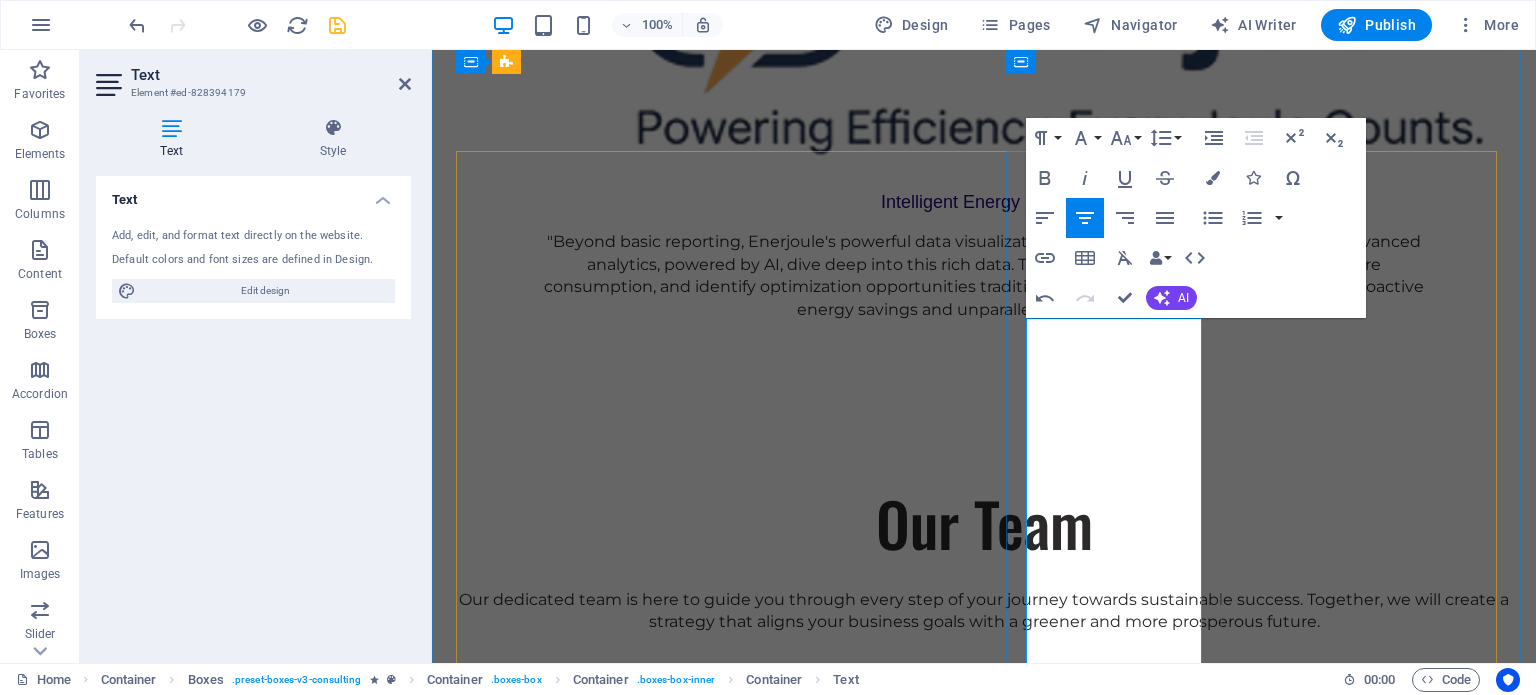 scroll, scrollTop: 2941, scrollLeft: 0, axis: vertical 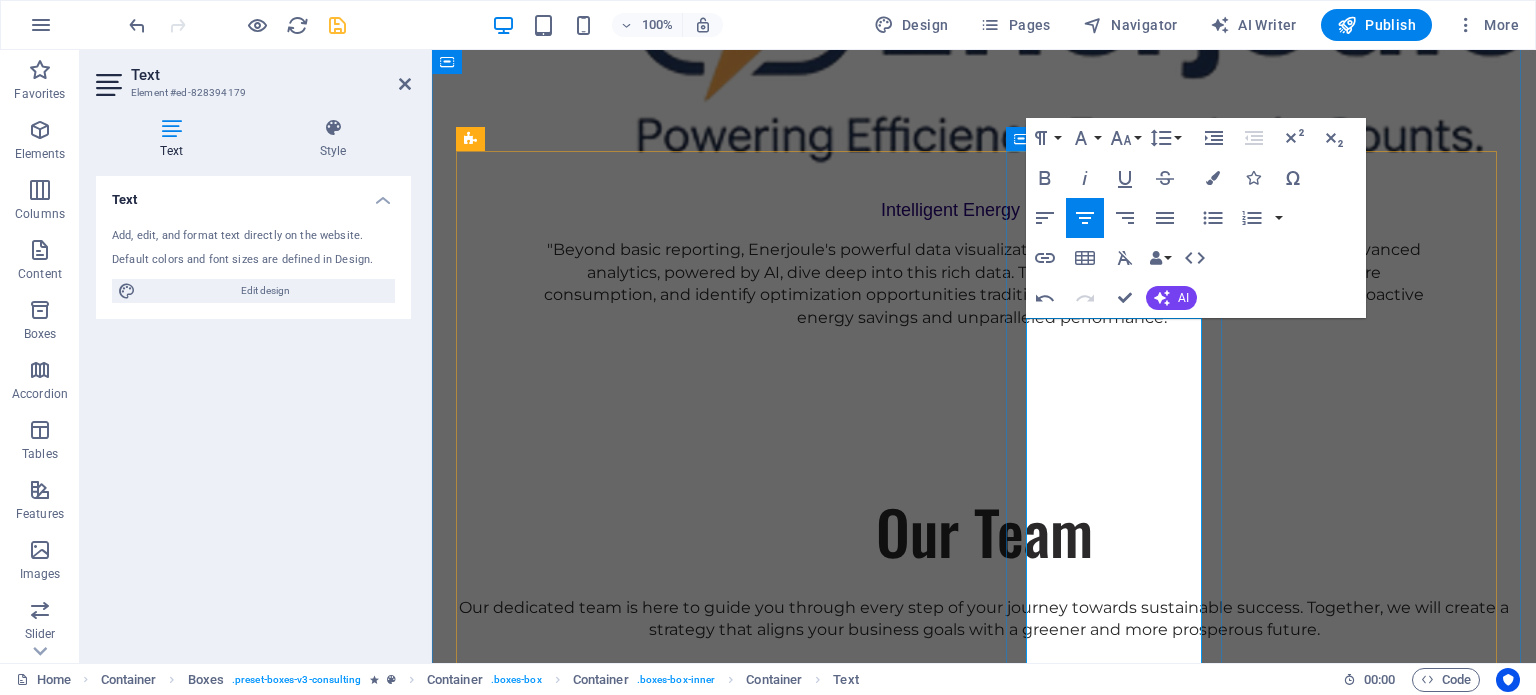 drag, startPoint x: 1148, startPoint y: 396, endPoint x: 1130, endPoint y: 337, distance: 61.68468 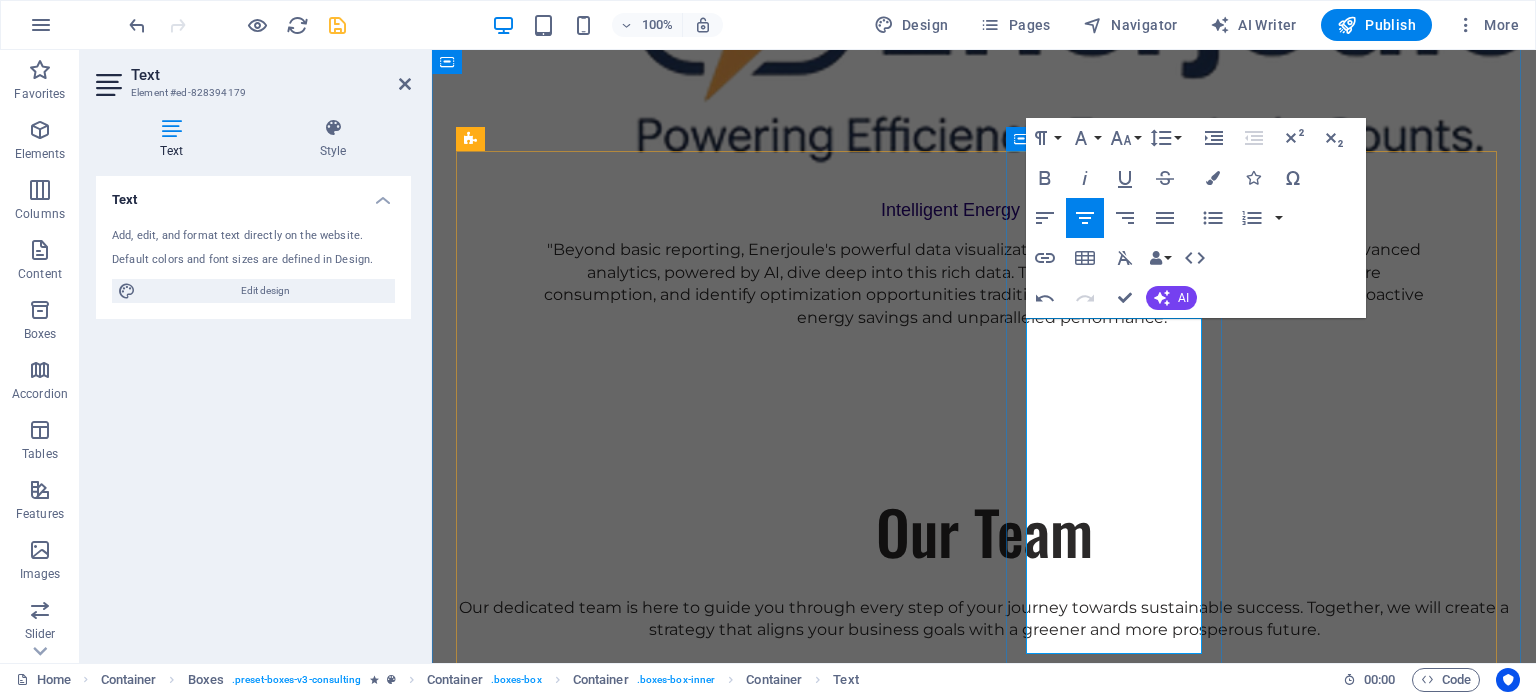 click on "Enerjoule powerful  leveraging low latency  event-driven architecture , we establish a  Unified Namespace (UNS) . This means all your IIoT data – from electricity to thermal energy – is organized, contextualized, and available in real-time, breaking down data silos that plague traditional systems." at bounding box center [565, 4349] 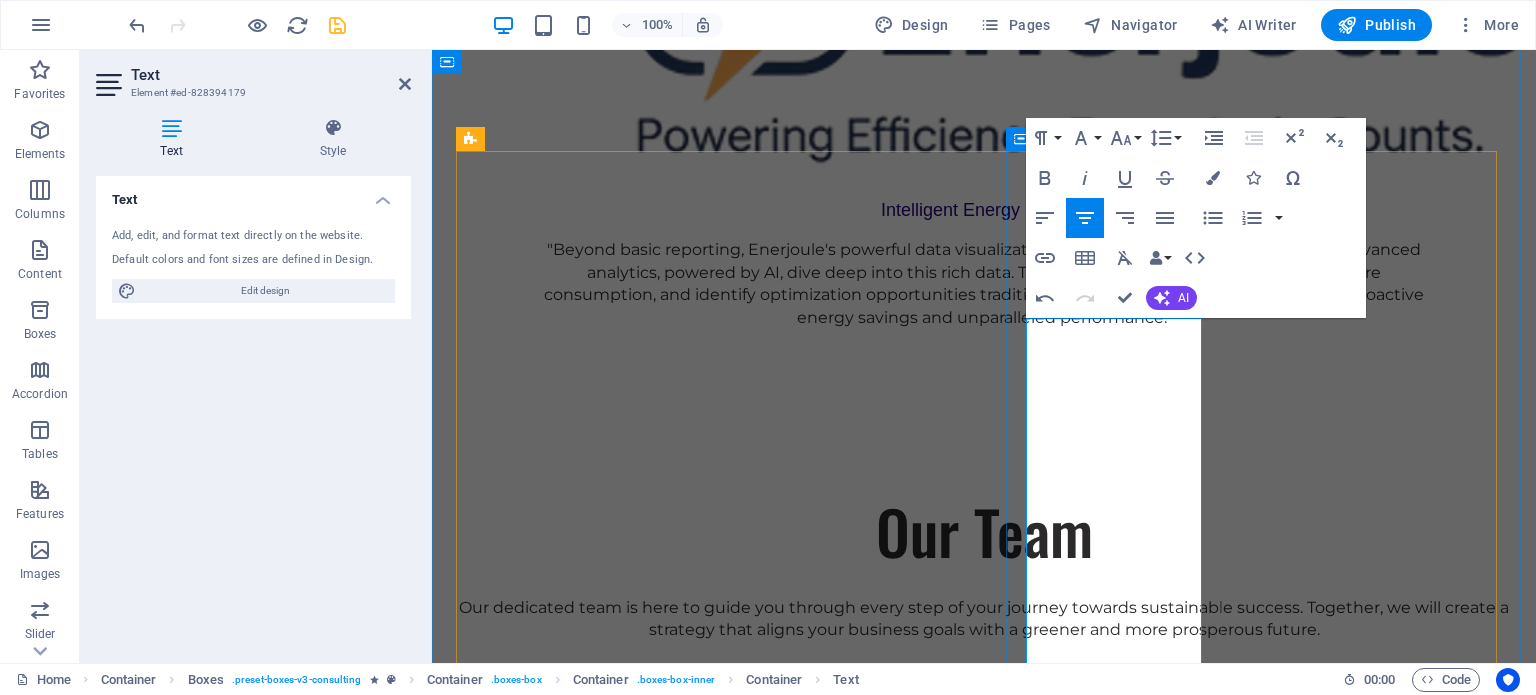 click on "event-driven architecture" at bounding box center (577, 4269) 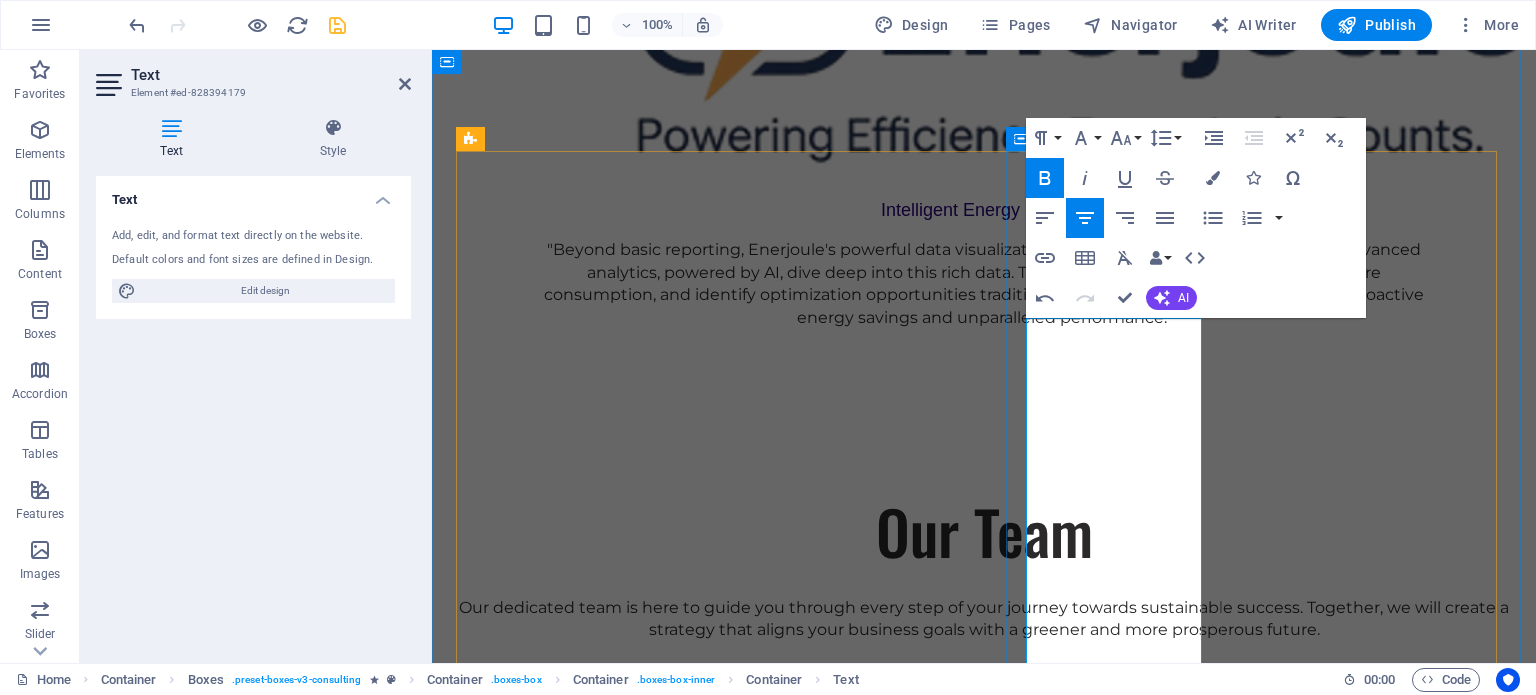 drag, startPoint x: 1120, startPoint y: 370, endPoint x: 1115, endPoint y: 395, distance: 25.495098 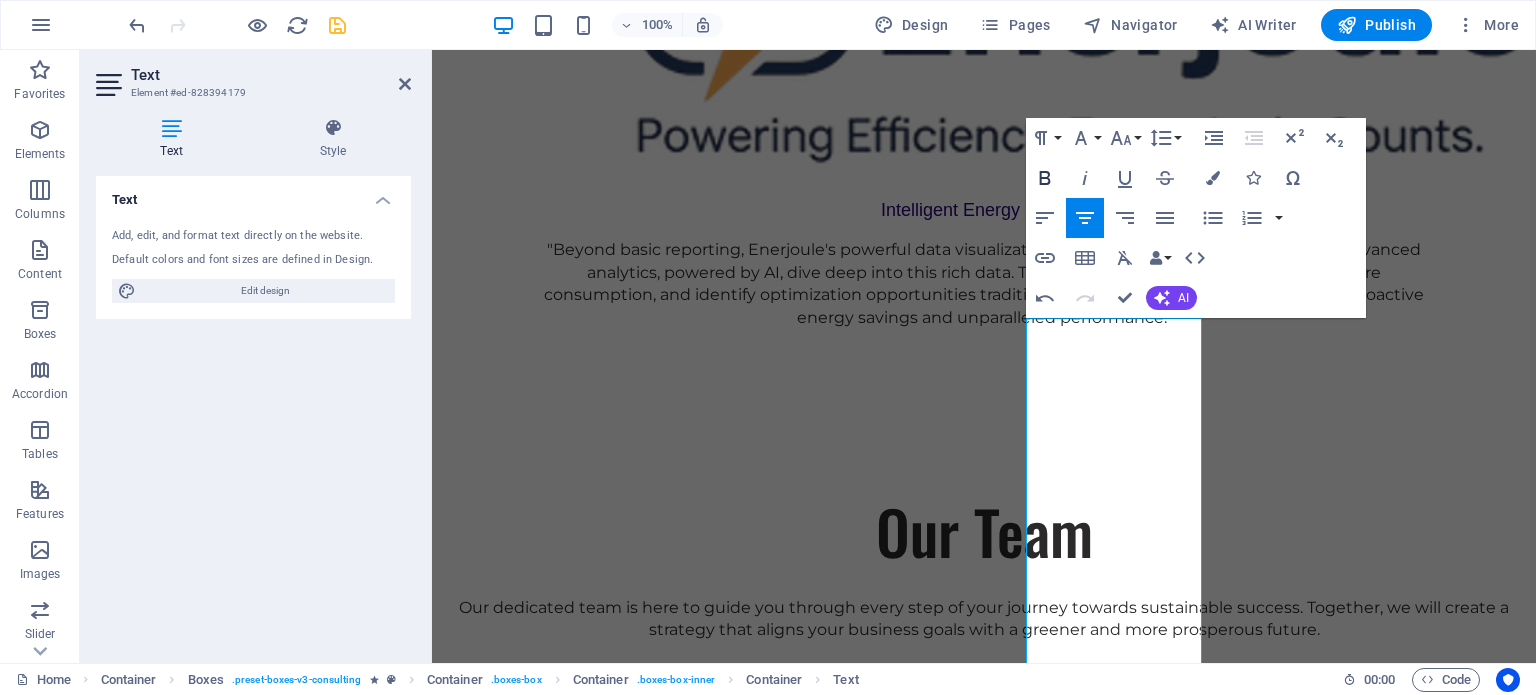 click 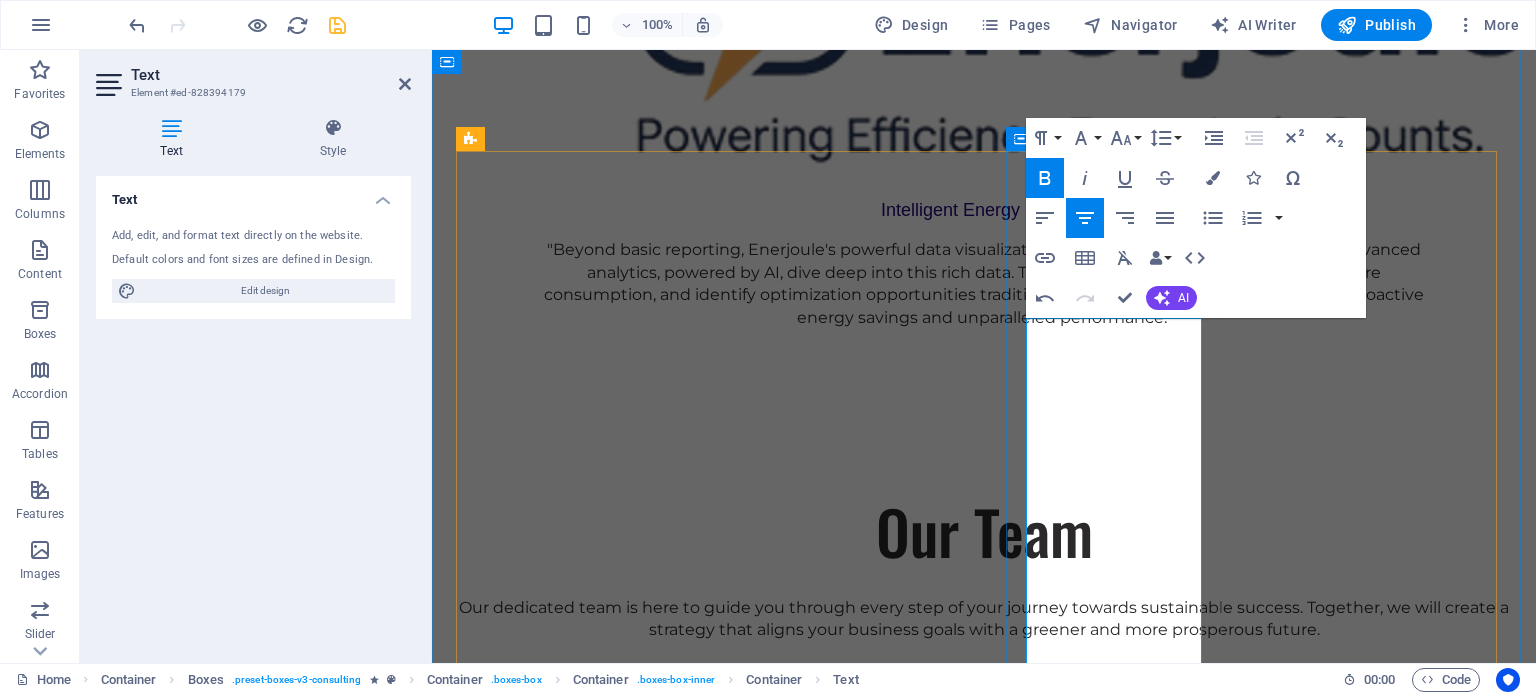 click on "event-driven architecture" at bounding box center [576, 4269] 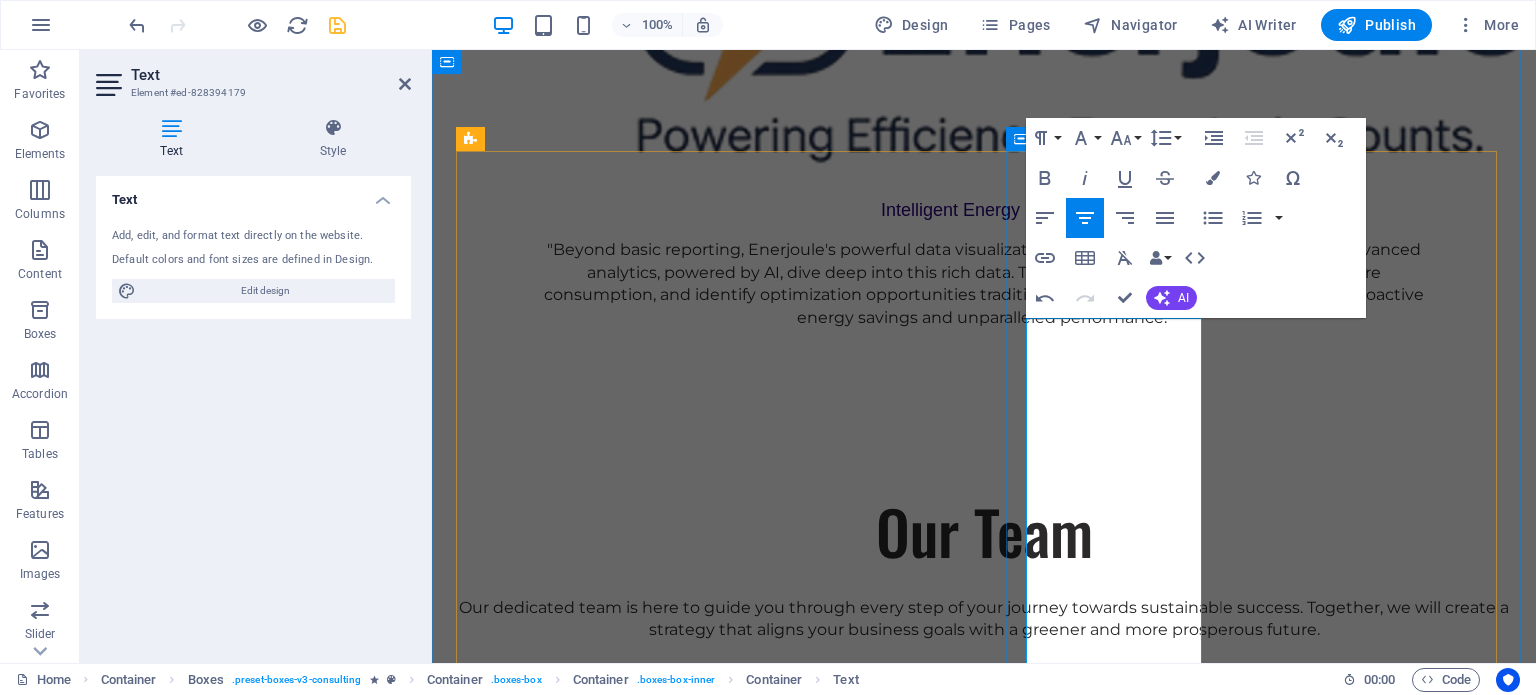 click on "Enerjoule powerful  leveraging low latency  MQTT pub/sub ,  event-driven architecture , powerful  Unified Namespace (UNS) . This means all your IIoT data – from electricity to thermal energy – is organized, contextualized, and available in real-time, breaking down data silos that plague traditional systems." at bounding box center (565, 4360) 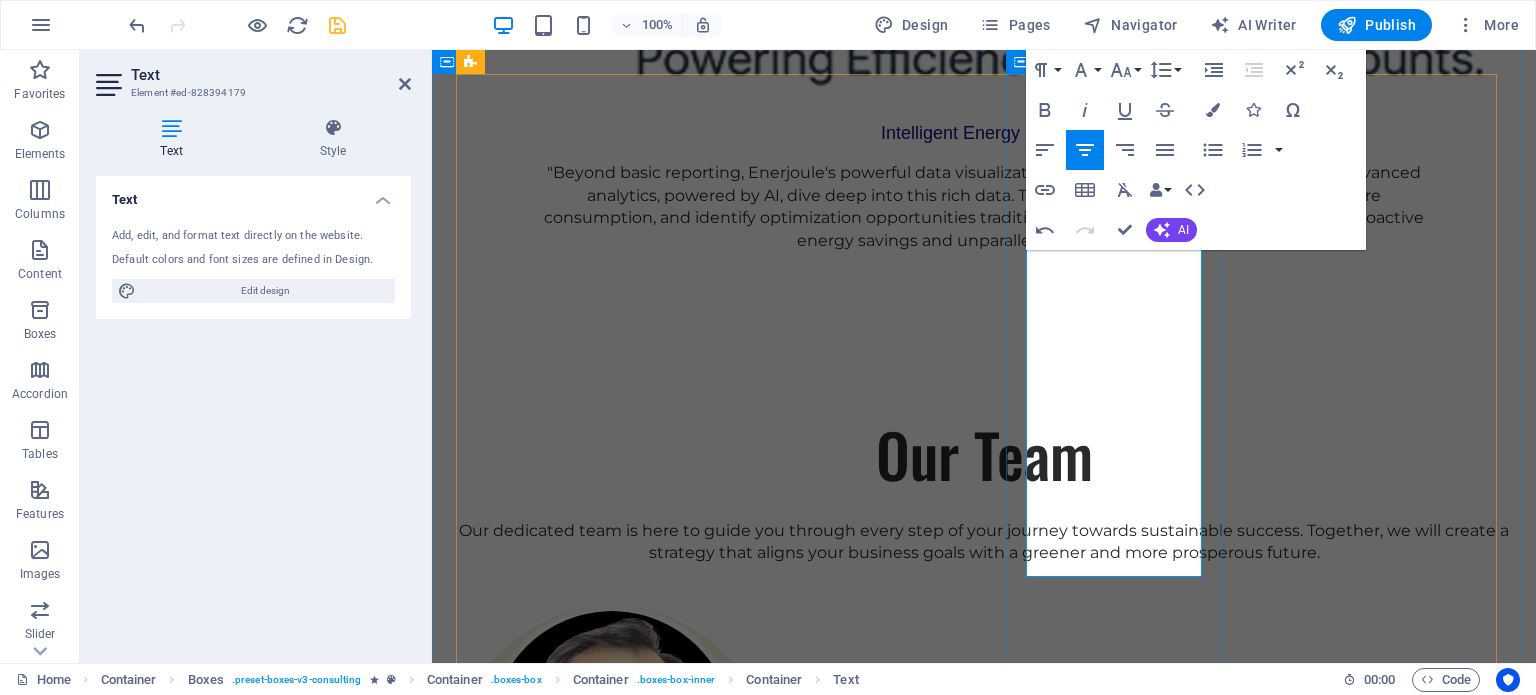 scroll, scrollTop: 3141, scrollLeft: 0, axis: vertical 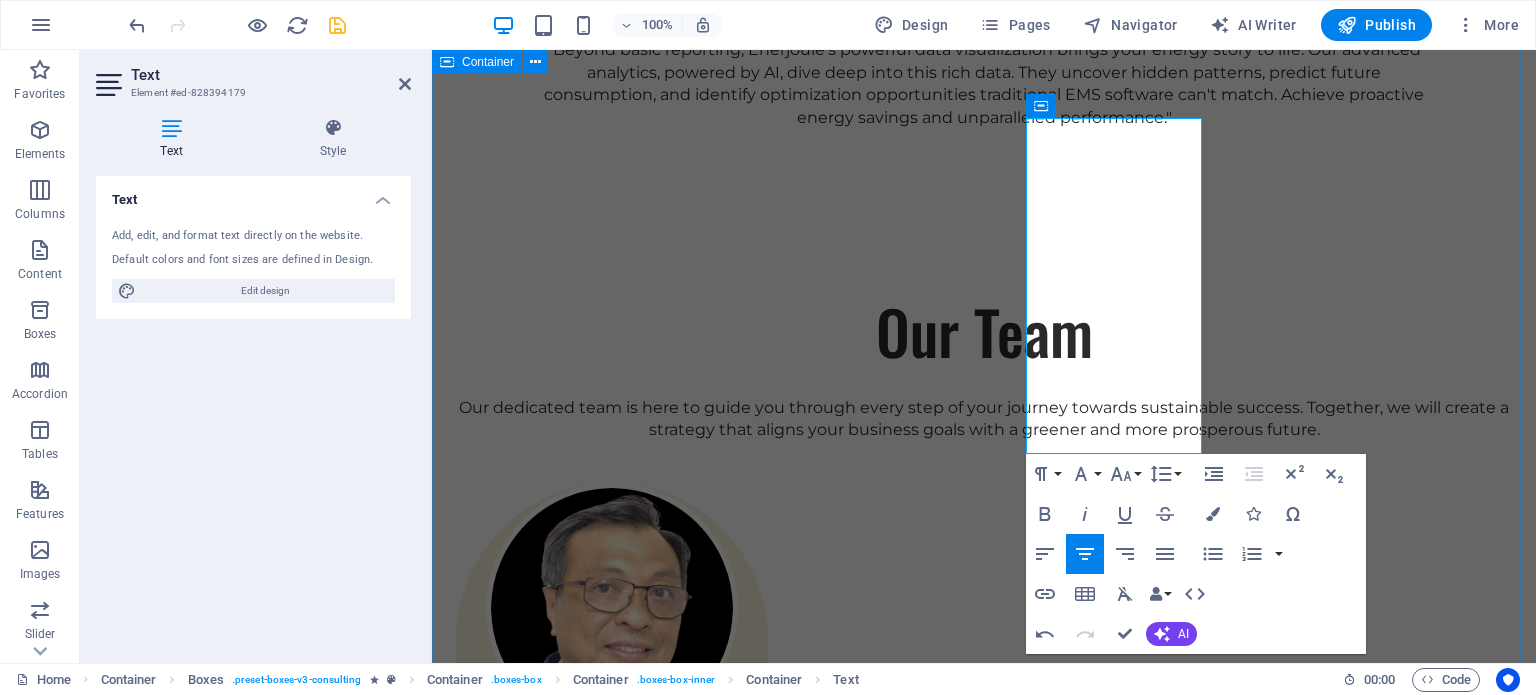 click on "Our Strengths Explore our full range of services to discover how we can tailor our expertise to meet your unique business needs. AI-Powered  Beyond Reporting Our advanced analytics, fueled by  AI ,  We uncover hidden patterns, identify subtle anomalies, and highlight optimization opportunities that manual analysis or basic EMS software simply miss, enabling proactive energy management and significant savings. Purpose-Built for EECA 2024 Compliance: We are meticulously designed with  Malaysia's EECA 2024  at our core. From the precise data points required for reporting to the identification of Significant Energy Uses (SEUs) and the tracking of EnMS elements, our platform is engineered to simplify your compliance journey, ensuring you meet regulatory mandates efficiently and confidently. UNS - Unified Data for True Visibility: Enerjoule leveraging low latency  MQTT pub/sub ,  event-driven architecture , powerful  Unified Namespace (UNS) Future-Forward Scalability" at bounding box center [984, 3702] 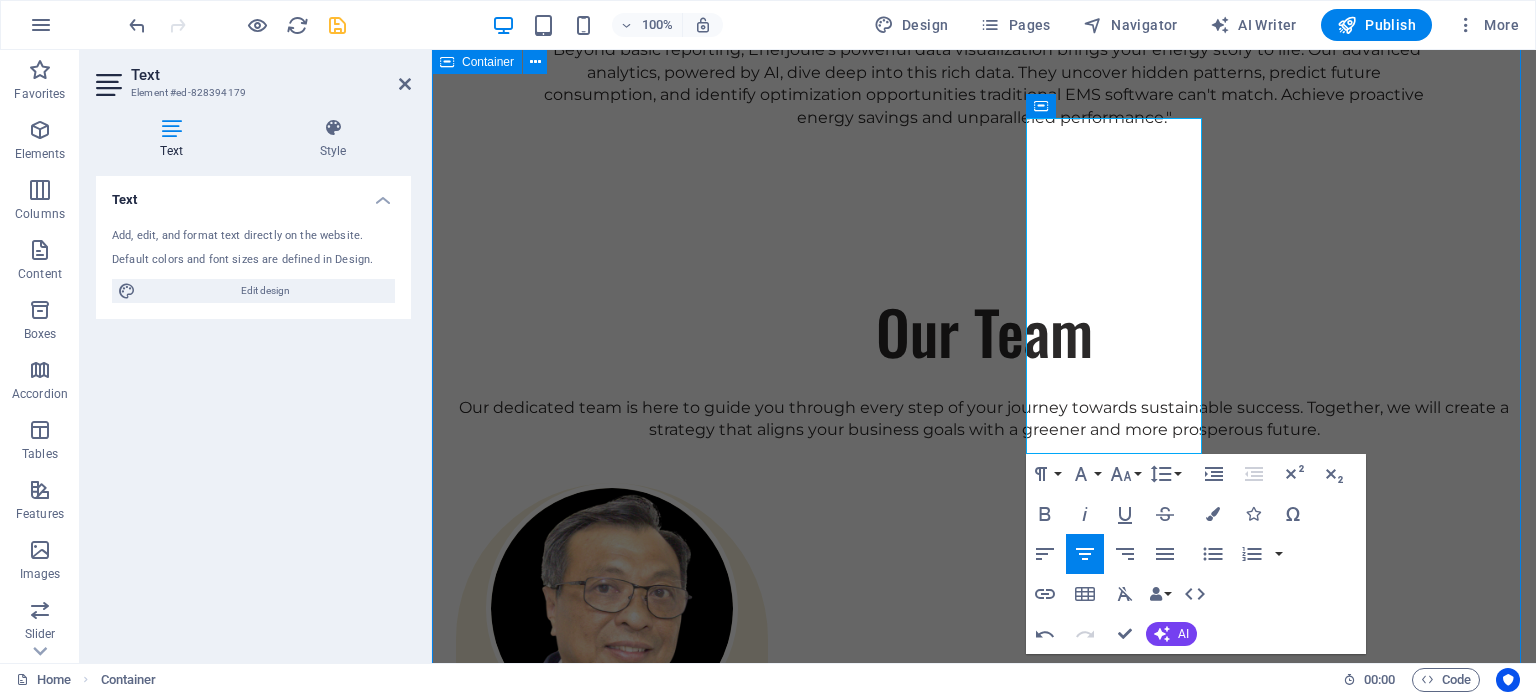 scroll, scrollTop: 3125, scrollLeft: 0, axis: vertical 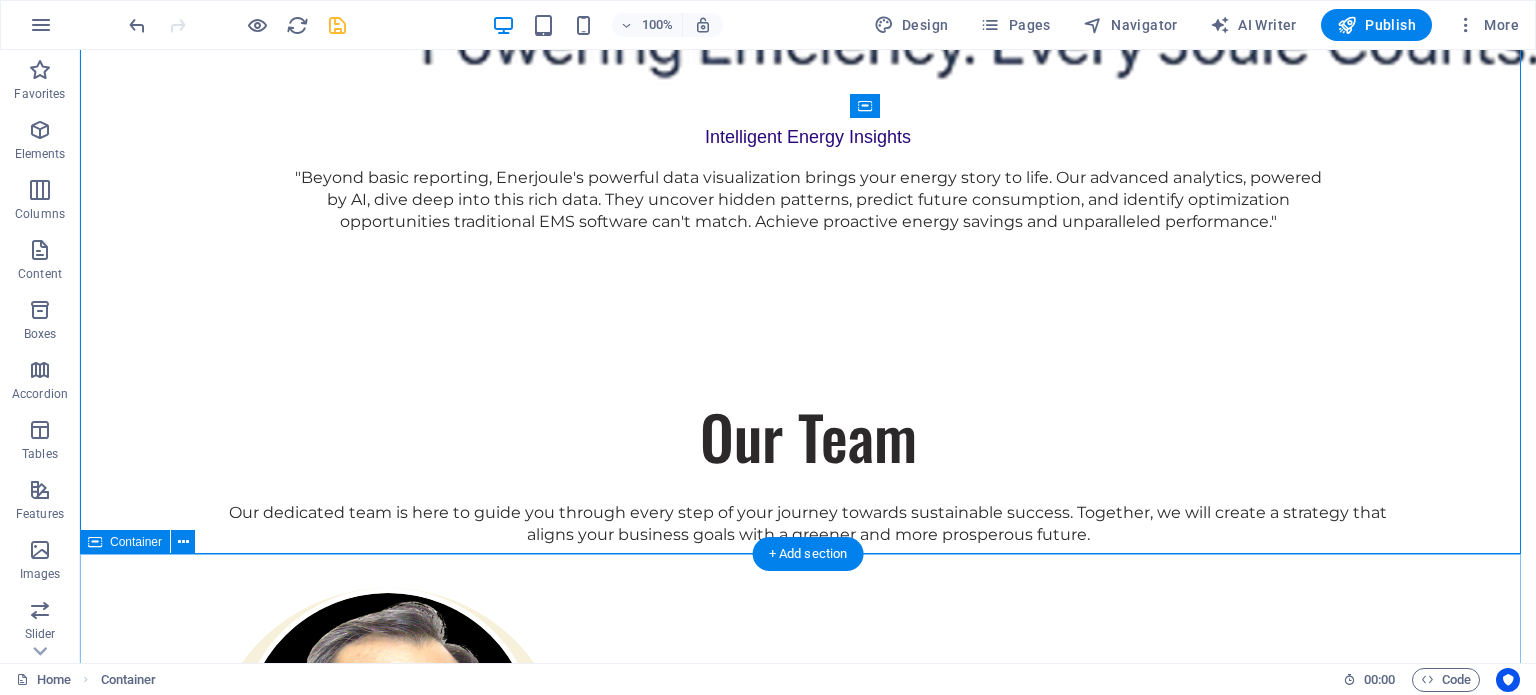 click on "Your Benefits These are just a few examples of our successful collaborations with forward-thinking businesses. Each project represents a commitment to excellence and a dedication to sustainable growth. 01
Maximize Energy Savings & ROI Read More Enerjoule goes beyond simply monitoring your energy use. Our AI-driven analytics analyze granular, real-time data to uncover hidden inefficiencies, predict consumption patterns, and identify specific opportunities for optimization. This proactive approach helps you reduce unnecessary waste, lower your monthly energy bills, and quickly achieve a clear return on your investment. Project manager: Jeffrey McCollins Project duration: 27 months Read Less 02 Achieve Effortless EECA 2024 Compliance Read More Project manager: Jennifer Collins Project duration: 24 months Read Less 03 Gain Total Operational Visibility Read More Project manager: Peter Hopkins Project duration: 12 months Read Less 04 Empower Your ESG & Sustainability Goals Read More Project manager: Max Johnson" at bounding box center (808, 7746) 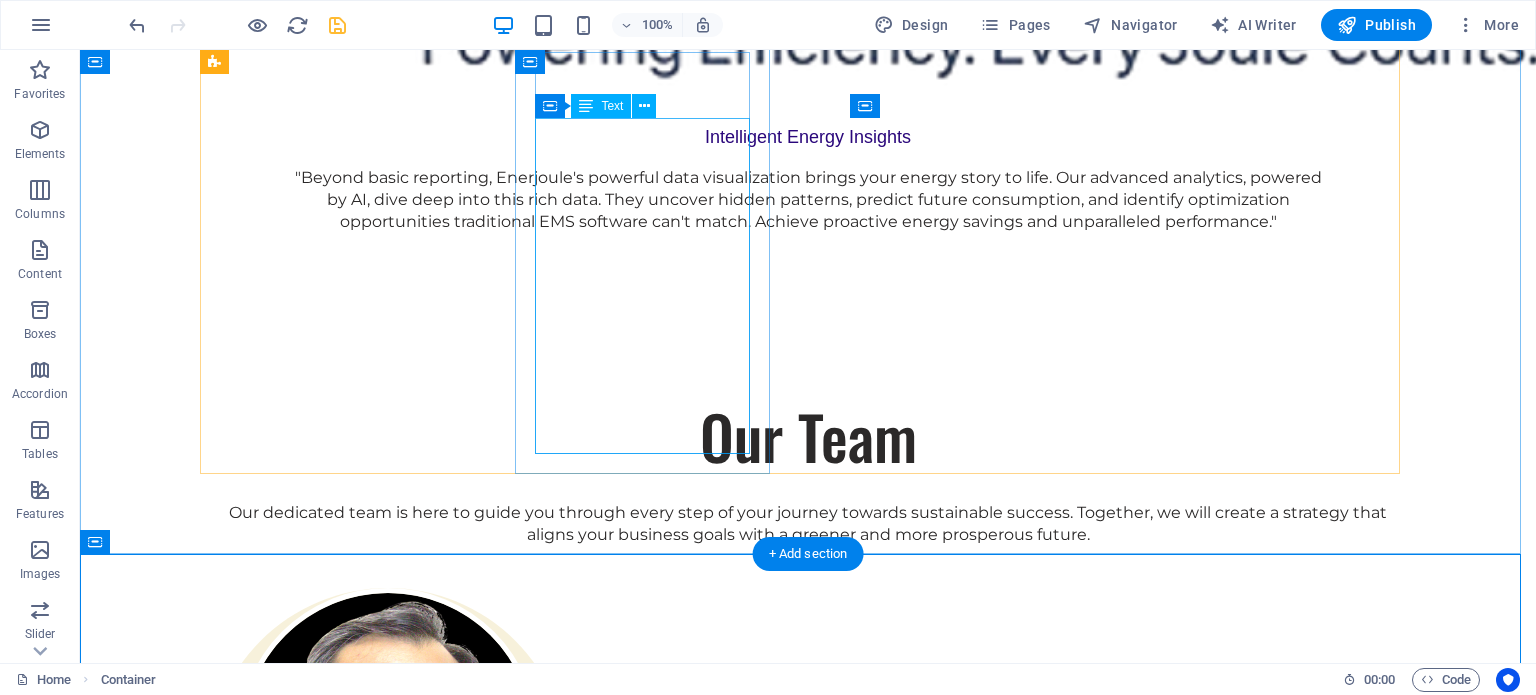 click on "We are meticulously designed with  Malaysia's EECA 2024  at our core. From the precise data points required for reporting to the identification of Significant Energy Uses (SEUs) and the tracking of EnMS elements, our platform is engineered to simplify your compliance journey, ensuring you meet regulatory mandates efficiently and confidently." at bounding box center (335, 3598) 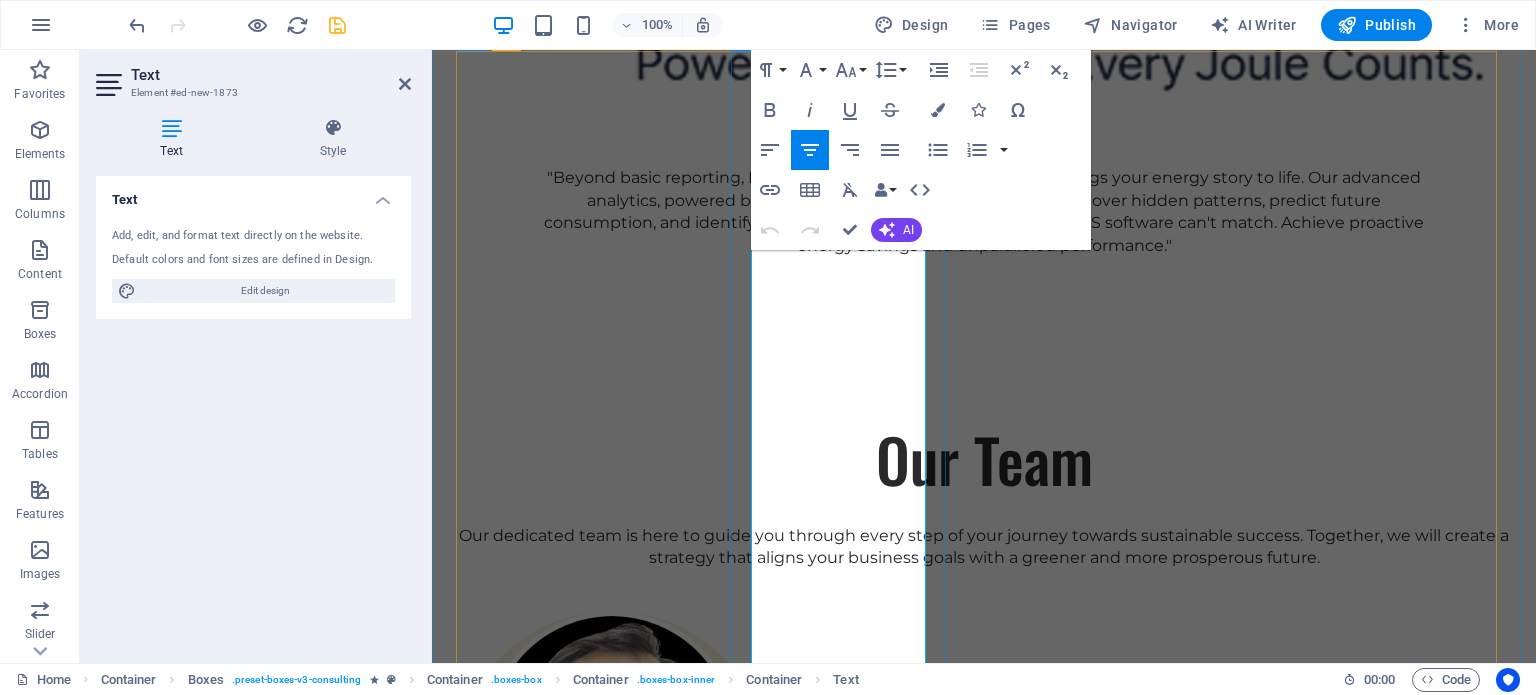 scroll, scrollTop: 3041, scrollLeft: 0, axis: vertical 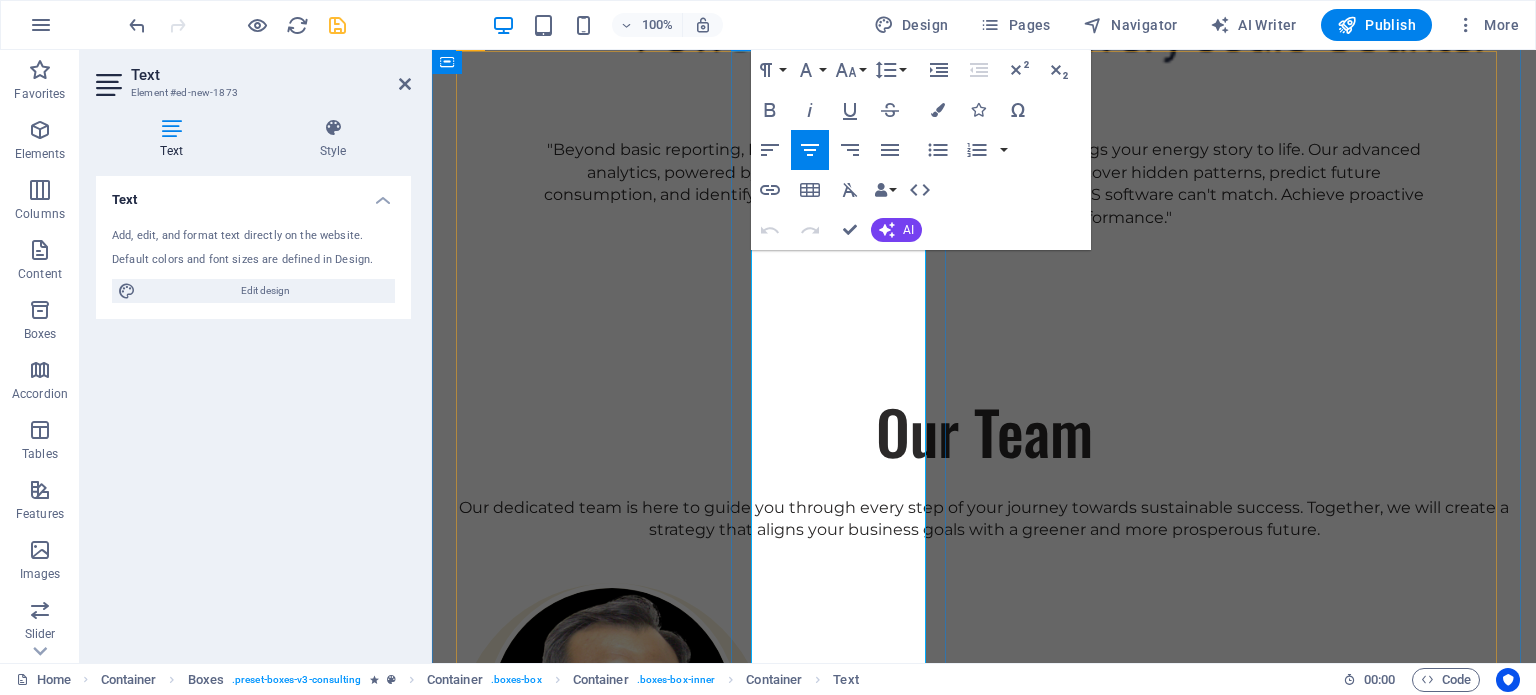 drag, startPoint x: 867, startPoint y: 481, endPoint x: 897, endPoint y: 507, distance: 39.698868 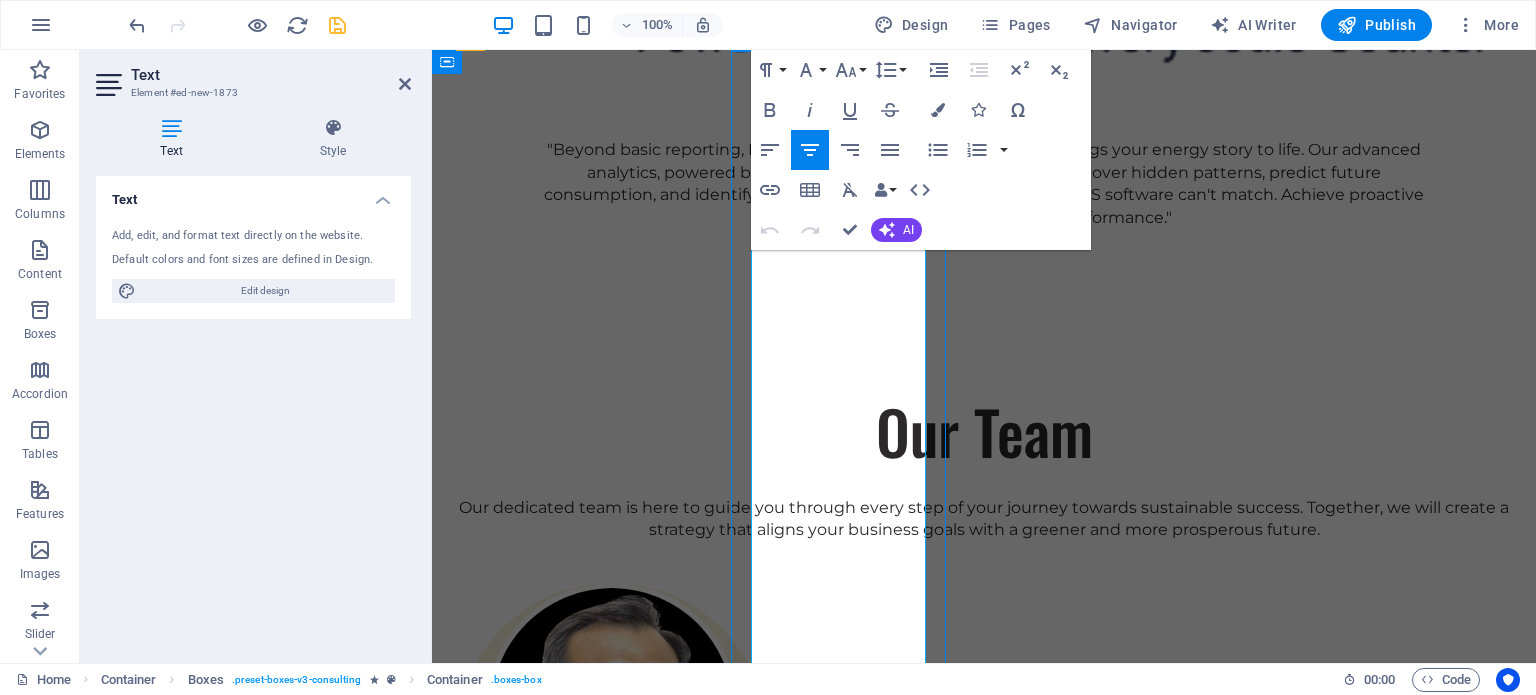 scroll, scrollTop: 3000, scrollLeft: 0, axis: vertical 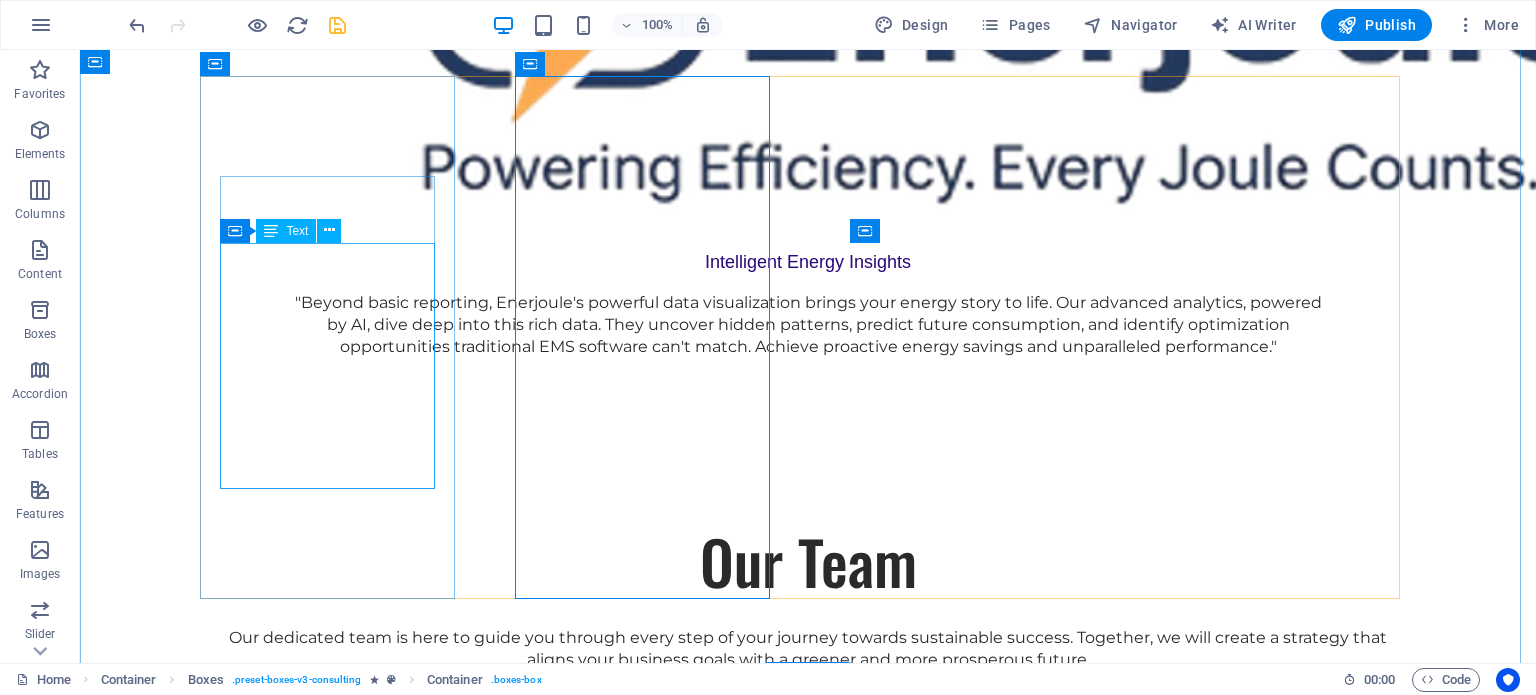 click on "Our Strengths Explore our full range of services to discover how we can tailor our expertise to meet your unique business needs. AI-Powered  Beyond Reporting Our advanced analytics, fueled by  AI ,  We uncover hidden patterns, identify subtle anomalies, and highlight optimization opportunities that manual analysis or basic EMS software simply miss, enabling proactive energy management and significant savings. Purpose-Built for EECA 2024 Compliance: We are meticulously designed with  Malaysia's EECA 2024  at our core. From the precise data points required for reporting to the identification of Significant Energy Uses (SEUs) and the tracking of EnMS elements, our platform is engineered to simplify your compliance journey, ensuring you meet regulatory mandates efficiently and confidently. UNS - Unified Data for True Visibility: Enerjoule leveraging low latency  MQTT pub/sub ,  event-driven architecture , powerful  Unified Namespace (UNS) Future-Forward Scalability" at bounding box center [808, 3862] 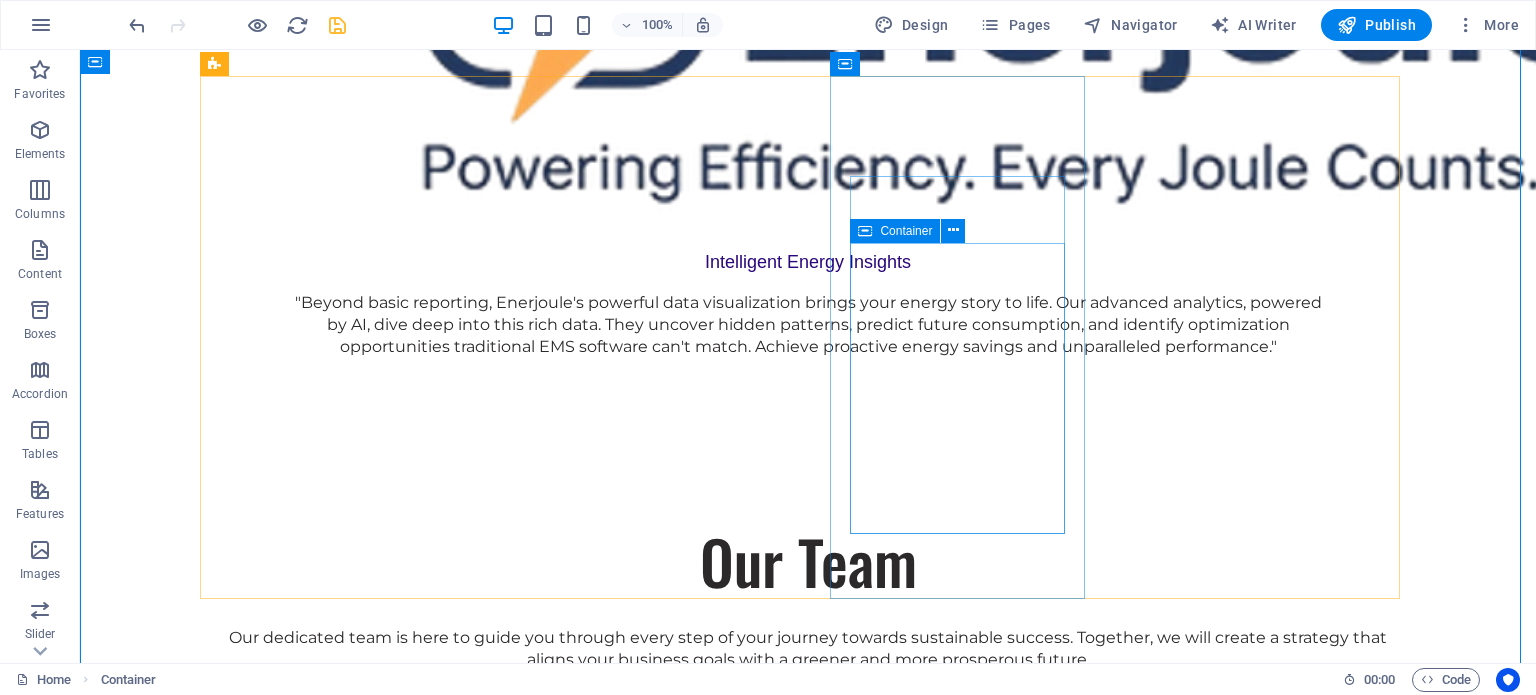 click on "Our Strengths Explore our full range of services to discover how we can tailor our expertise to meet your unique business needs. AI-Powered  Beyond Reporting Our advanced analytics, fueled by  AI ,  We uncover hidden patterns, identify subtle anomalies, and highlight optimization opportunities that manual analysis or basic EMS software simply miss, enabling proactive energy management and significant savings. Purpose-Built for EECA 2024 Compliance: We are meticulously designed with  Malaysia's EECA 2024  at our core. From the precise data points required for reporting to the identification of Significant Energy Uses (SEUs) and the tracking of EnMS elements, our platform is engineered to simplify your compliance journey, ensuring you meet regulatory mandates efficiently and confidently. UNS - Unified Data for True Visibility: Enerjoule leveraging low latency  MQTT pub/sub ,  event-driven architecture , powerful  Unified Namespace (UNS) Future-Forward Scalability" at bounding box center (808, 3862) 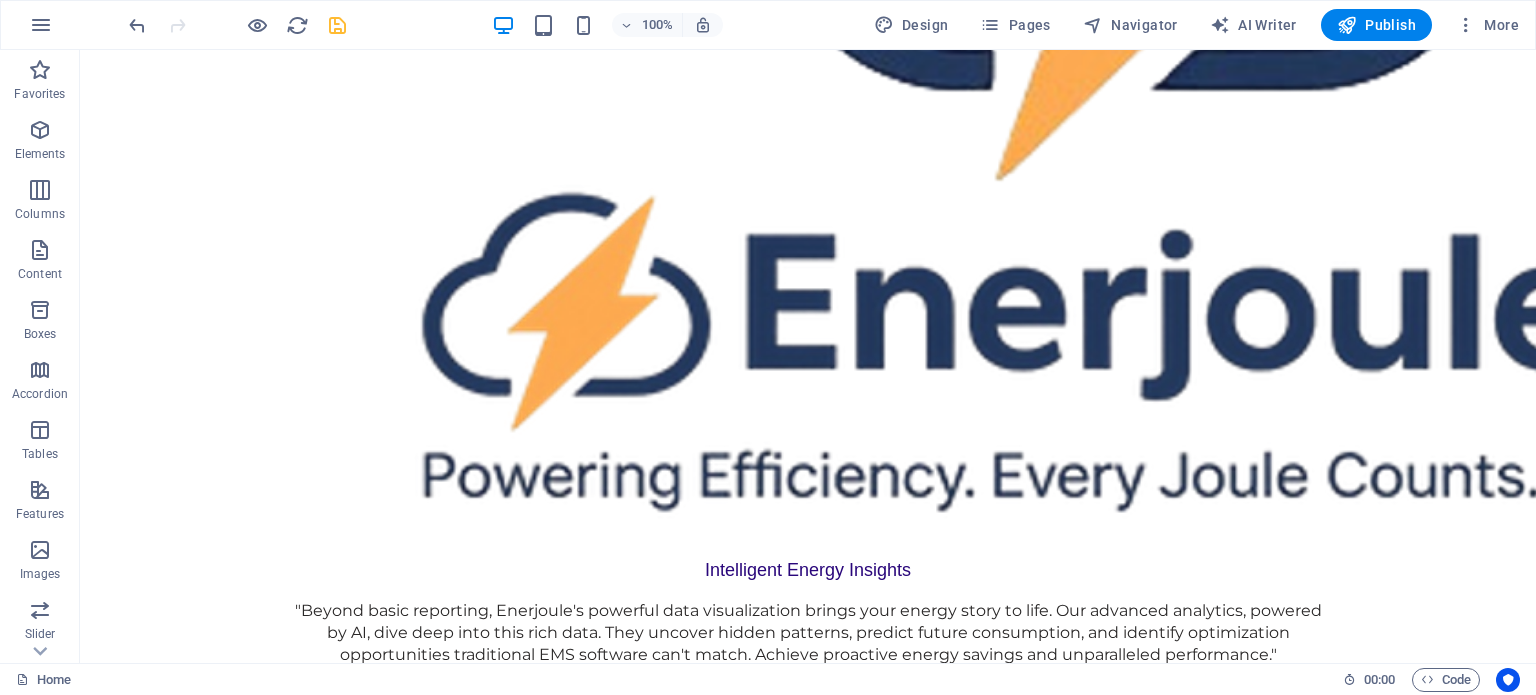 scroll, scrollTop: 2500, scrollLeft: 0, axis: vertical 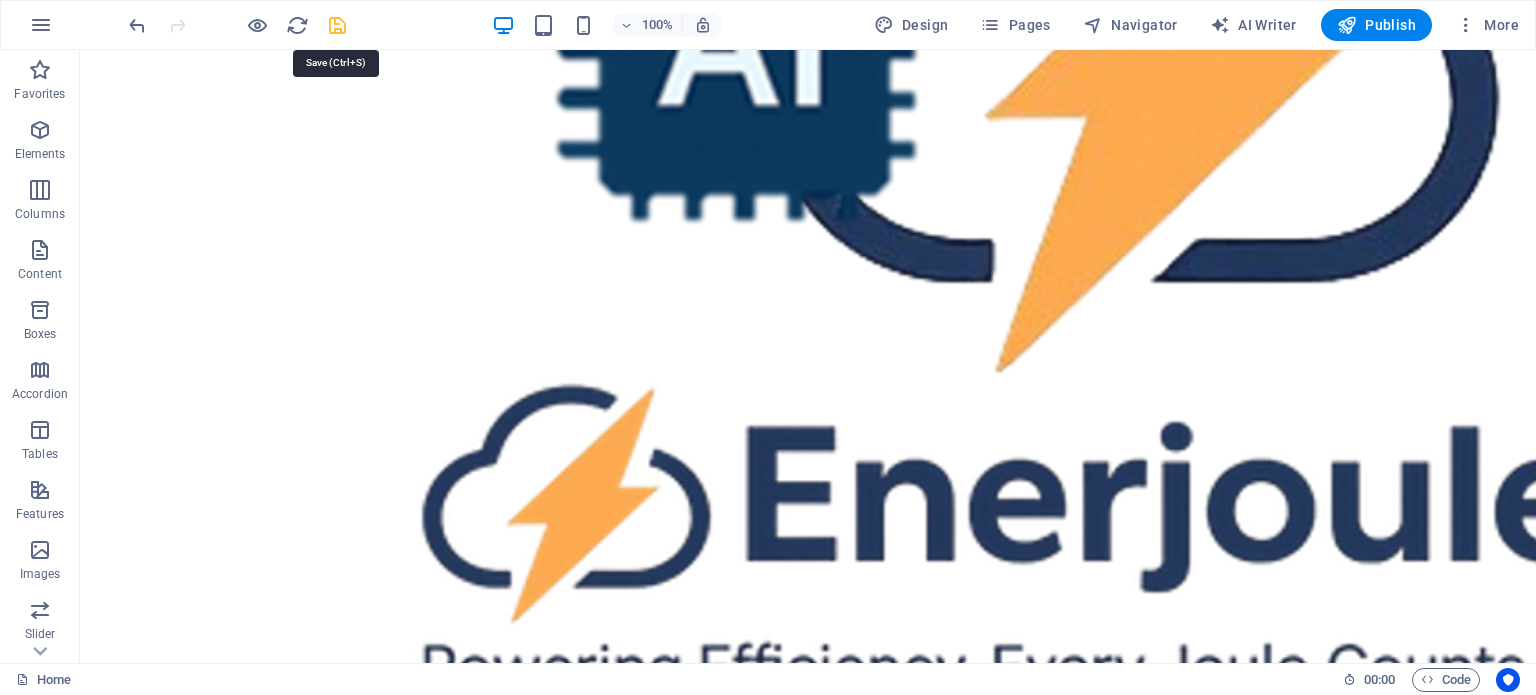 click at bounding box center [337, 25] 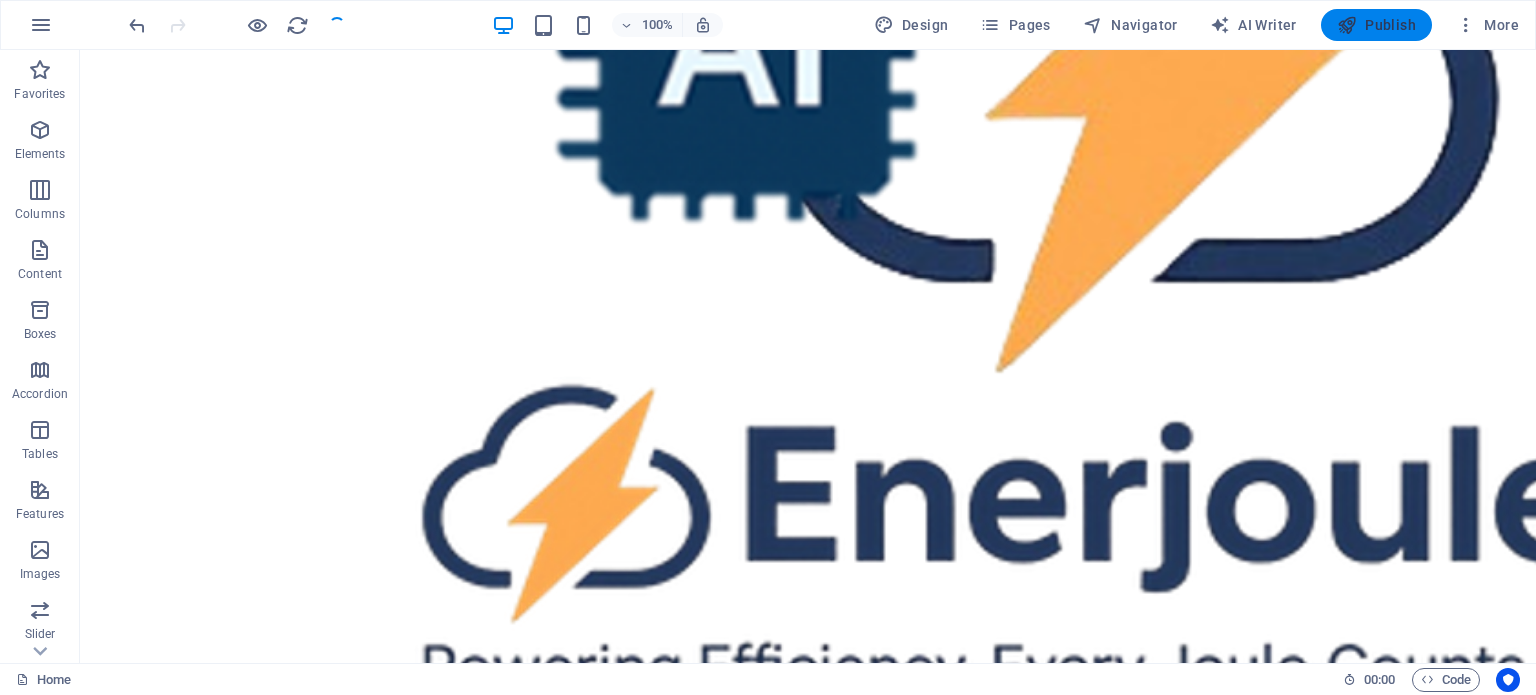click on "Publish" at bounding box center (1376, 25) 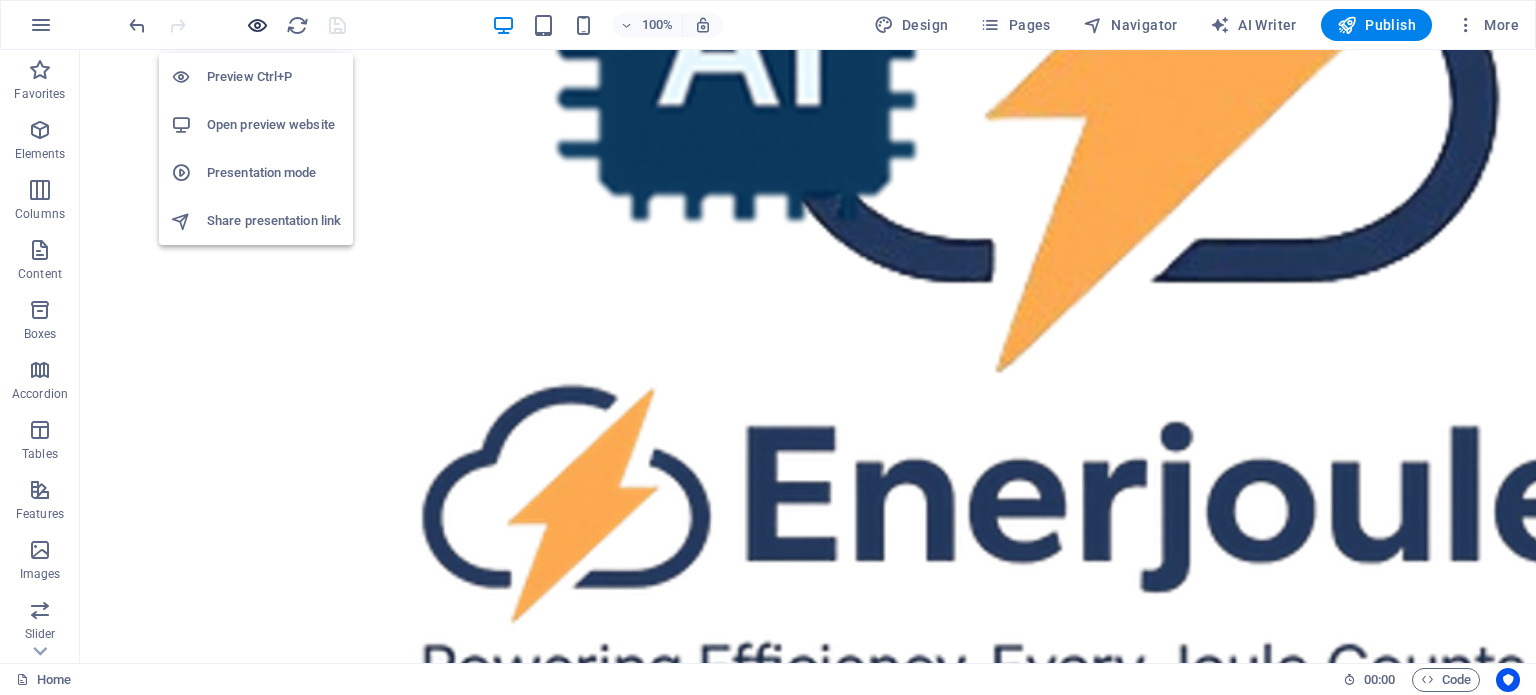 click at bounding box center [257, 25] 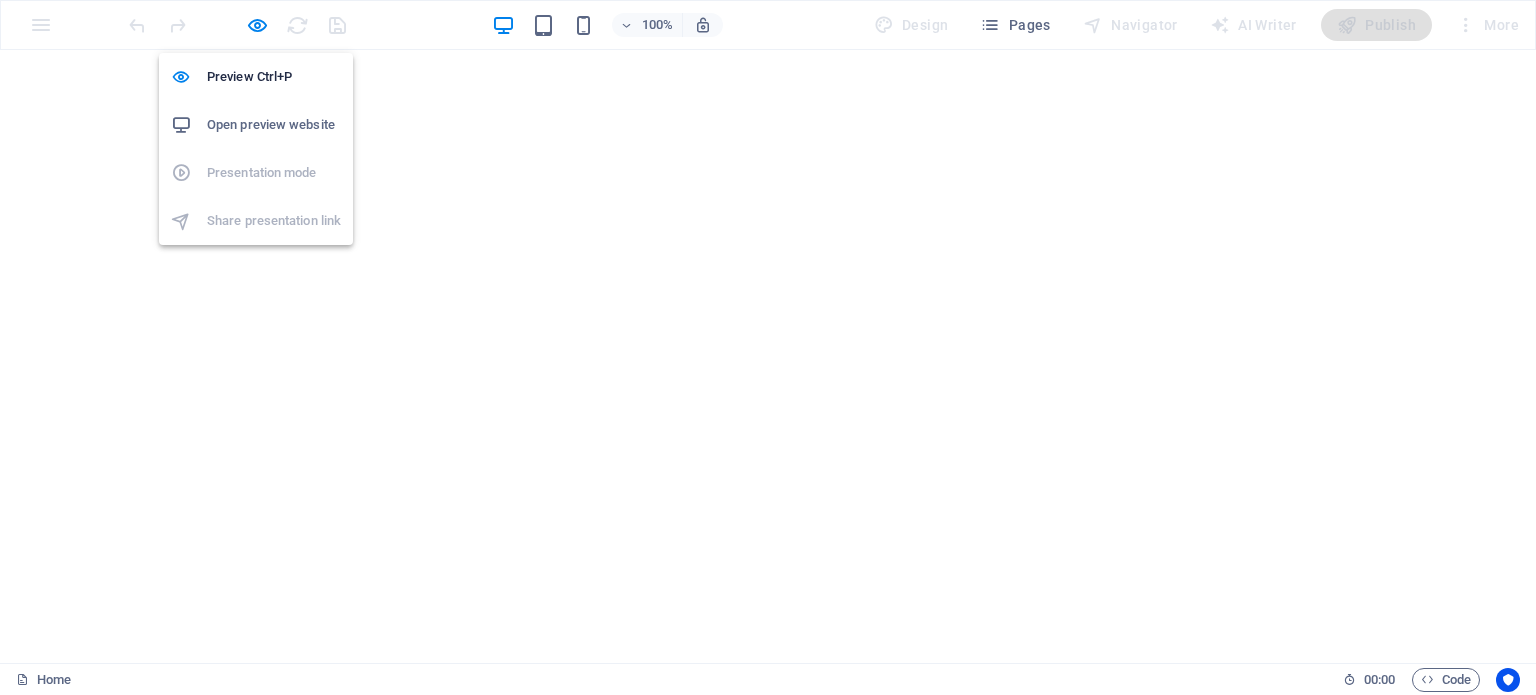 click on "Open preview website" at bounding box center (274, 125) 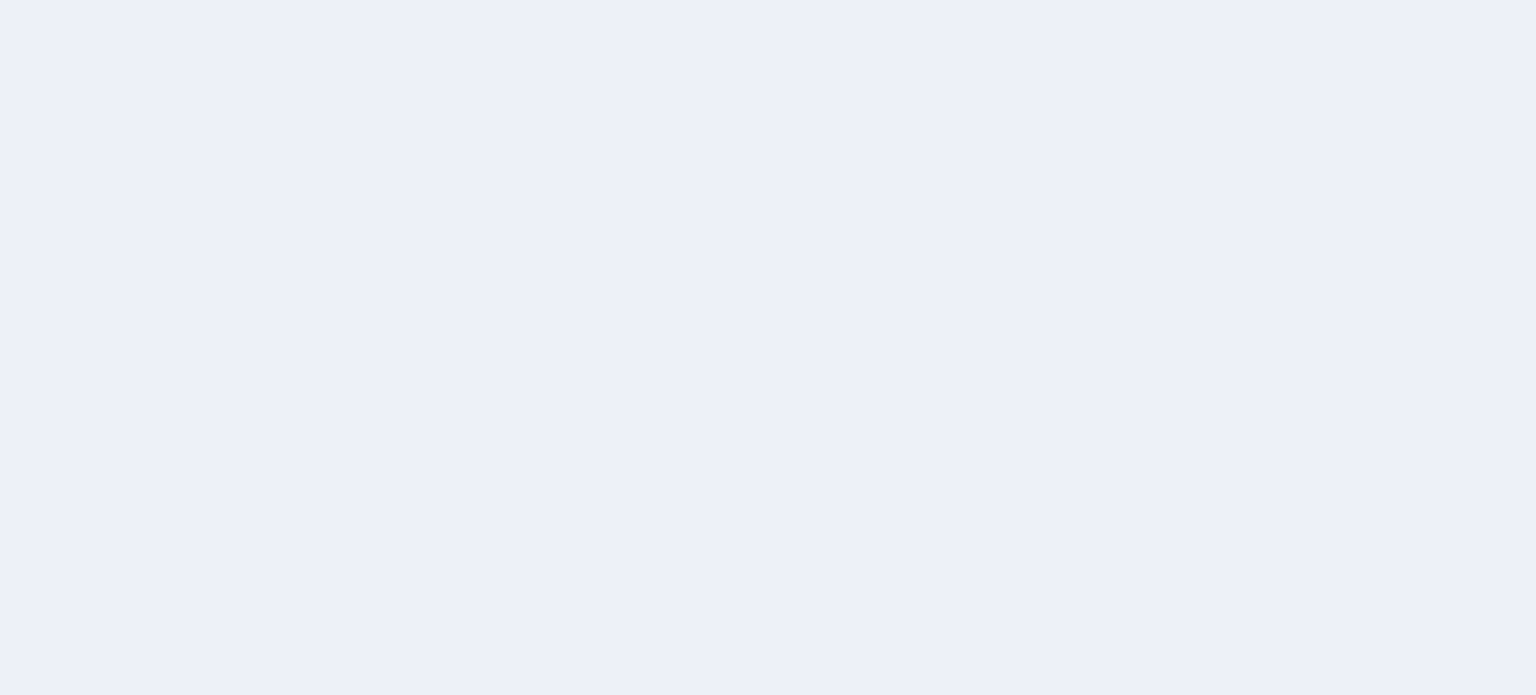 scroll, scrollTop: 0, scrollLeft: 0, axis: both 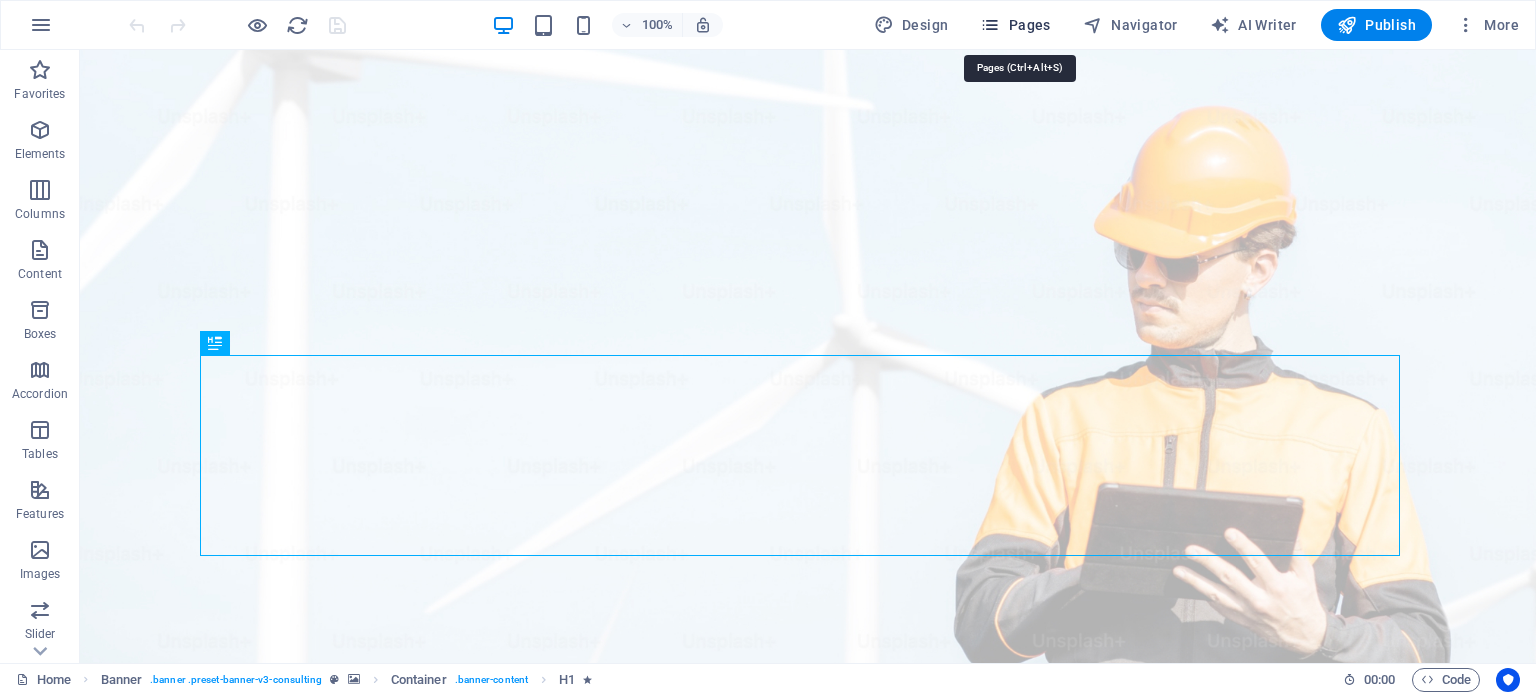 click on "Pages" at bounding box center (1015, 25) 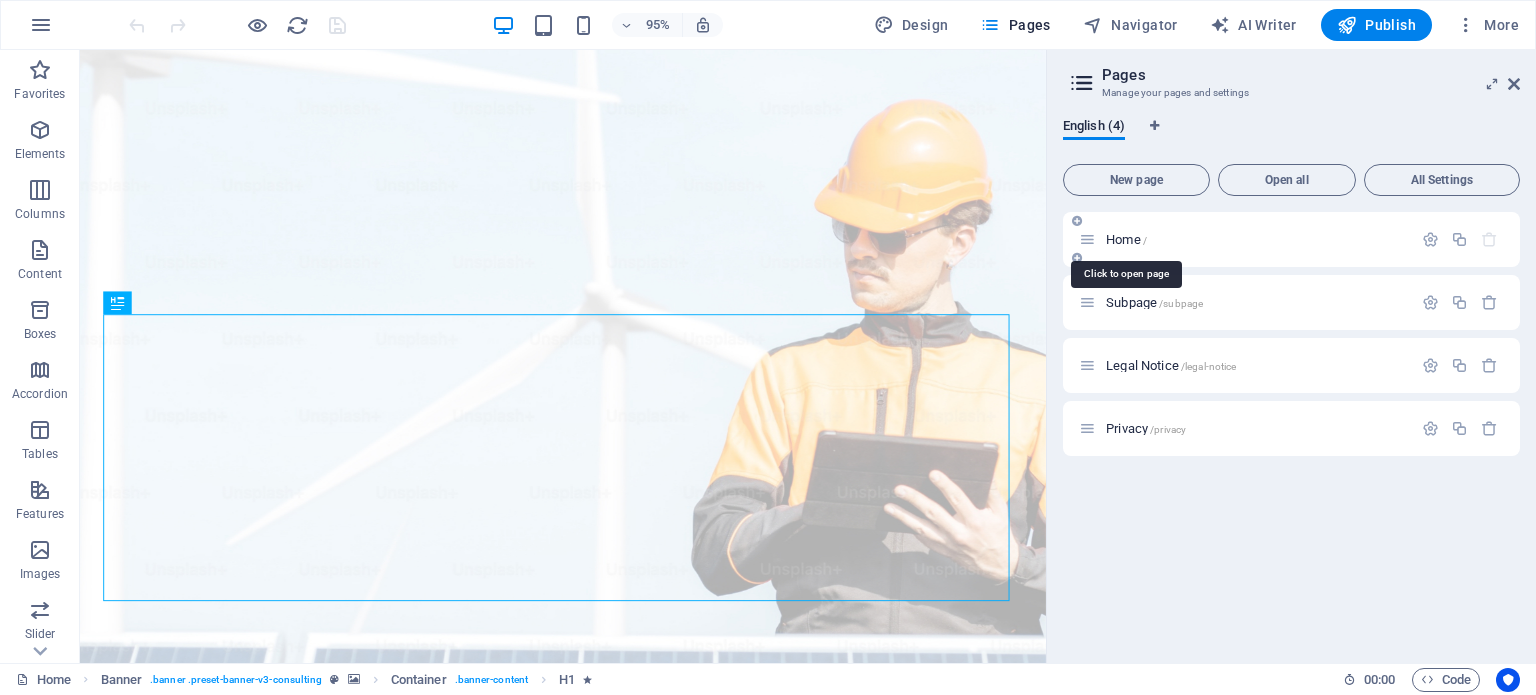 click on "Home /" at bounding box center [1126, 239] 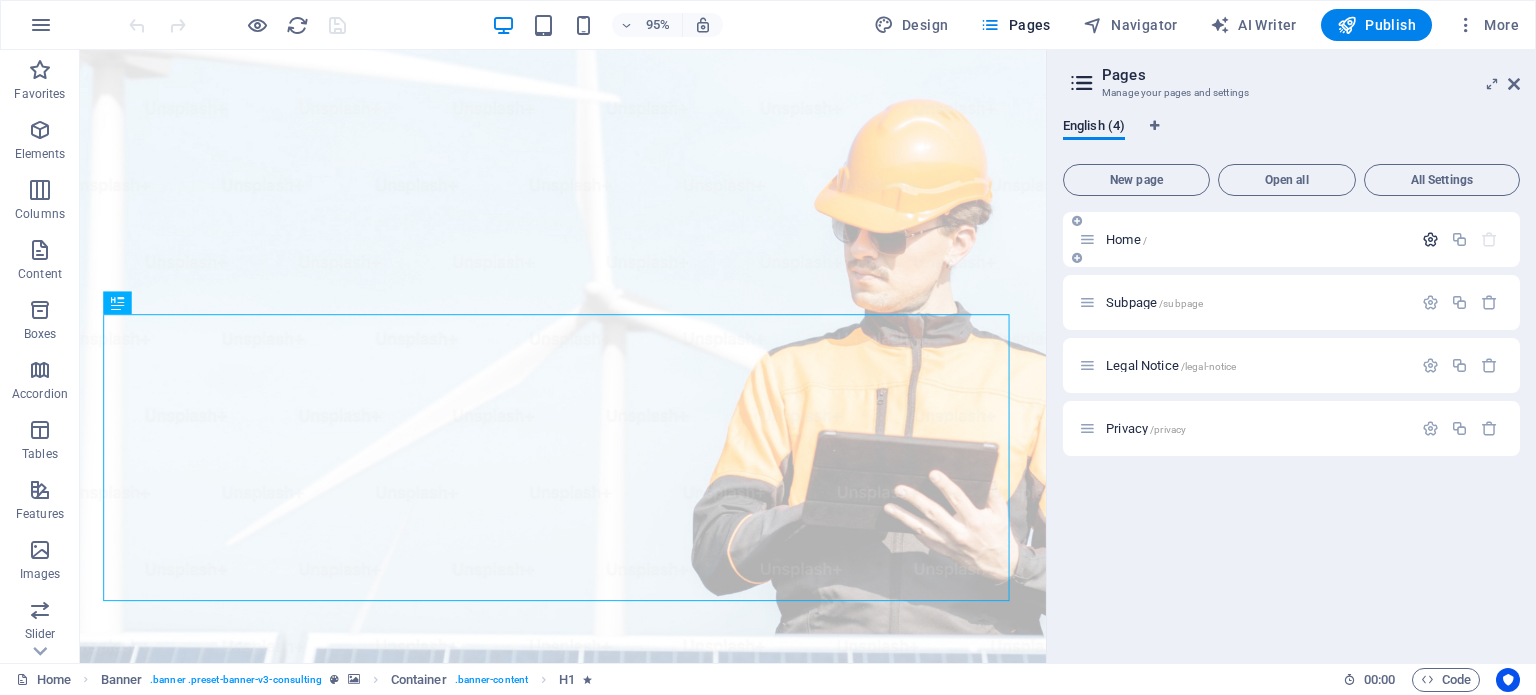 click at bounding box center (1430, 239) 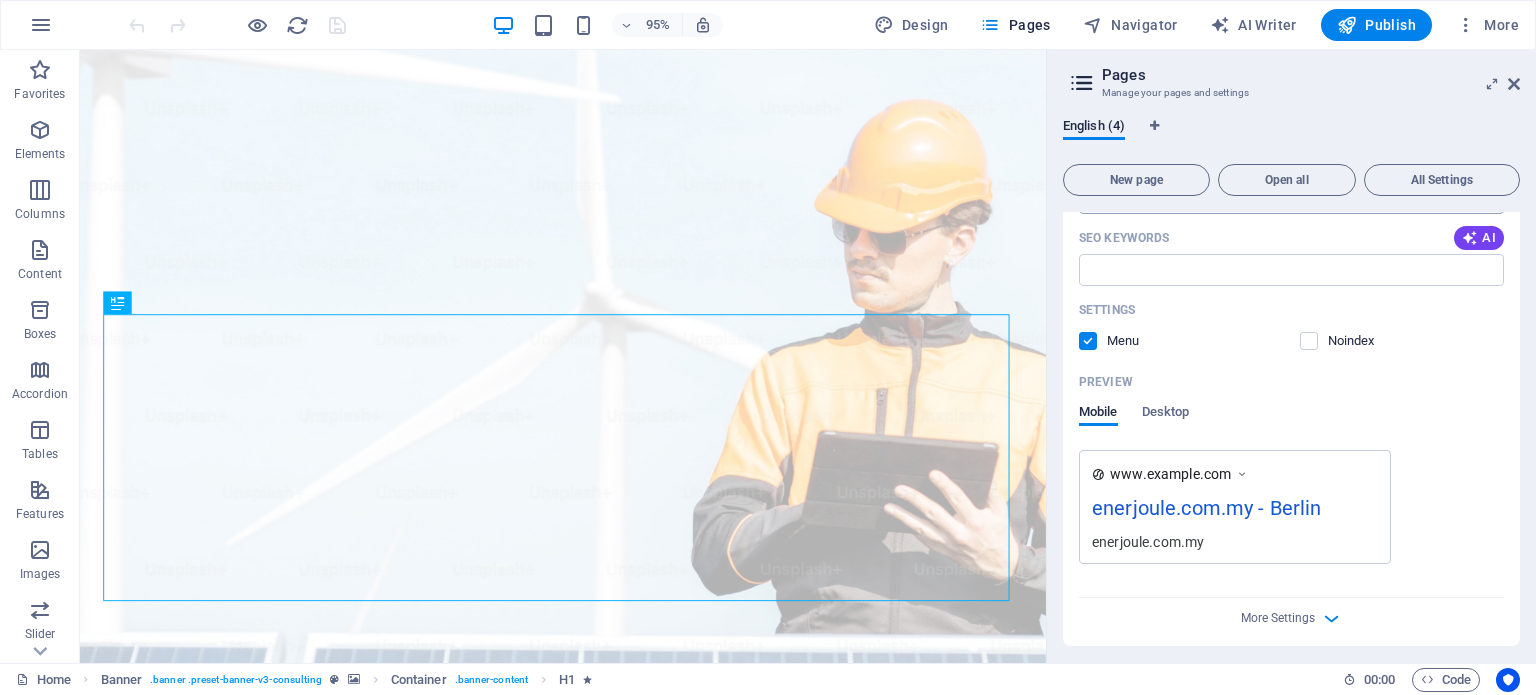 scroll, scrollTop: 400, scrollLeft: 0, axis: vertical 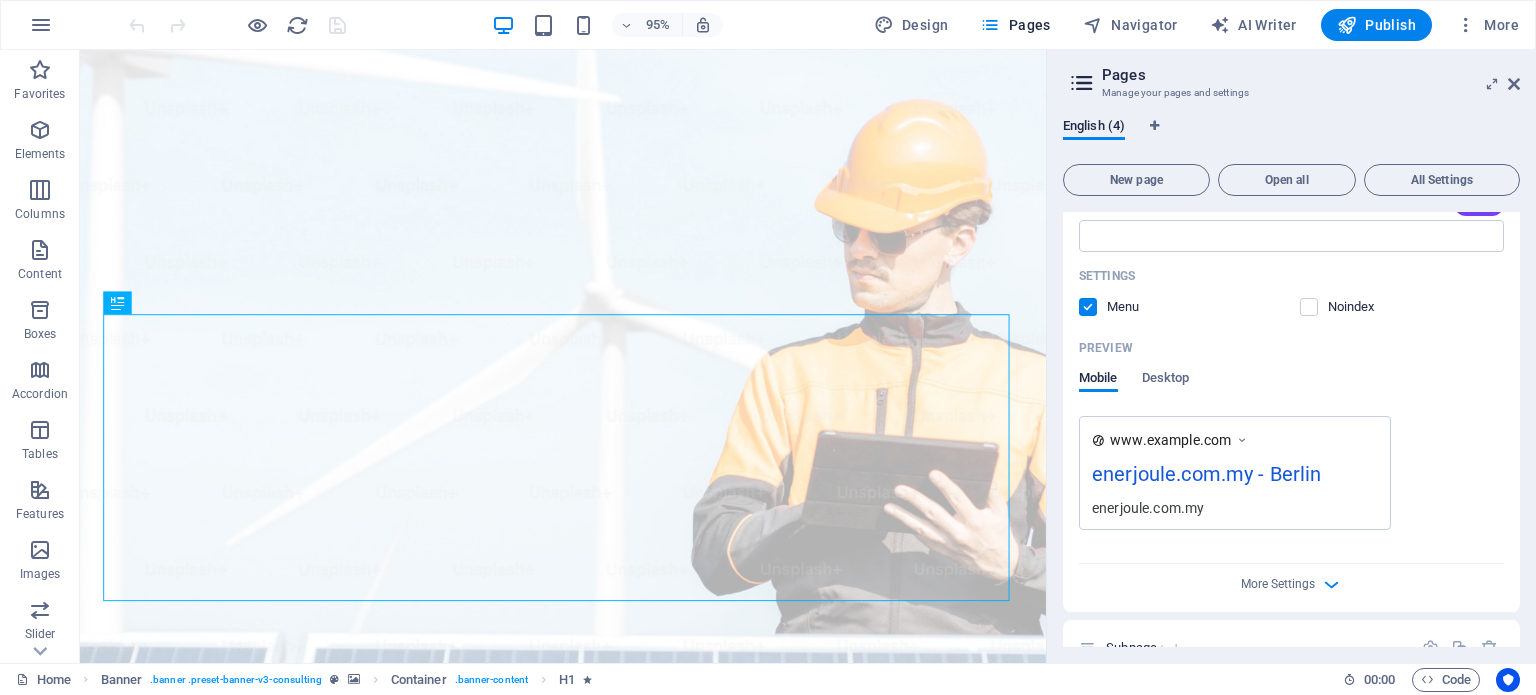 click on "enerjoule.com.my - Berlin" at bounding box center (1235, 478) 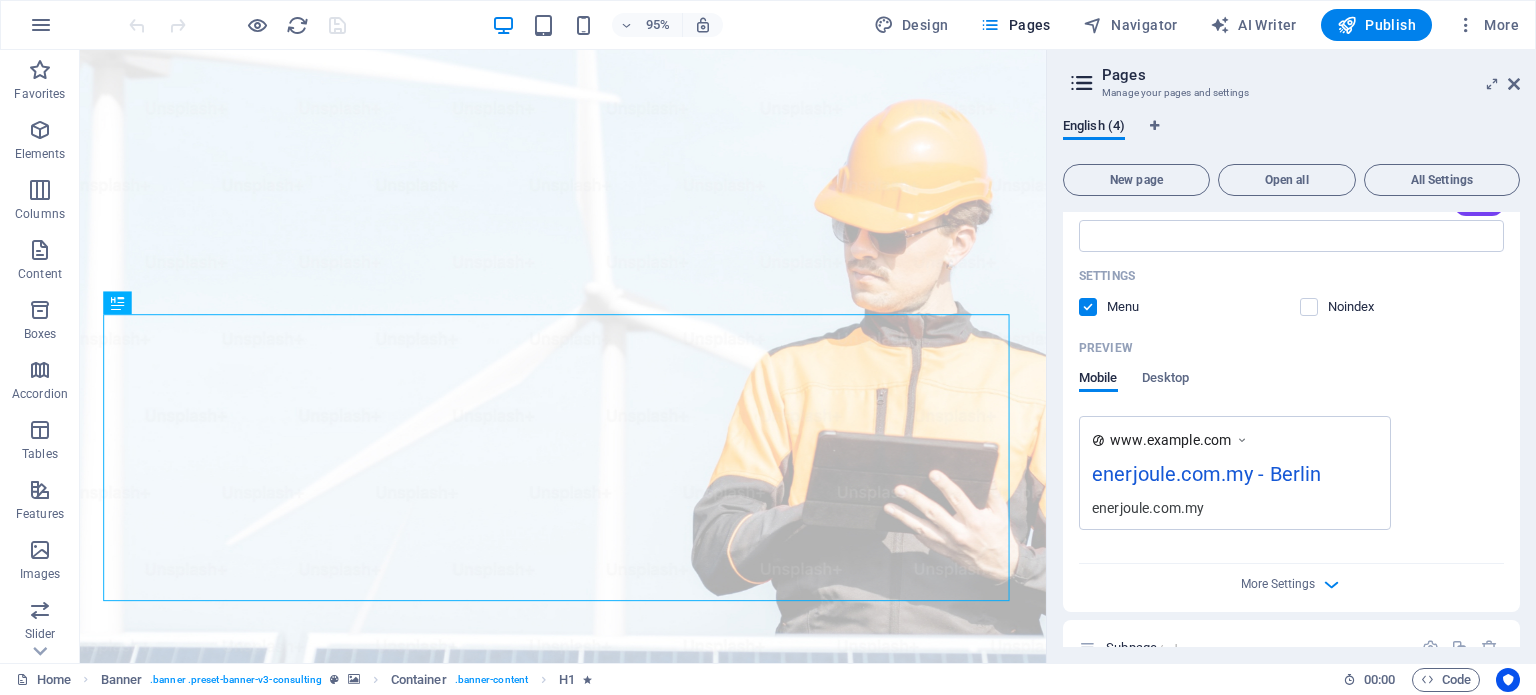 click at bounding box center [1242, 440] 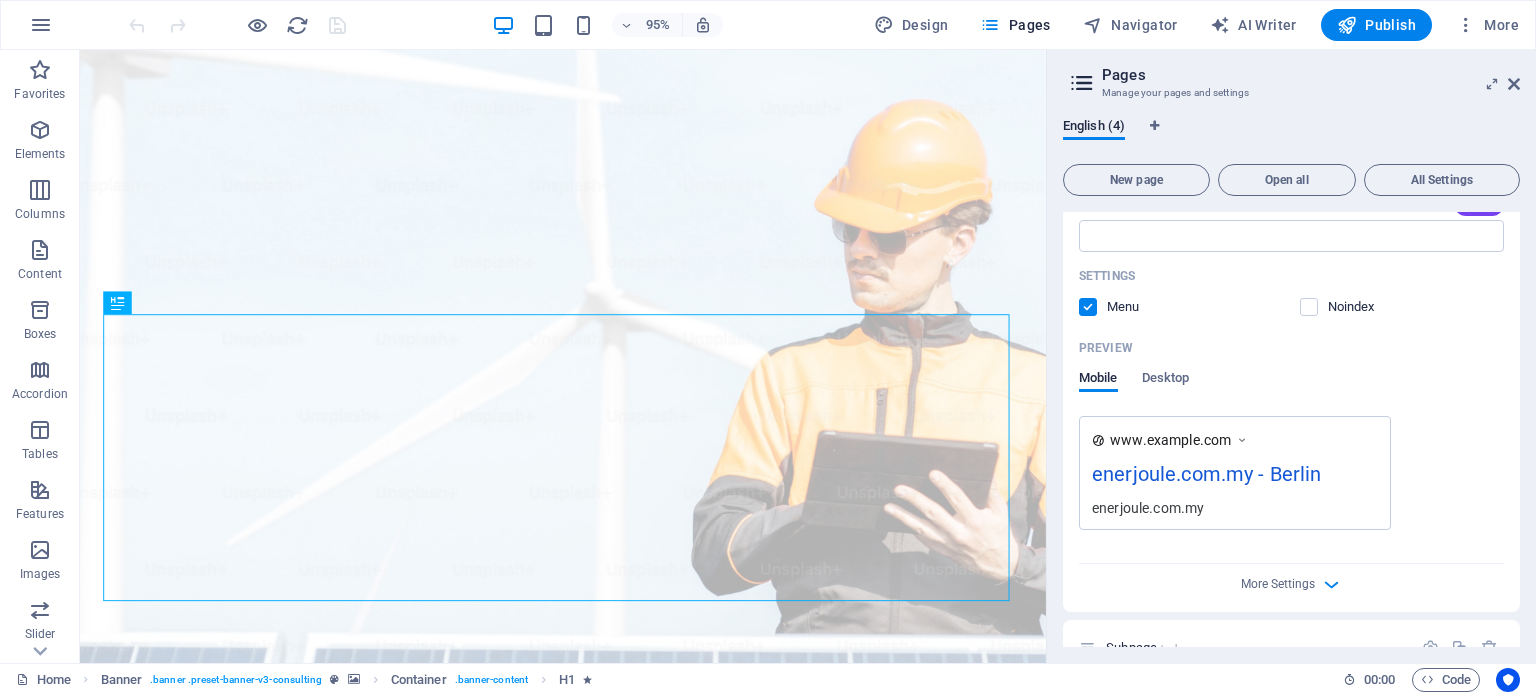 scroll, scrollTop: 500, scrollLeft: 0, axis: vertical 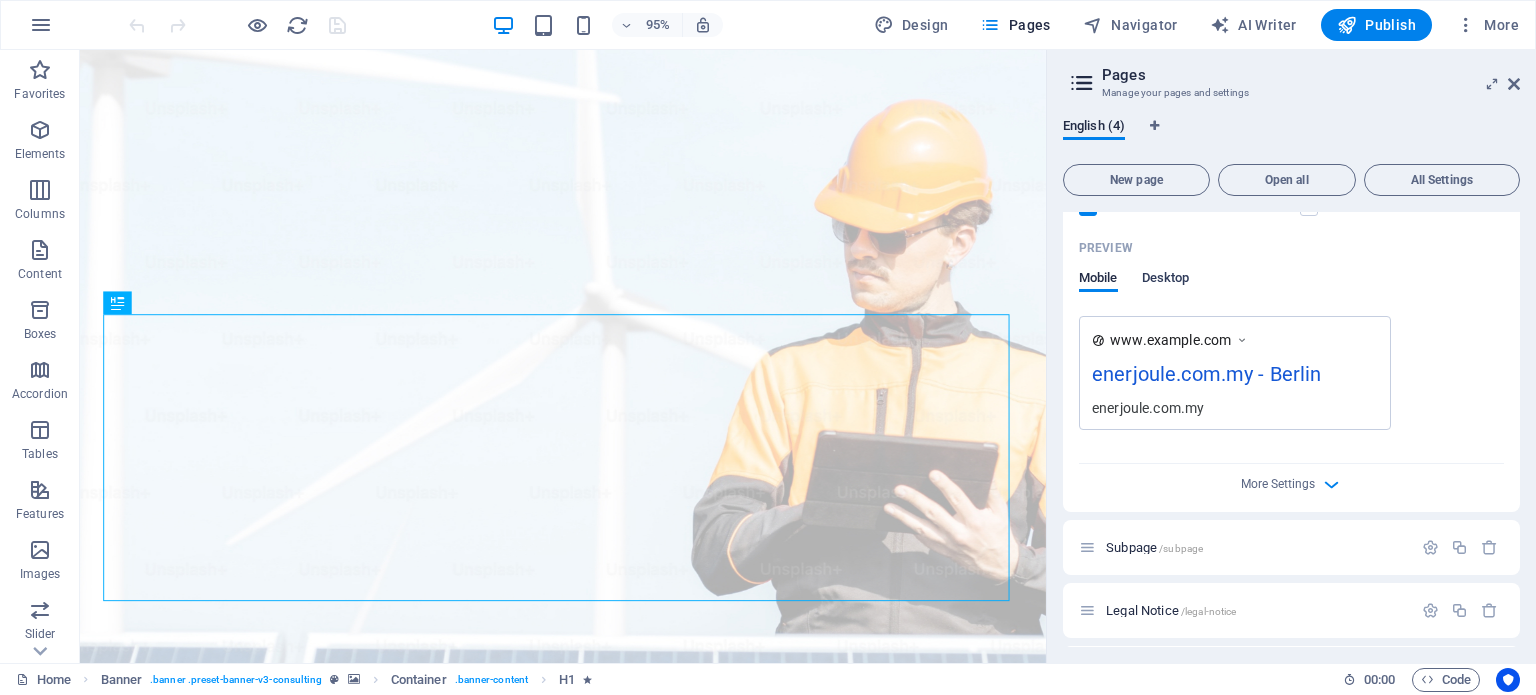click on "Desktop" at bounding box center [1166, 280] 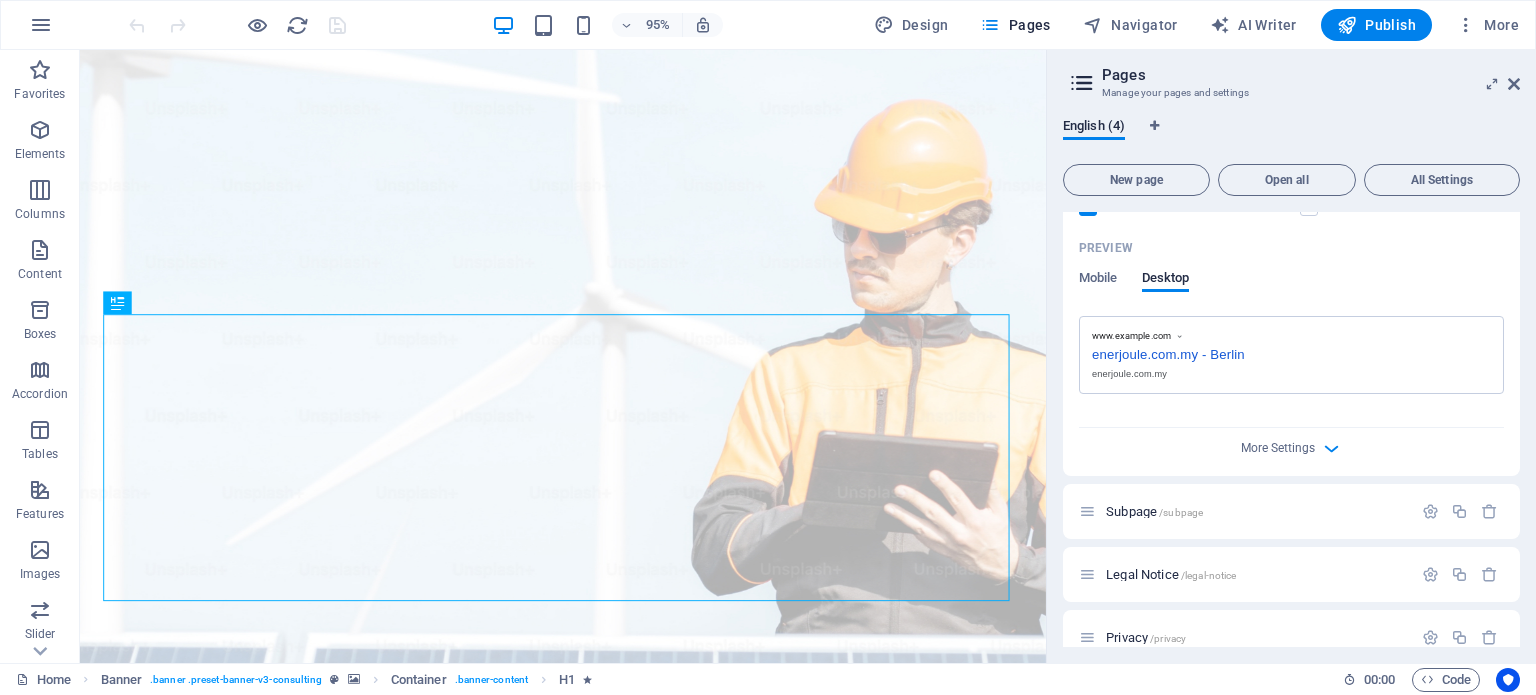 click on "enerjoule.com.my - Berlin" at bounding box center [1291, 352] 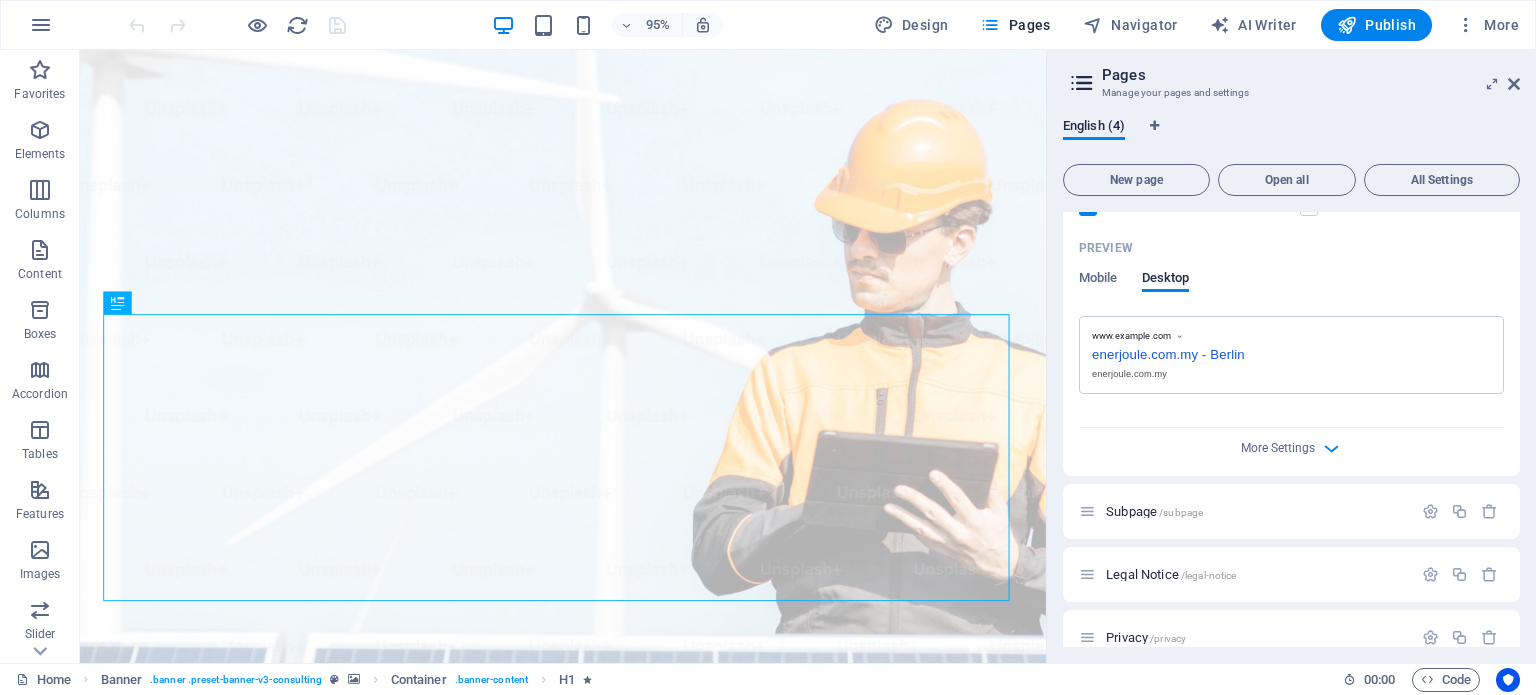 scroll, scrollTop: 400, scrollLeft: 0, axis: vertical 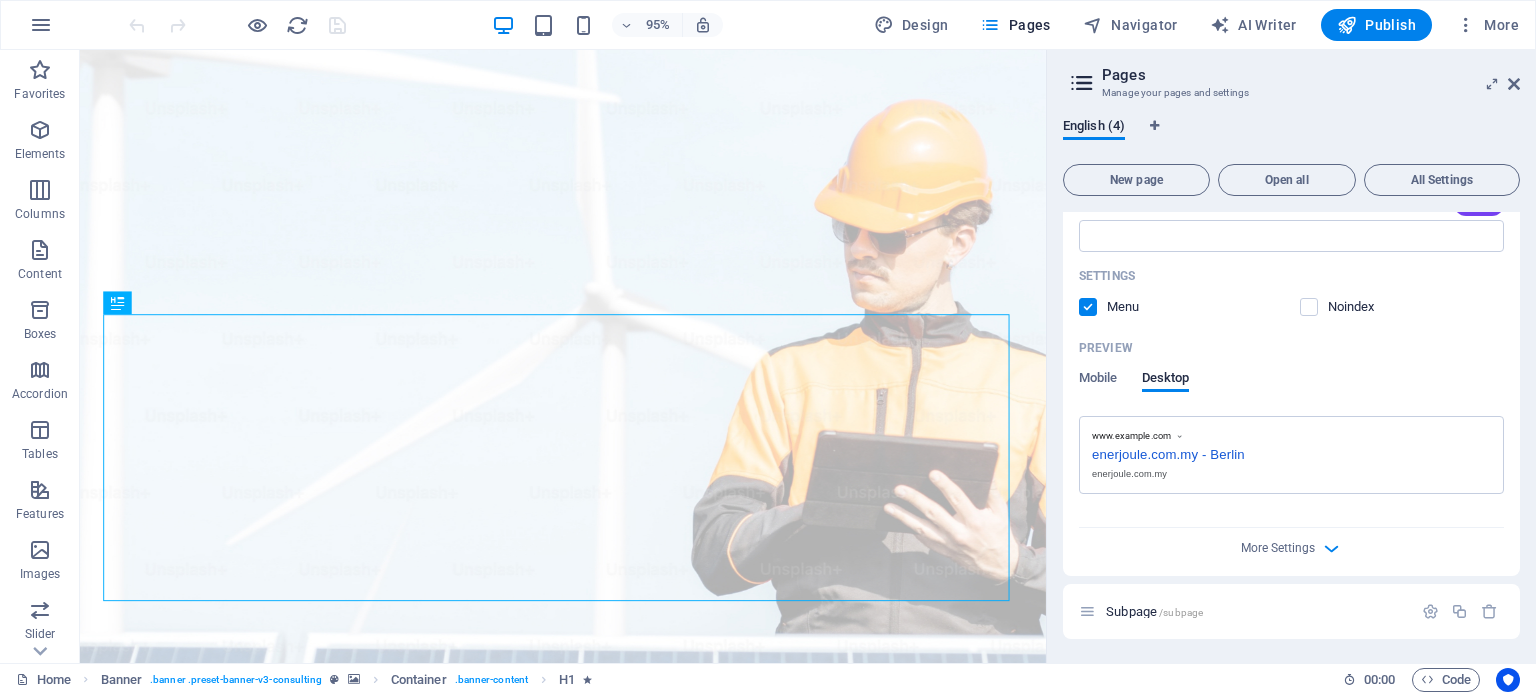 click on "enerjoule.com.my - Berlin" at bounding box center [1291, 452] 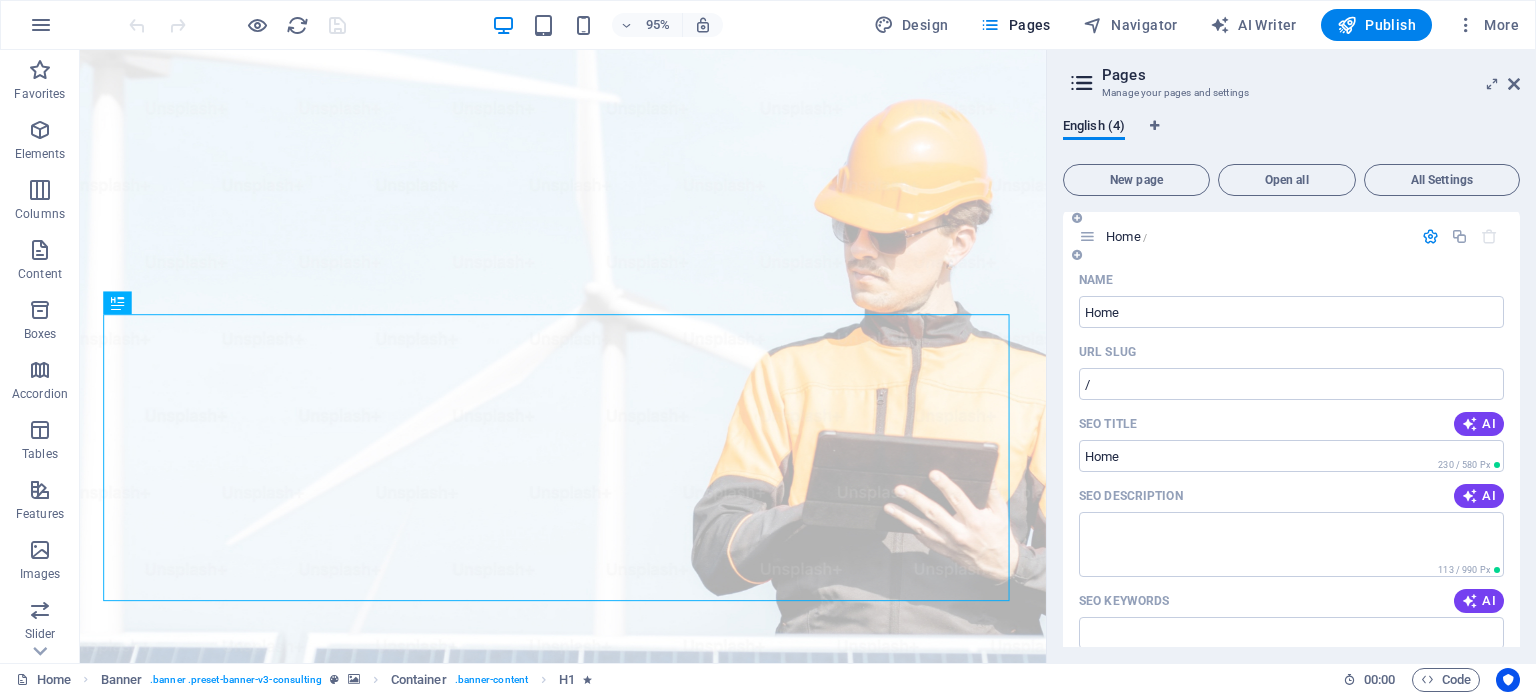 scroll, scrollTop: 0, scrollLeft: 0, axis: both 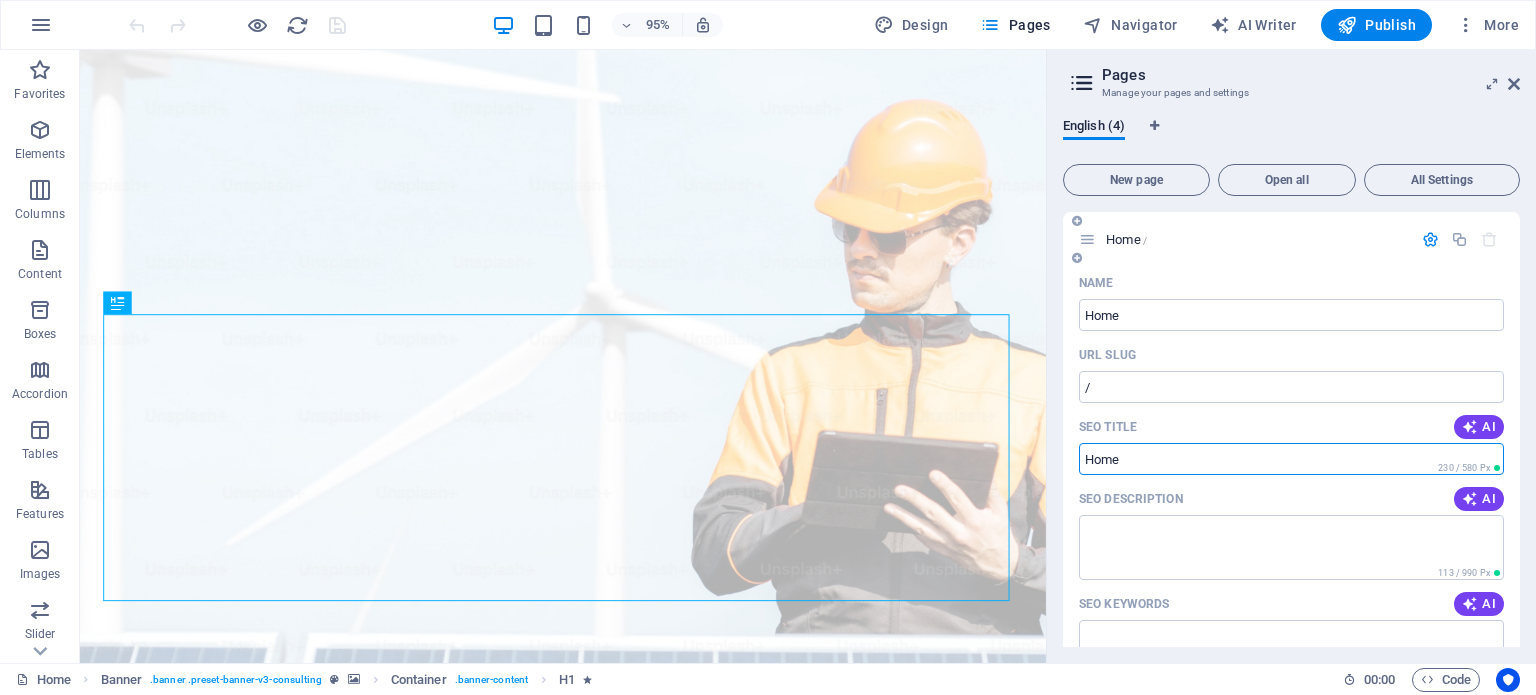 click on "SEO Title" at bounding box center (1291, 459) 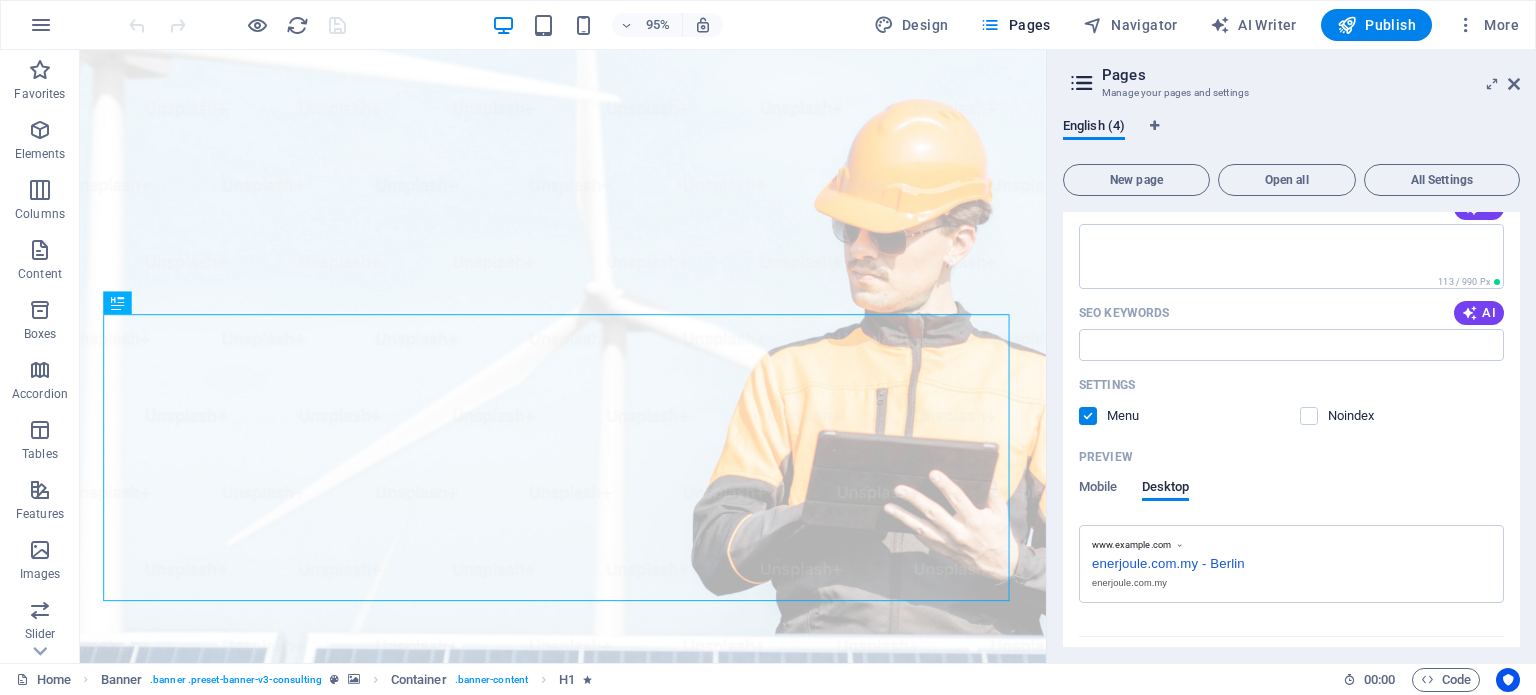 scroll, scrollTop: 300, scrollLeft: 0, axis: vertical 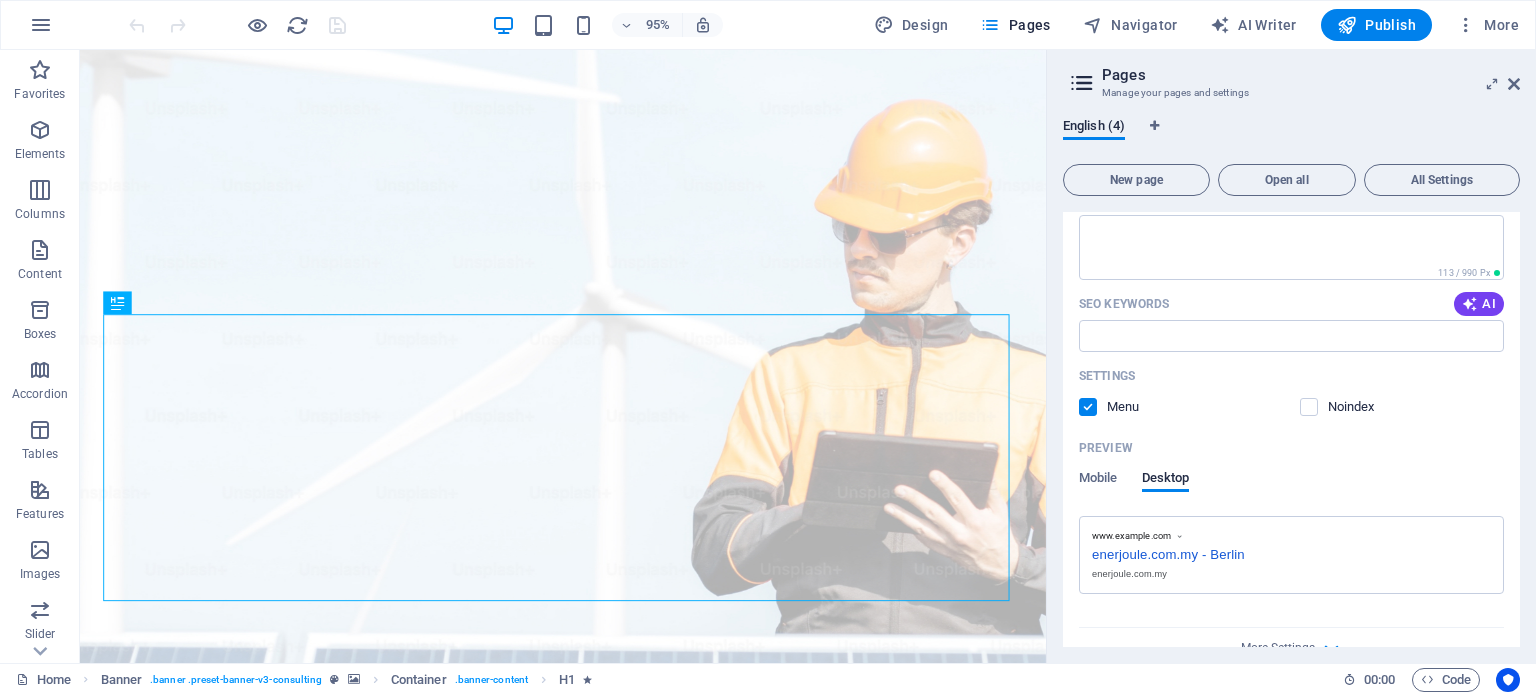 click on "enerjoule.com.my - Berlin" at bounding box center [1291, 552] 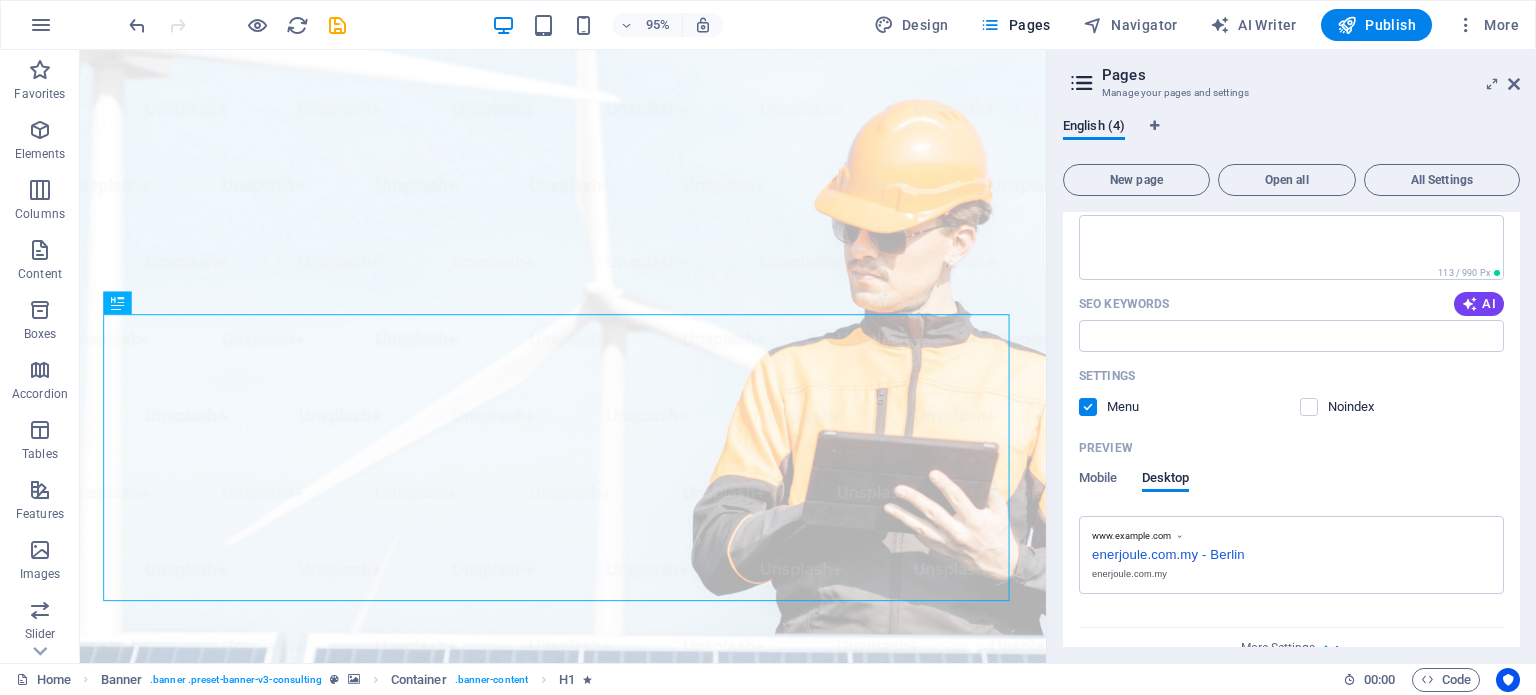 click on "enerjoule.com.my - Berlin" at bounding box center (1291, 552) 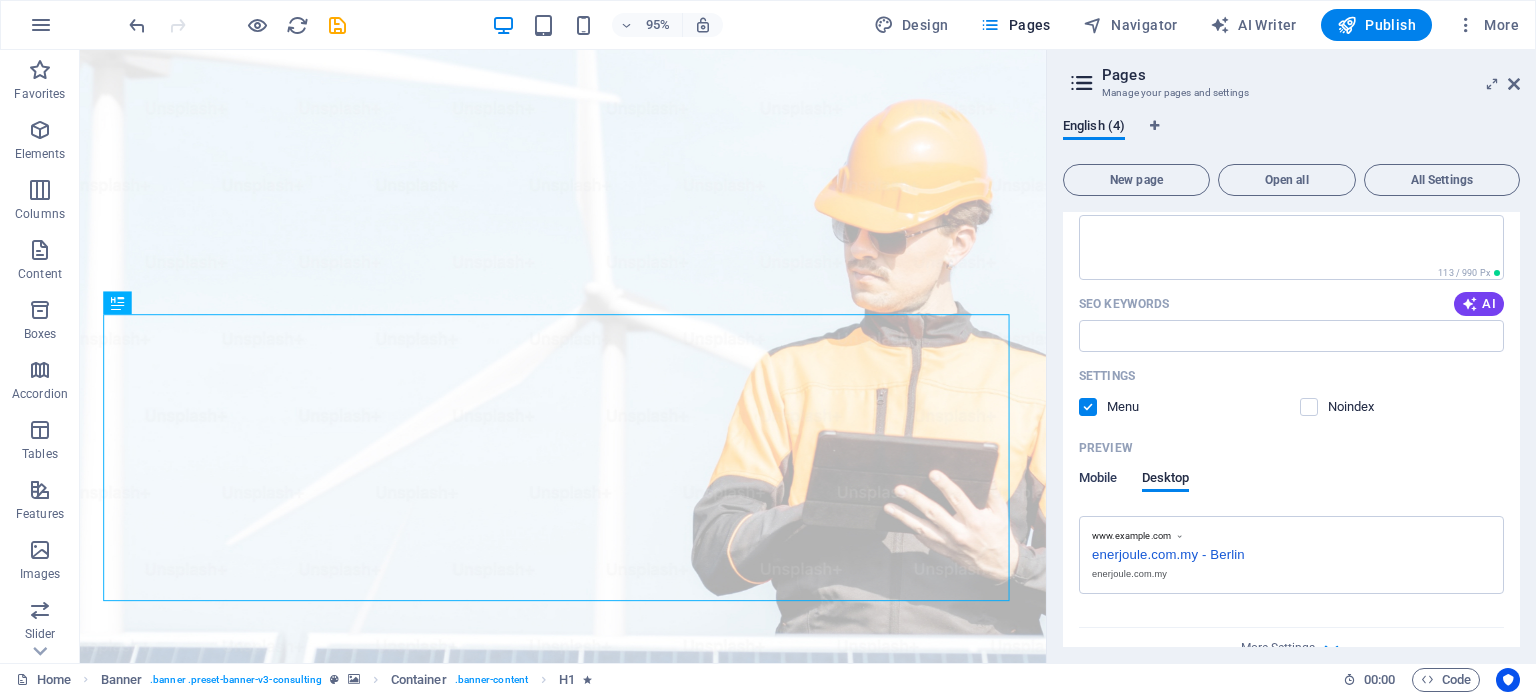 click on "Mobile" at bounding box center (1098, 480) 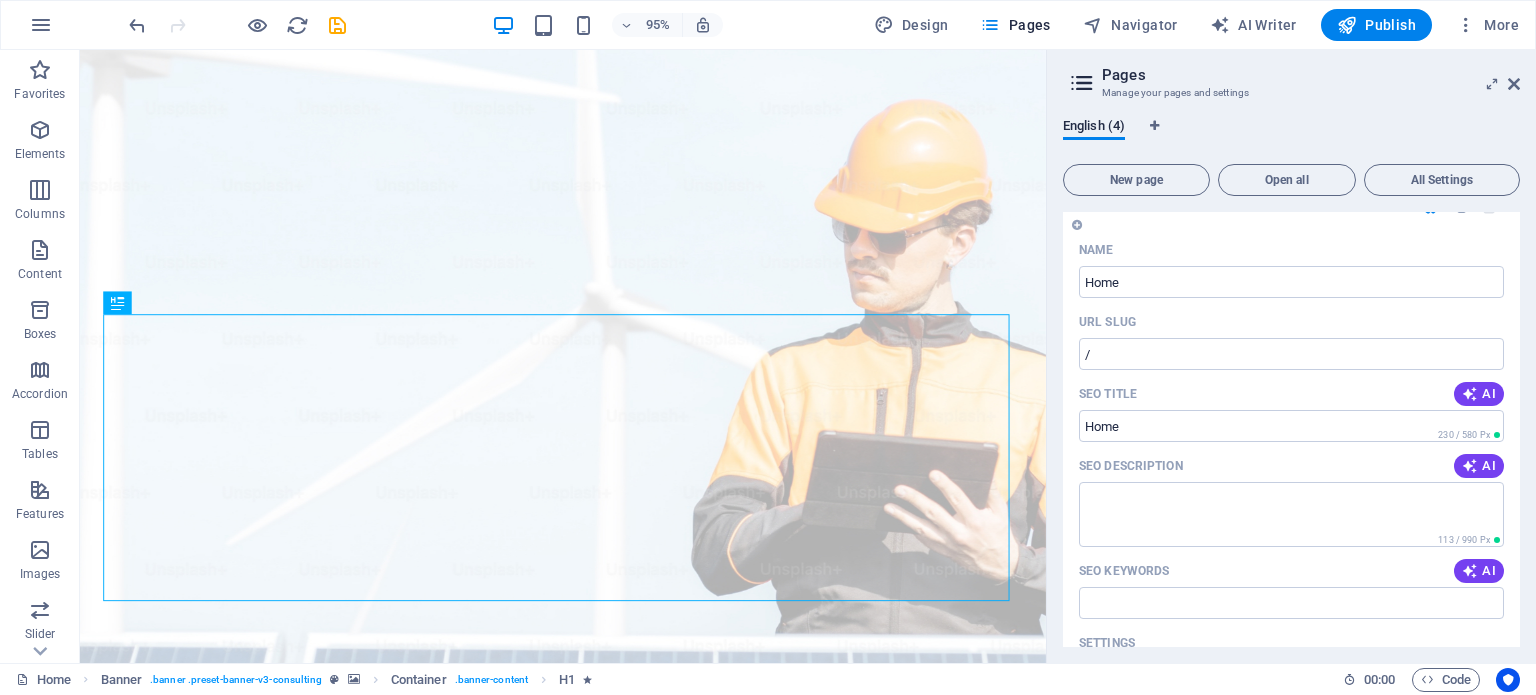 scroll, scrollTop: 0, scrollLeft: 0, axis: both 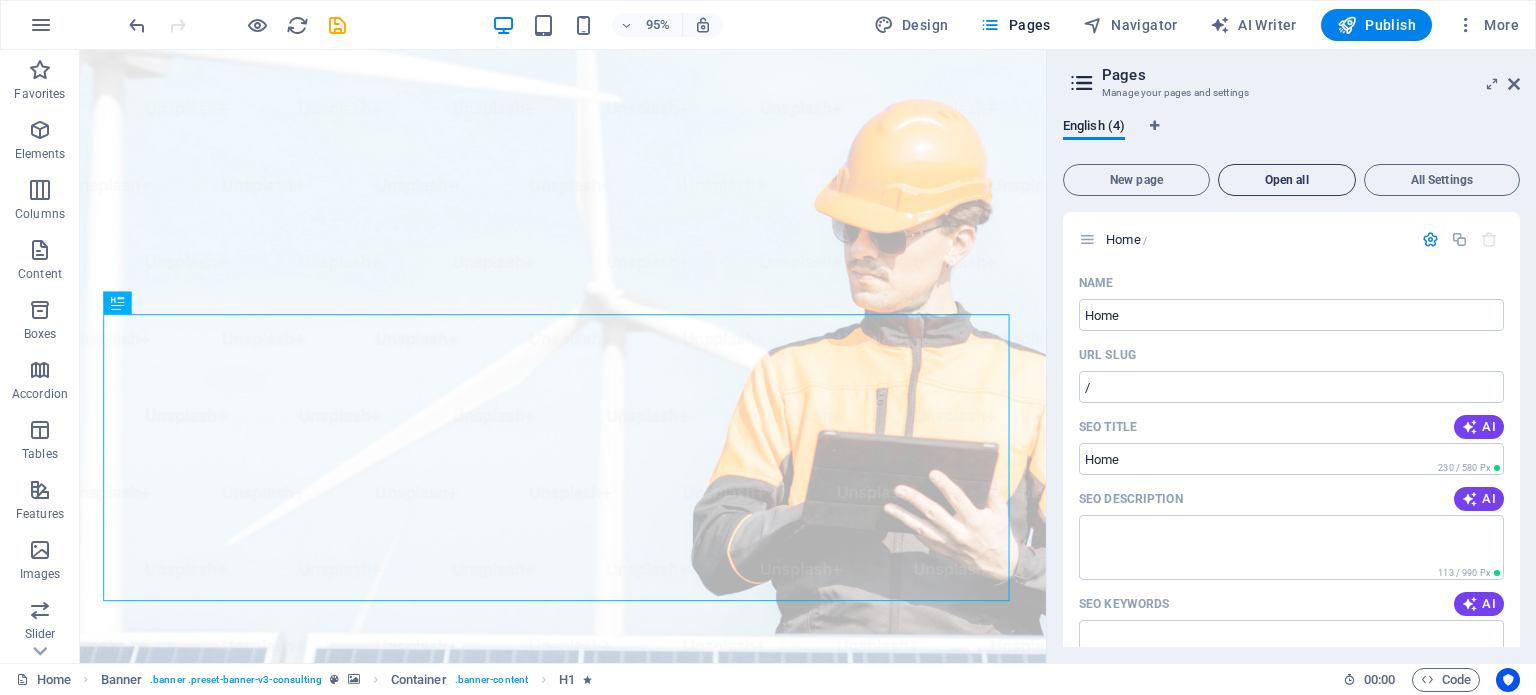 click on "Open all" at bounding box center (1287, 180) 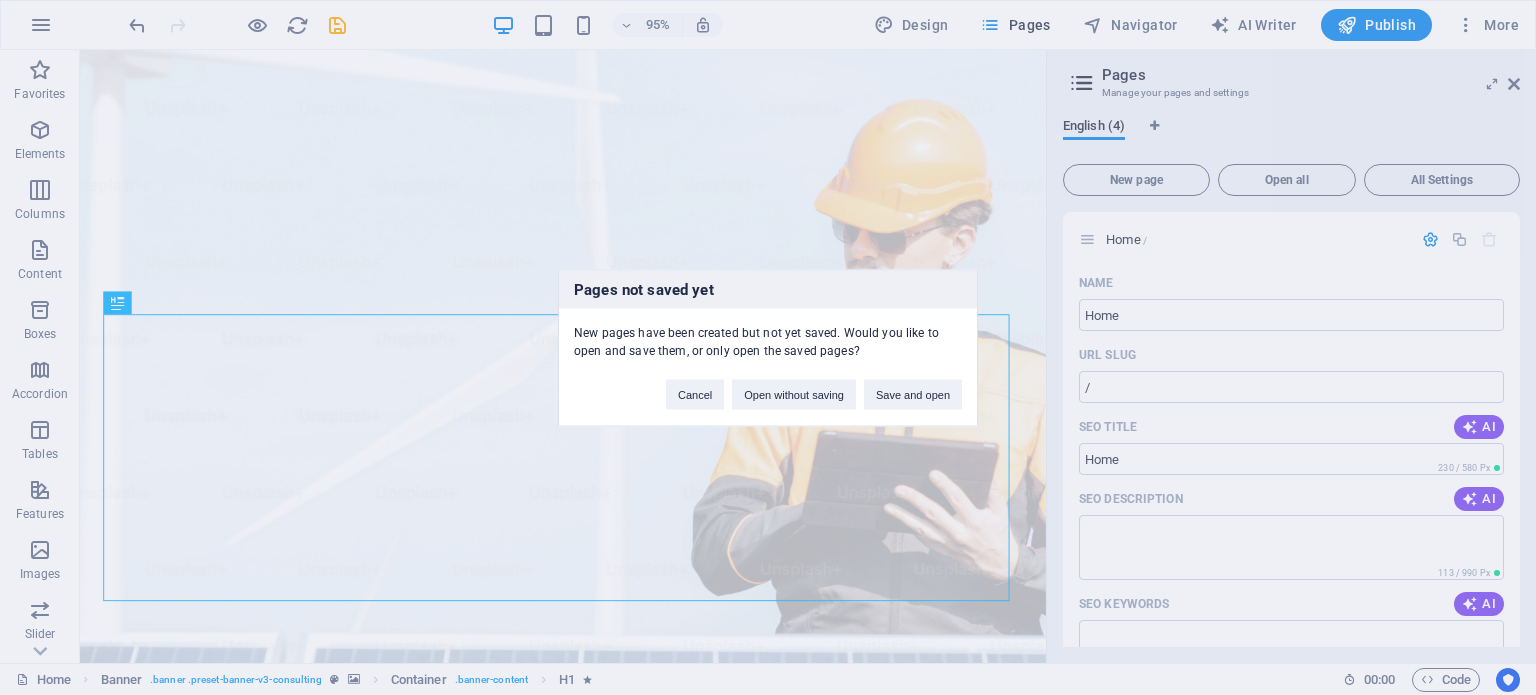 type 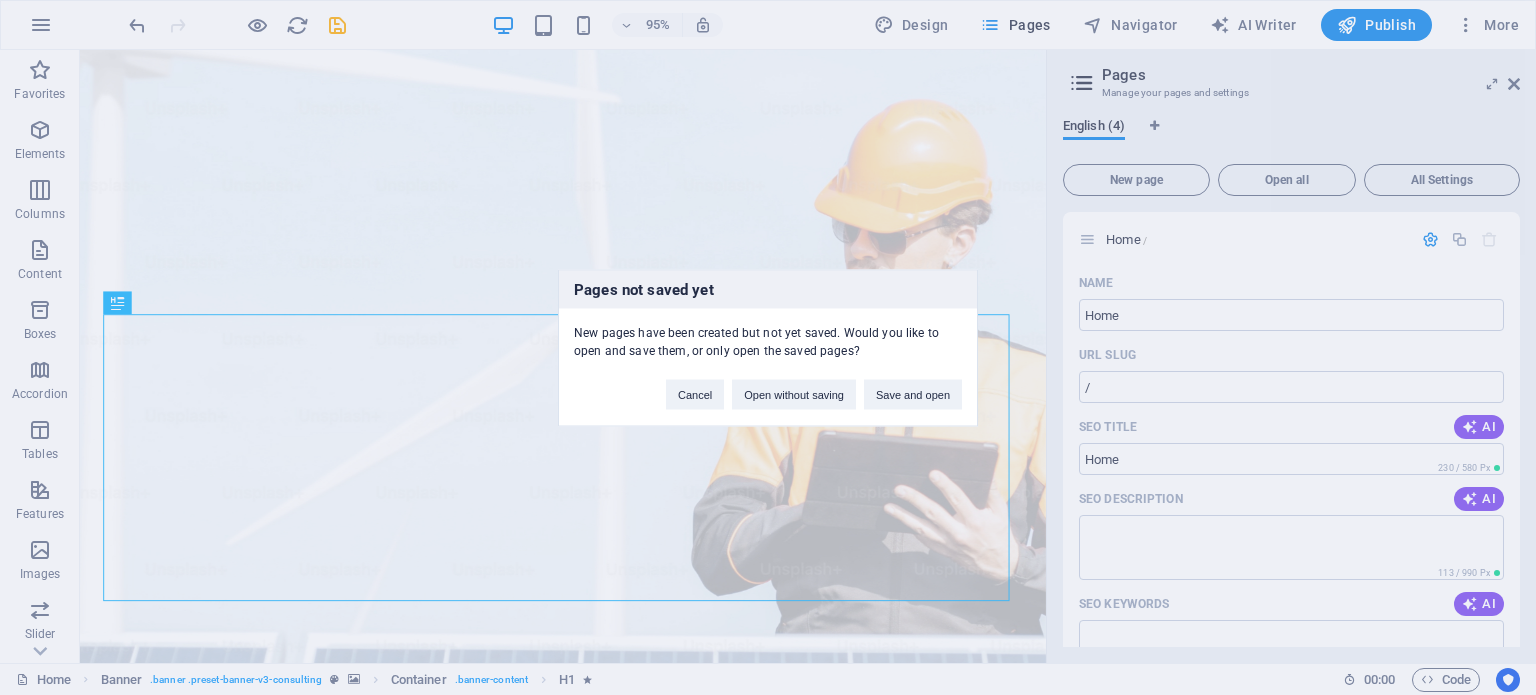 click on "Pages not saved yet New pages have been created but not yet saved. Would you like to open and save them, or only open the saved pages? Cancel Open without saving Save and open" at bounding box center [768, 347] 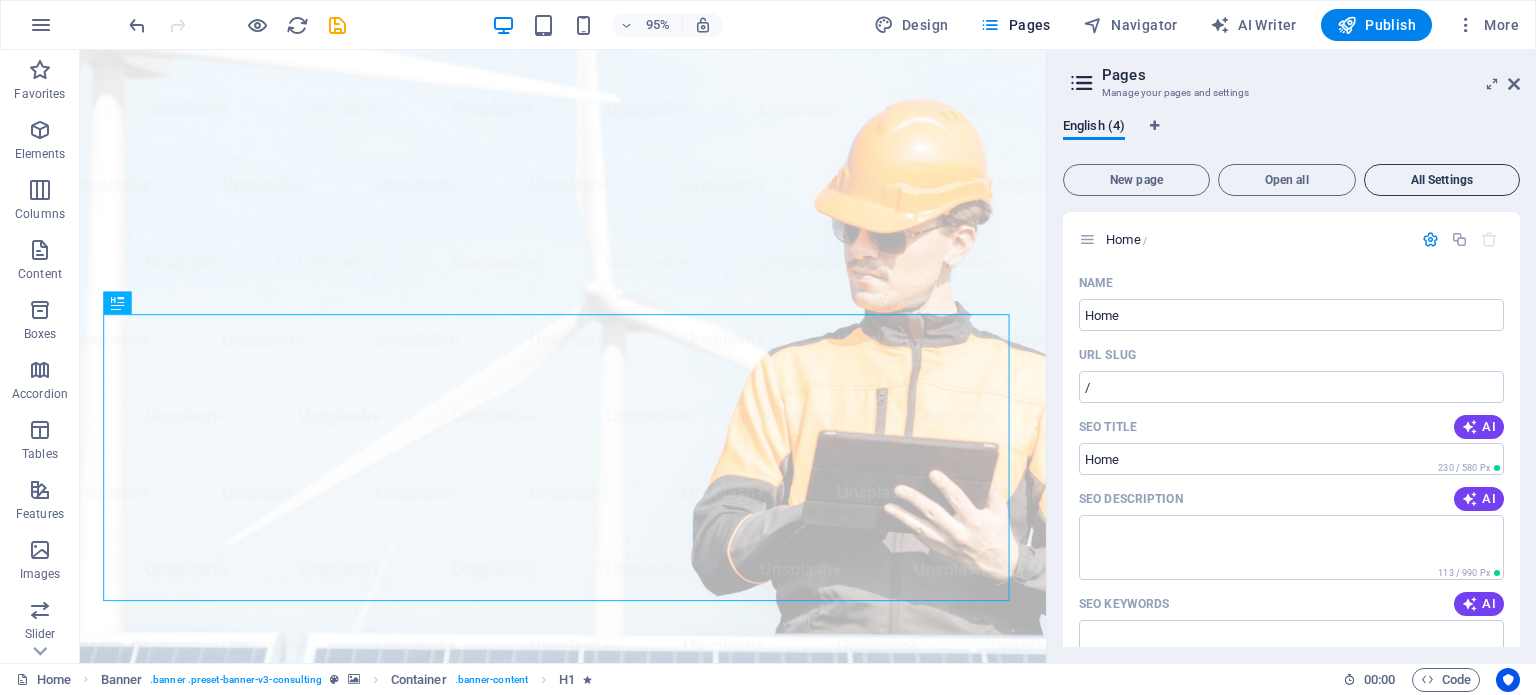 click on "All Settings" at bounding box center [1442, 180] 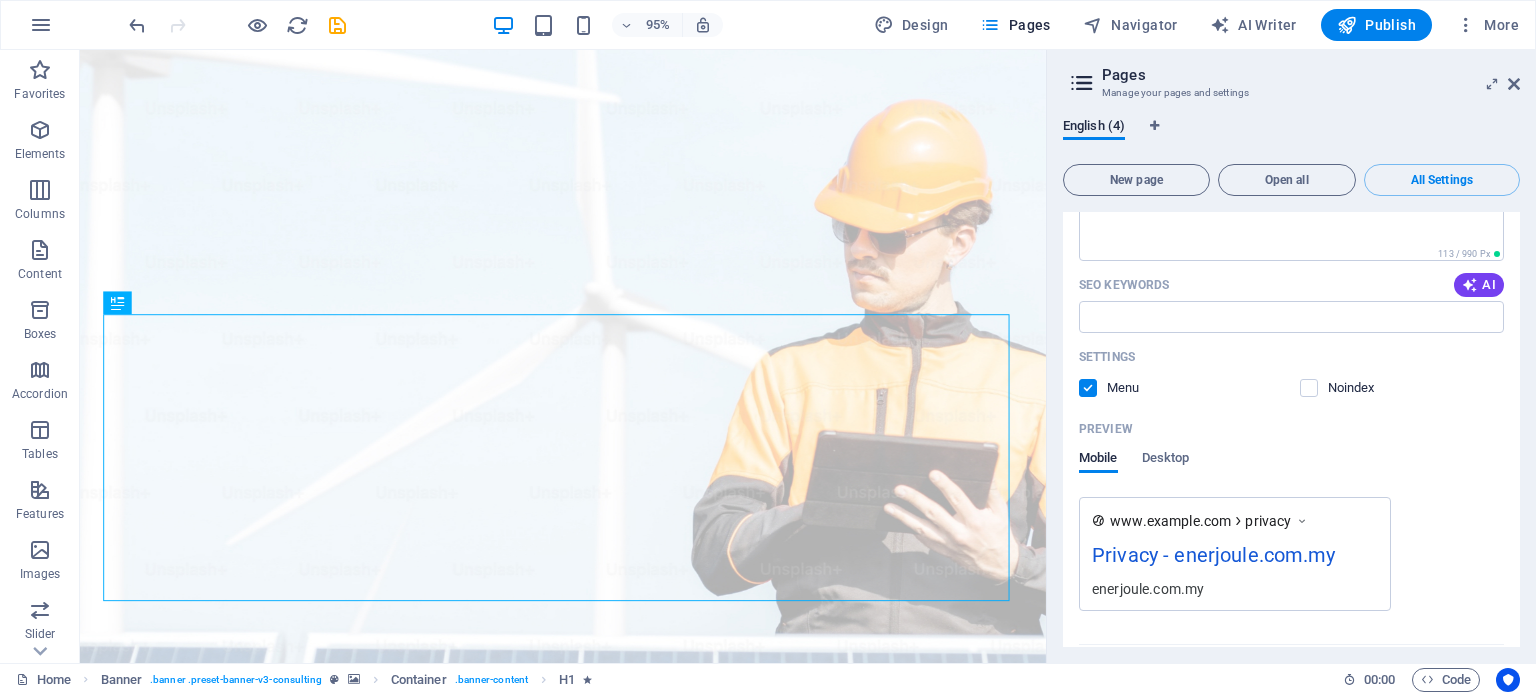 scroll, scrollTop: 2824, scrollLeft: 0, axis: vertical 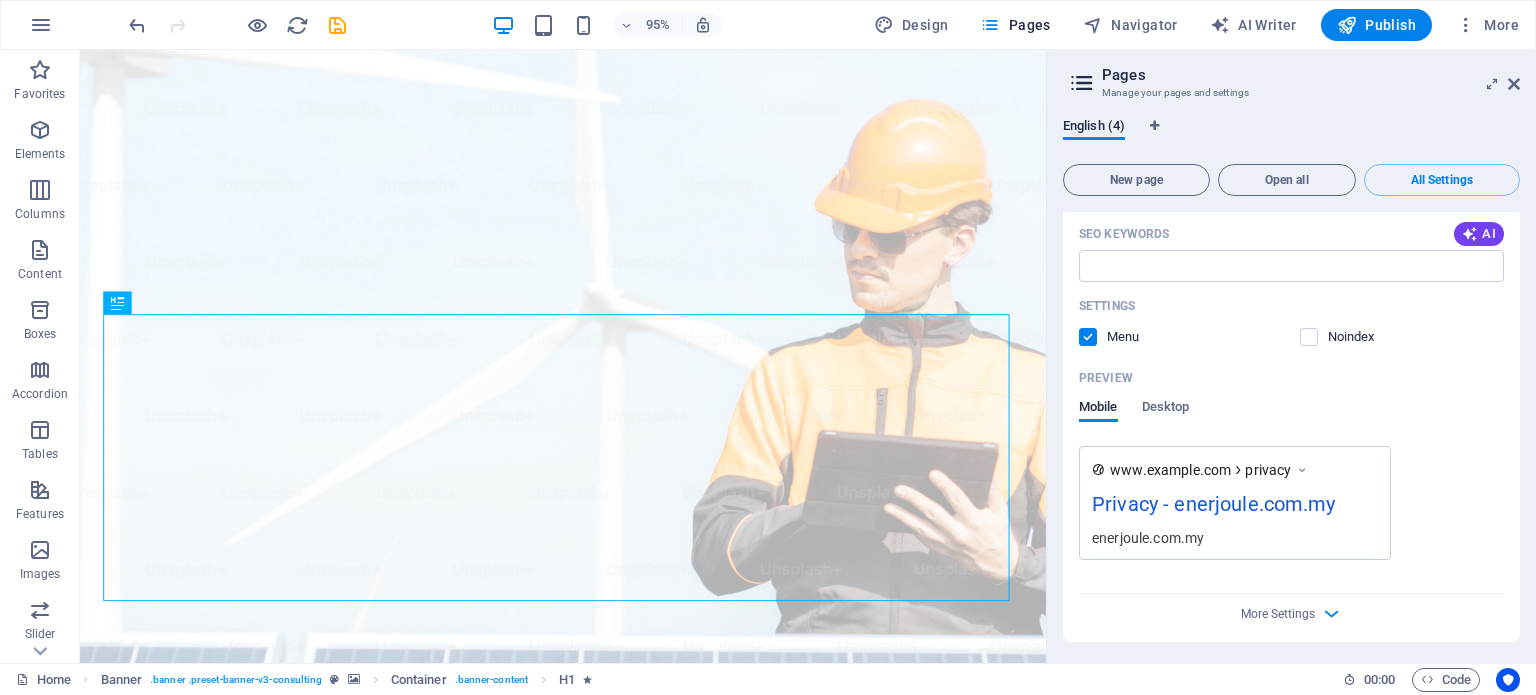 click on "Privacy - enerjoule.com.my" at bounding box center (1235, 508) 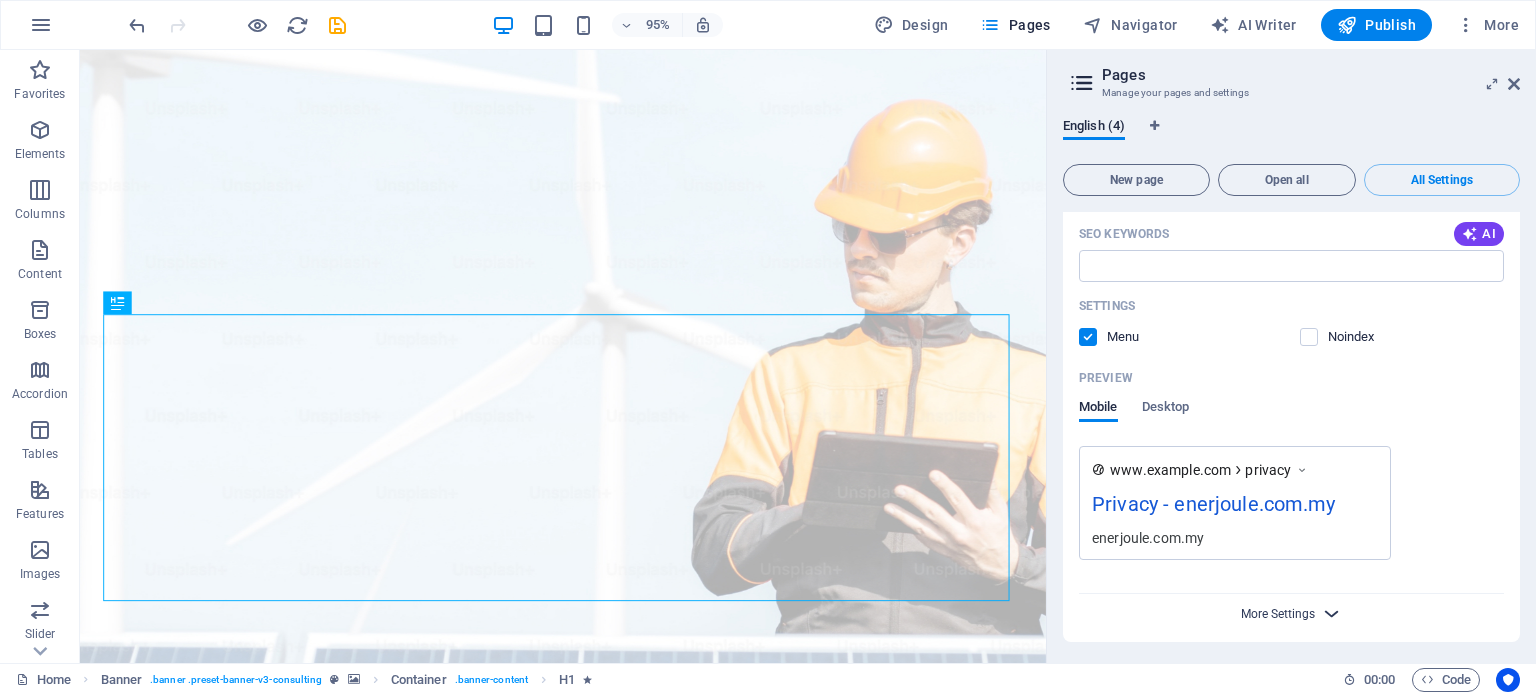 click on "More Settings" at bounding box center (1278, 614) 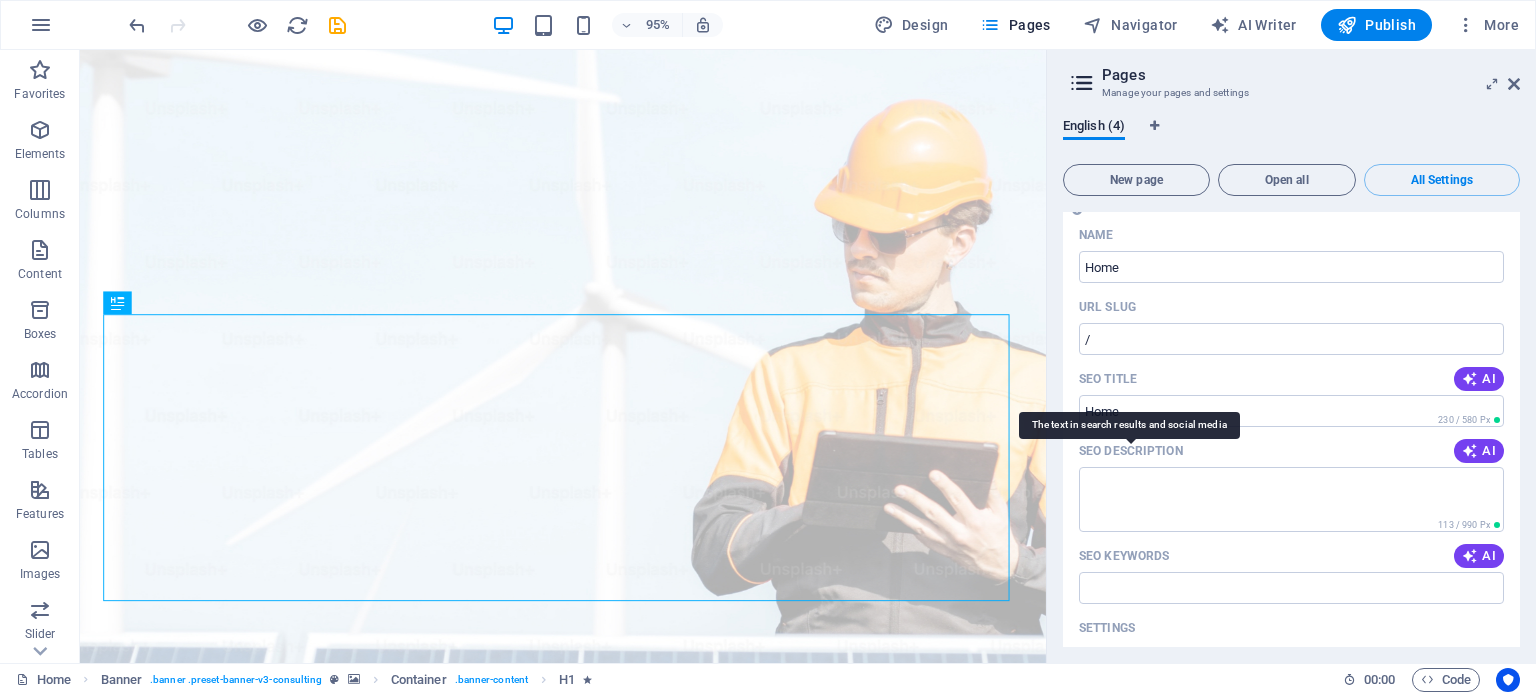 scroll, scrollTop: 0, scrollLeft: 0, axis: both 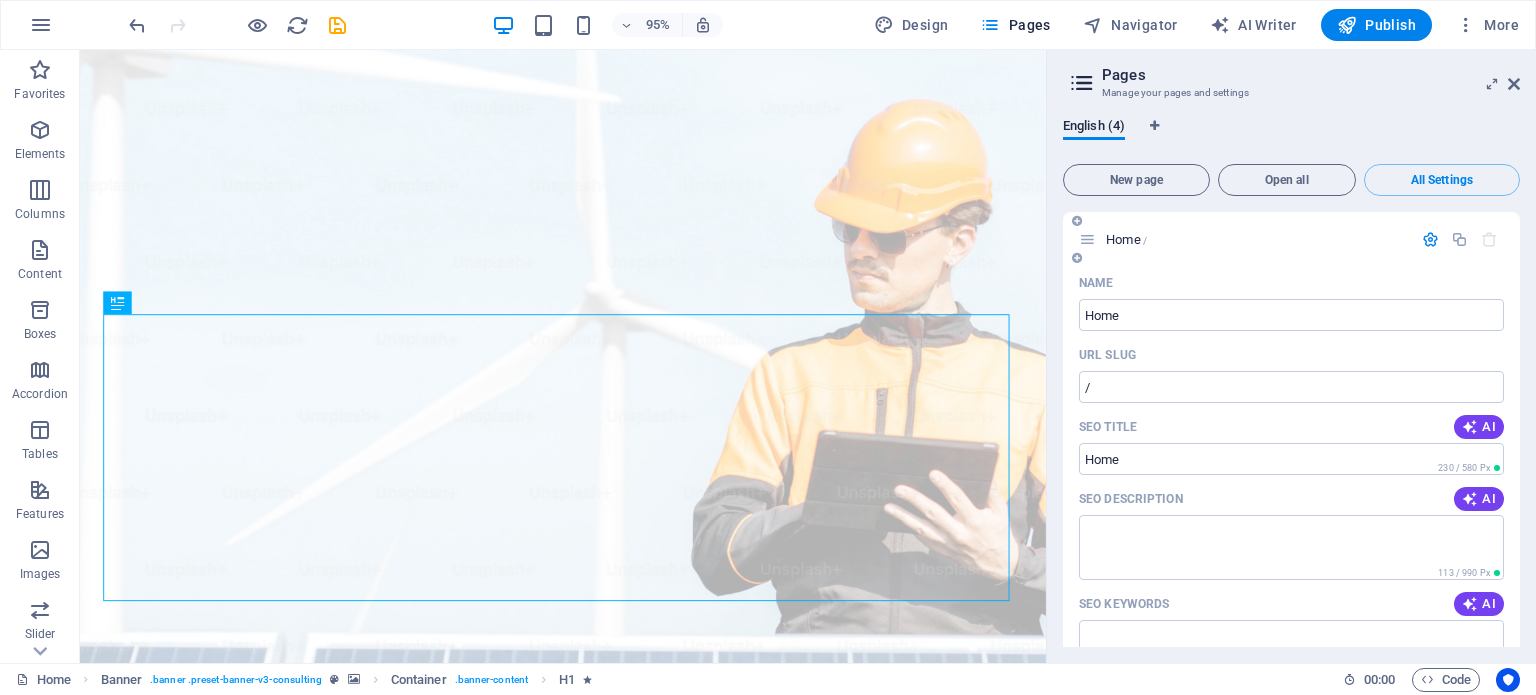 click at bounding box center (1430, 239) 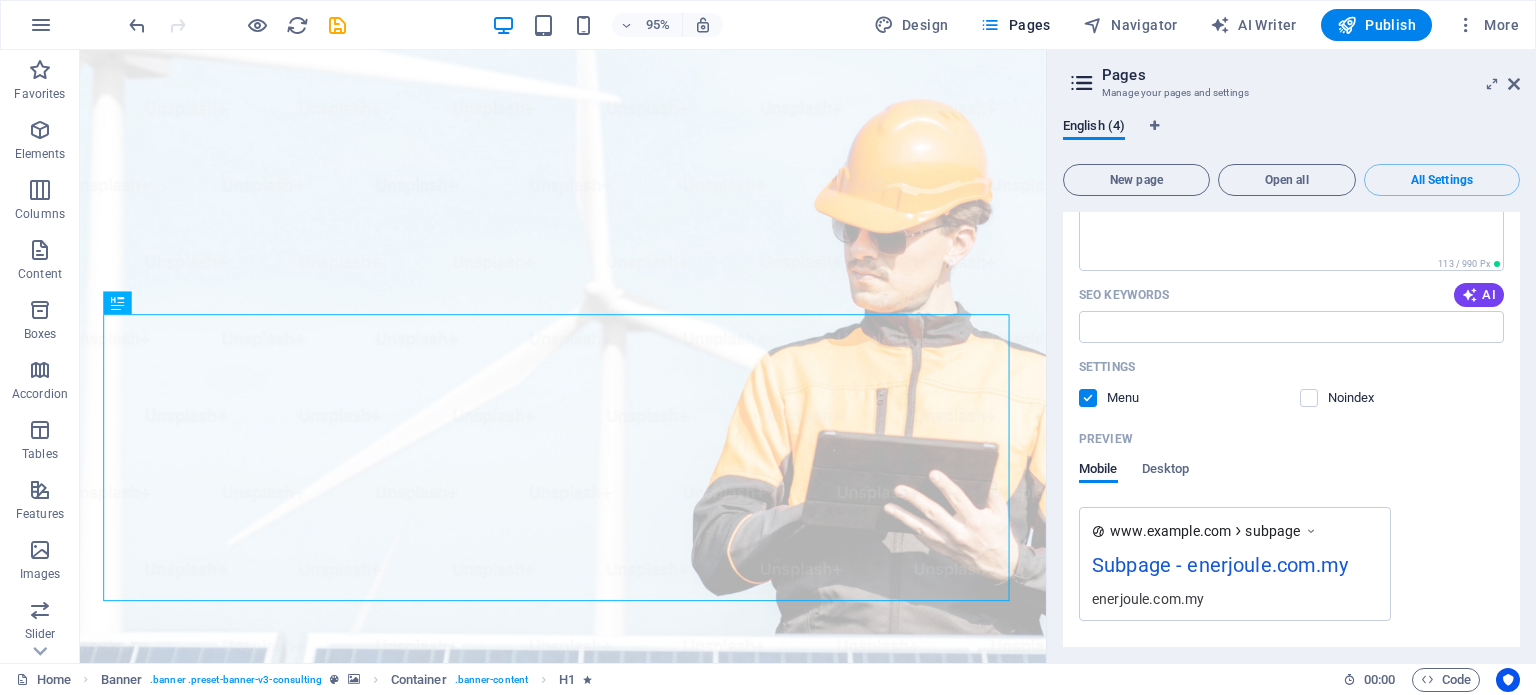 scroll, scrollTop: 400, scrollLeft: 0, axis: vertical 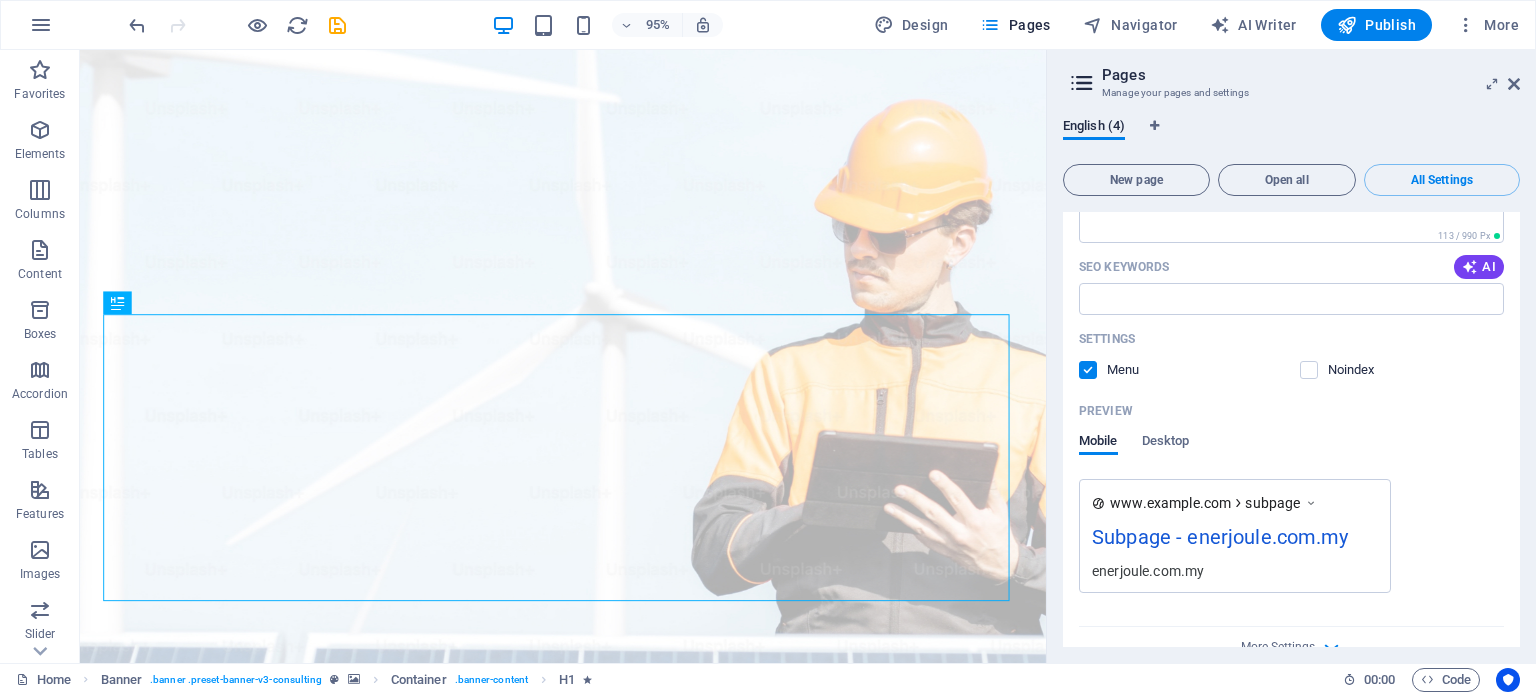 click on "Subpage - enerjoule.com.my" at bounding box center (1235, 541) 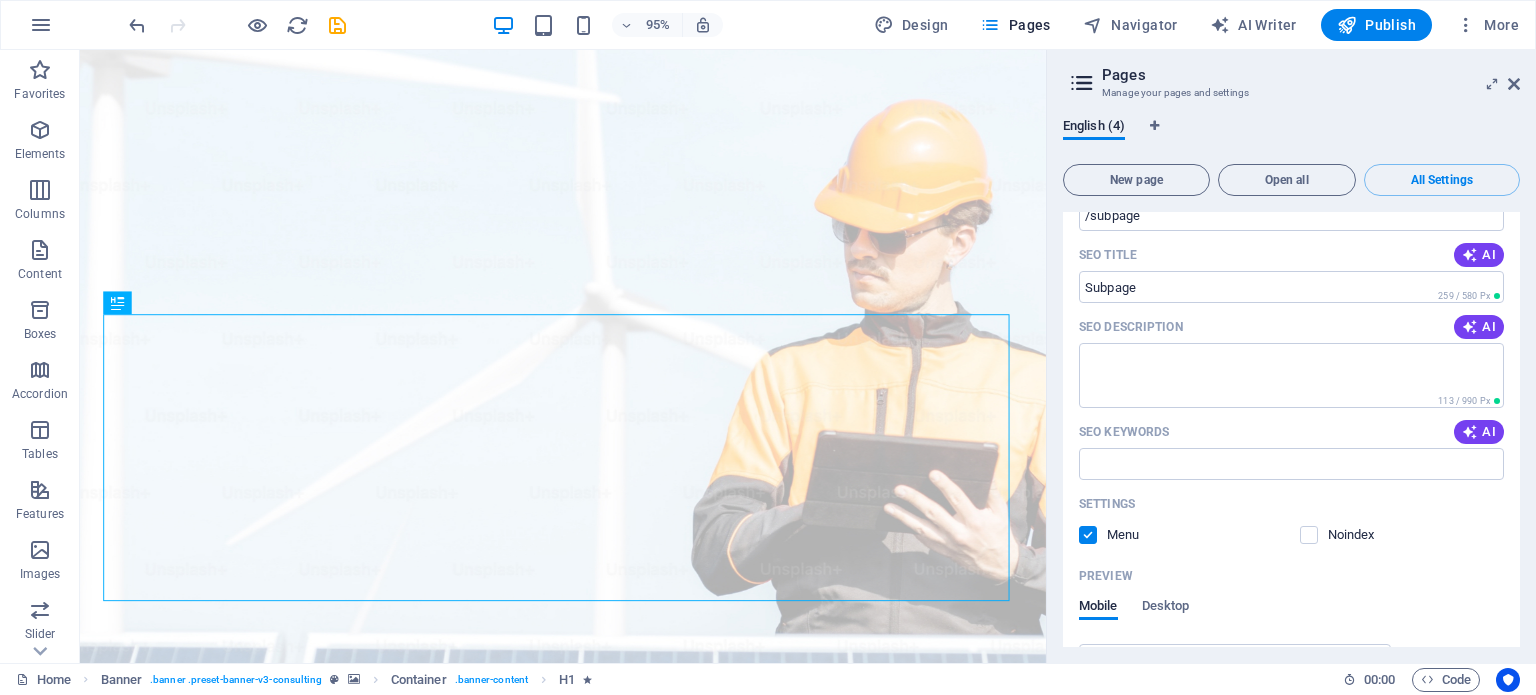 scroll, scrollTop: 200, scrollLeft: 0, axis: vertical 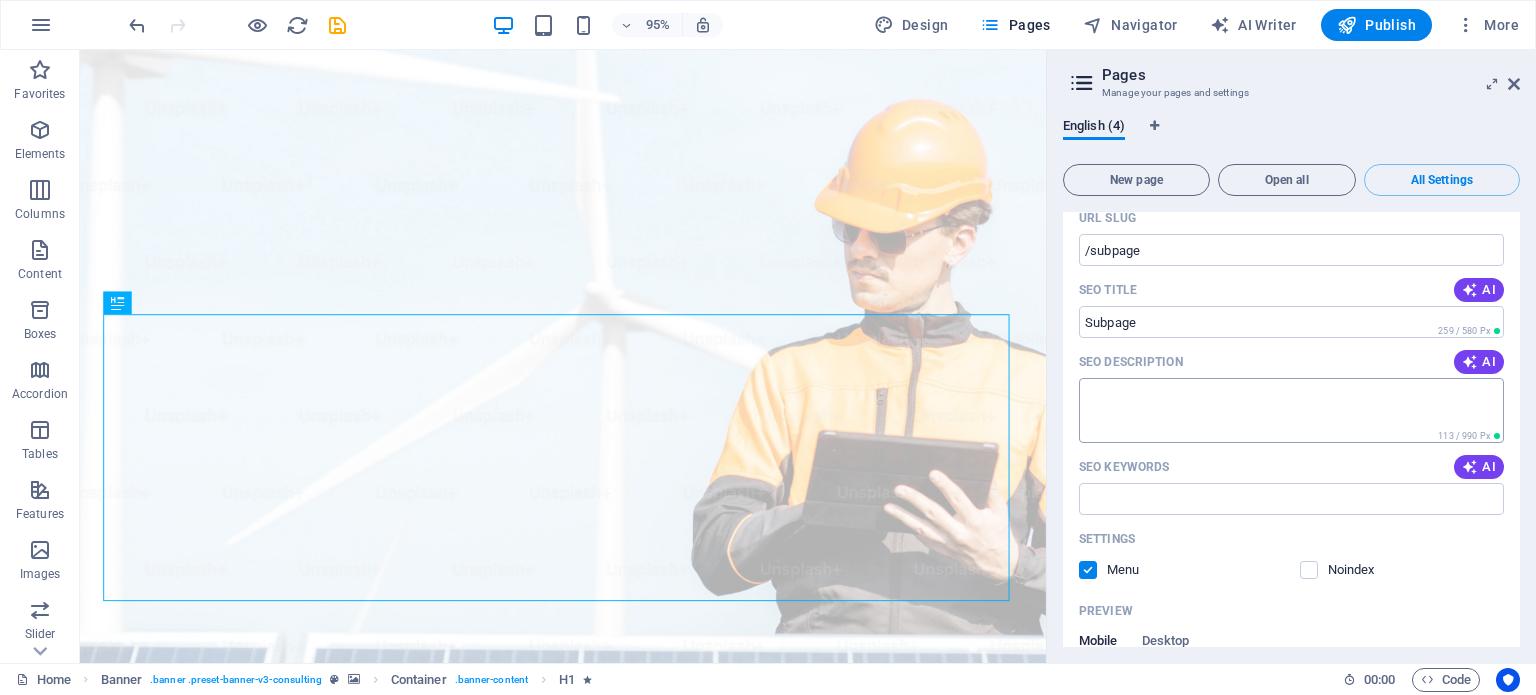 click on "SEO Description" at bounding box center [1291, 410] 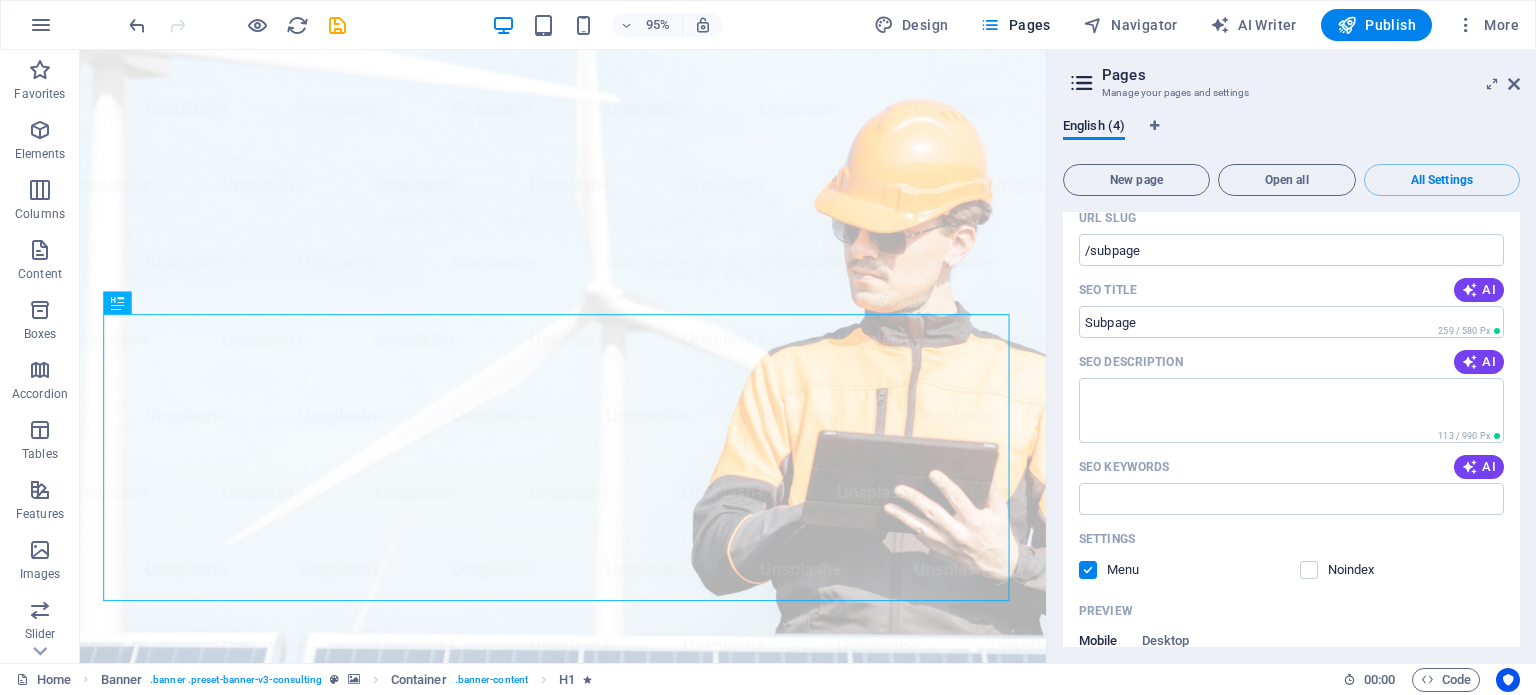 click on "Manage your pages and settings" at bounding box center (1291, 93) 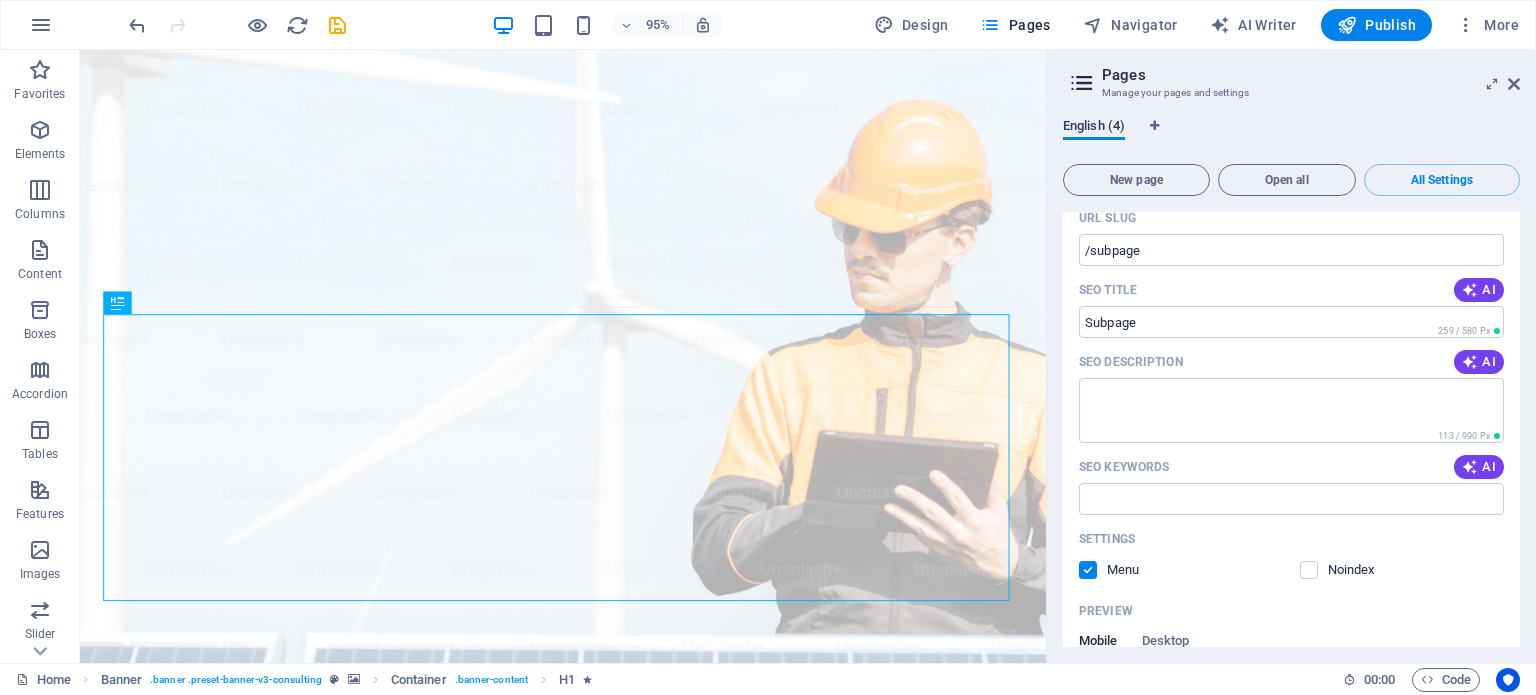 click on "English (4)" at bounding box center (1094, 128) 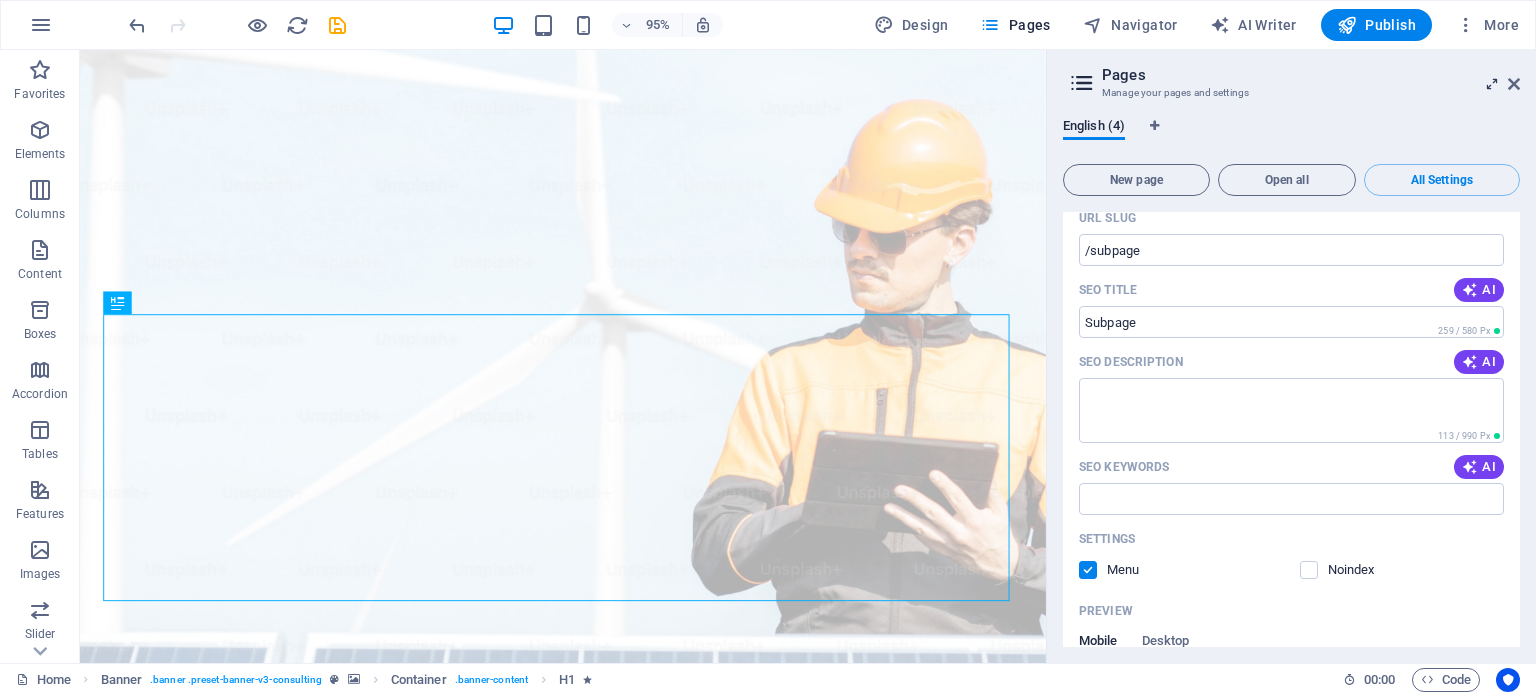 click at bounding box center (1492, 84) 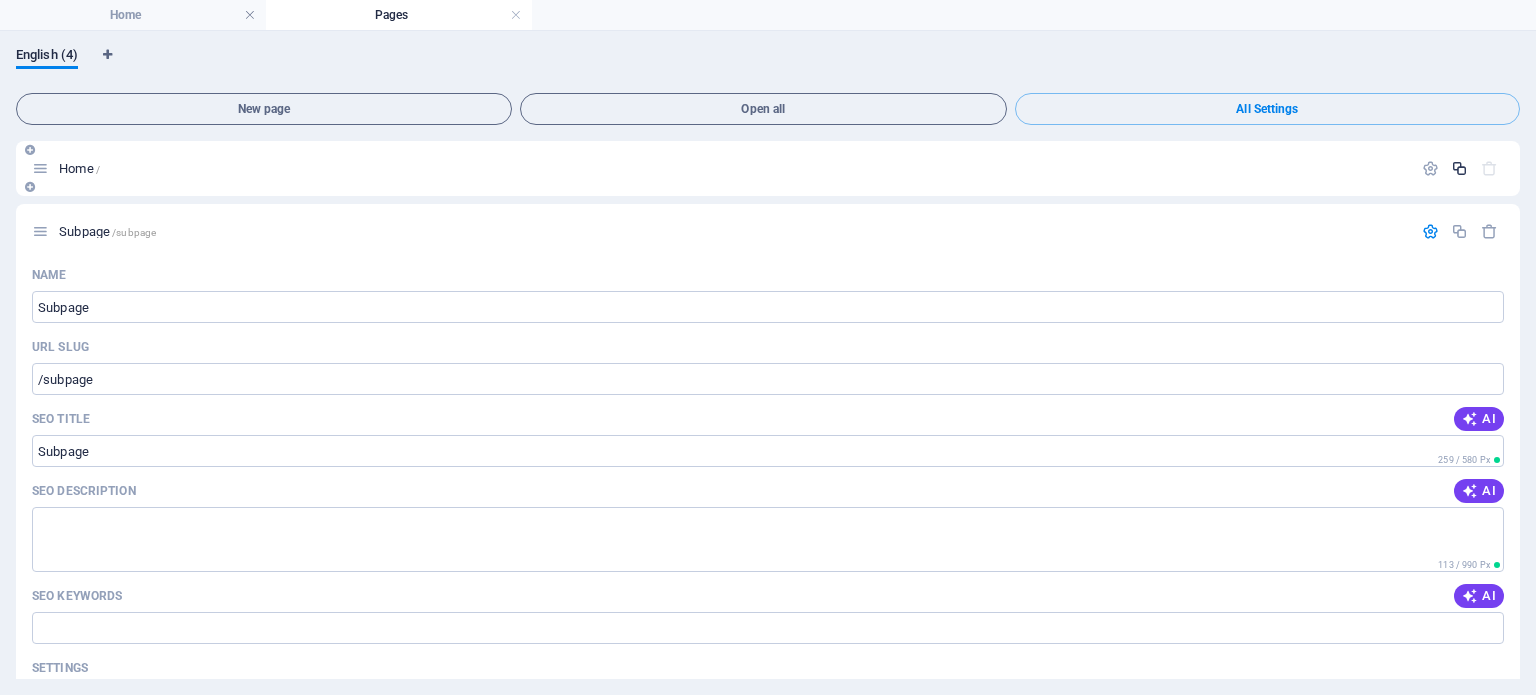 click at bounding box center [1459, 168] 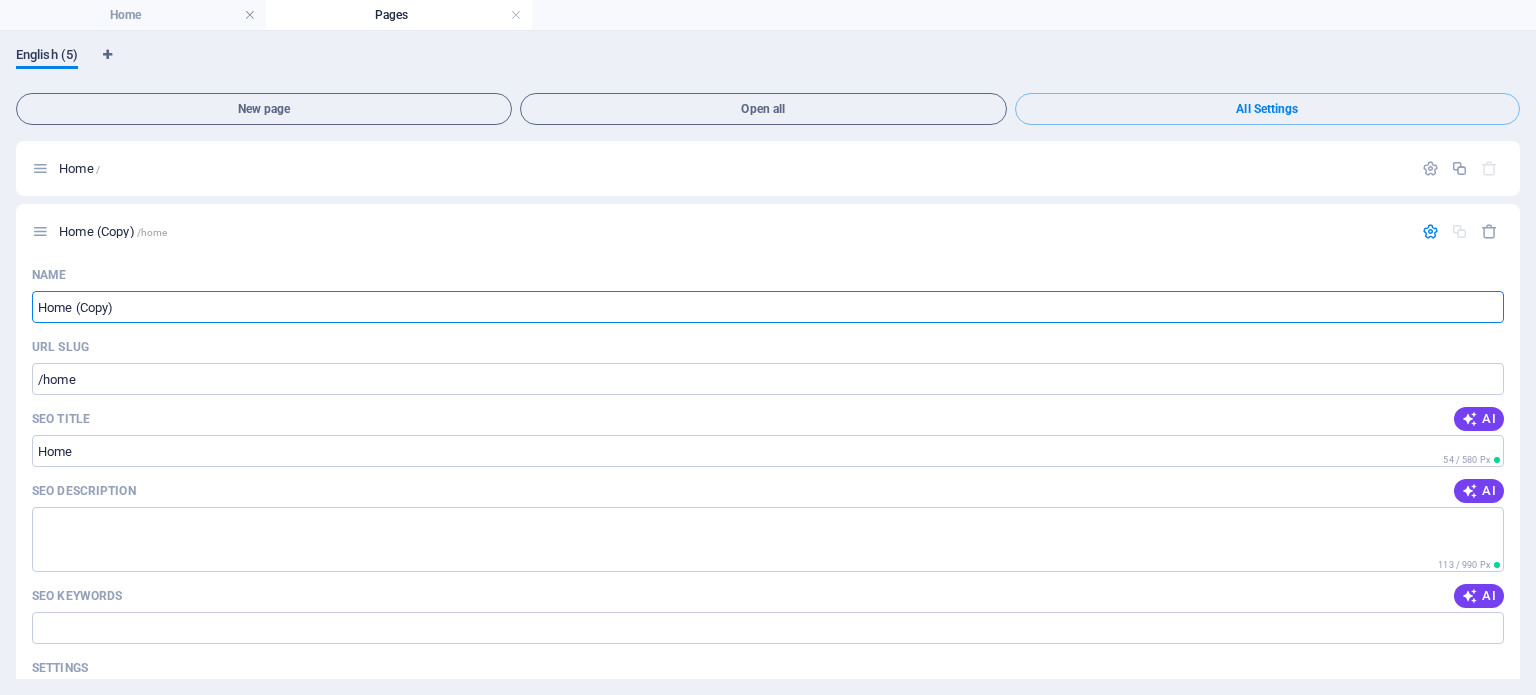 click on "English (5)" at bounding box center [47, 57] 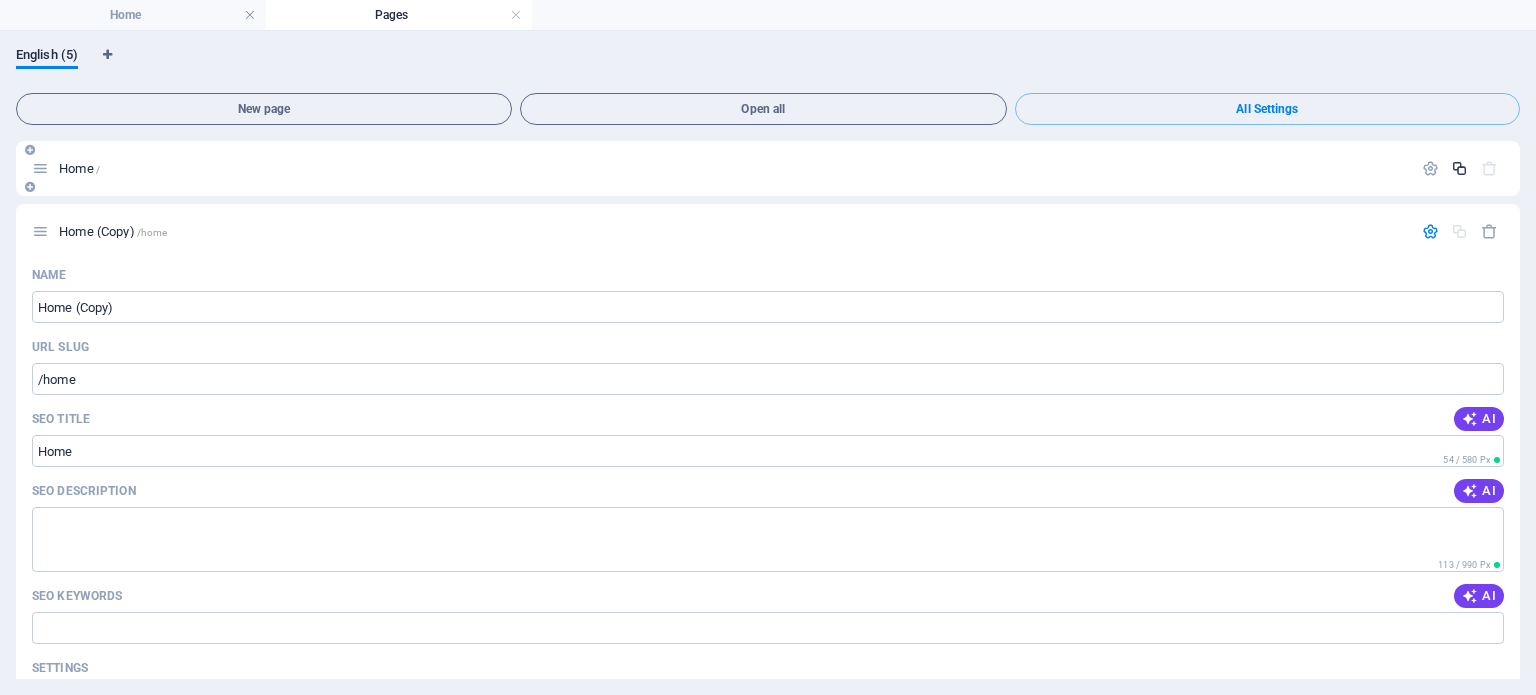 click at bounding box center (1459, 168) 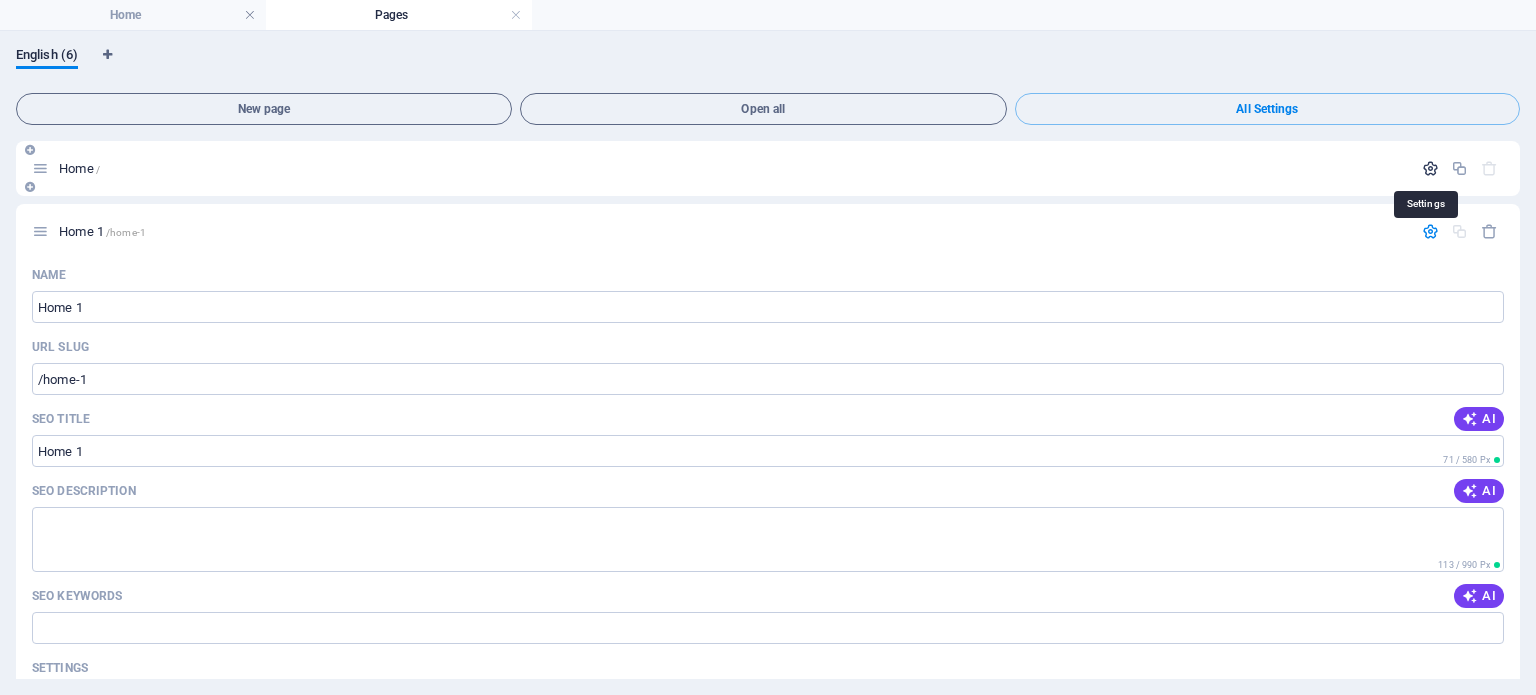 click at bounding box center [1430, 168] 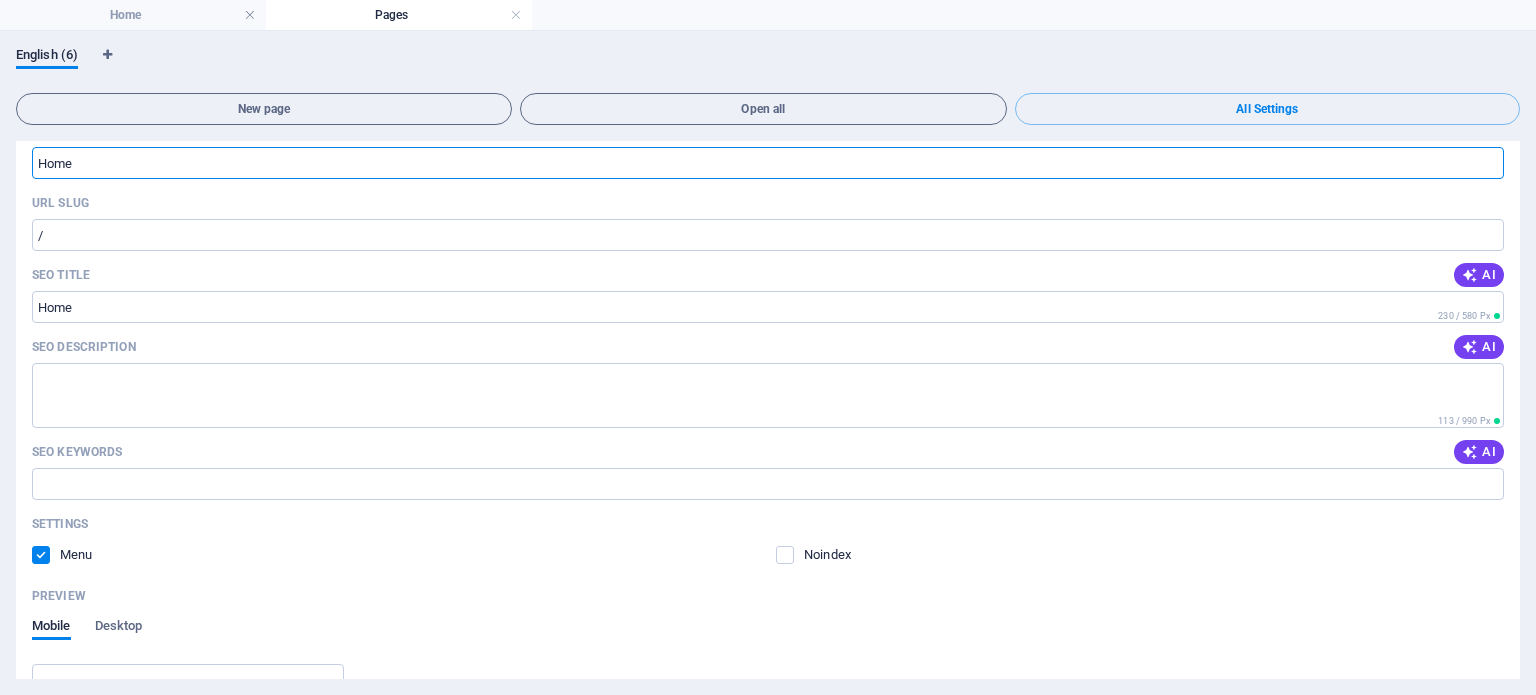 scroll, scrollTop: 0, scrollLeft: 0, axis: both 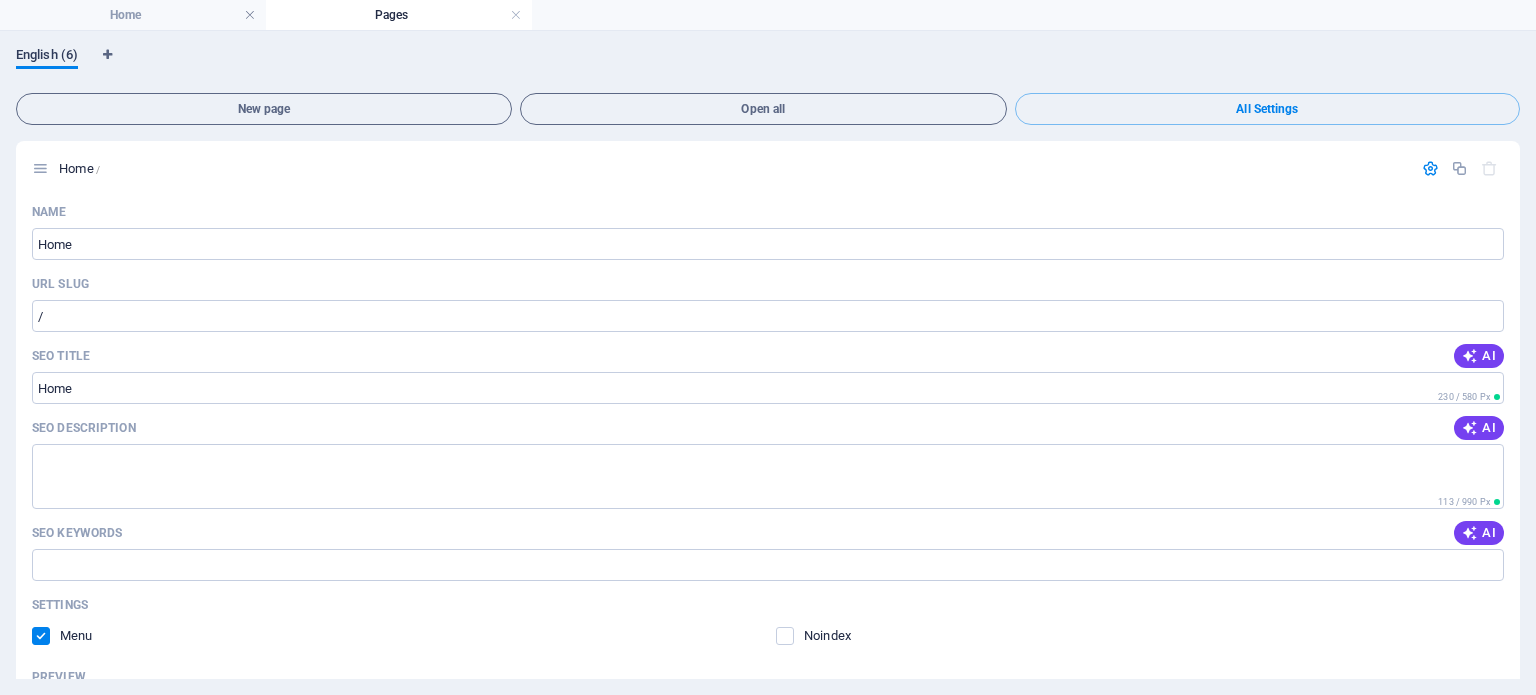 click on "English (6)" at bounding box center (47, 57) 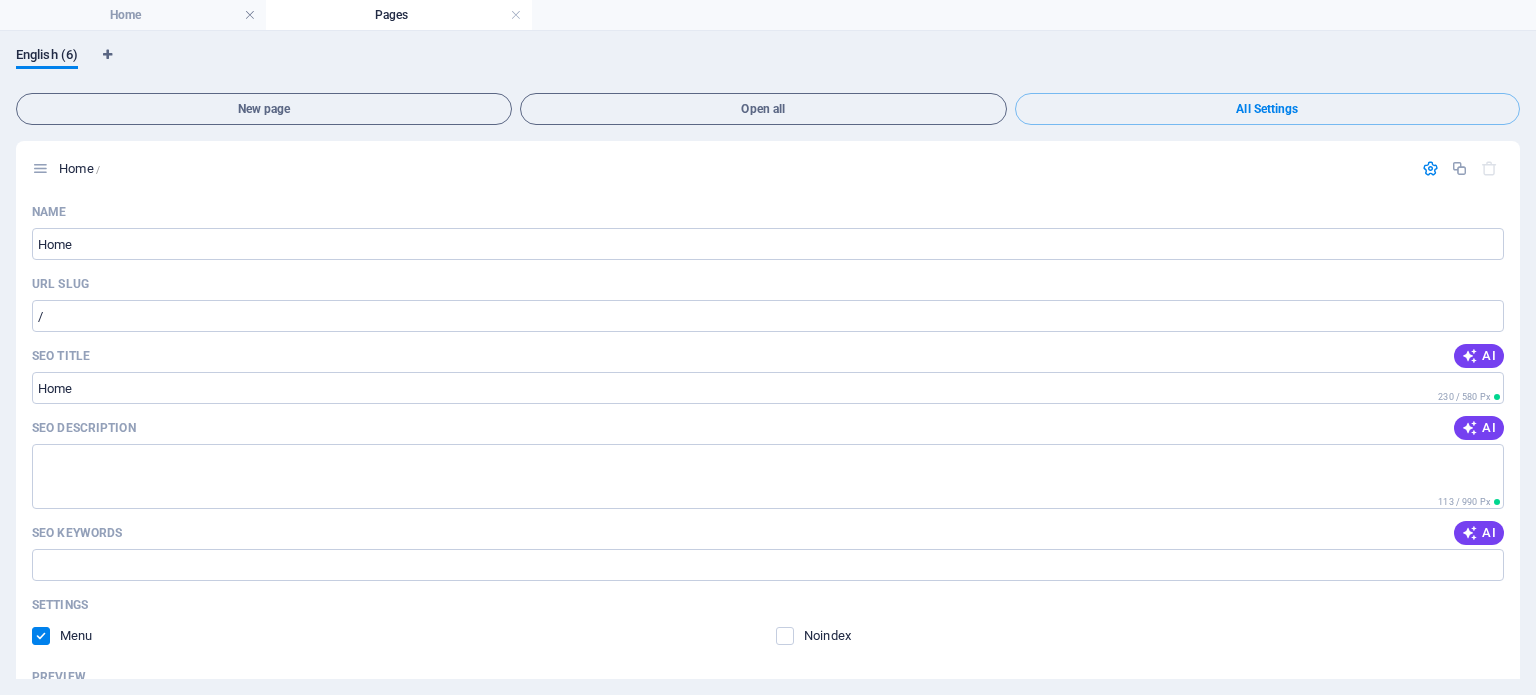 click on "Home" at bounding box center [133, 15] 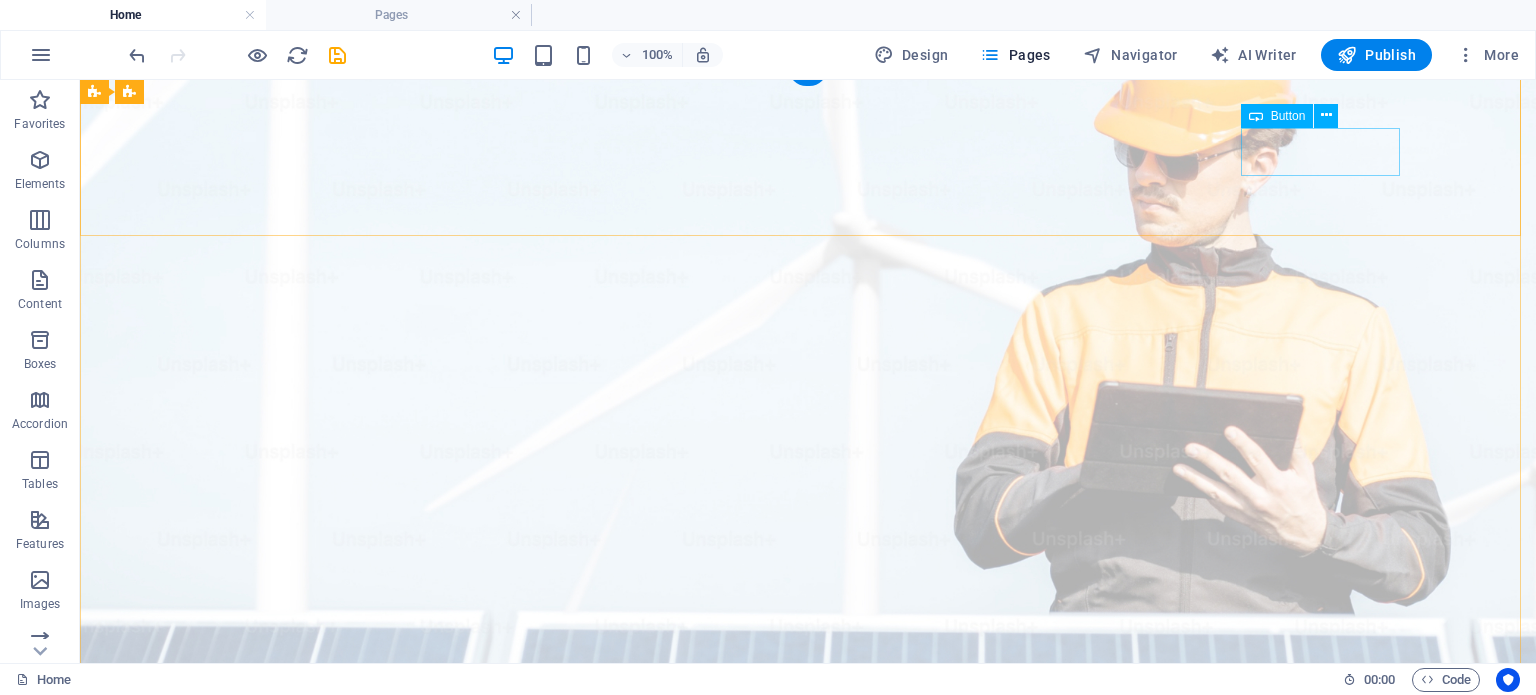 scroll, scrollTop: 0, scrollLeft: 0, axis: both 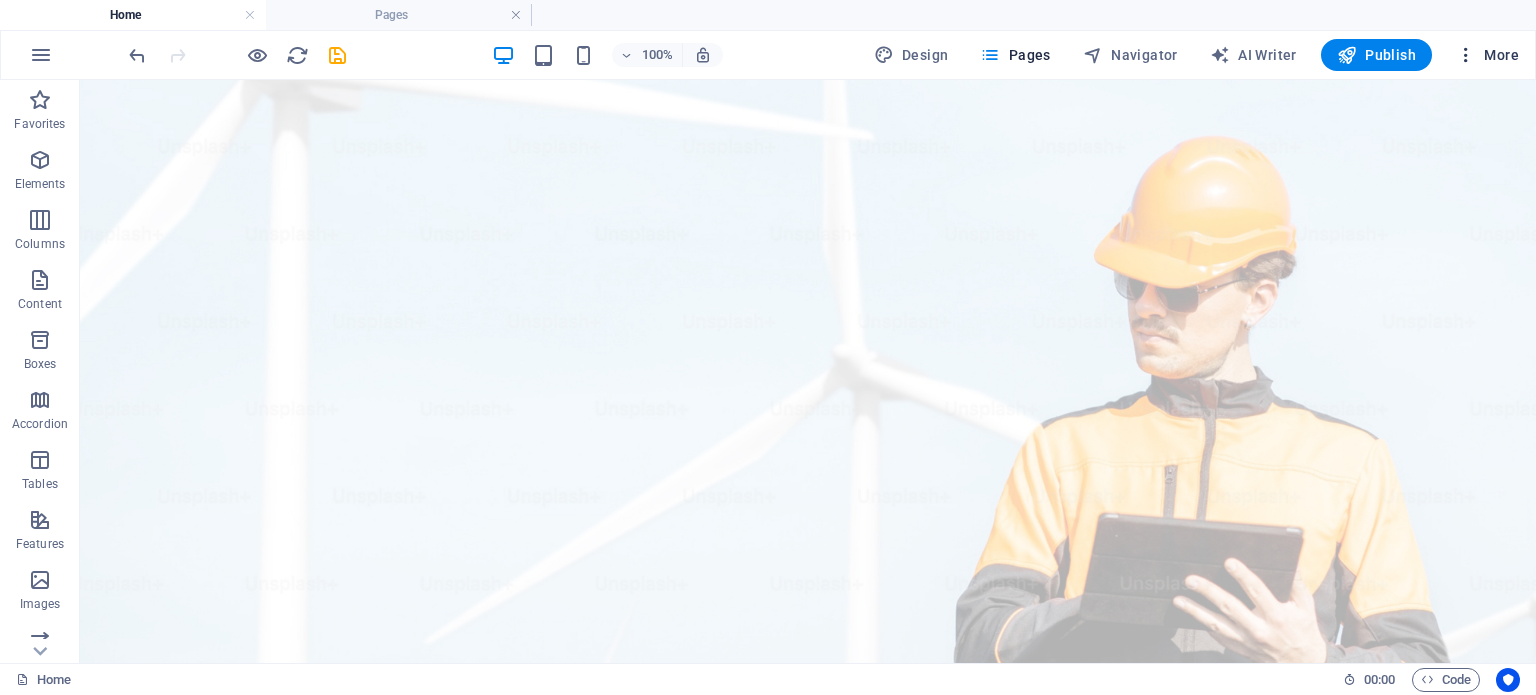 click on "More" at bounding box center (1487, 55) 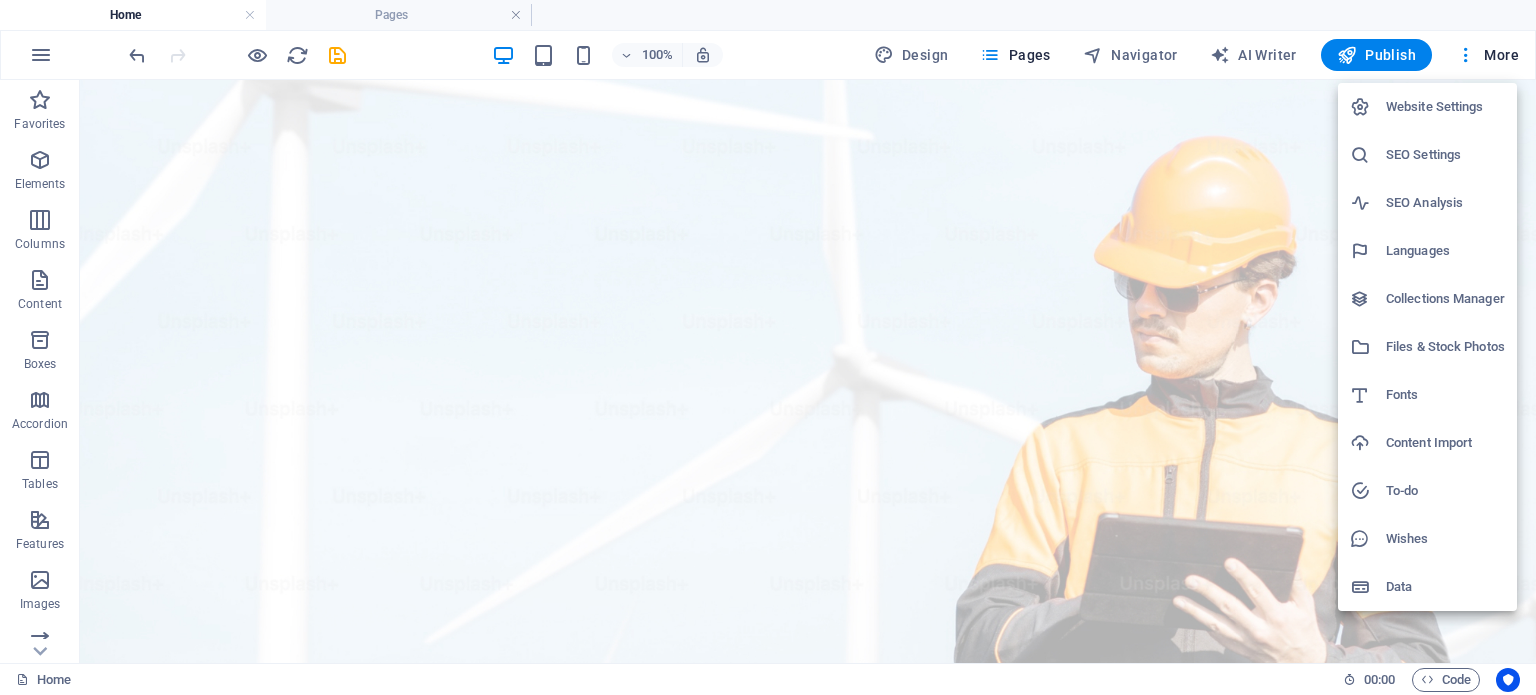 click on "Website Settings" at bounding box center (1445, 107) 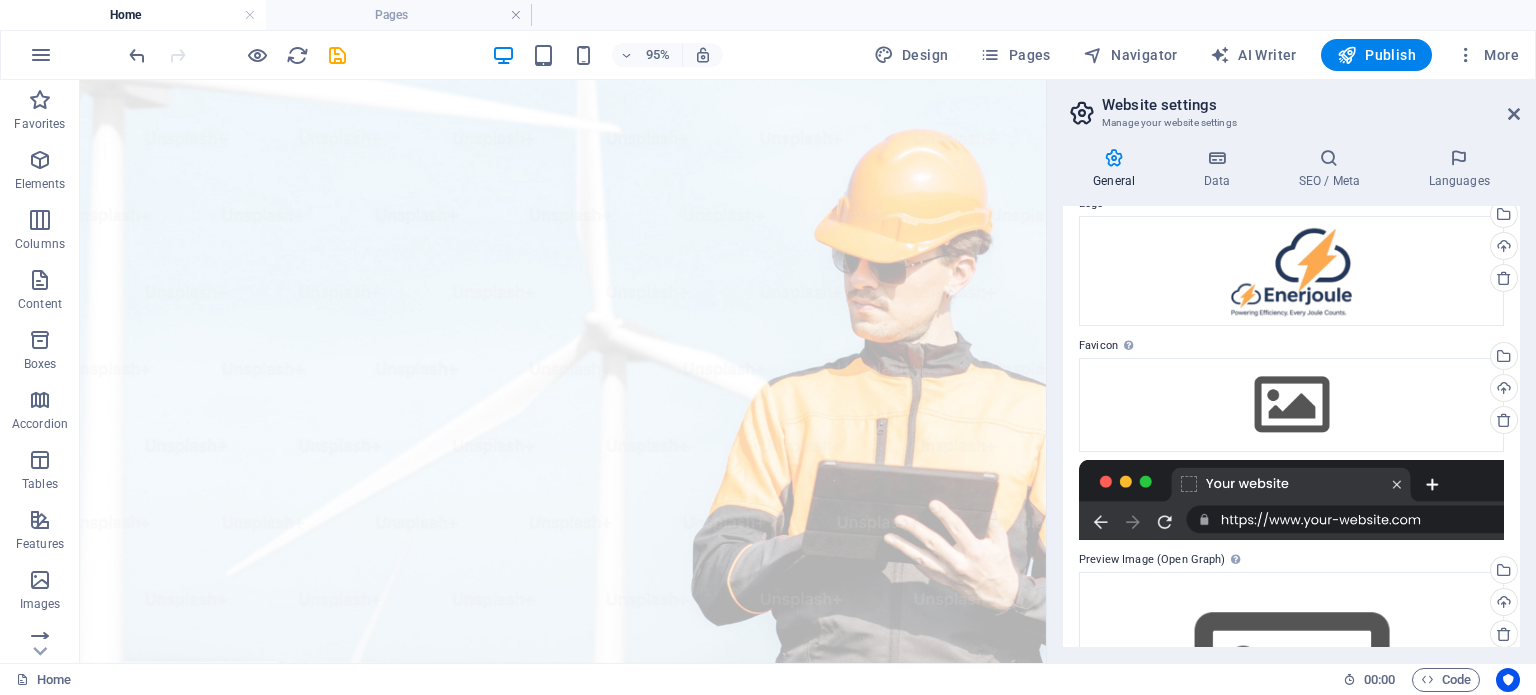 scroll, scrollTop: 56, scrollLeft: 0, axis: vertical 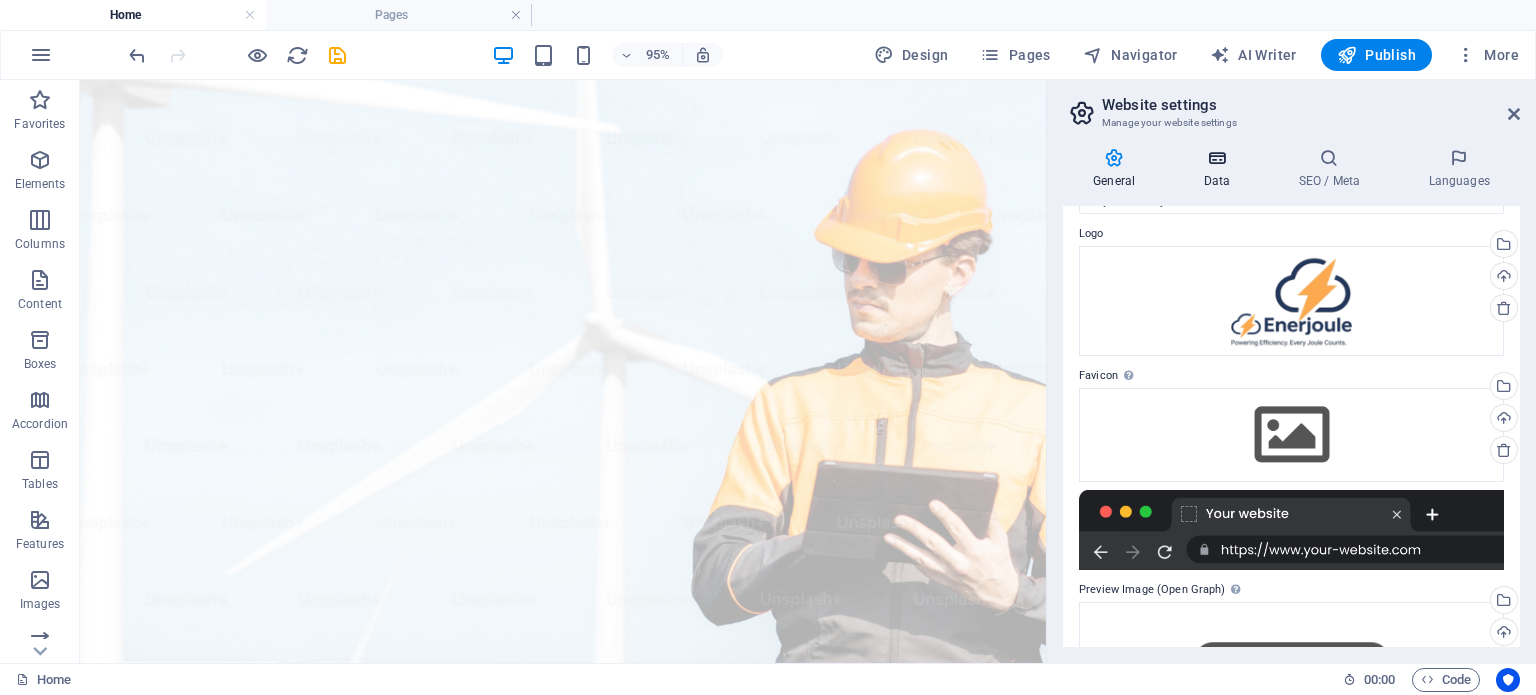 click at bounding box center (1216, 158) 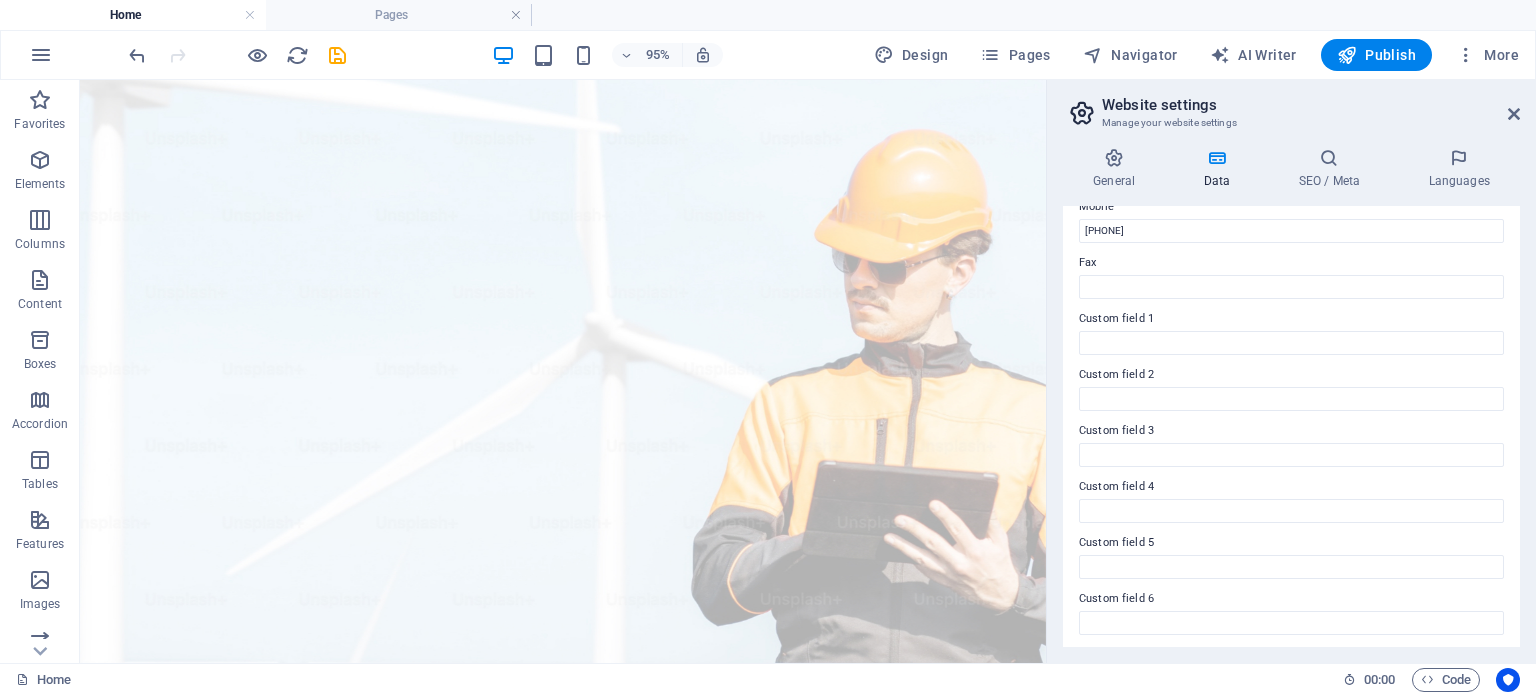 scroll, scrollTop: 519, scrollLeft: 0, axis: vertical 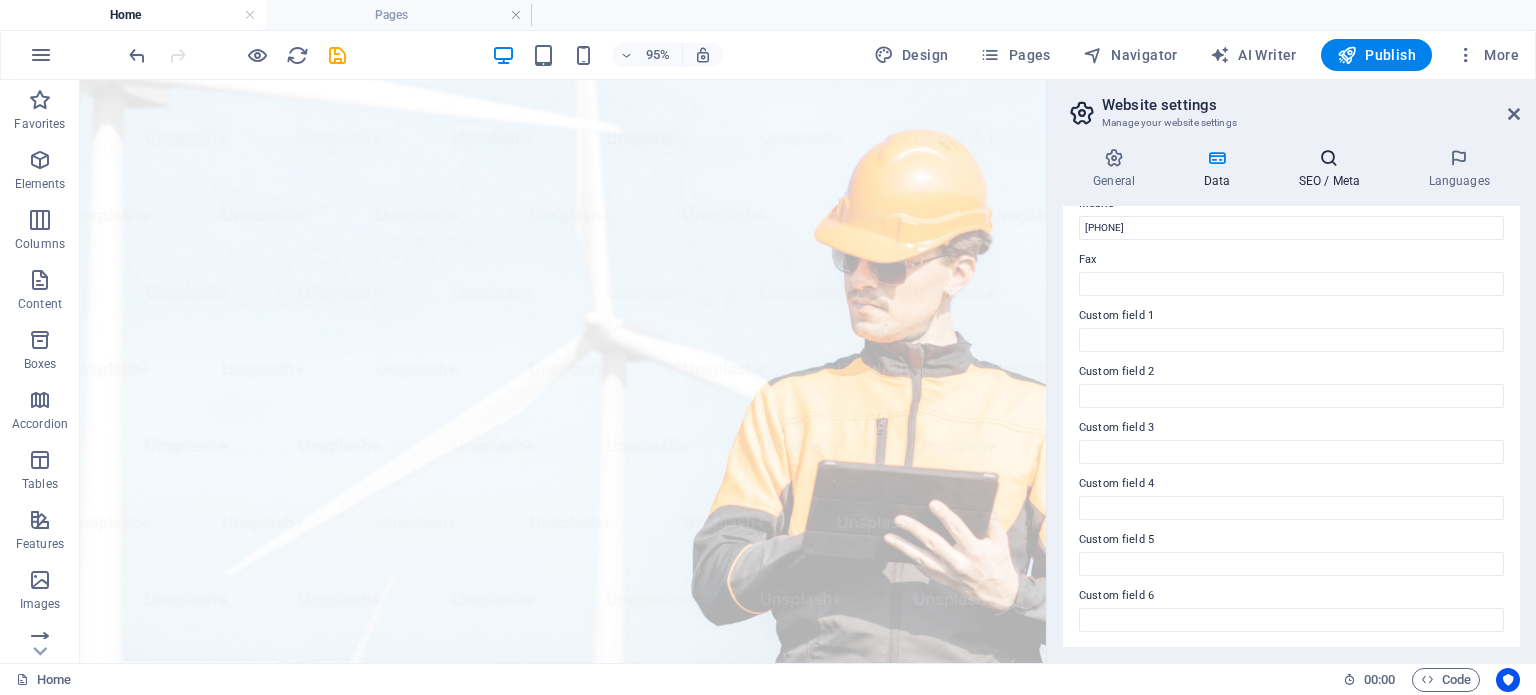 click on "SEO / Meta" at bounding box center [1333, 169] 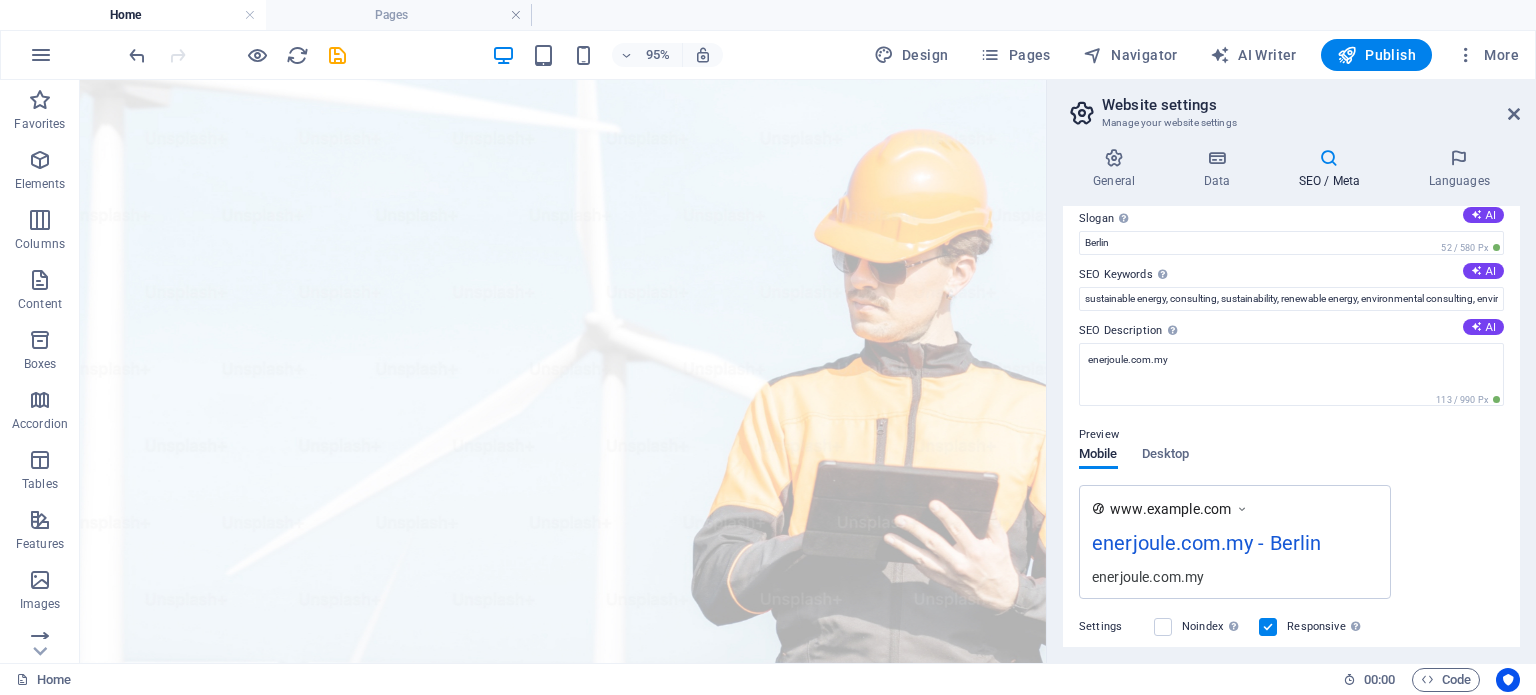 scroll, scrollTop: 100, scrollLeft: 0, axis: vertical 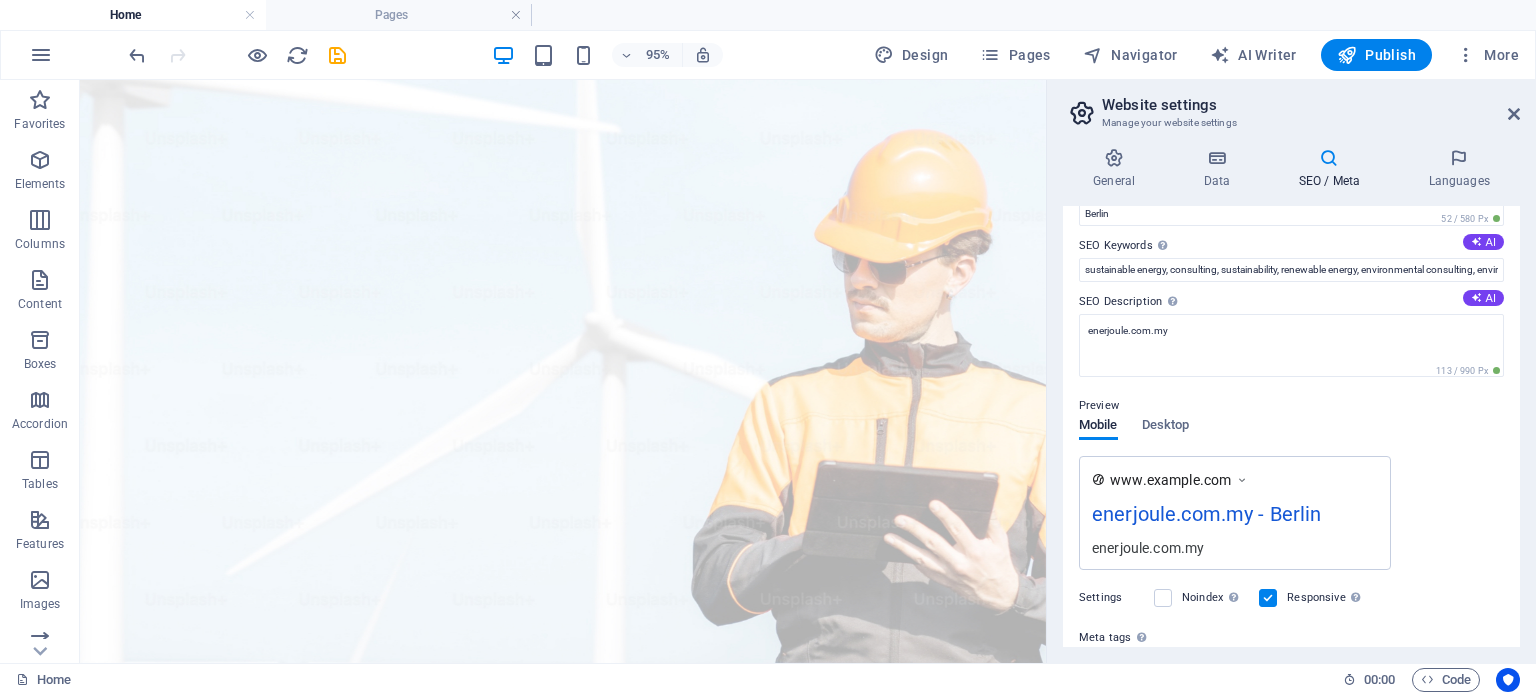 click on "SEO / Meta" at bounding box center (1333, 169) 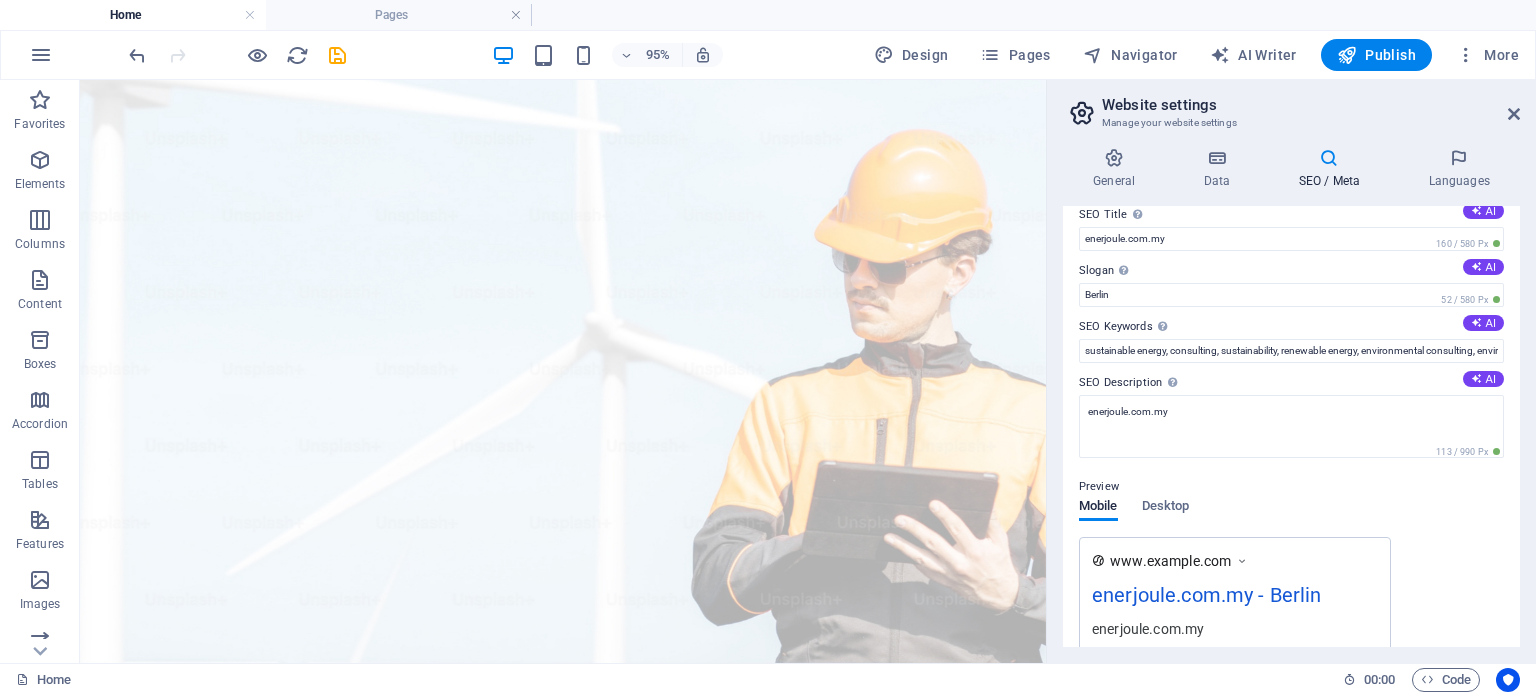 scroll, scrollTop: 0, scrollLeft: 0, axis: both 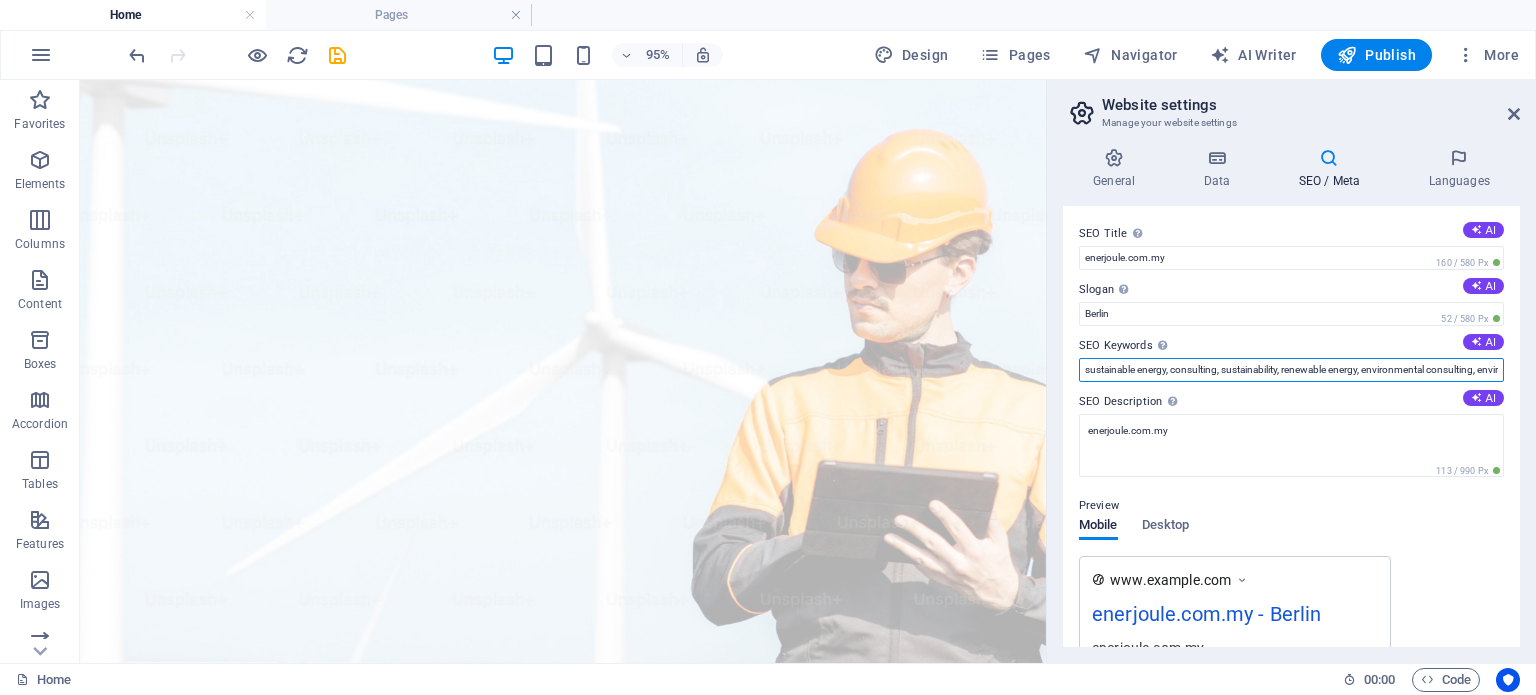 click on "sustainable energy, consulting, sustainability, renewable energy, environmental consulting, environmental services, green energy, solar energy, wind energy, enerjoule.com.my, Berlin" at bounding box center [1291, 370] 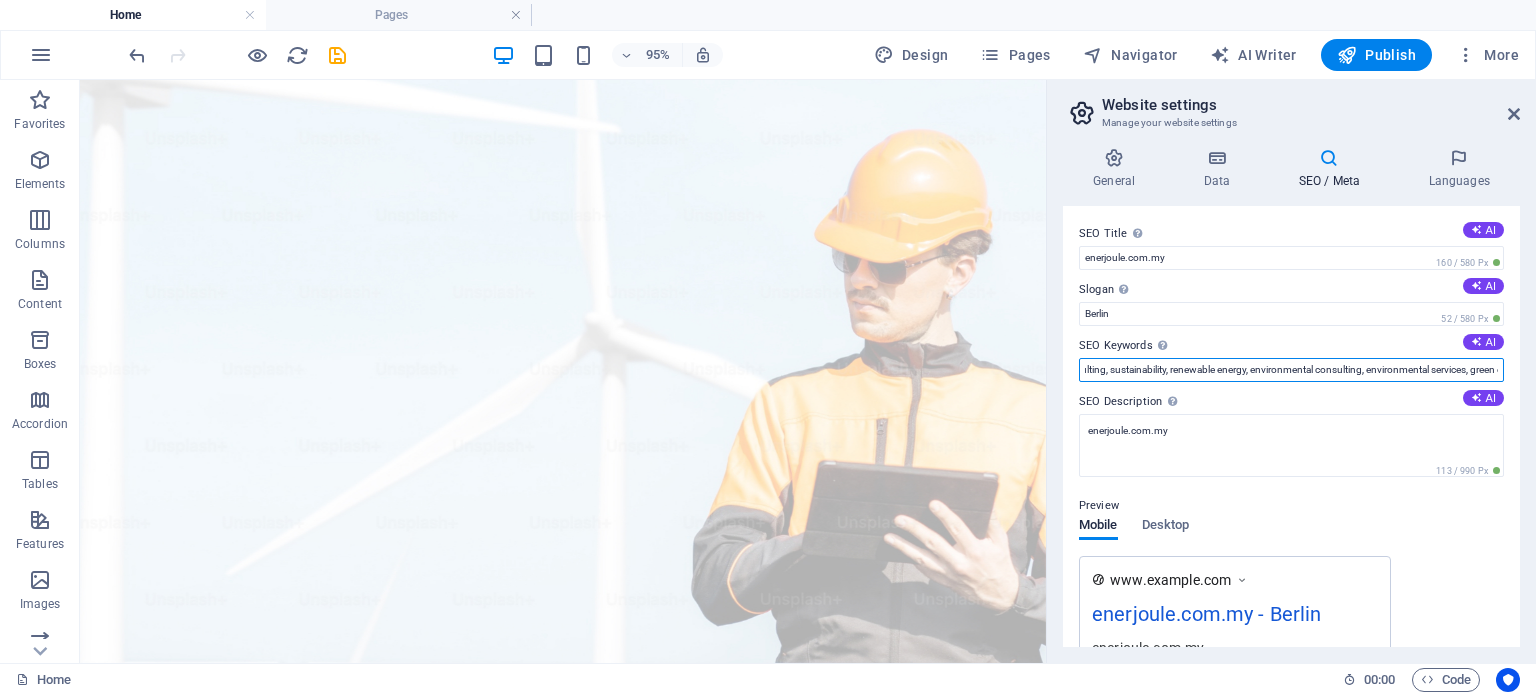scroll, scrollTop: 0, scrollLeft: 382, axis: horizontal 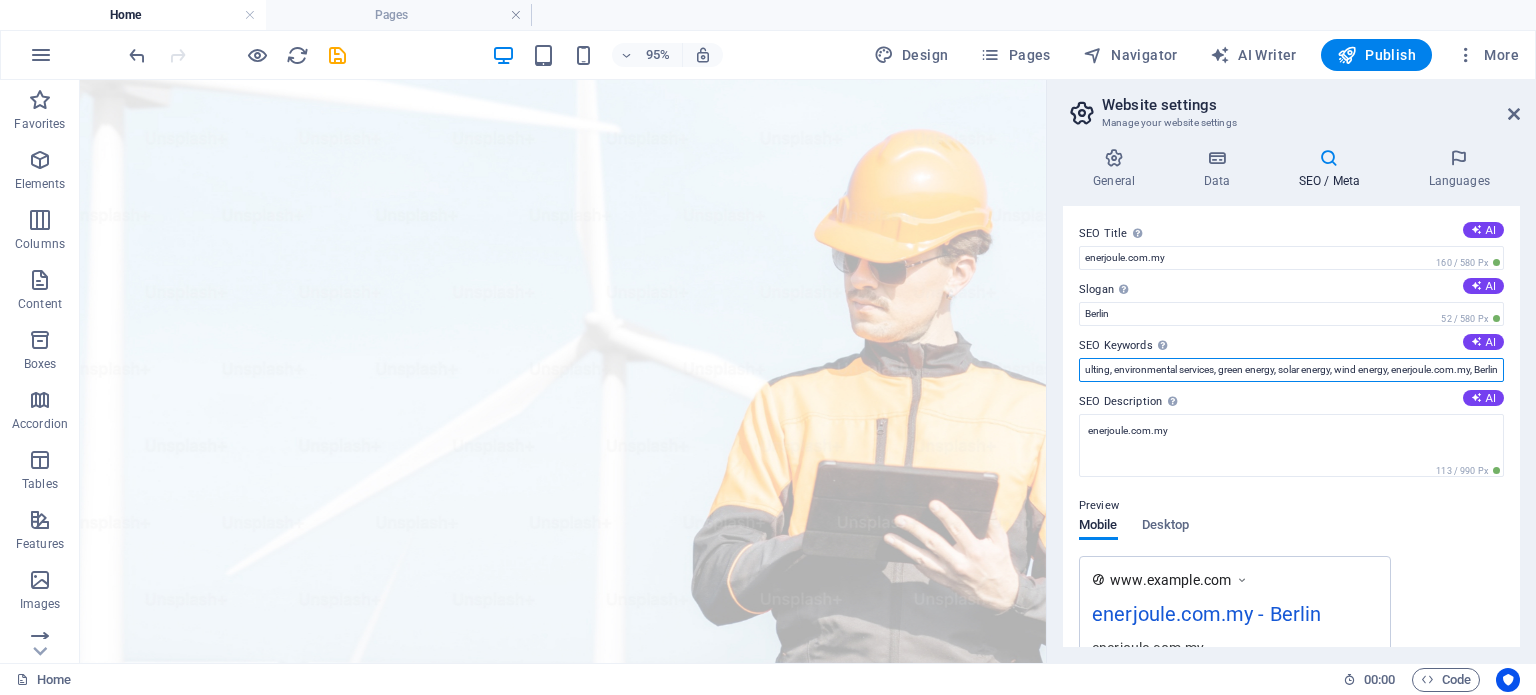 drag, startPoint x: 1084, startPoint y: 367, endPoint x: 1535, endPoint y: 381, distance: 451.21725 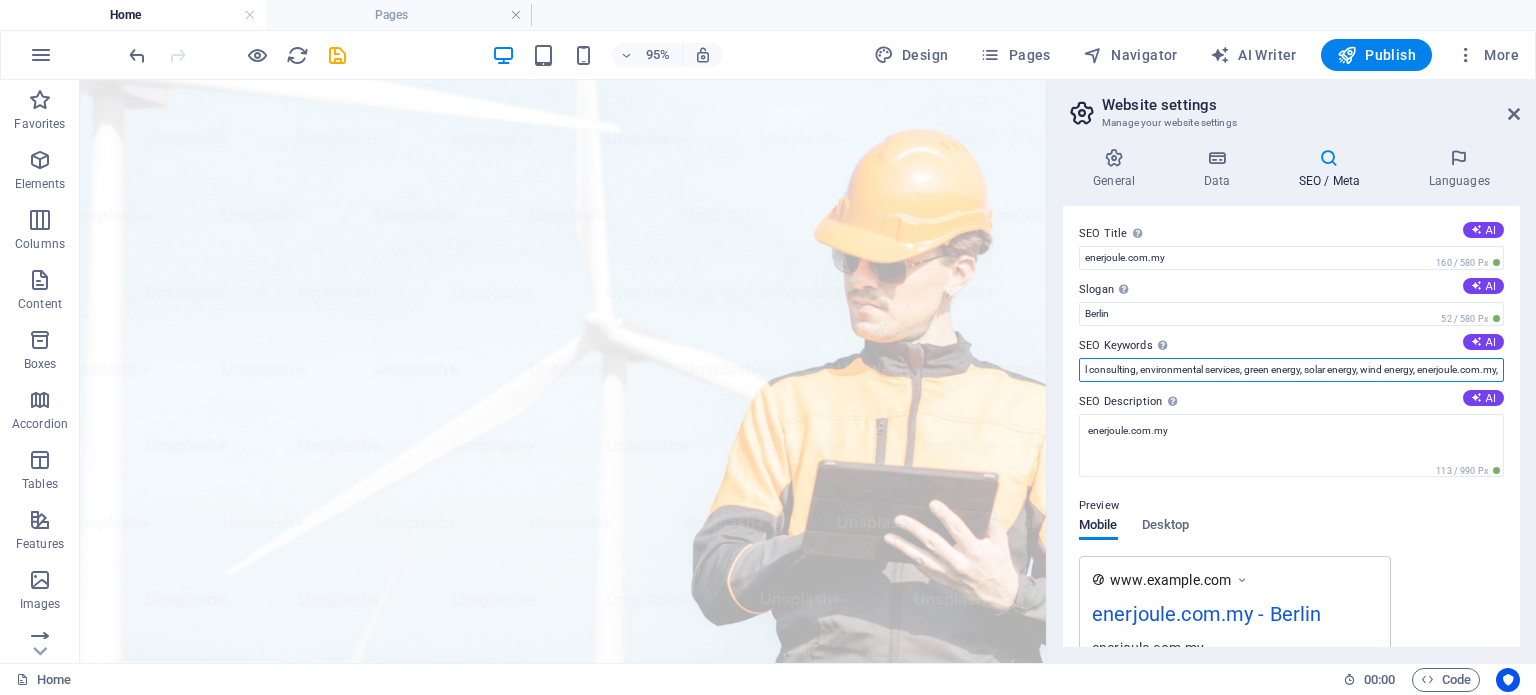 scroll, scrollTop: 0, scrollLeft: 357, axis: horizontal 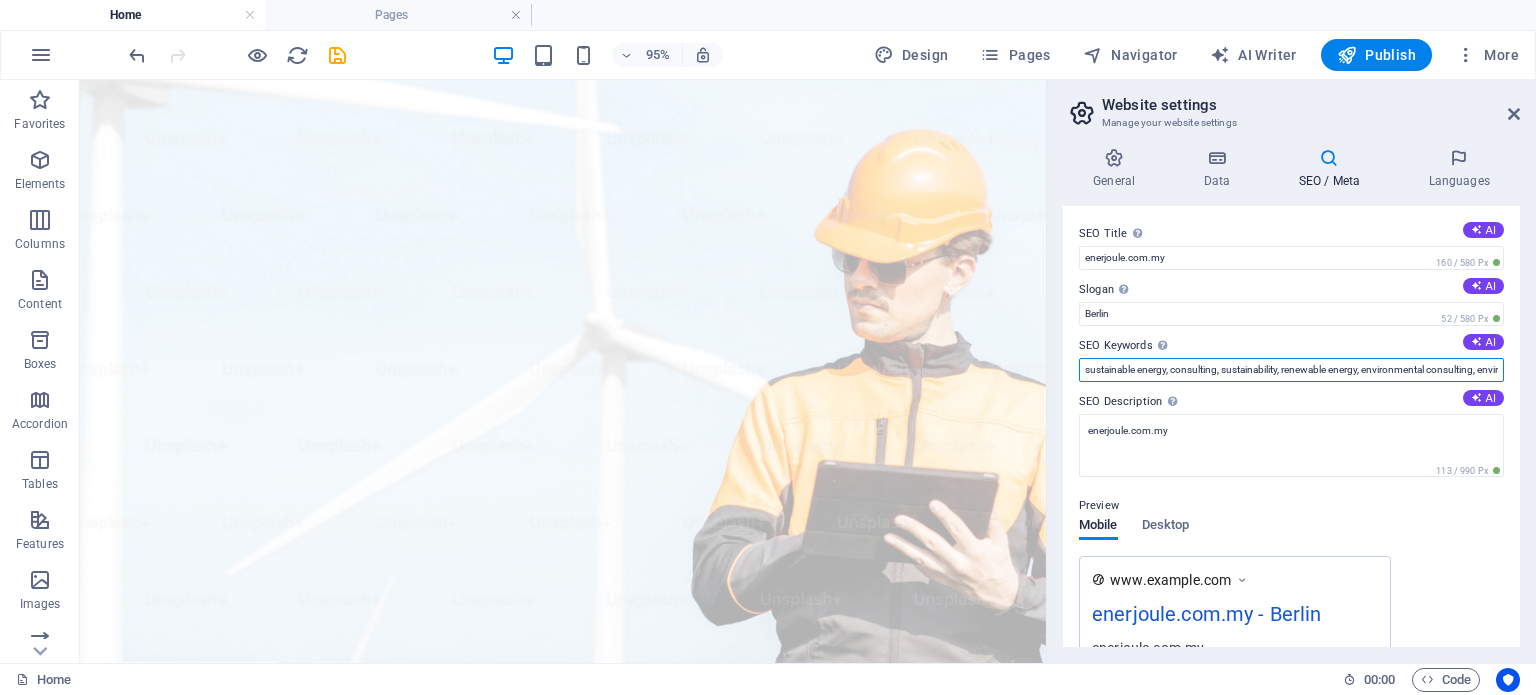 drag, startPoint x: 1492, startPoint y: 367, endPoint x: 1063, endPoint y: 355, distance: 429.1678 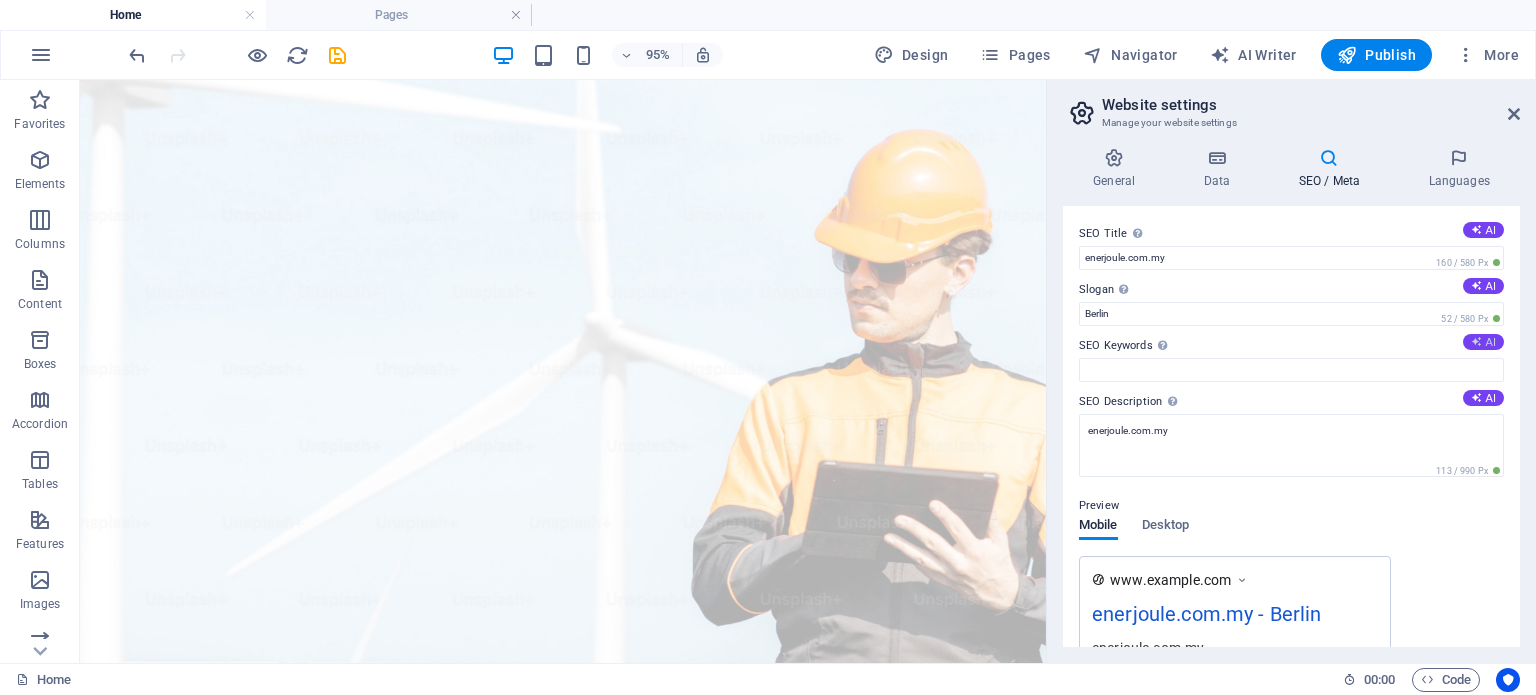 click on "AI" at bounding box center (1483, 342) 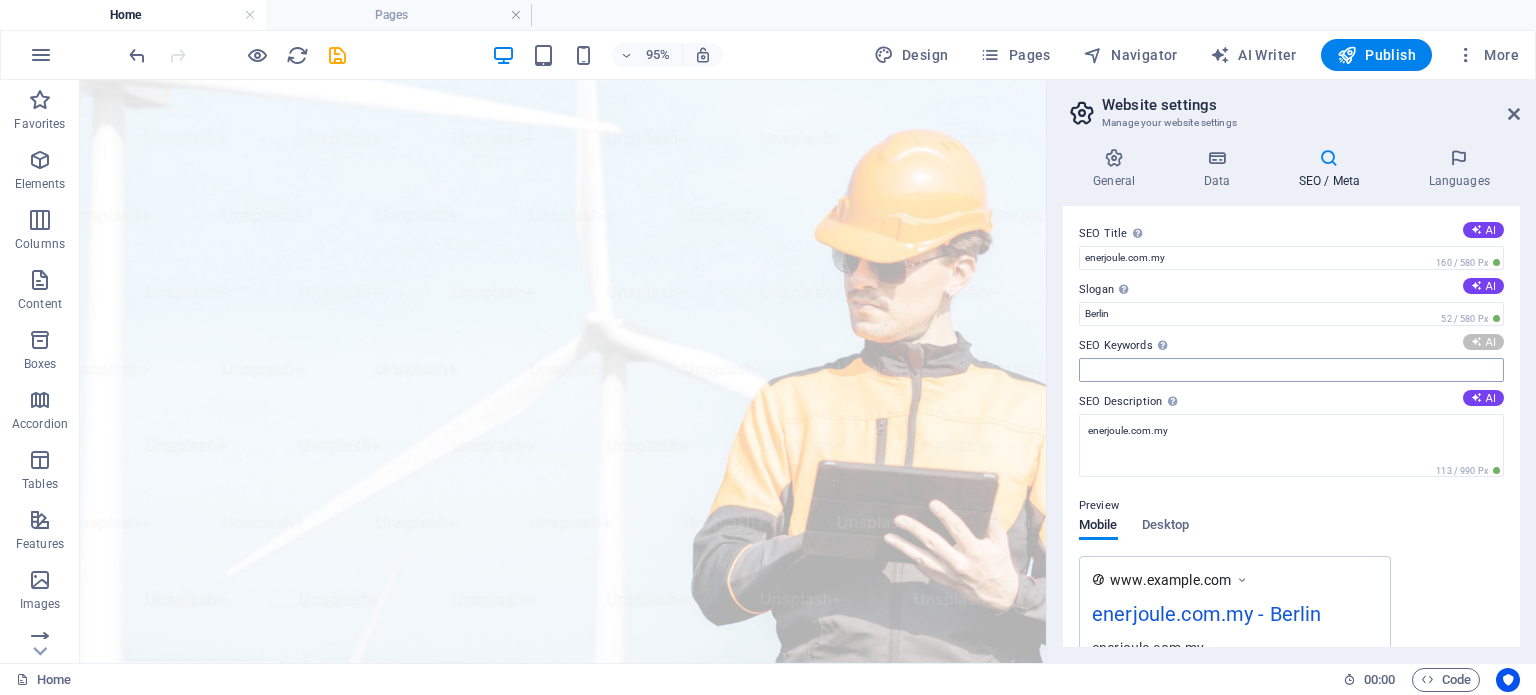 type on "AI Energy Manager, EECA 2024 Compliance, Real-Time Energy Data, Energy Efficiency Solutions, Intelligent Energy Insights, Sustainable Energy Management" 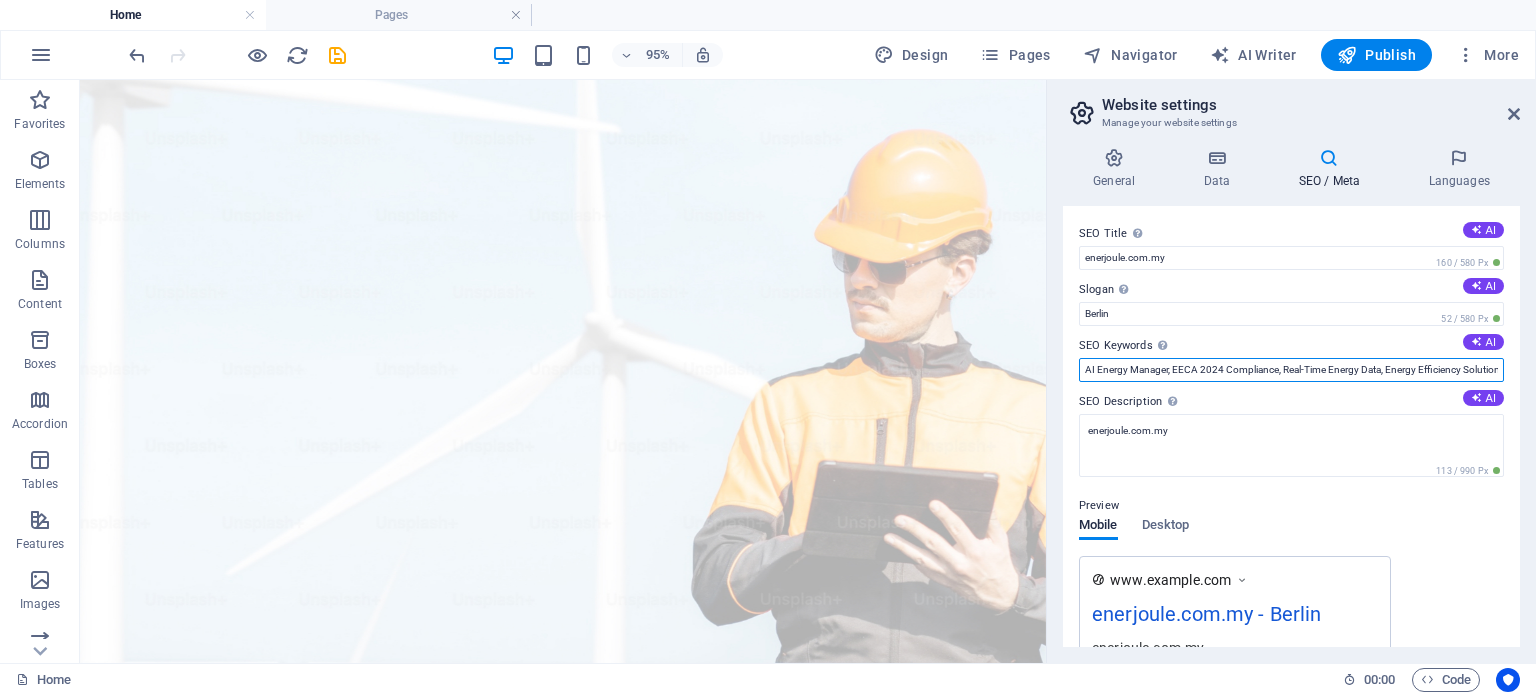 click on "AI Energy Manager, EECA 2024 Compliance, Real-Time Energy Data, Energy Efficiency Solutions, Intelligent Energy Insights, Sustainable Energy Management" at bounding box center [1291, 370] 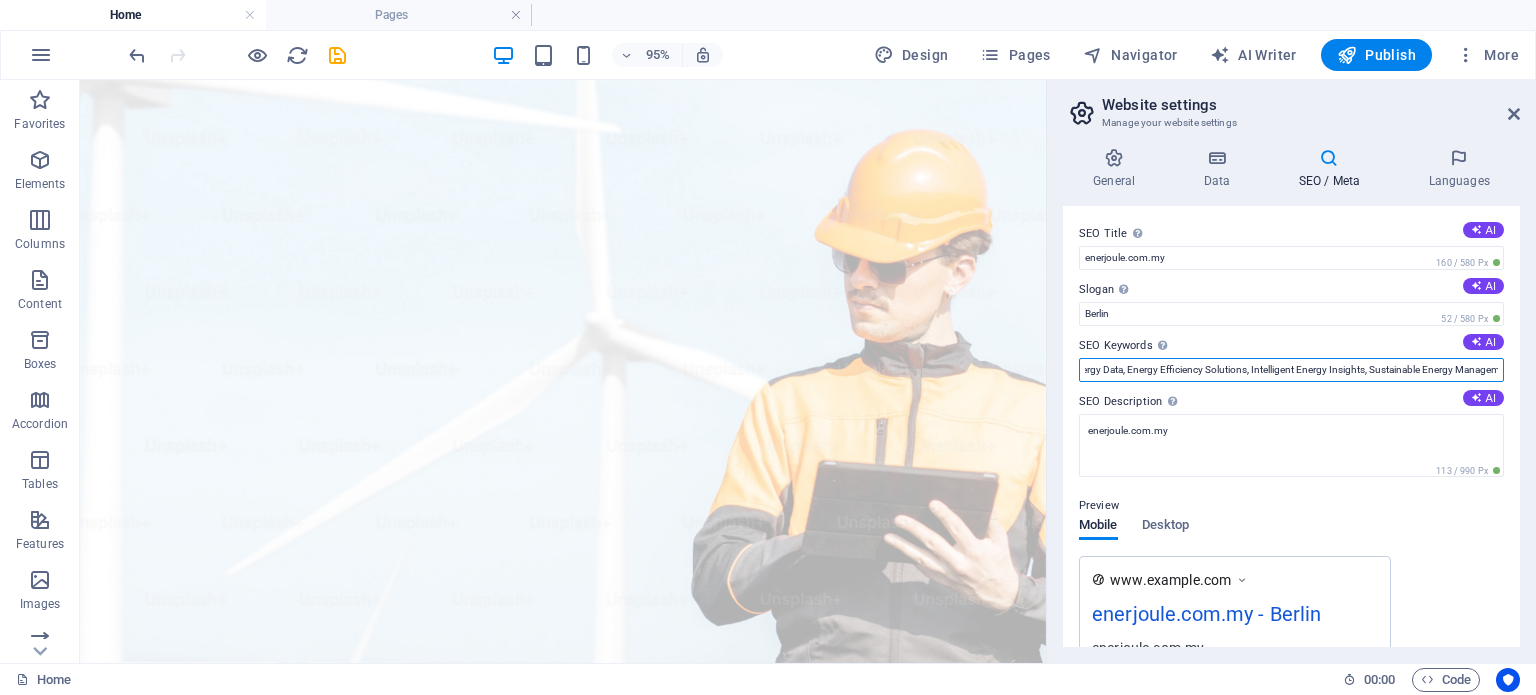 scroll, scrollTop: 0, scrollLeft: 280, axis: horizontal 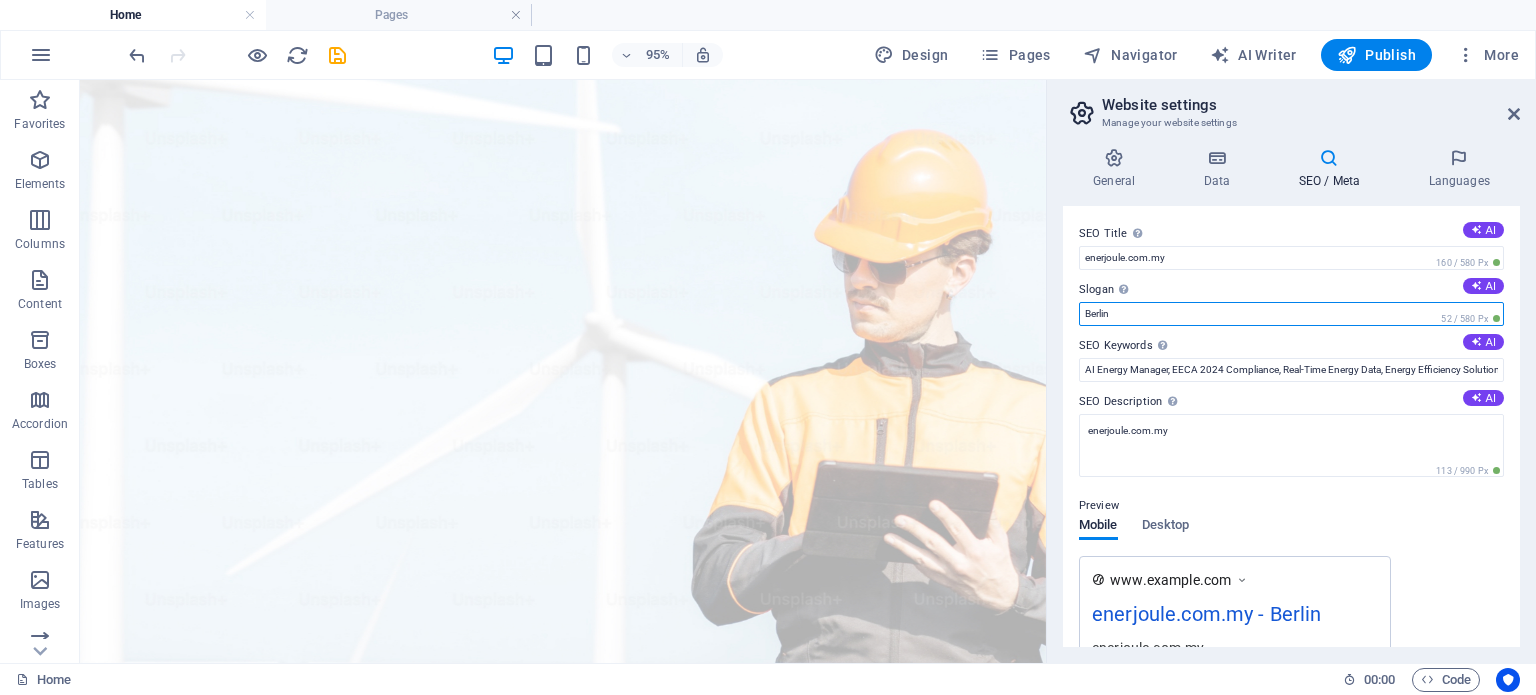 click on "Berlin" at bounding box center (1291, 314) 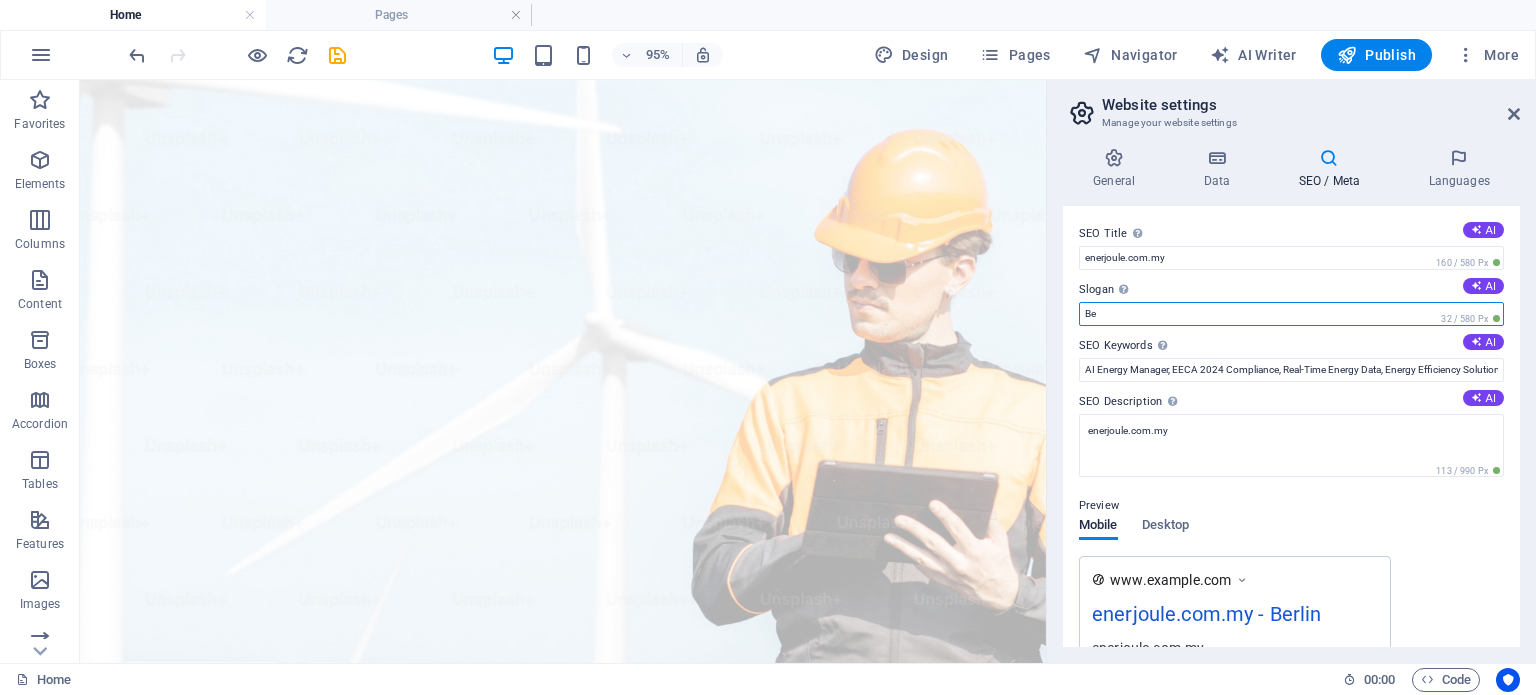 type on "B" 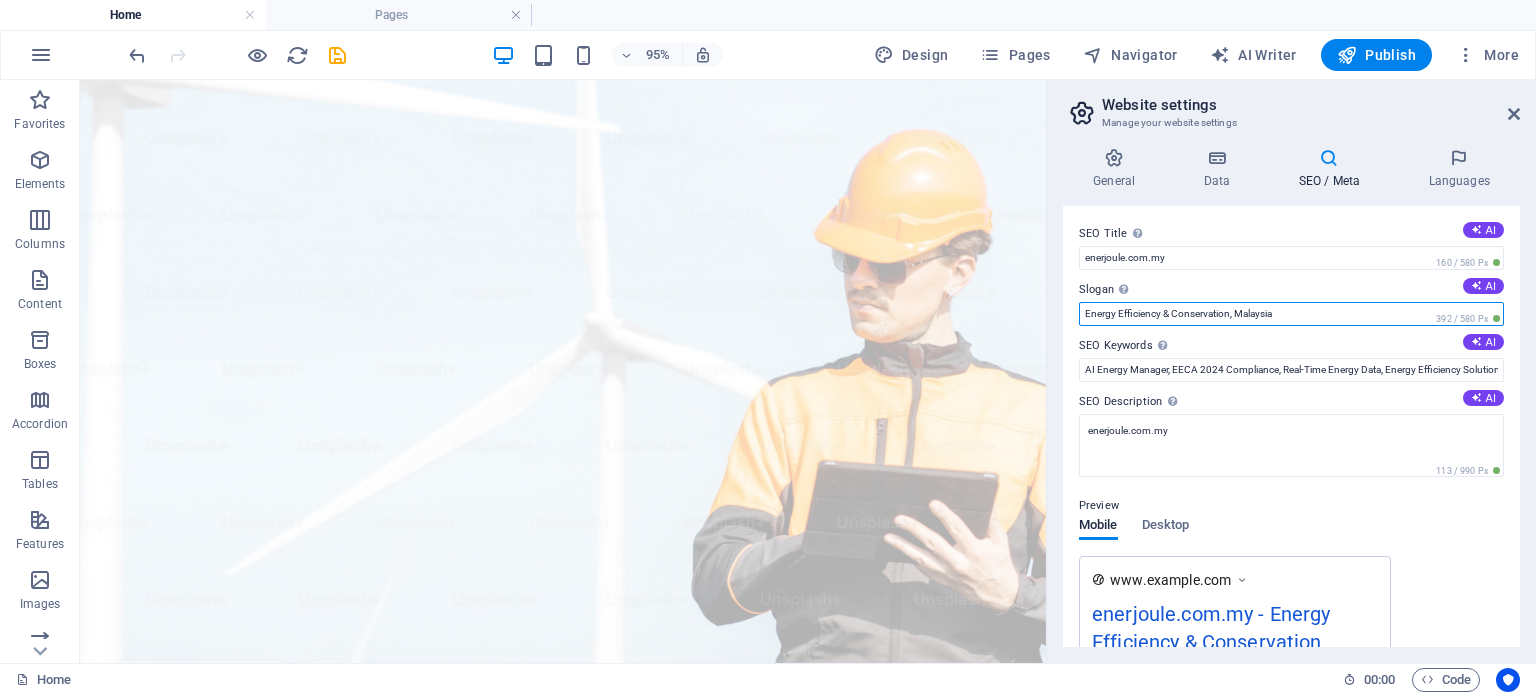 type on "Energy Efficiency & Conservation, Malaysia" 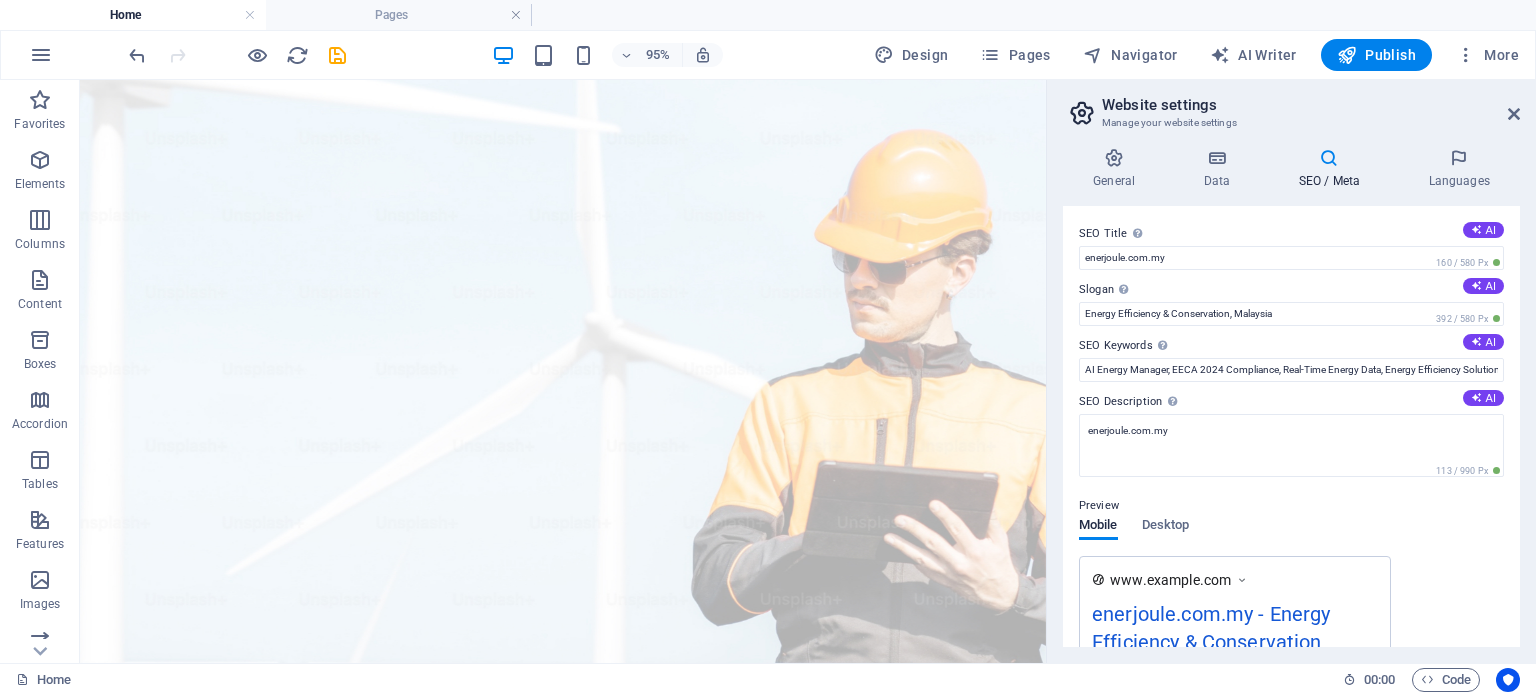 click on "Preview Mobile Desktop www.example.com enerjoule.com.my - Energy Efficiency & Conservation, Malaysia enerjoule.com.my" at bounding box center (1291, 602) 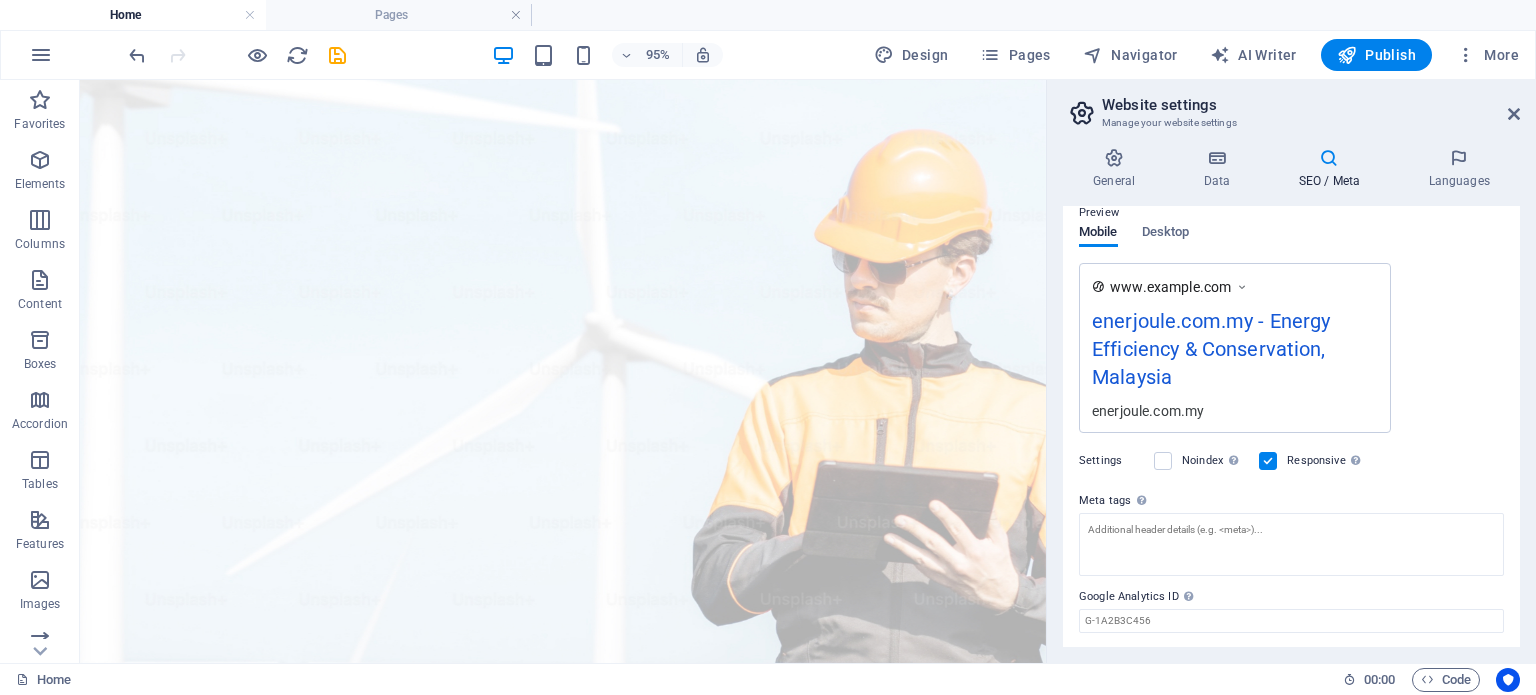 scroll, scrollTop: 349, scrollLeft: 0, axis: vertical 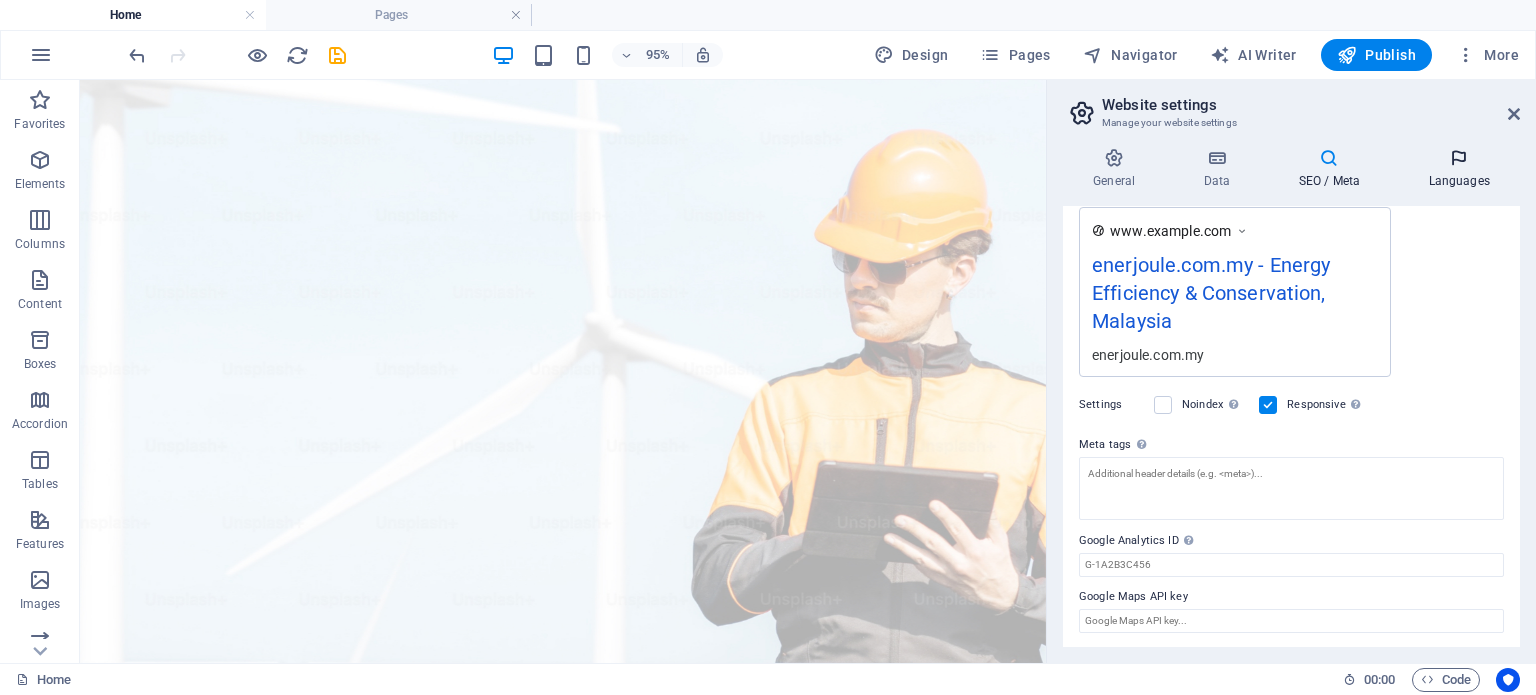 click at bounding box center (1459, 158) 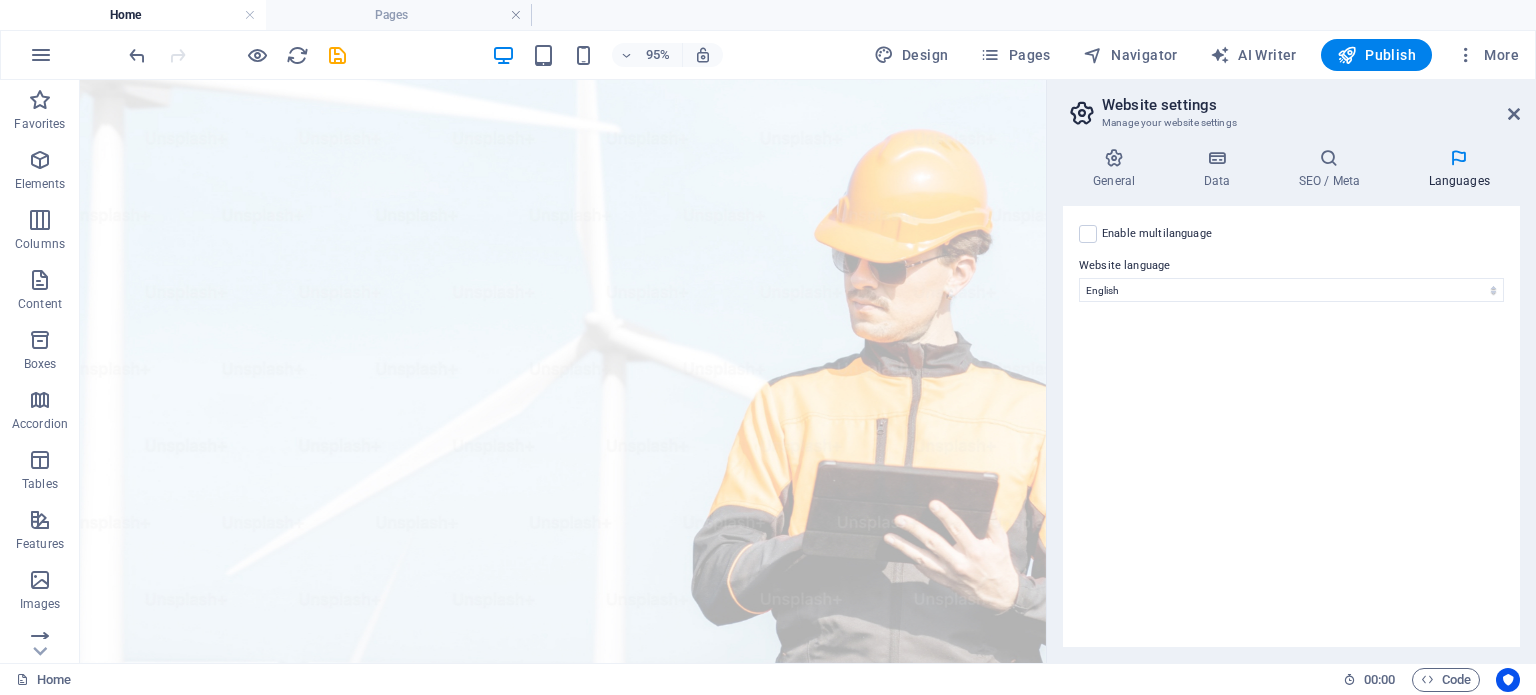 click on "Website settings" at bounding box center [1311, 105] 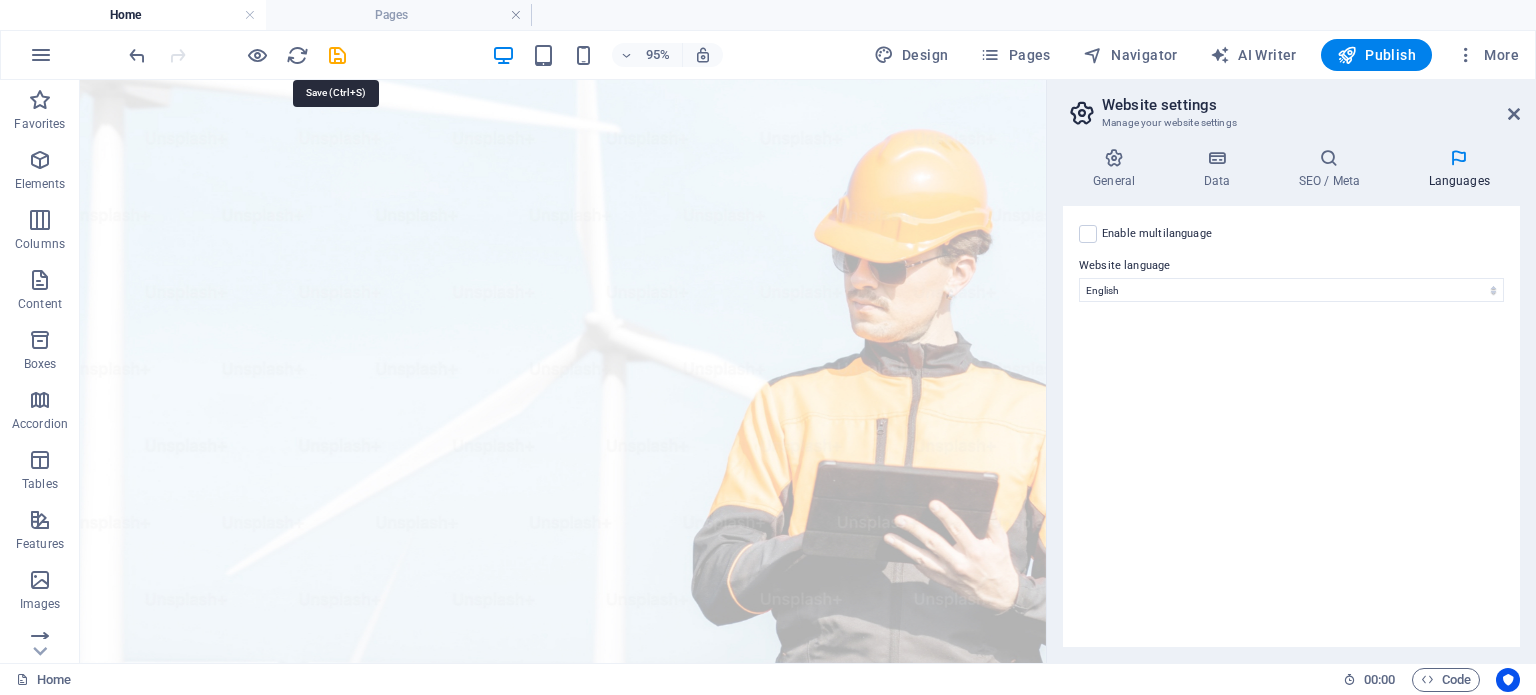 click on "95% Design Pages Navigator AI Writer Publish More" at bounding box center [826, 55] 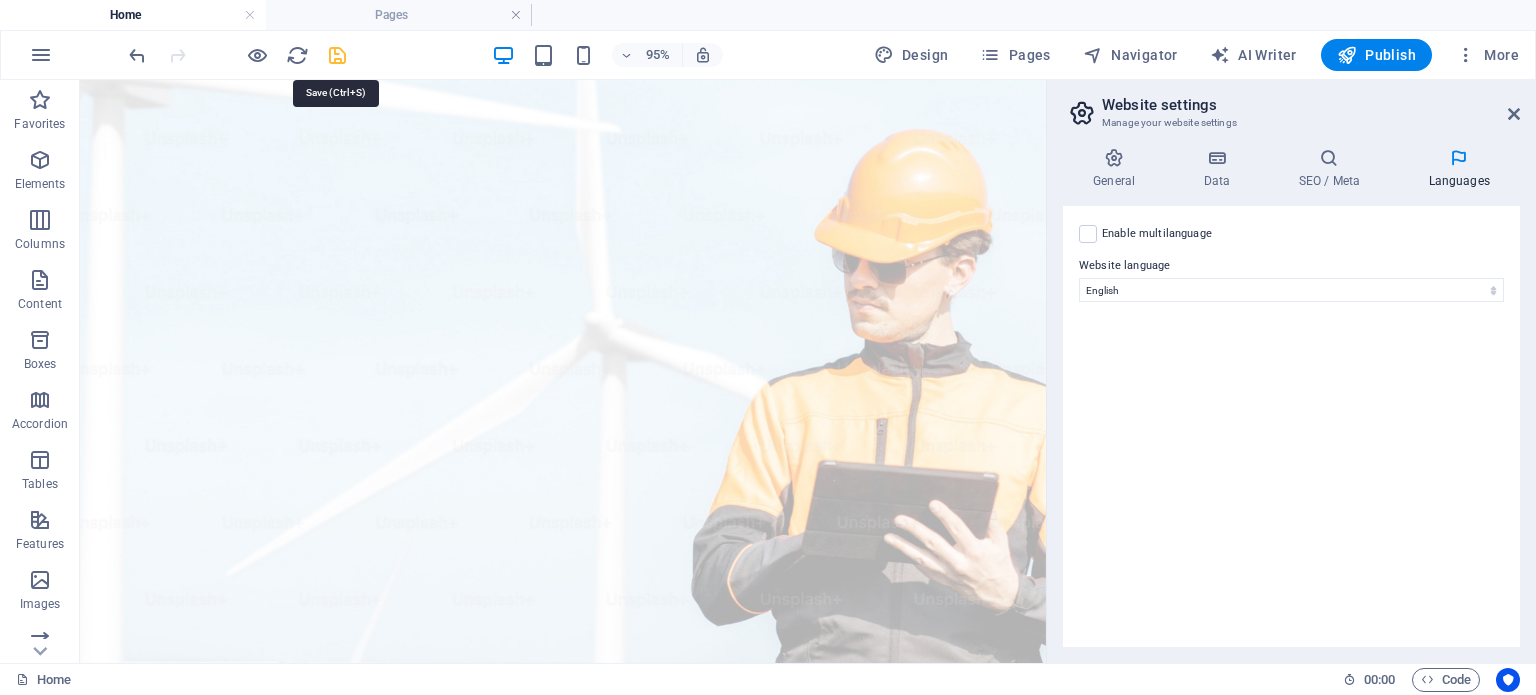 click at bounding box center (337, 55) 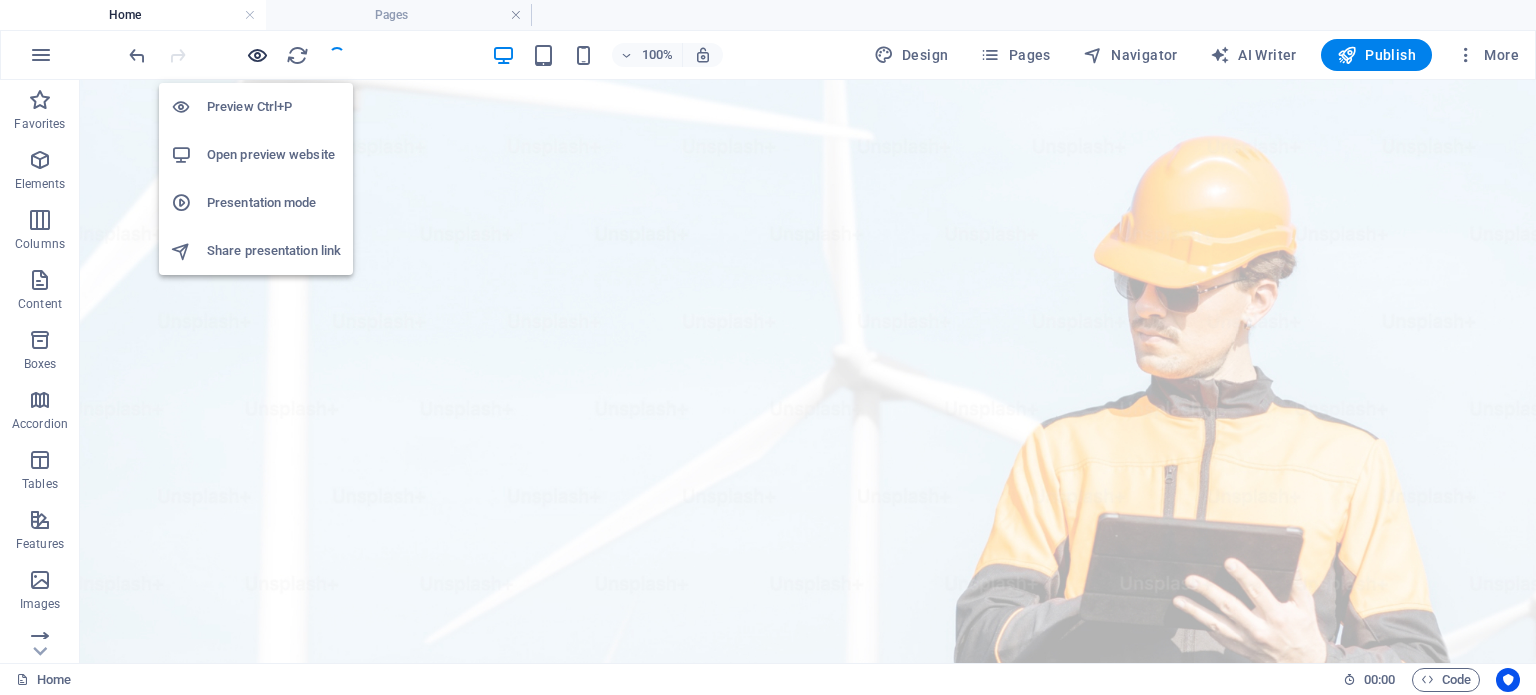click at bounding box center [257, 55] 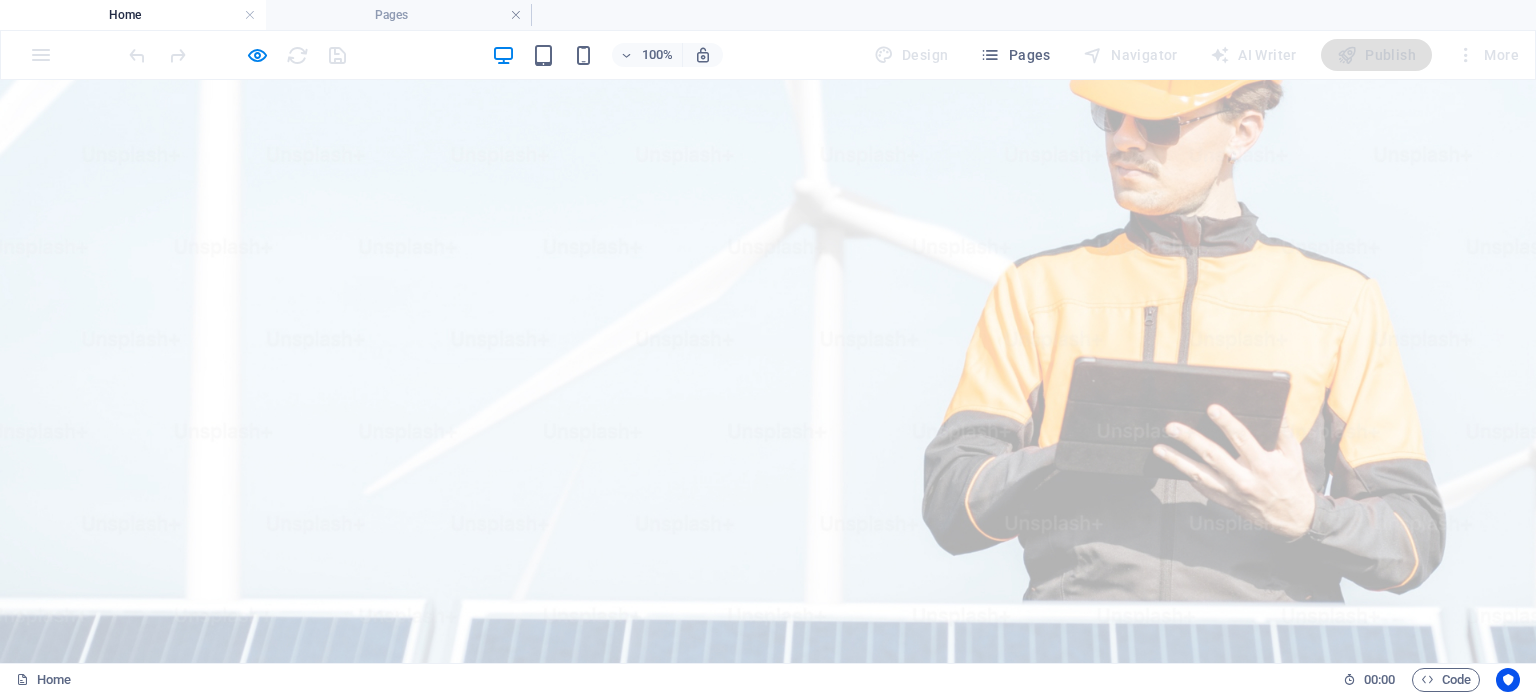 scroll, scrollTop: 0, scrollLeft: 0, axis: both 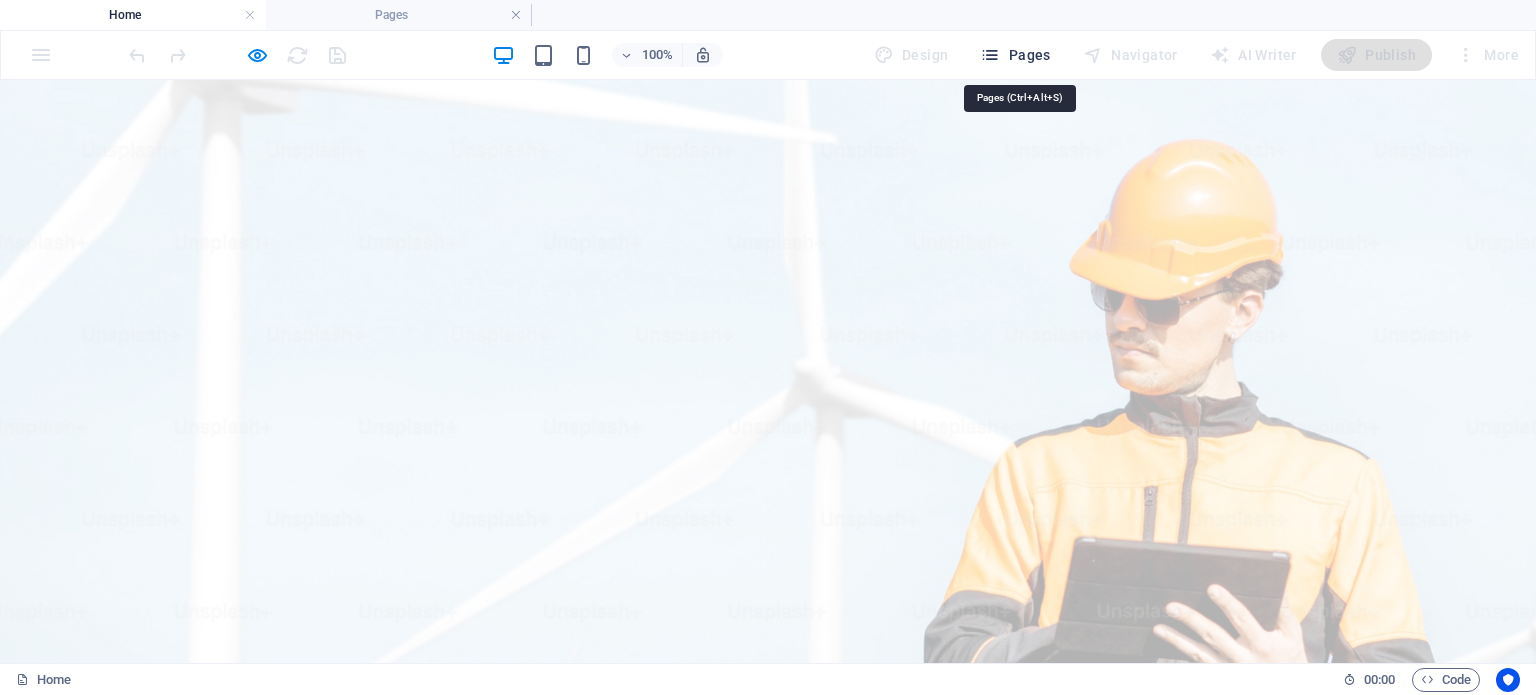 click on "Pages" at bounding box center [1015, 55] 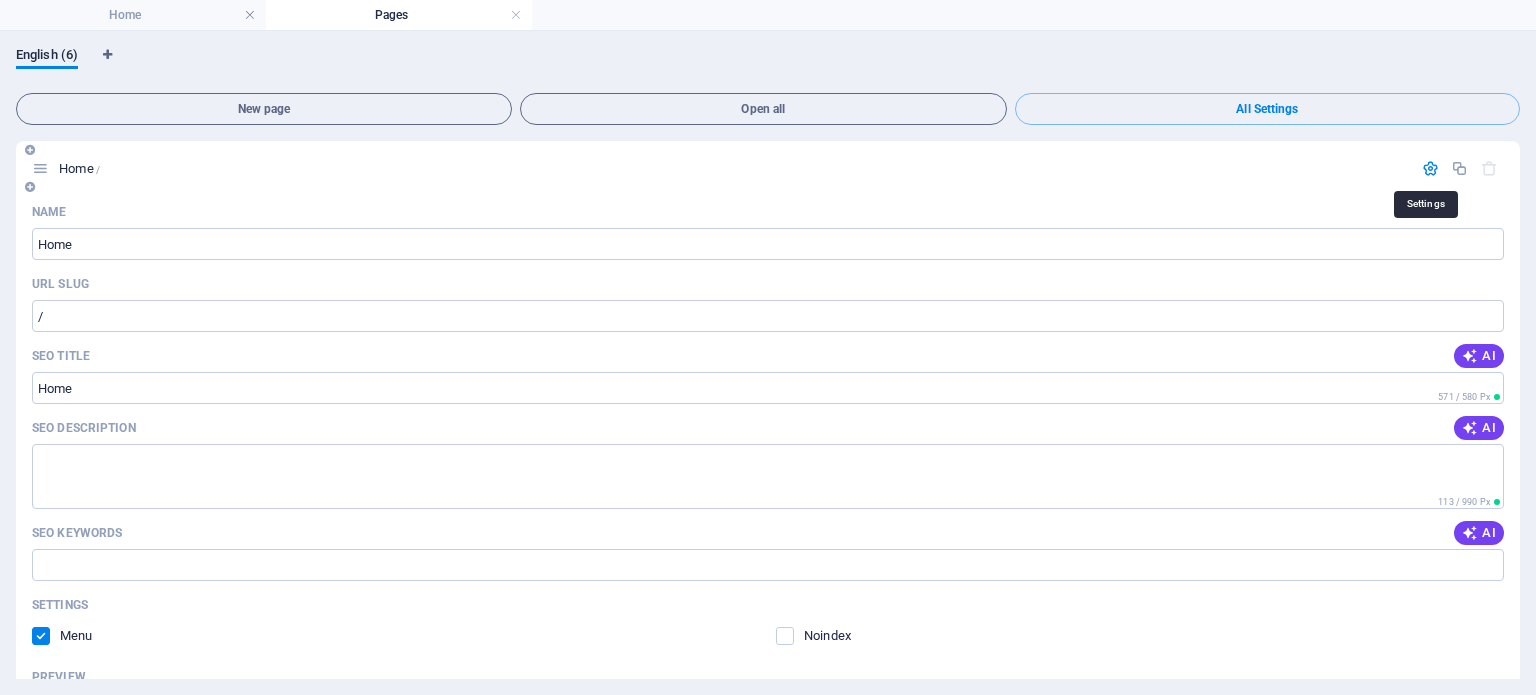 click at bounding box center (1430, 168) 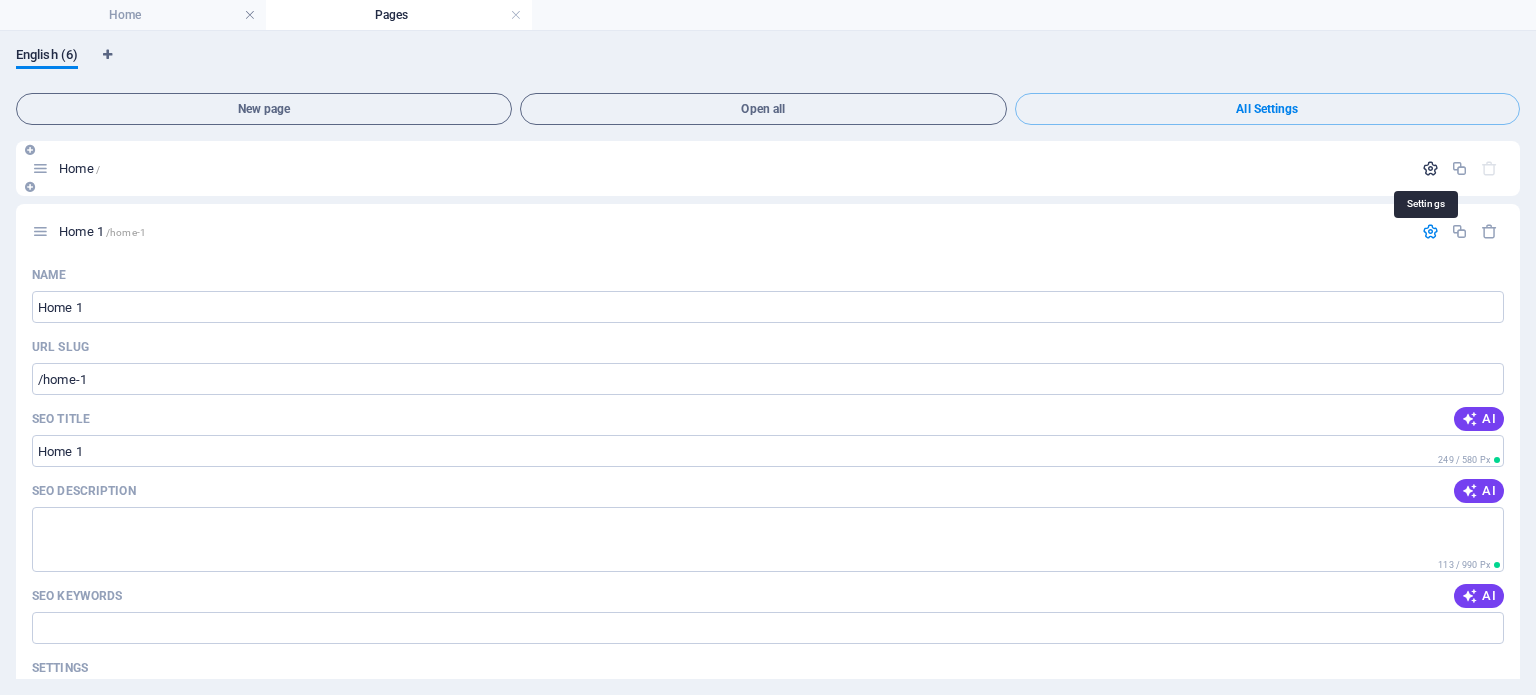 click at bounding box center [1430, 168] 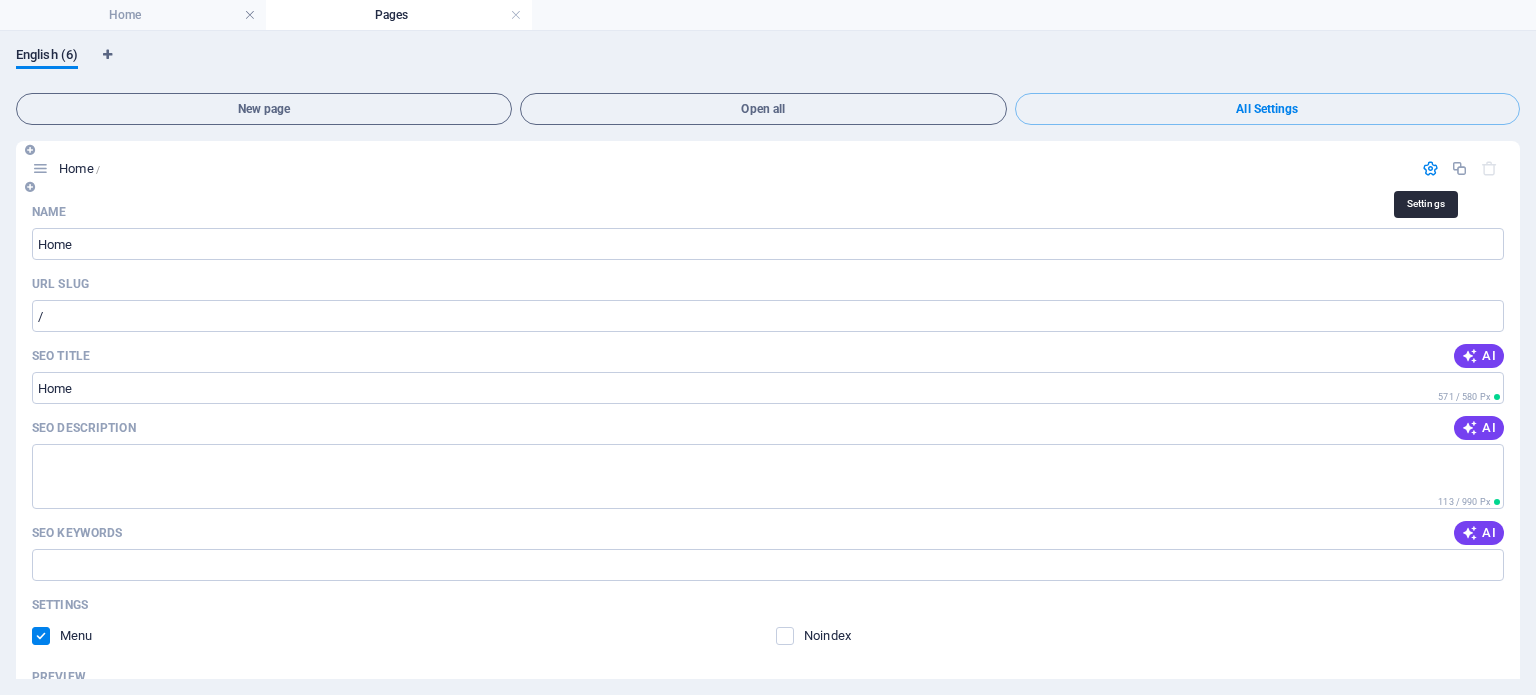 click at bounding box center [1430, 168] 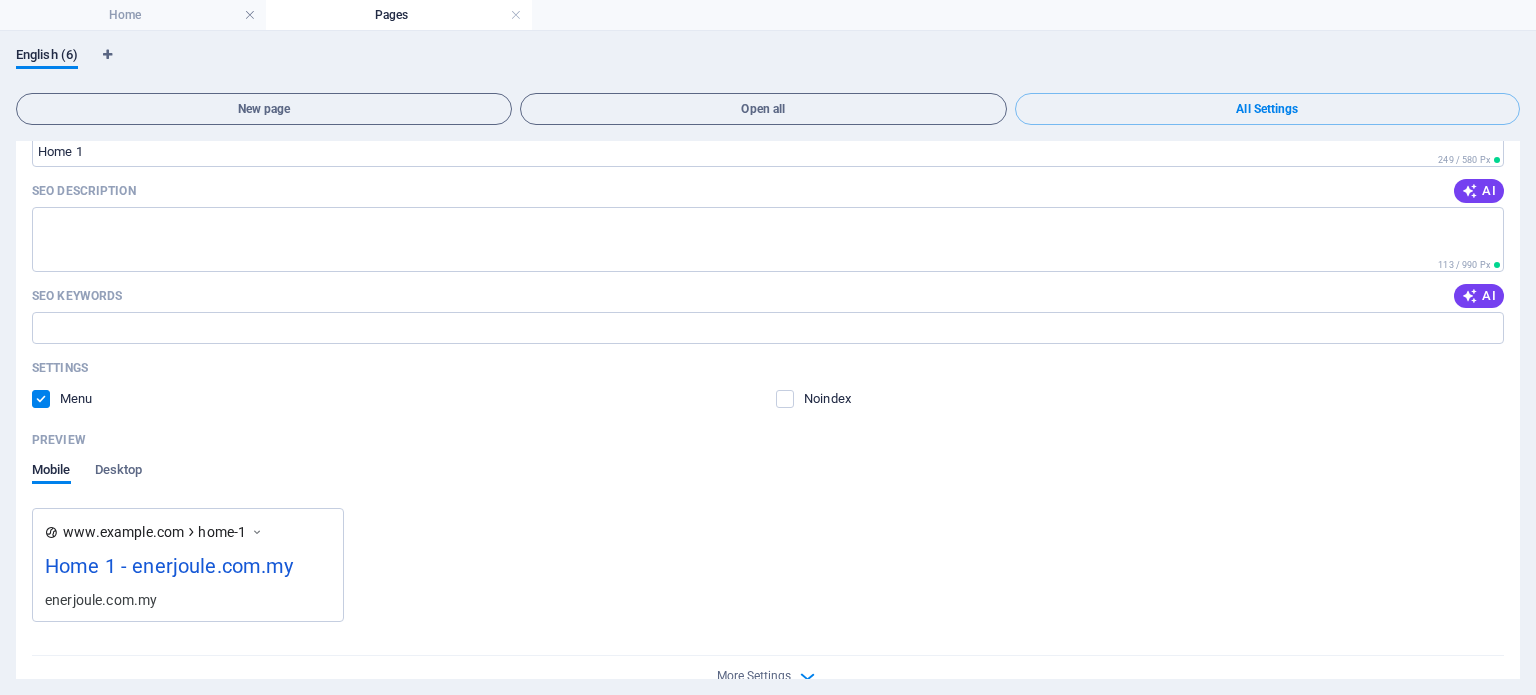 scroll, scrollTop: 0, scrollLeft: 0, axis: both 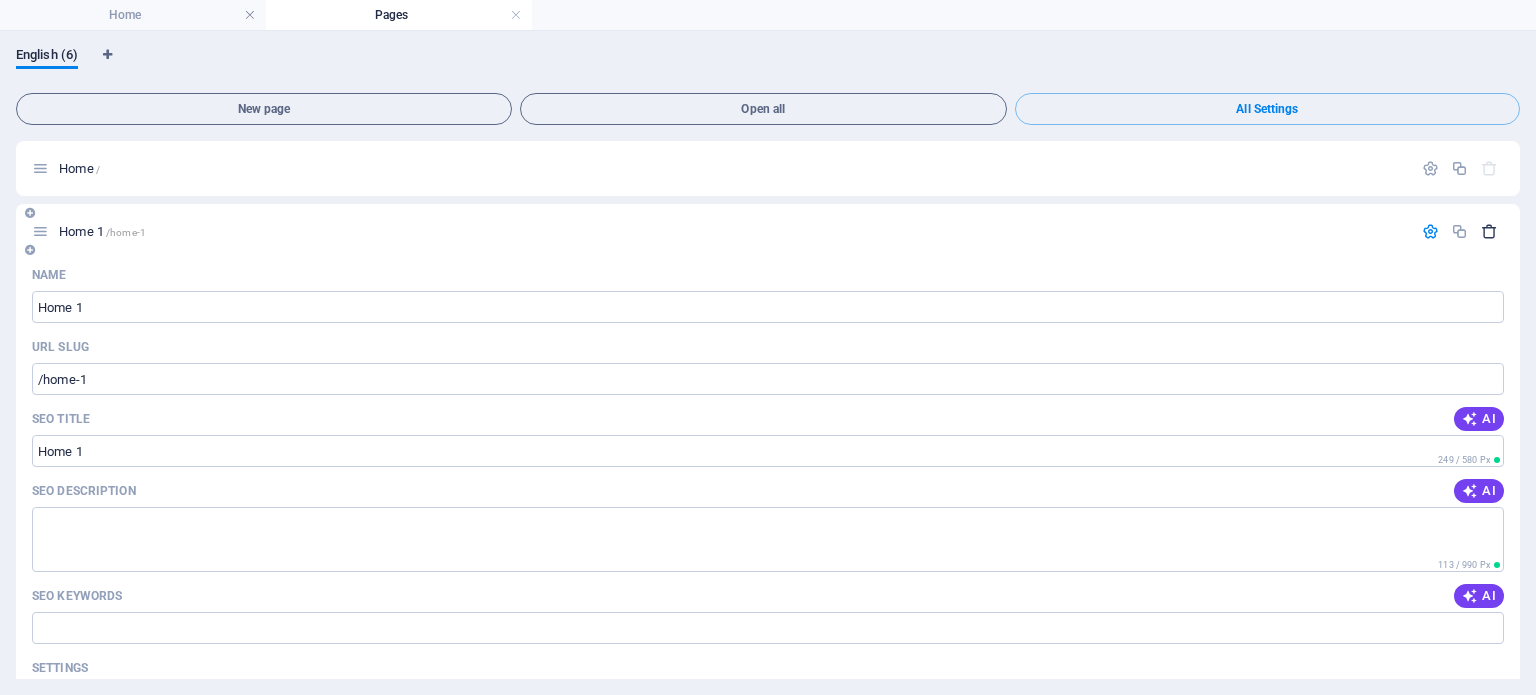 click at bounding box center [1489, 231] 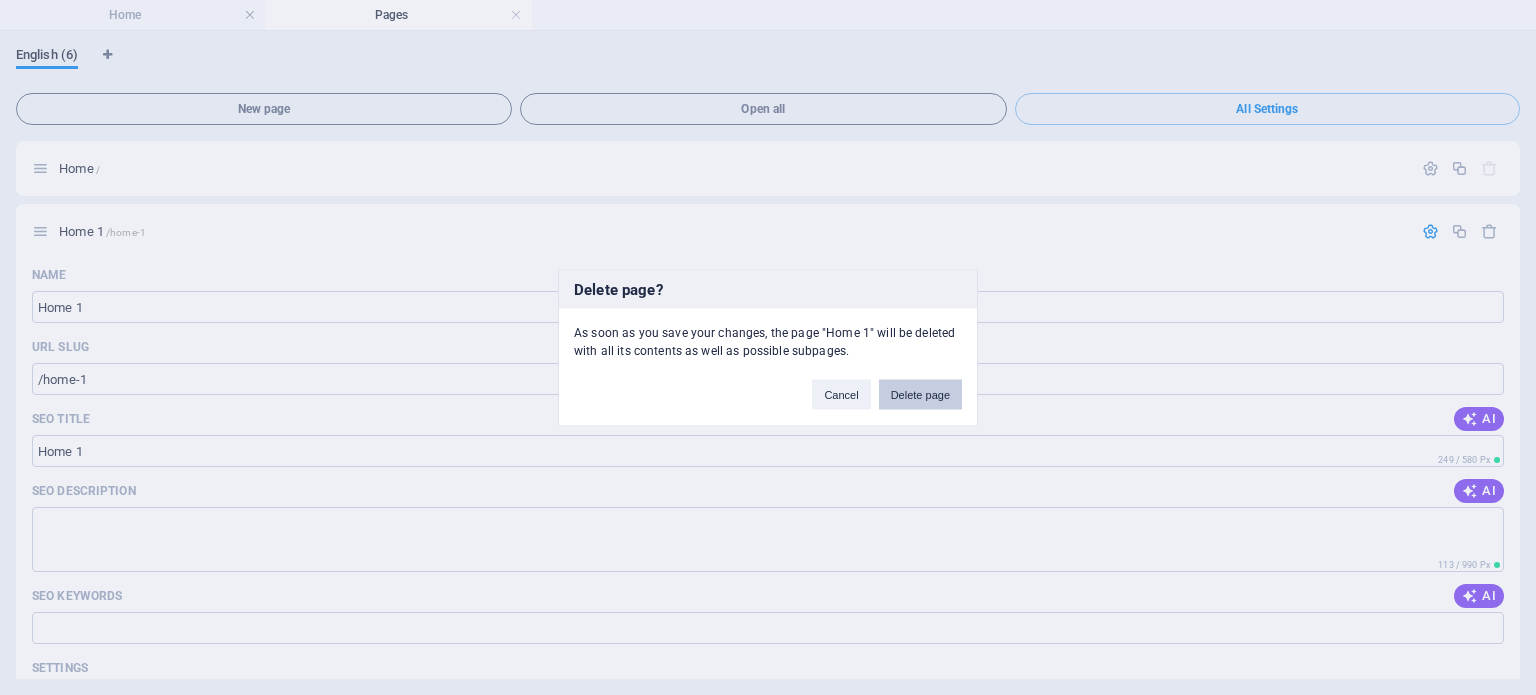 click on "Delete page" at bounding box center [920, 394] 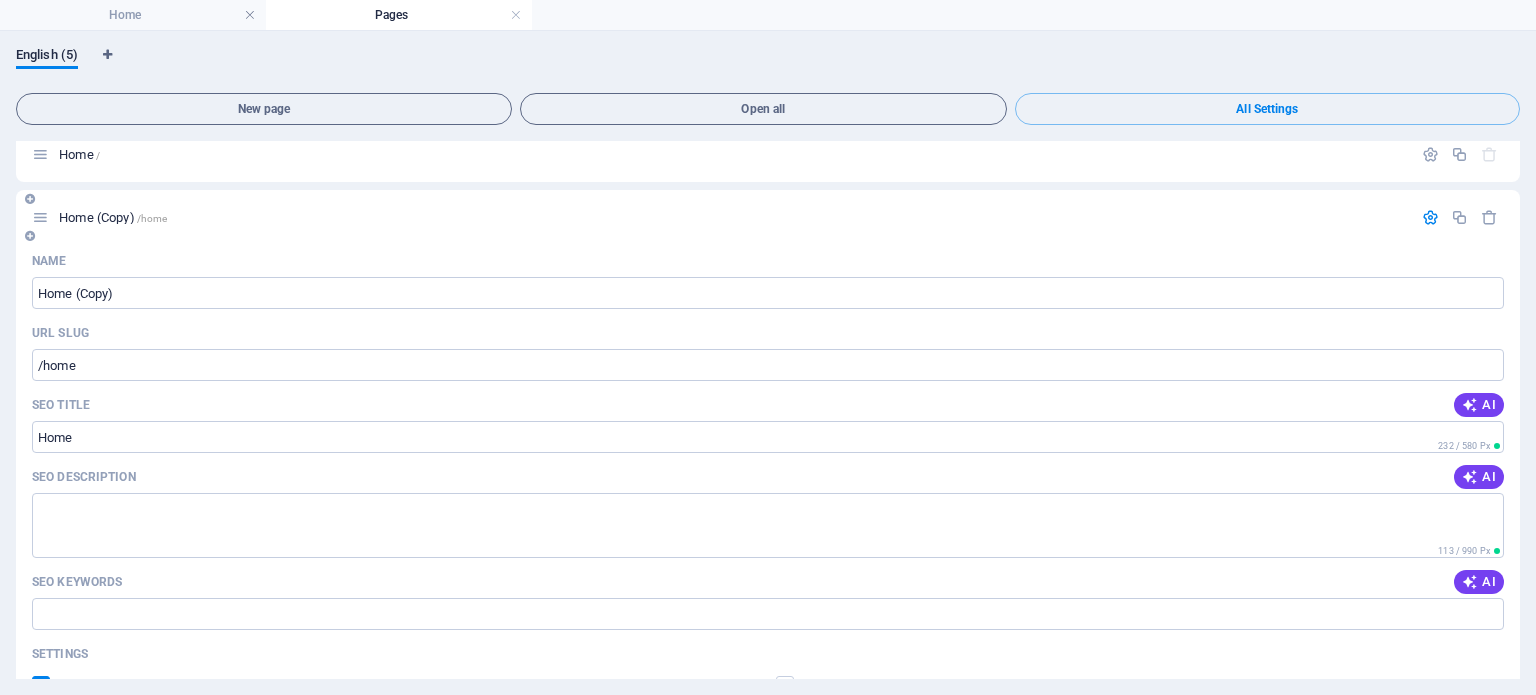 scroll, scrollTop: 0, scrollLeft: 0, axis: both 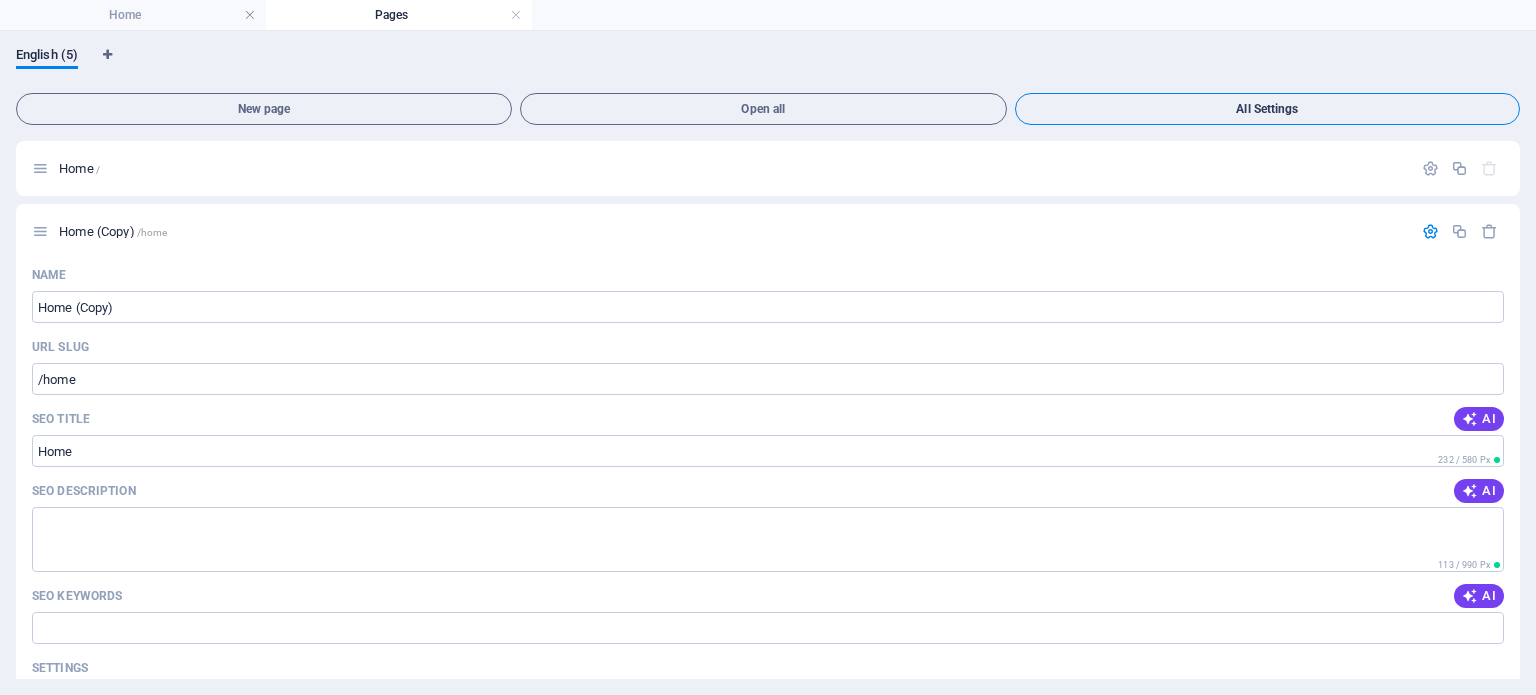 click on "All Settings" at bounding box center [1267, 109] 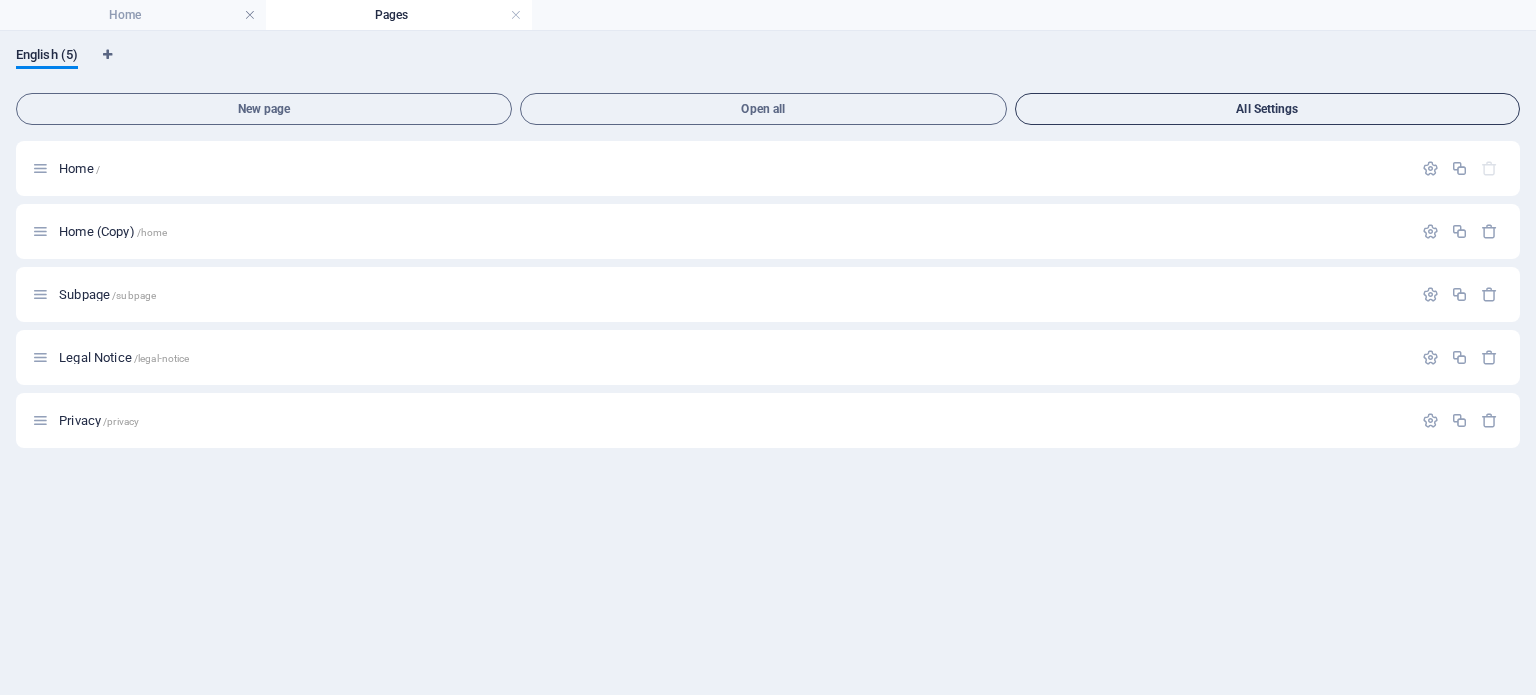 click on "All Settings" at bounding box center [1267, 109] 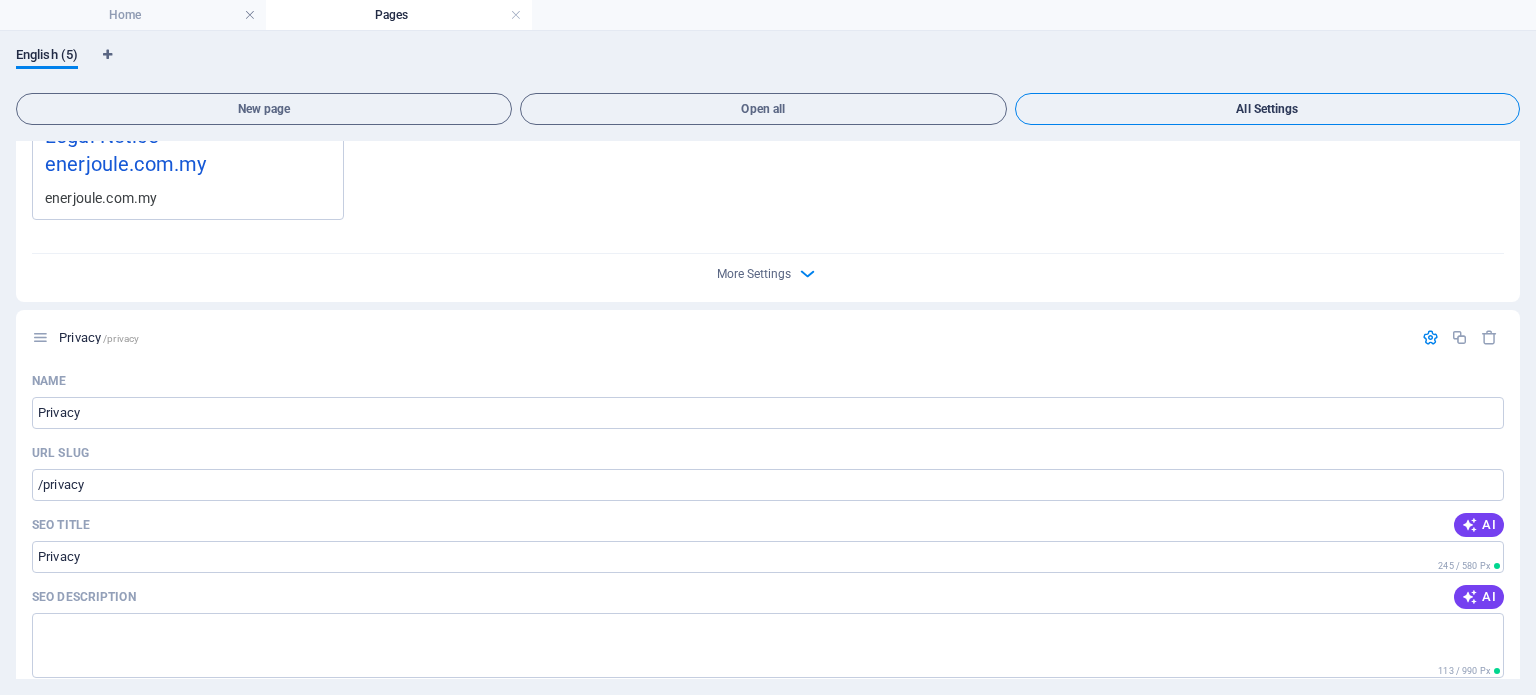click on "All Settings" at bounding box center (1267, 109) 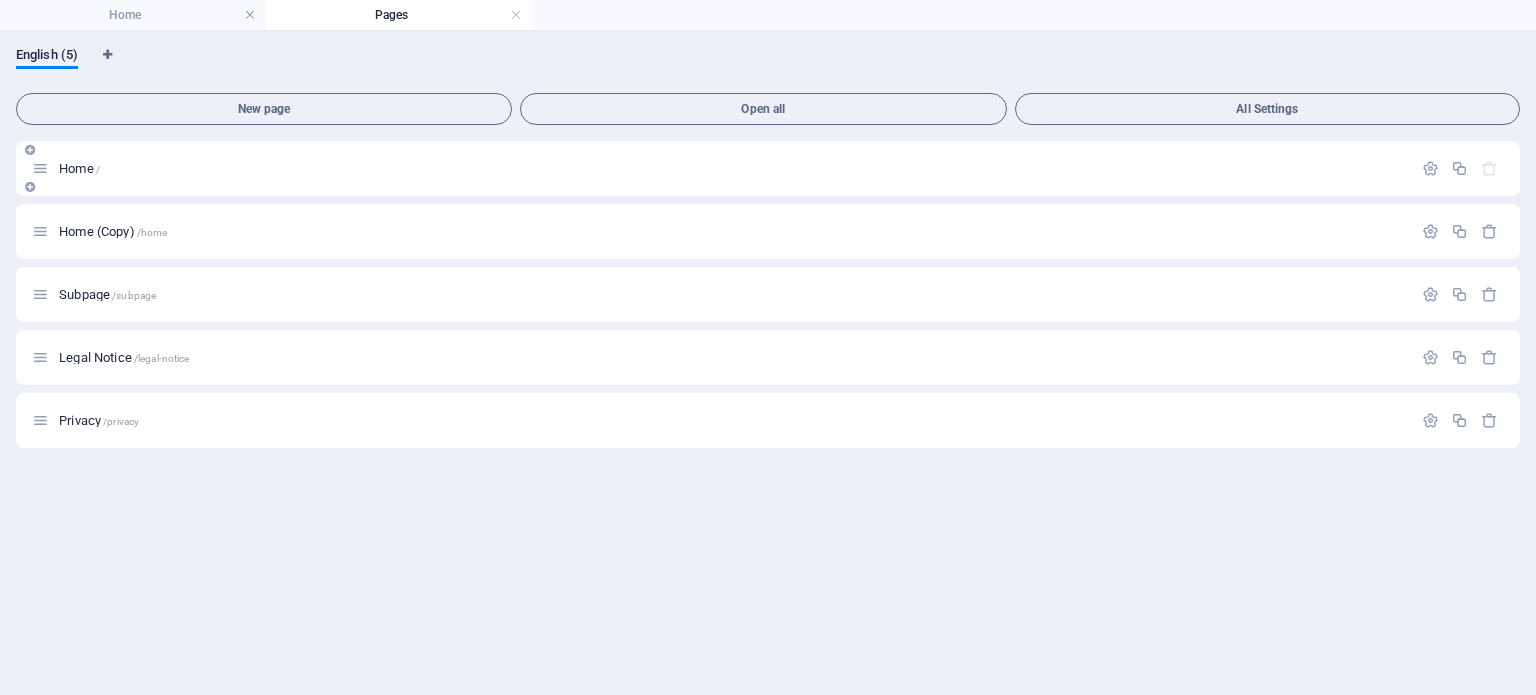click on "Home /" at bounding box center (79, 168) 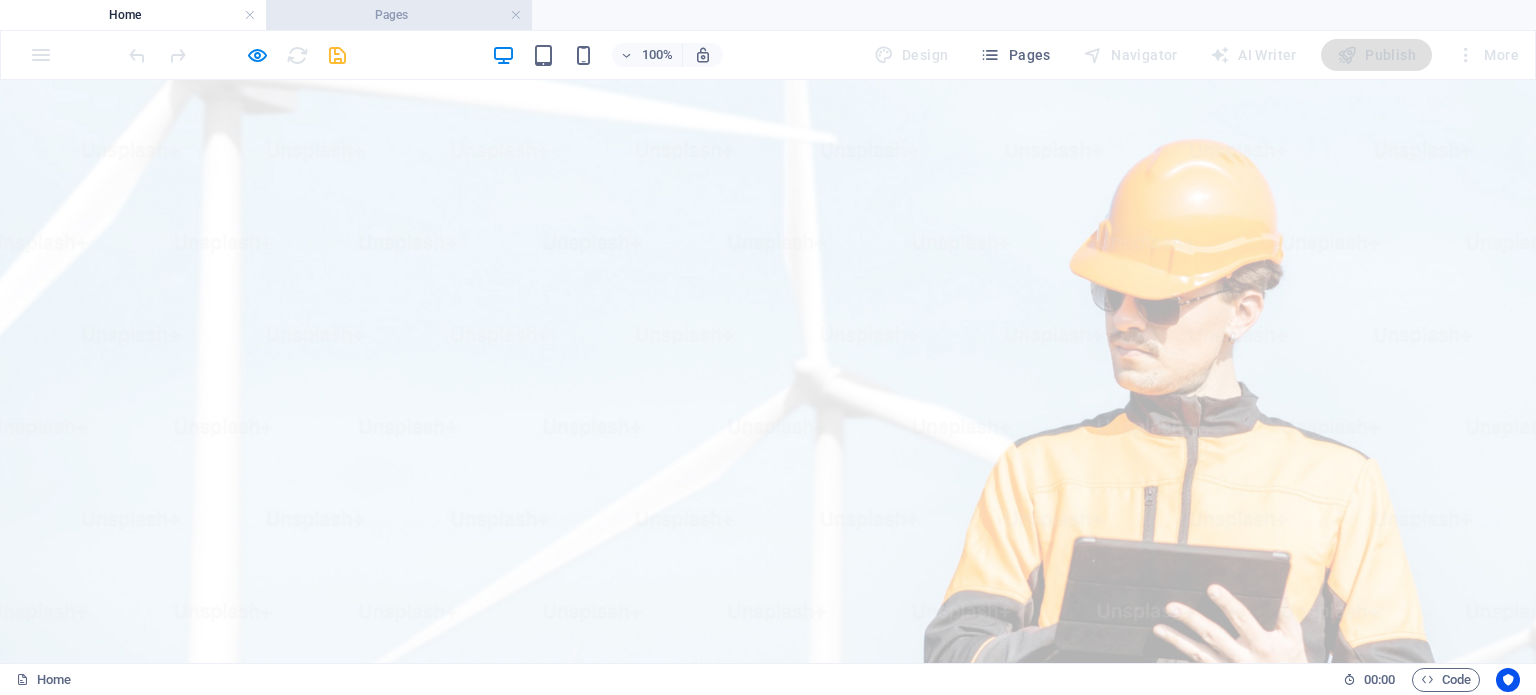 click on "Pages" at bounding box center [399, 15] 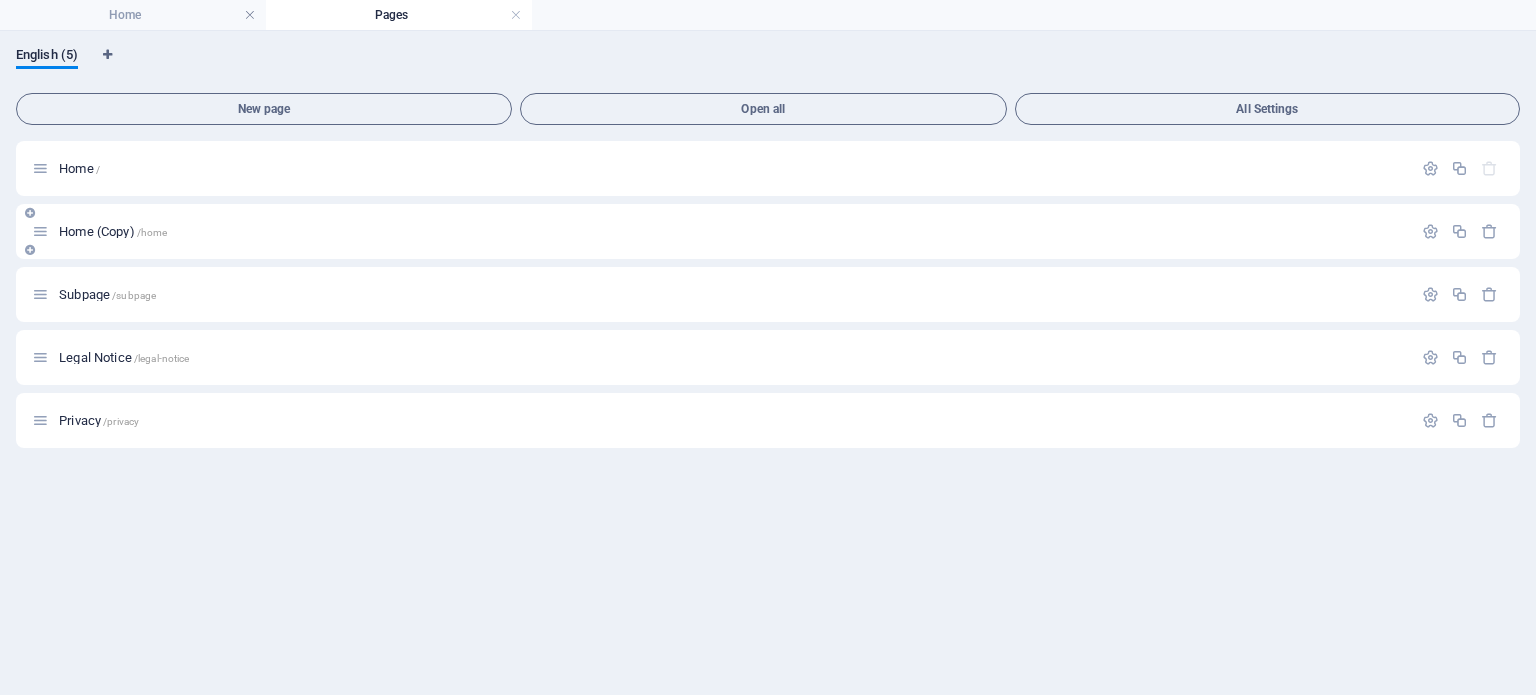 click on "/home" at bounding box center [152, 232] 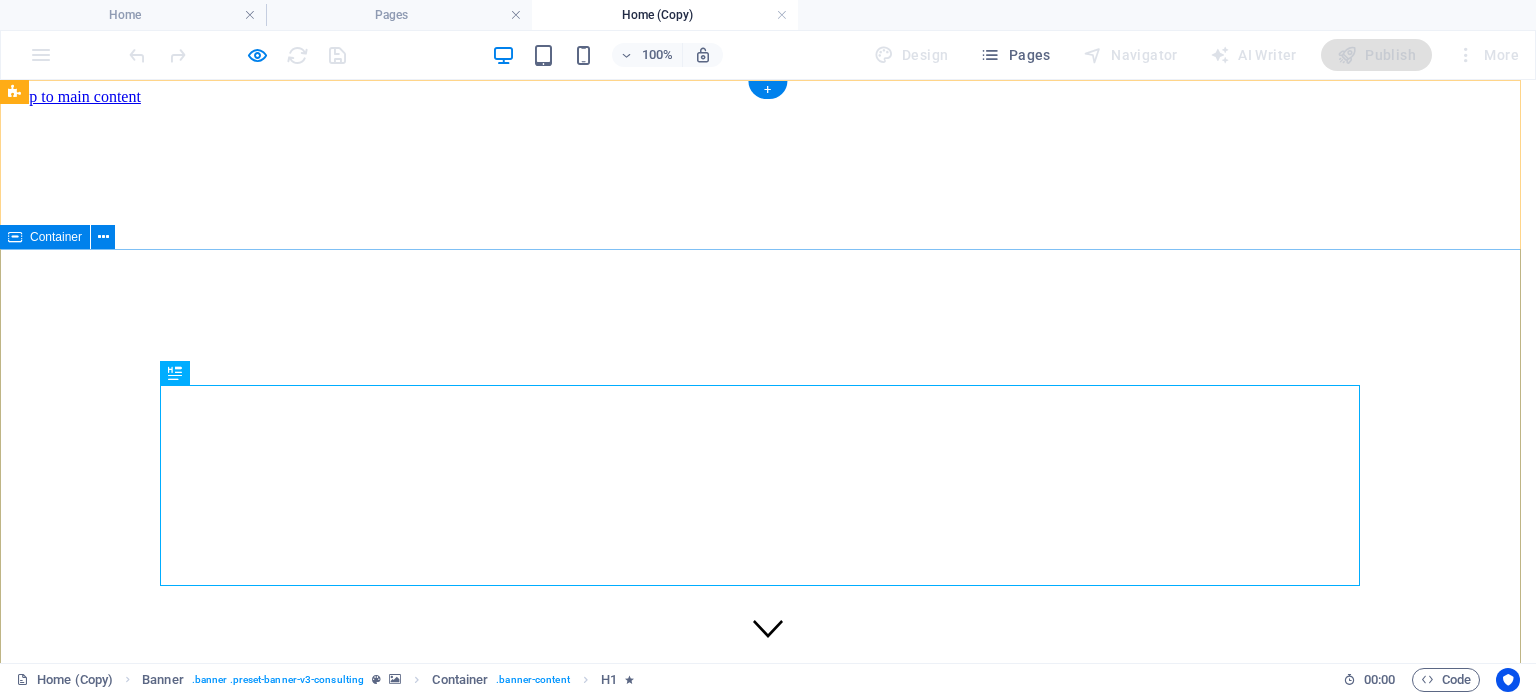 scroll, scrollTop: 0, scrollLeft: 0, axis: both 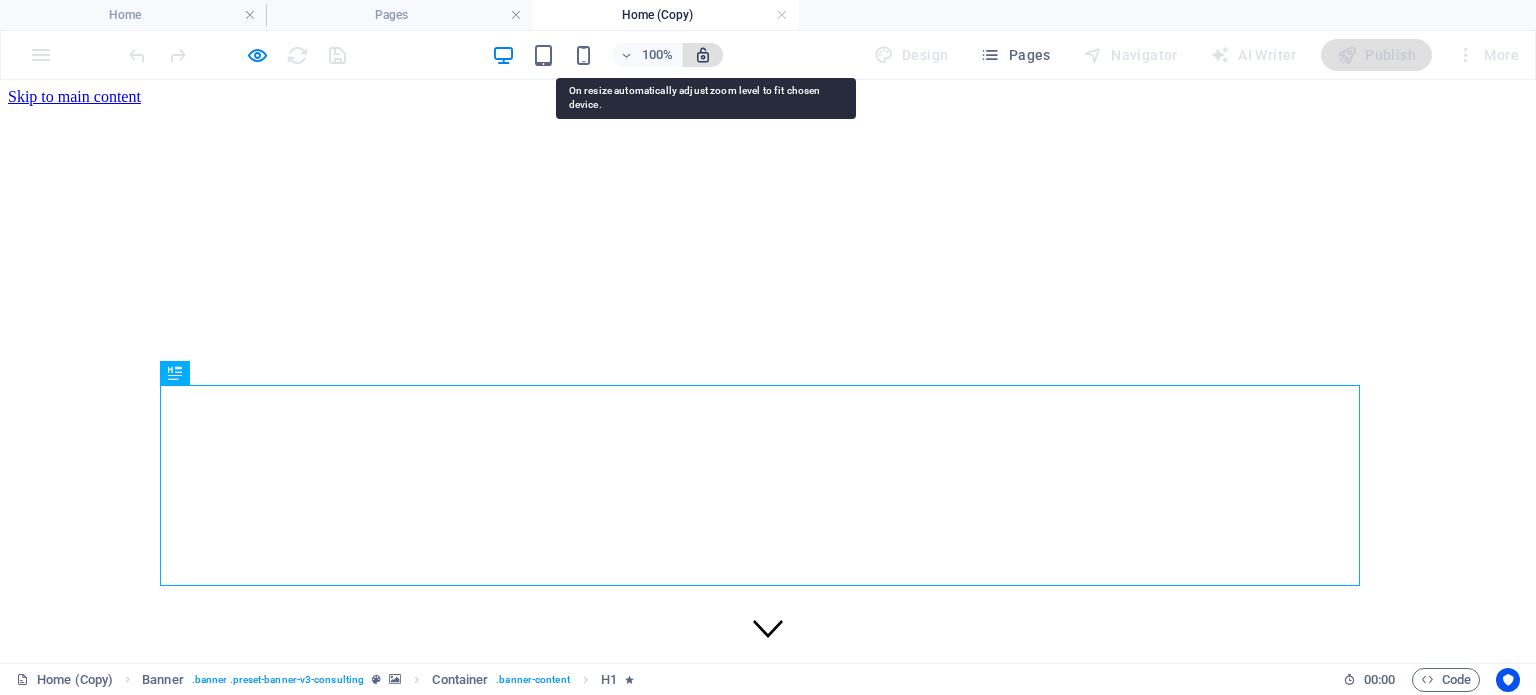 click at bounding box center [703, 55] 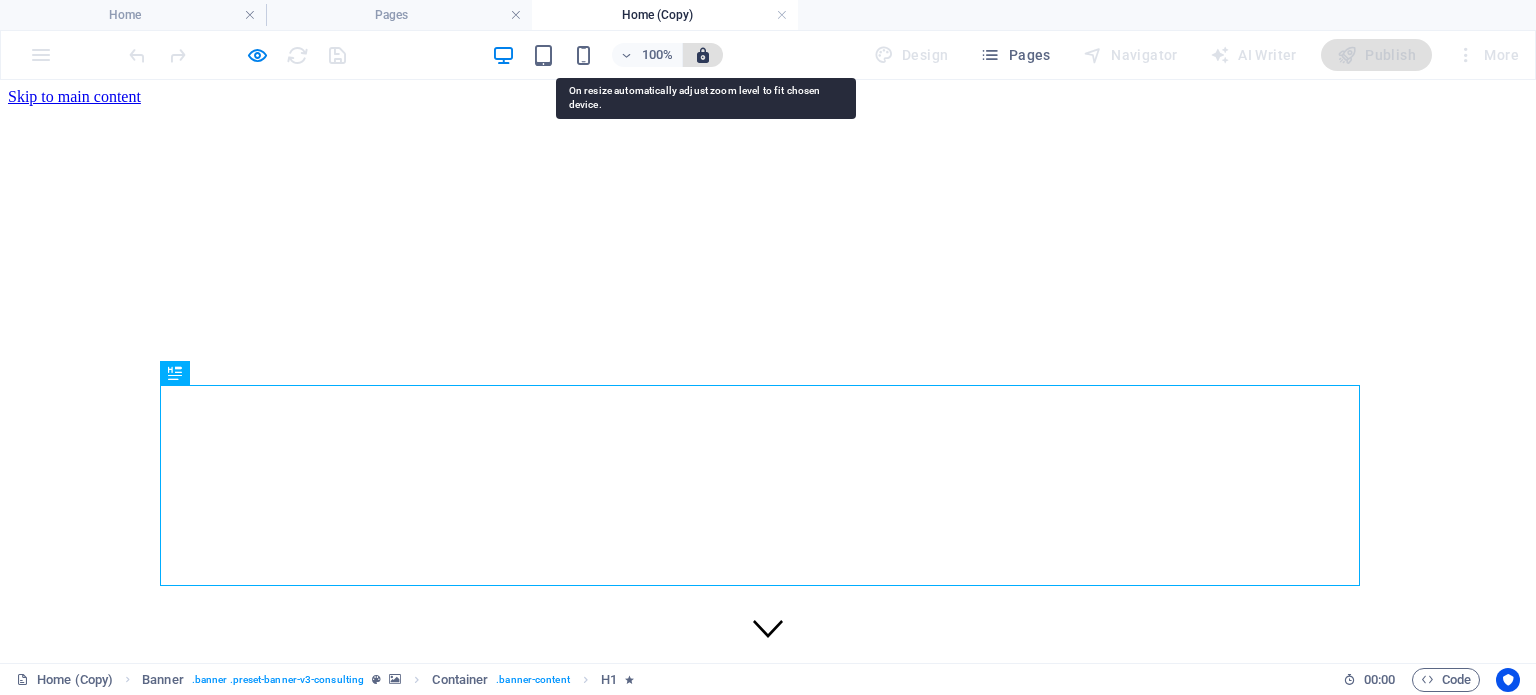 click at bounding box center (703, 55) 